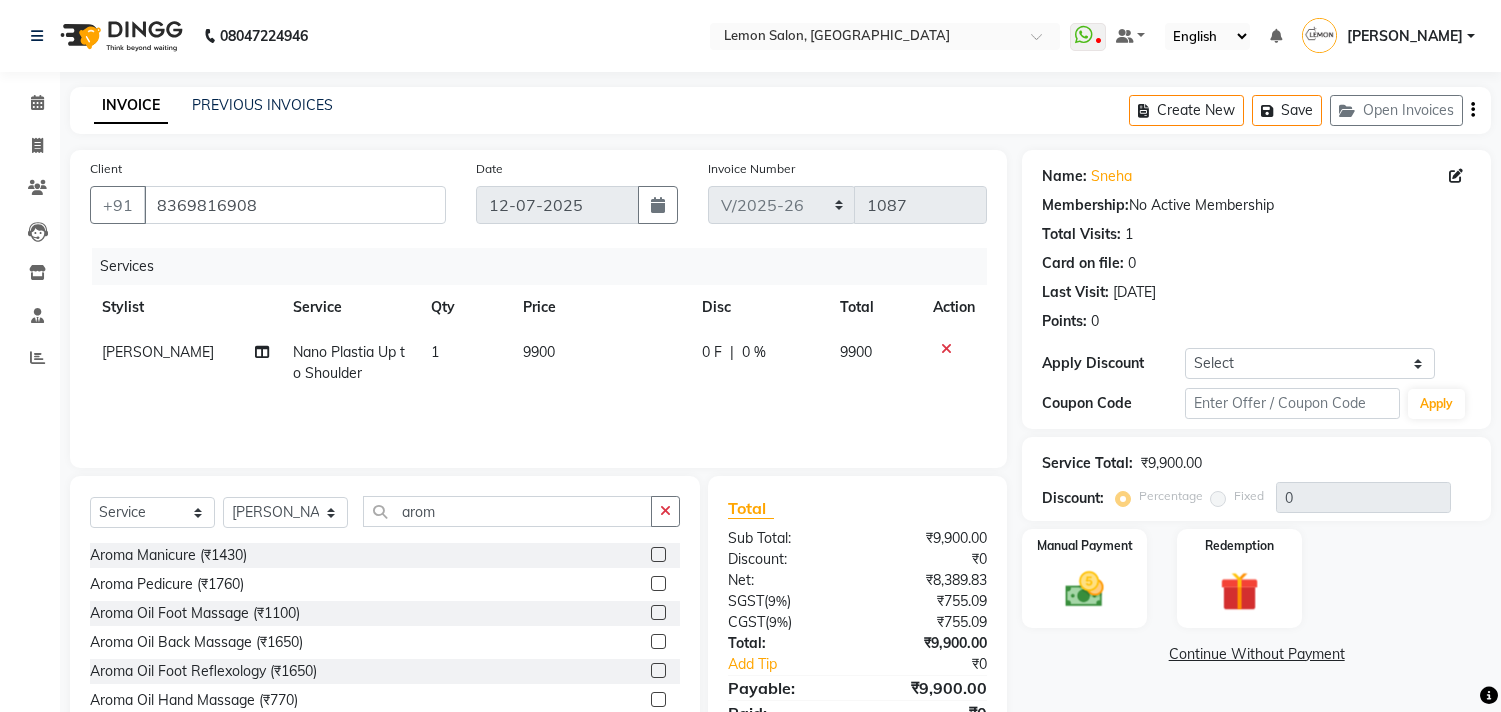 select on "569" 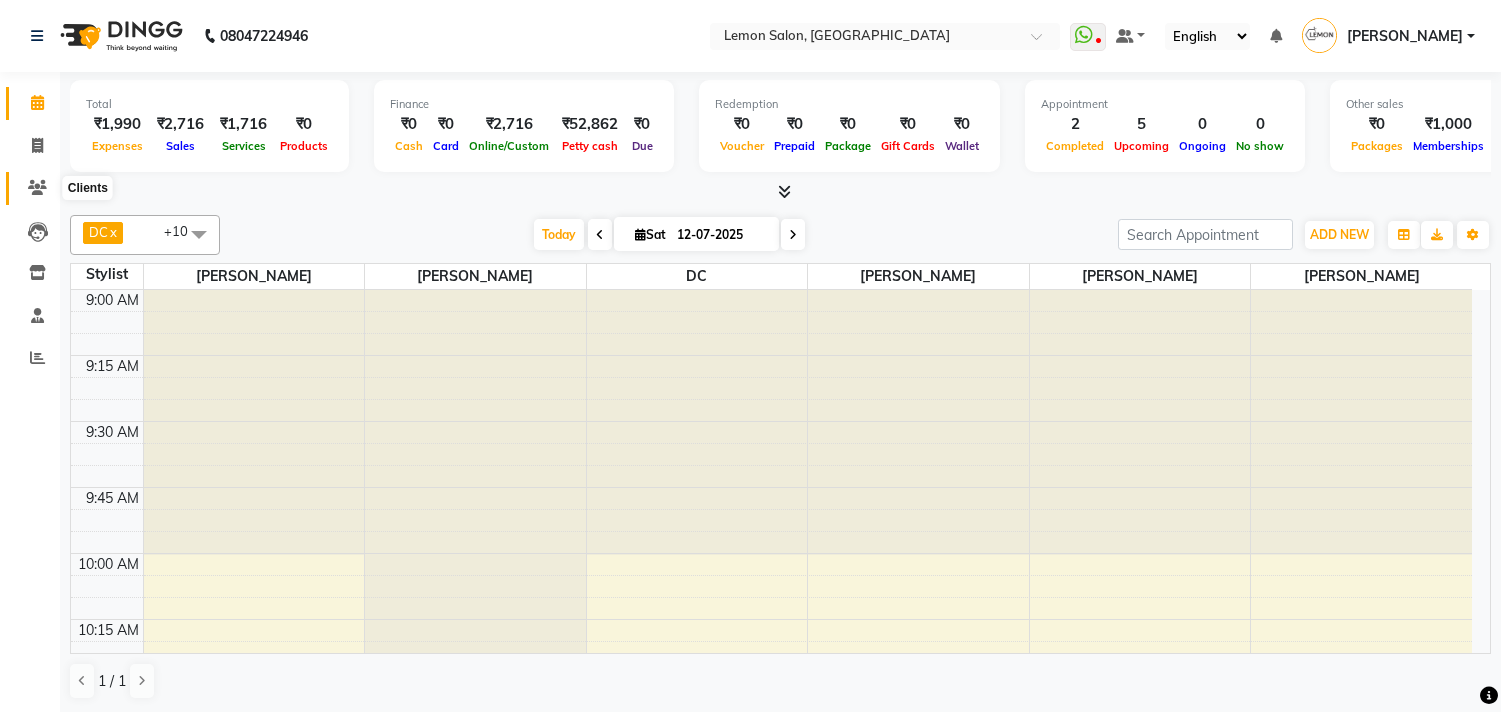 click 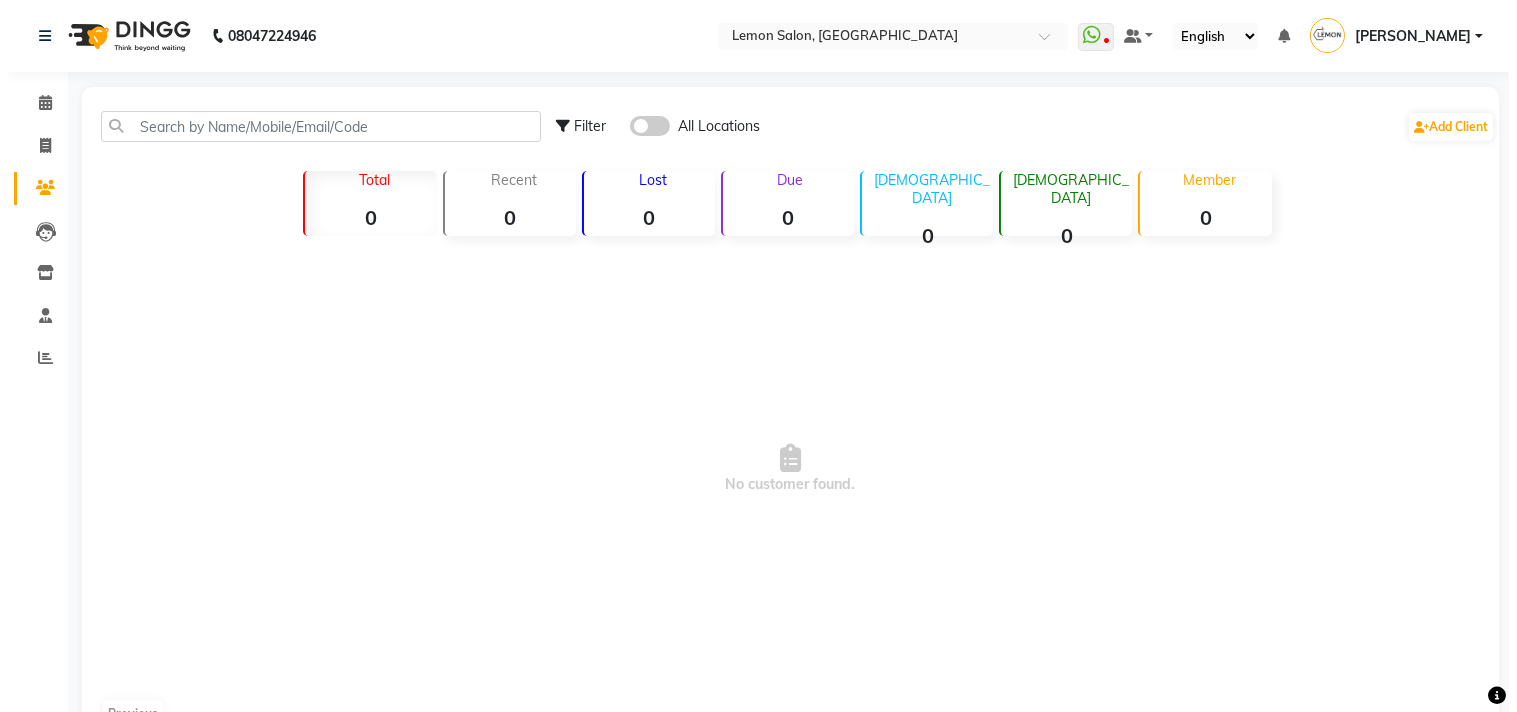 scroll, scrollTop: 0, scrollLeft: 0, axis: both 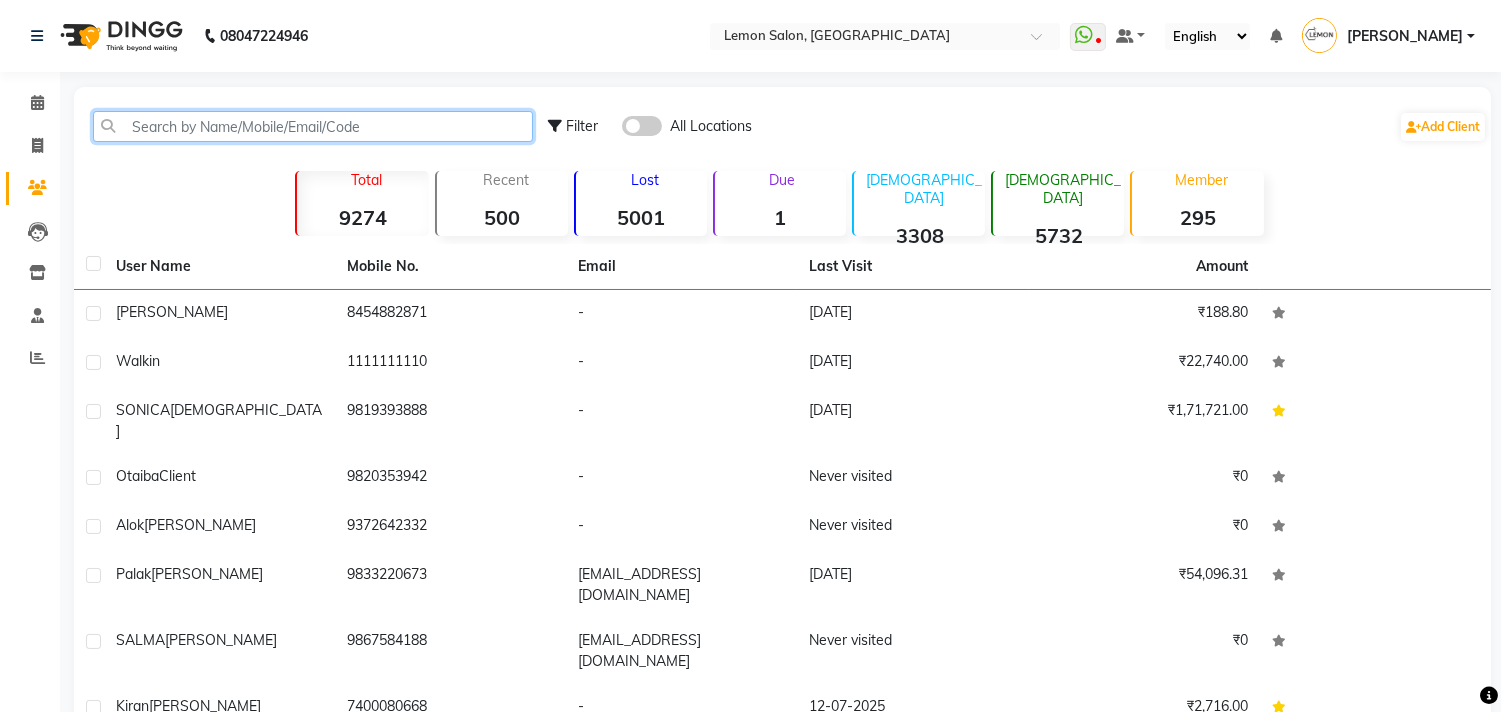 click 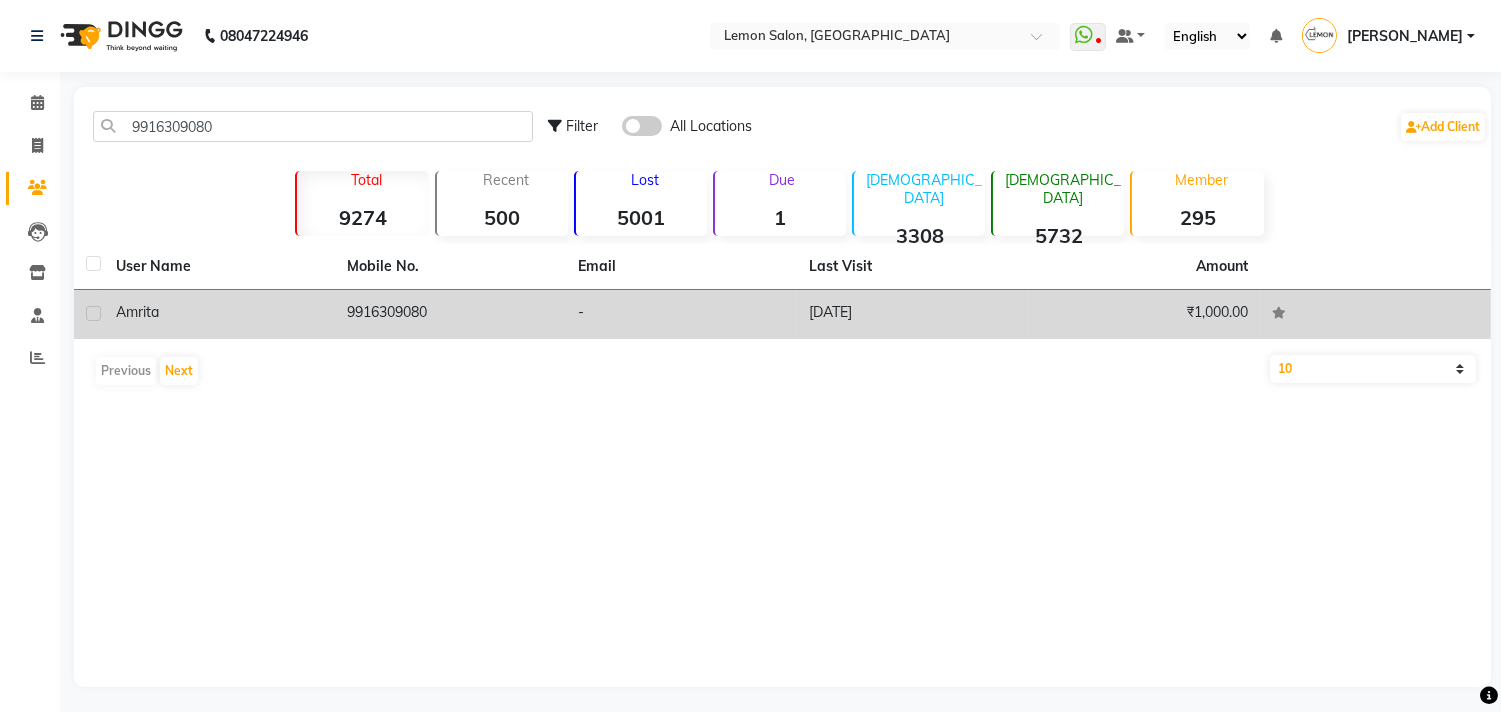 click on "amrita" 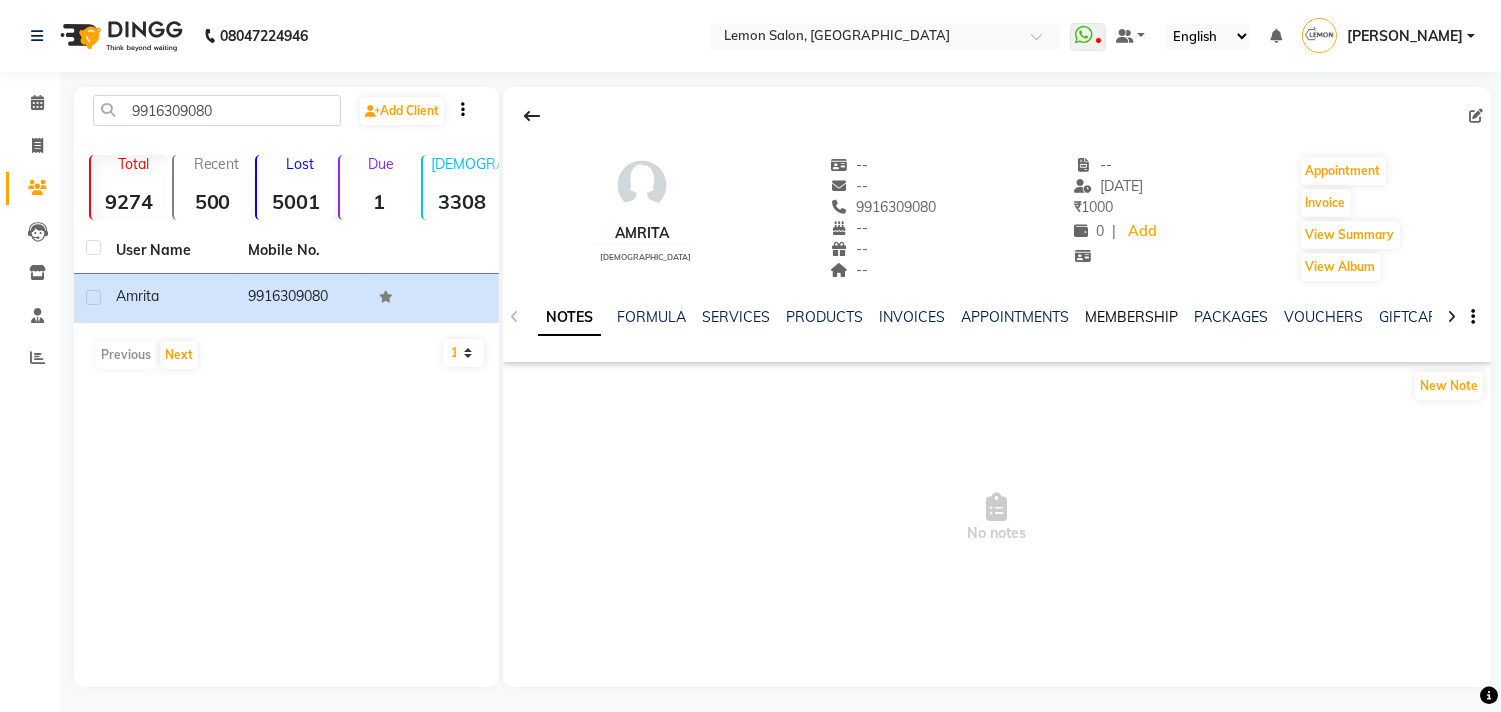 click on "MEMBERSHIP" 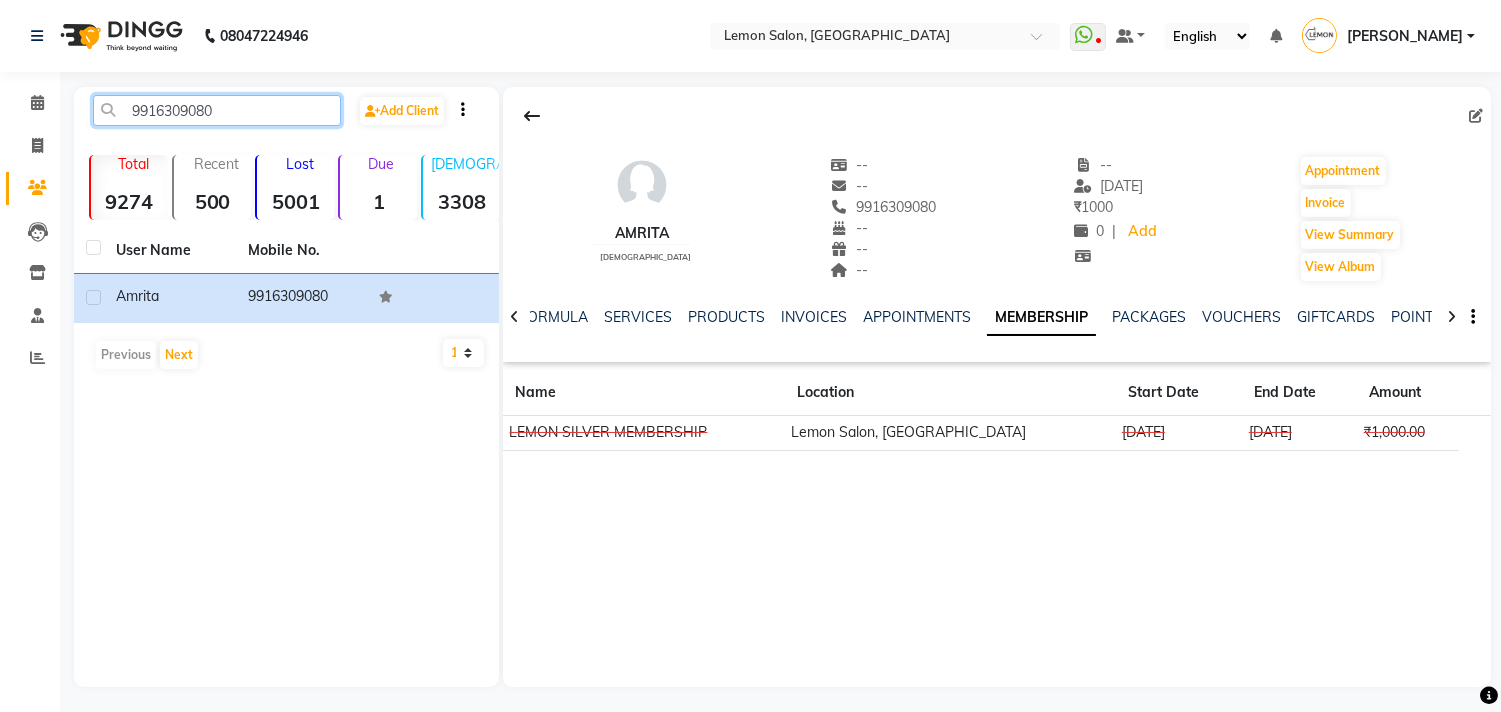 drag, startPoint x: 216, startPoint y: 113, endPoint x: 60, endPoint y: 121, distance: 156.20499 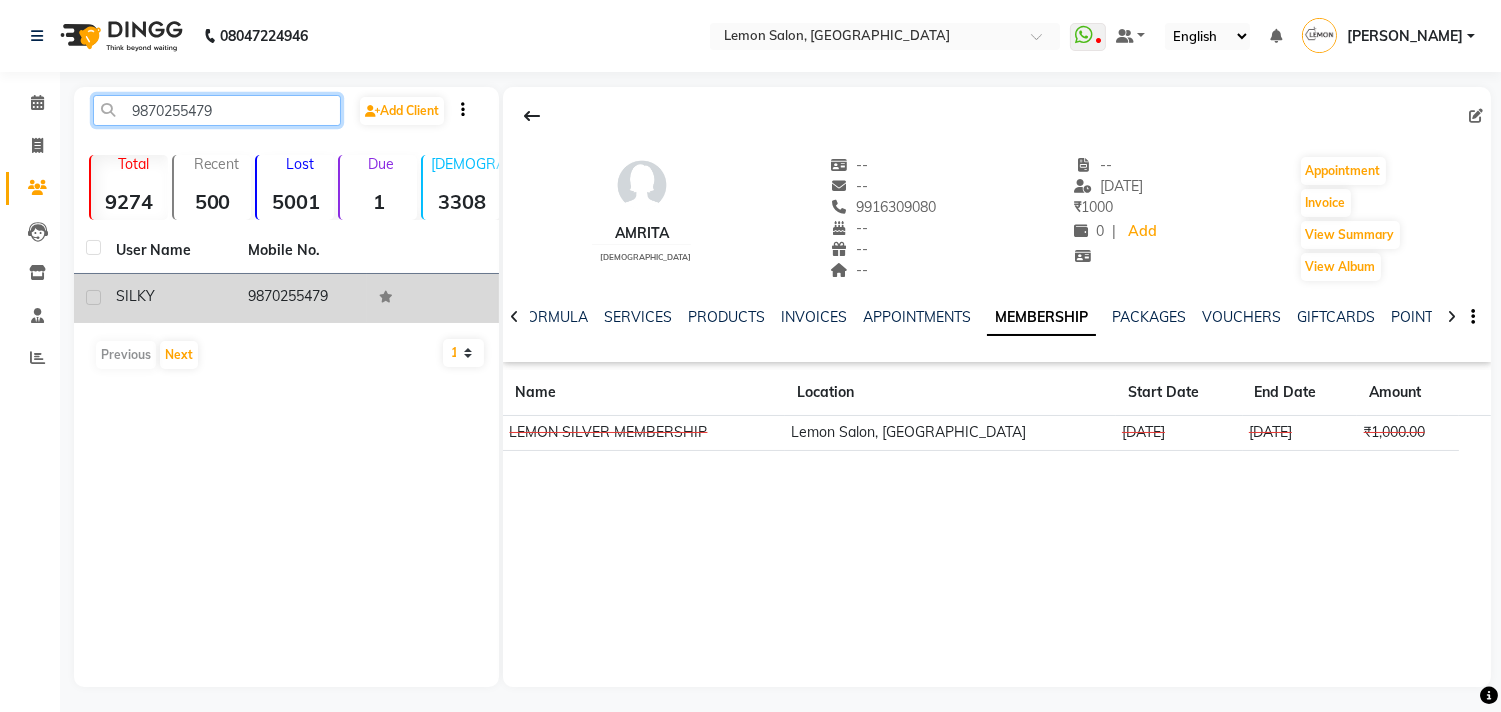 type on "9870255479" 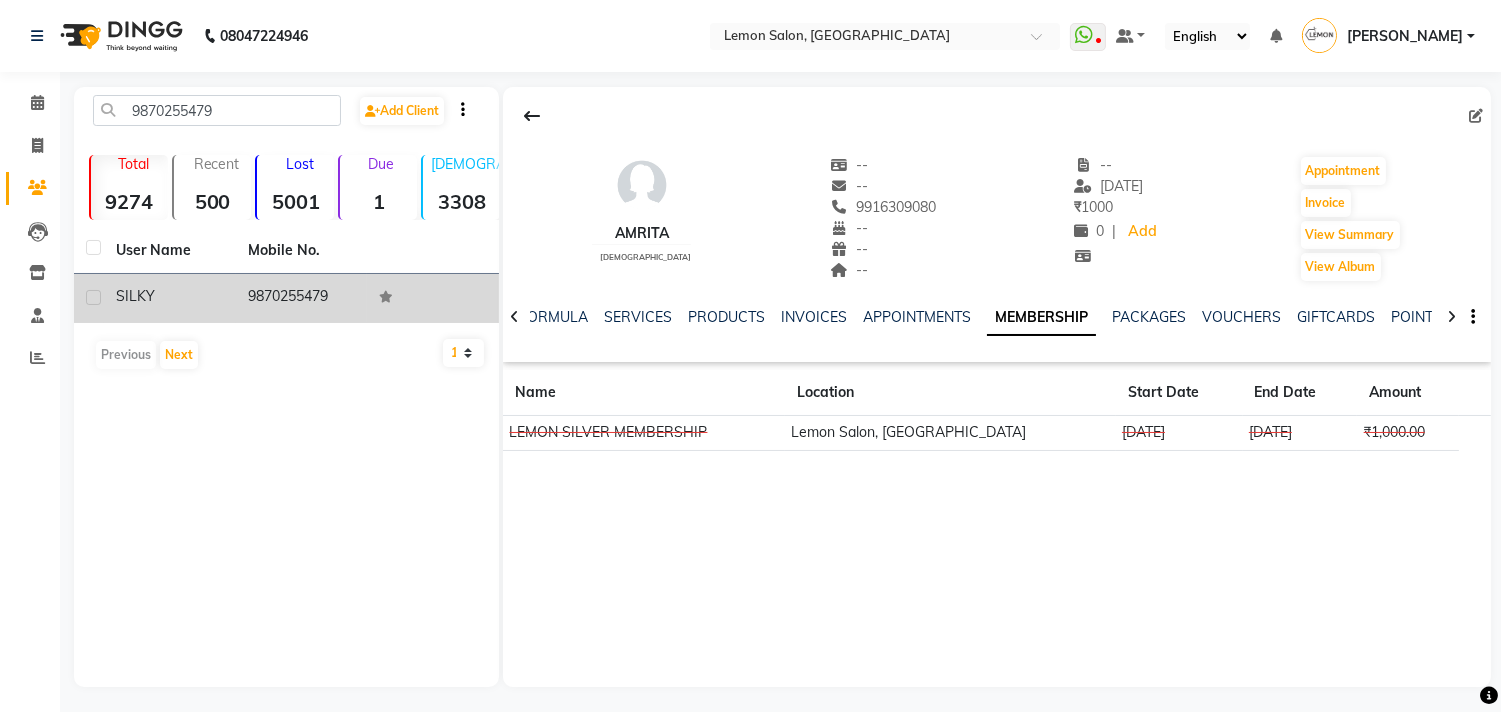 click on "SILKY" 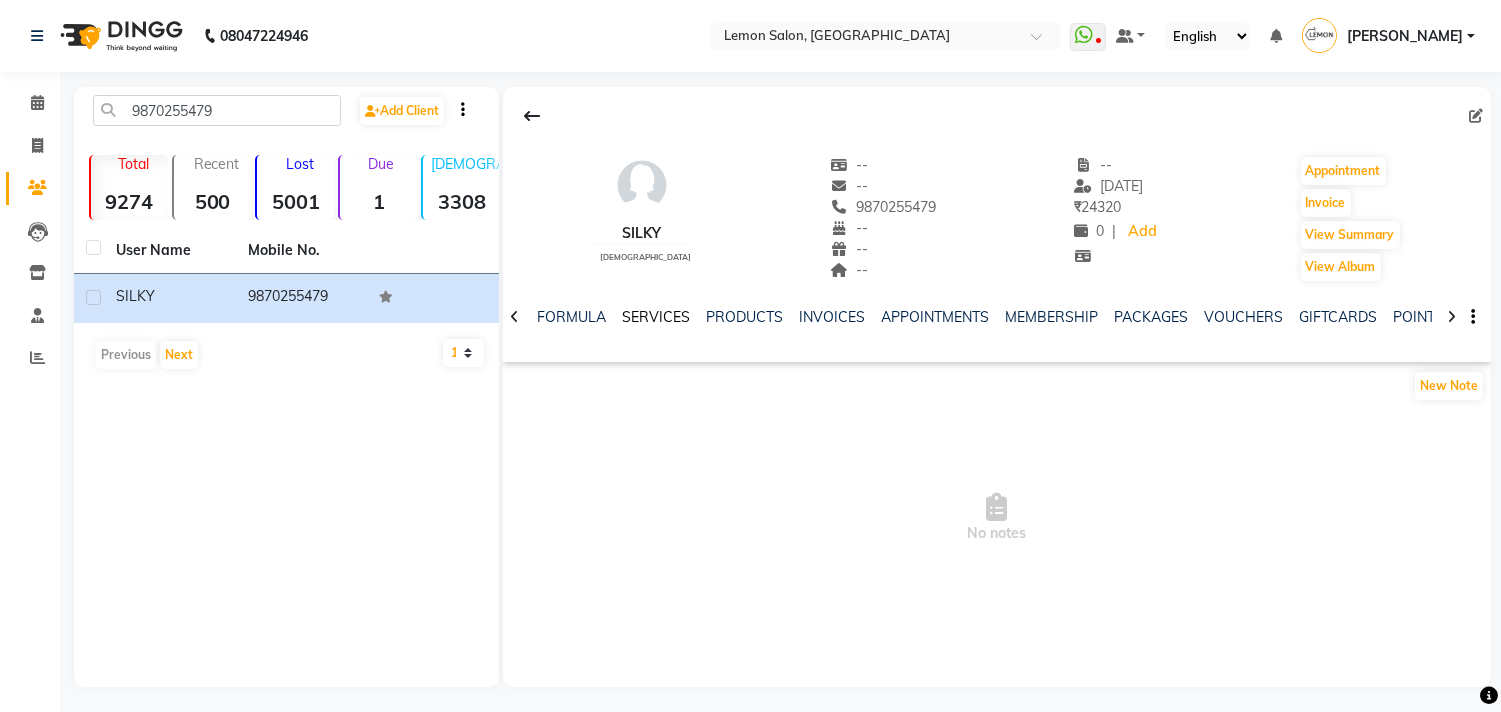 click on "SERVICES" 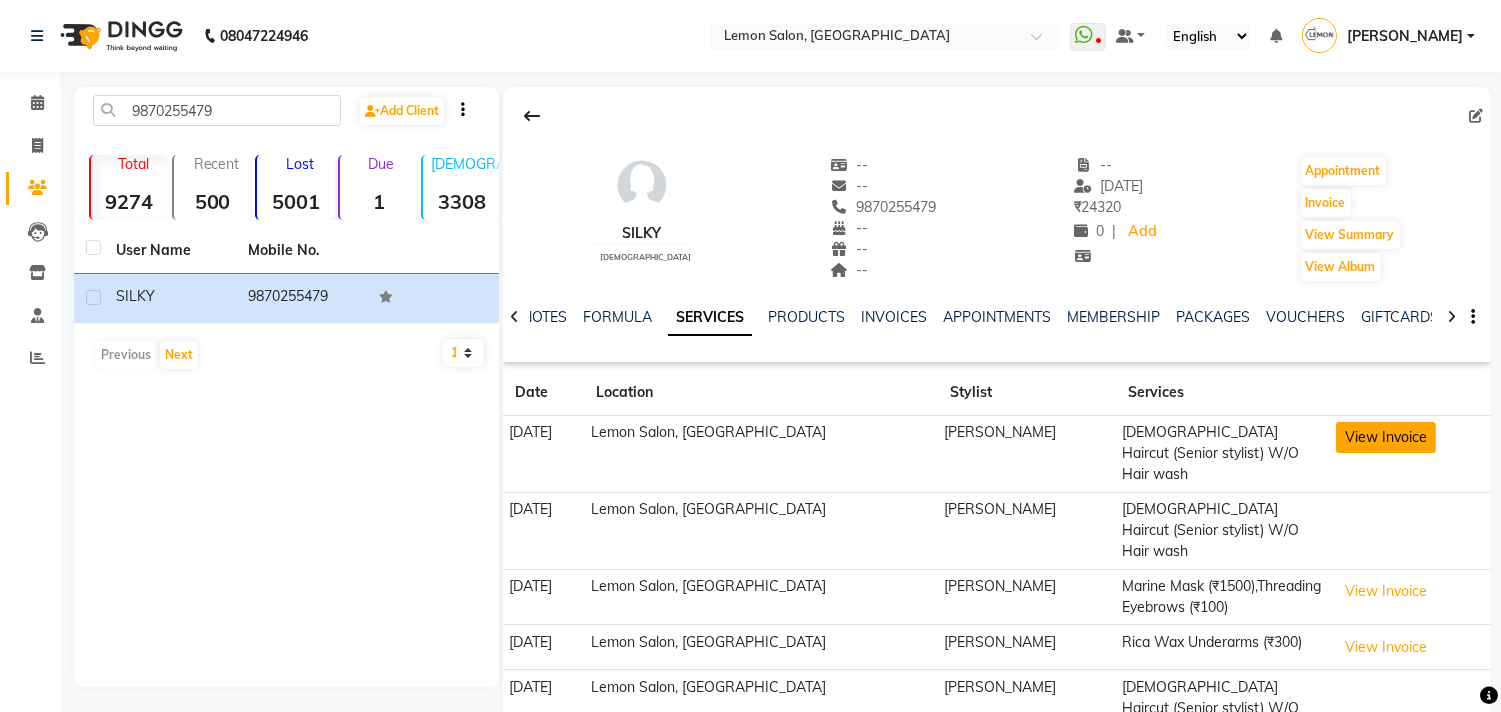 click on "View Invoice" 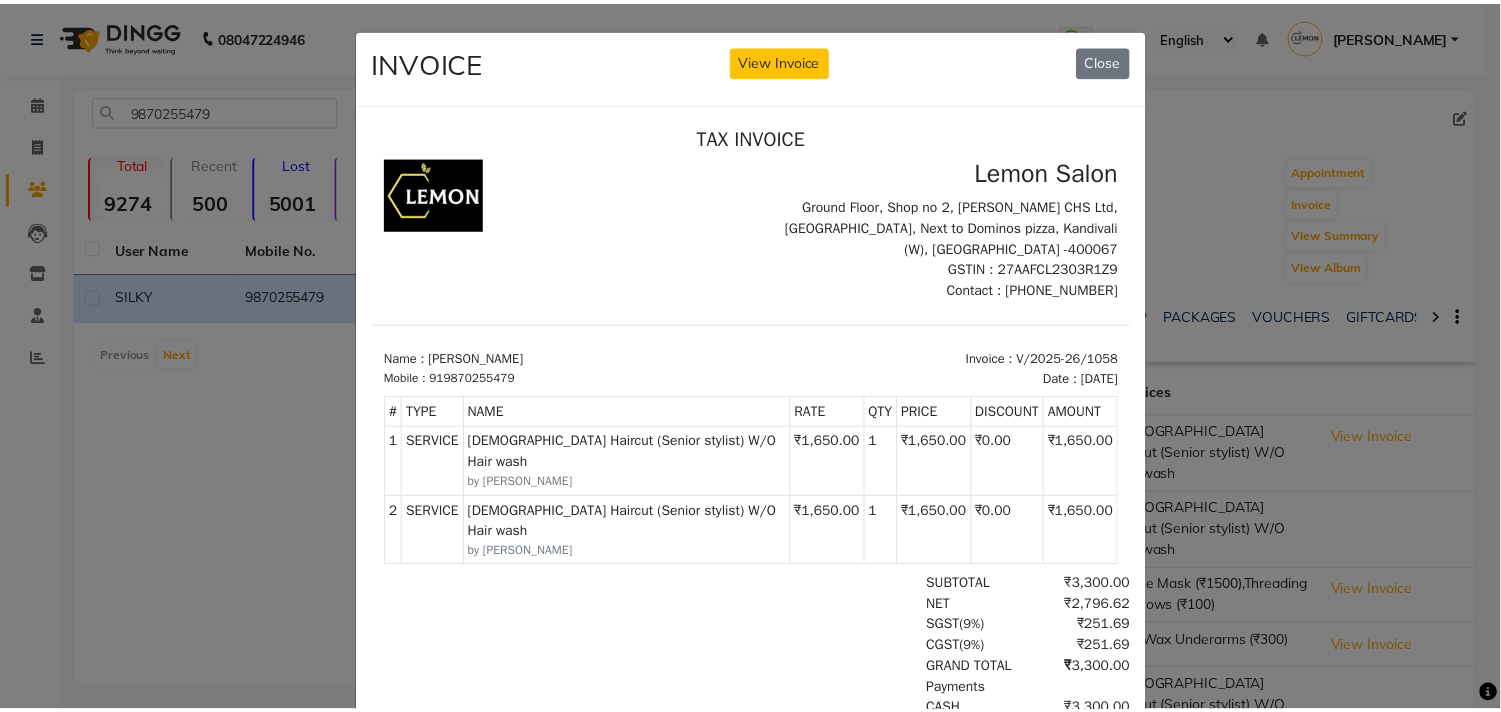 scroll, scrollTop: 0, scrollLeft: 0, axis: both 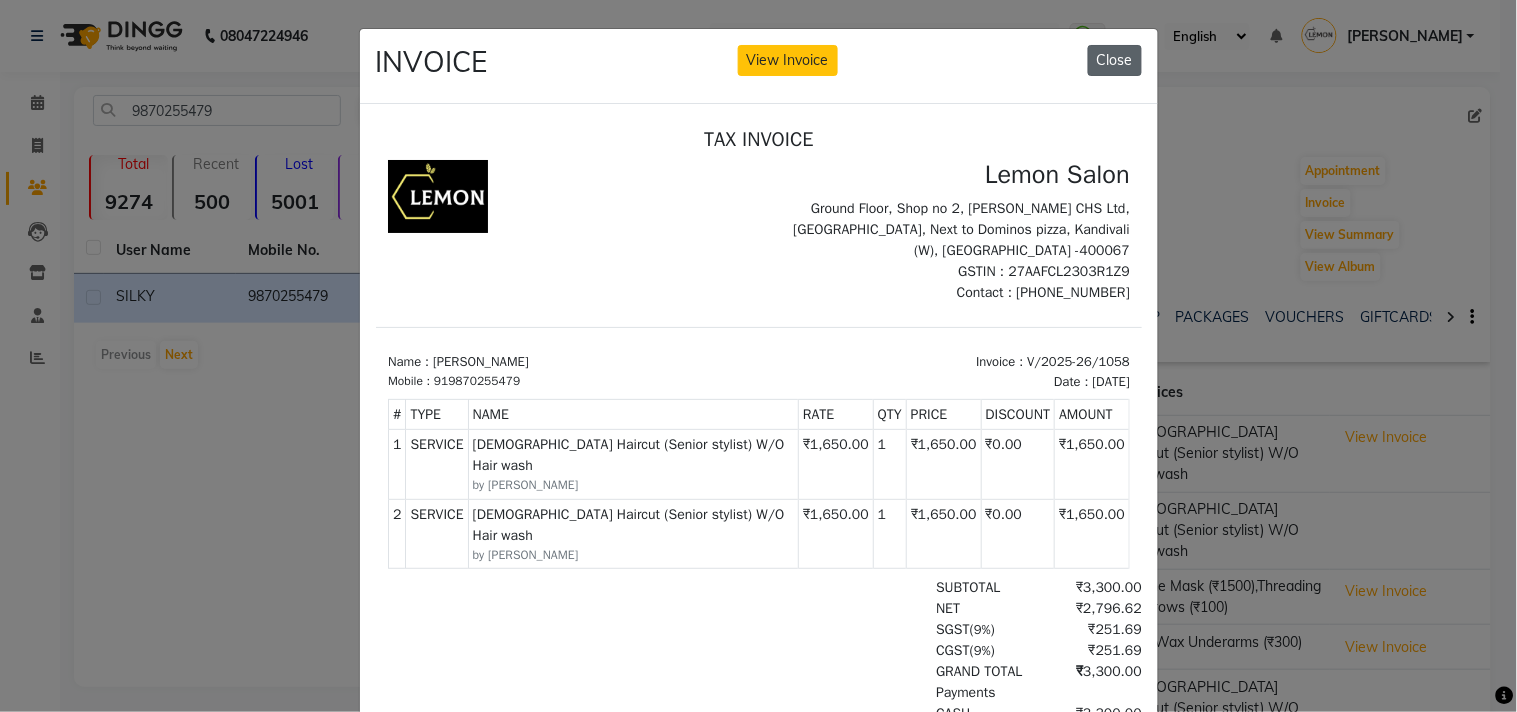 click on "Close" 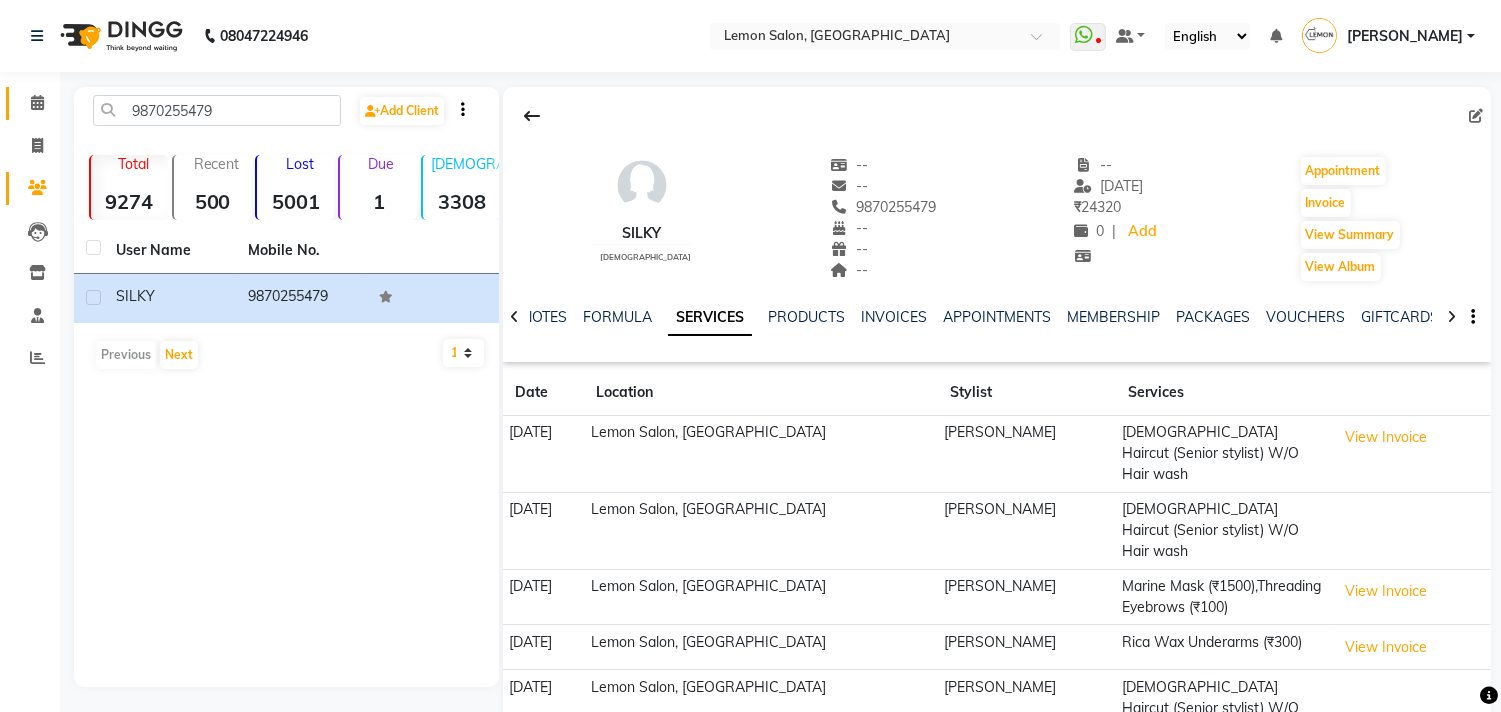 click on "Calendar" 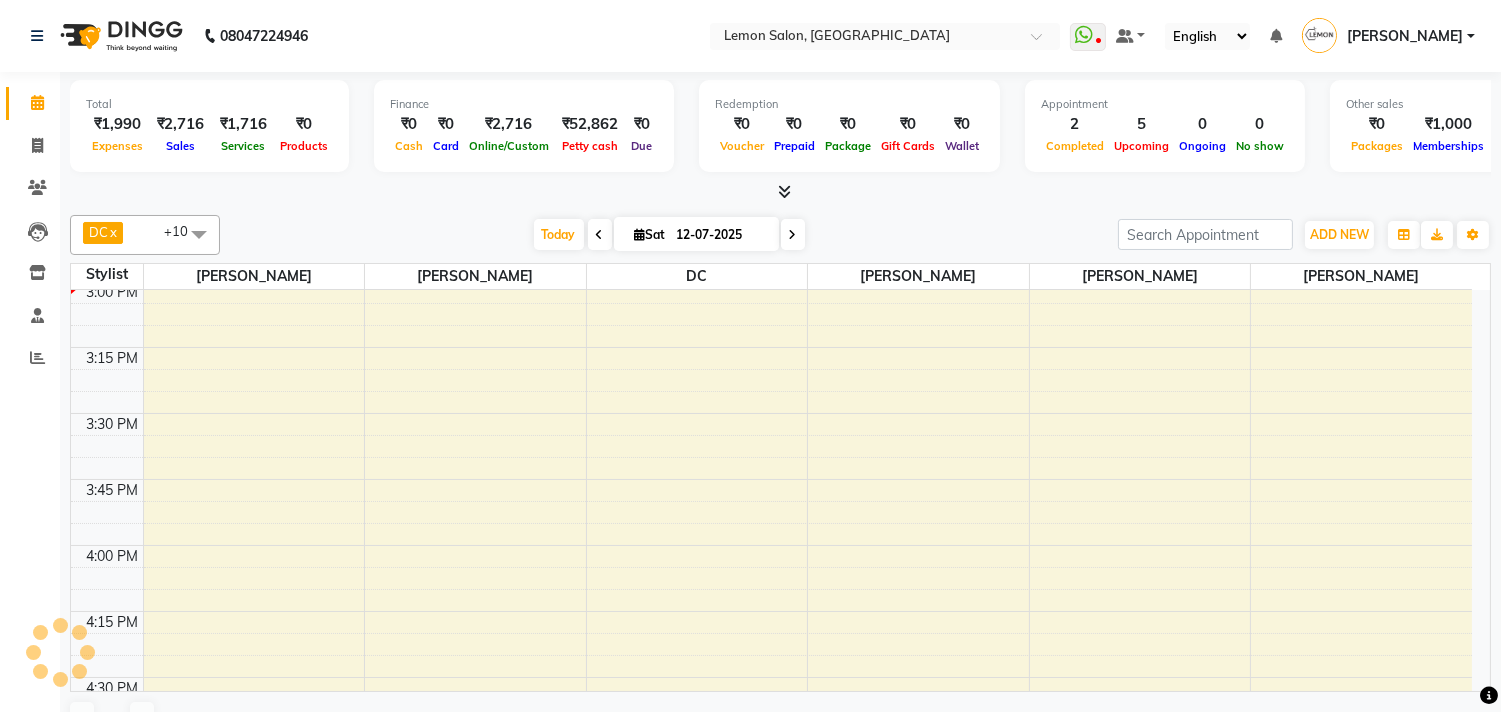 scroll, scrollTop: 0, scrollLeft: 0, axis: both 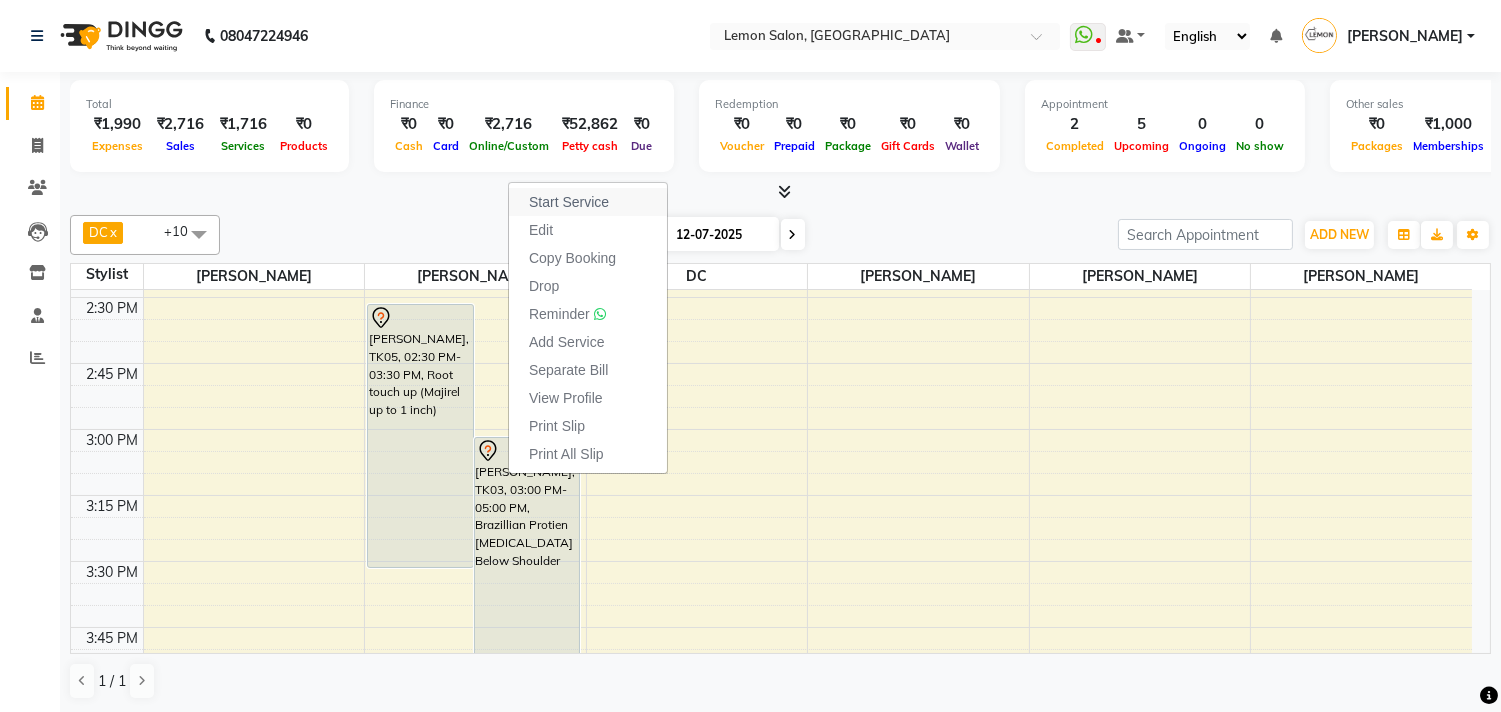 click on "Start Service" at bounding box center (569, 202) 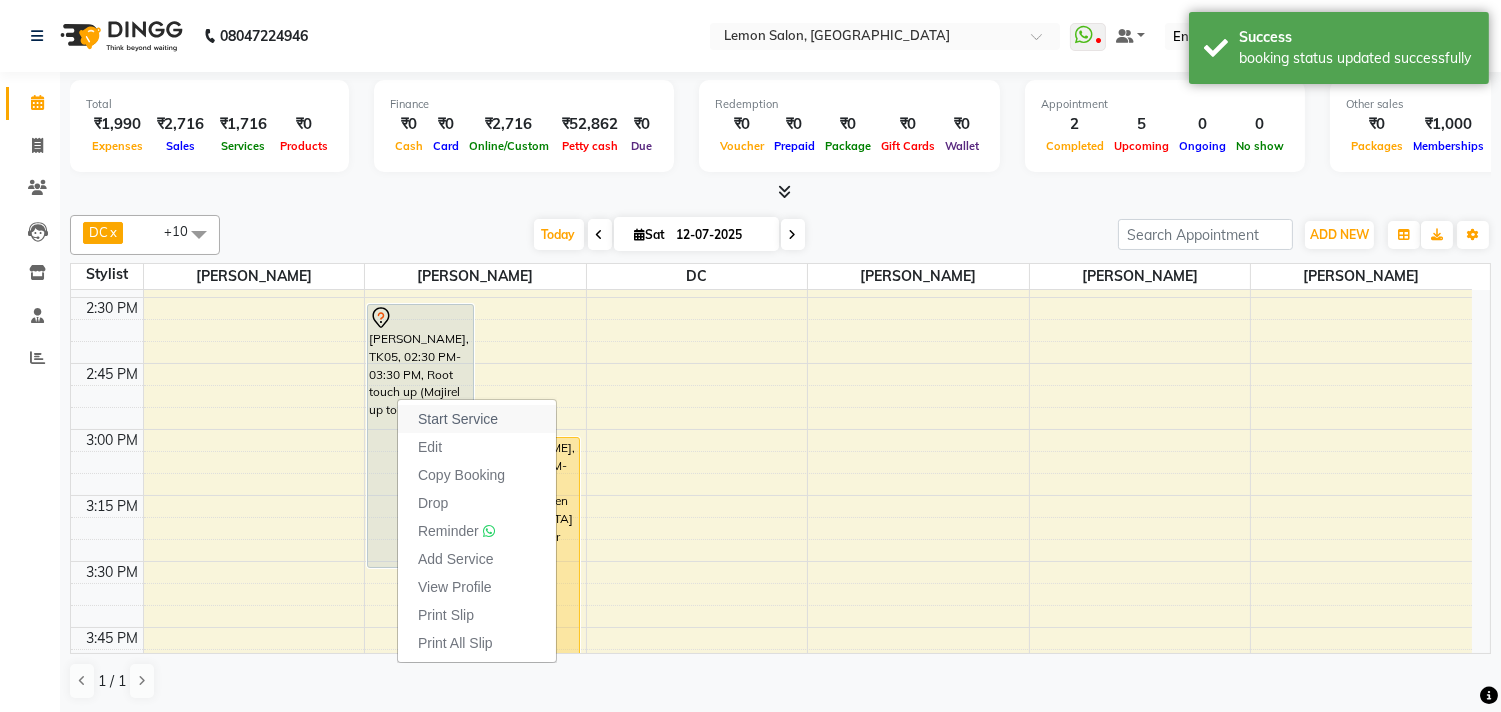 click on "Start Service" at bounding box center (458, 419) 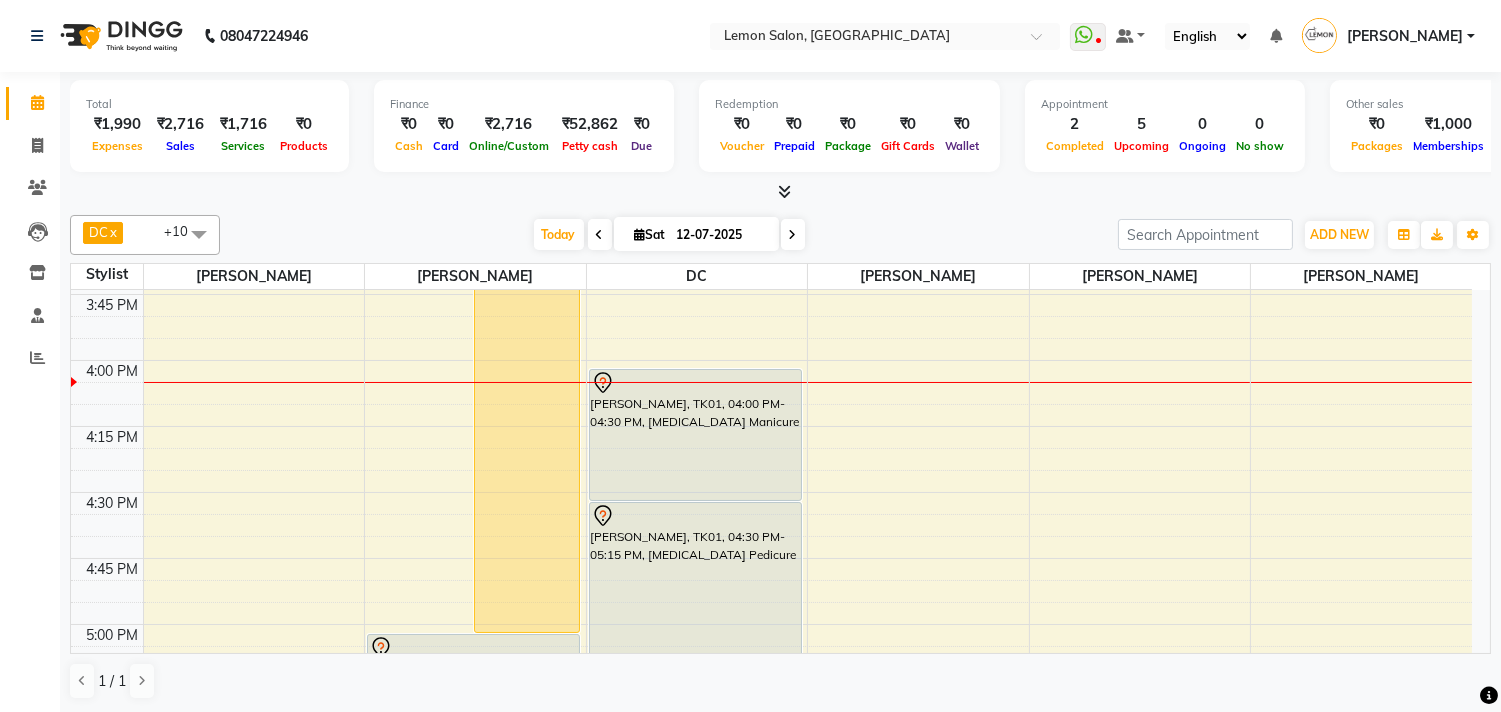 scroll, scrollTop: 1888, scrollLeft: 0, axis: vertical 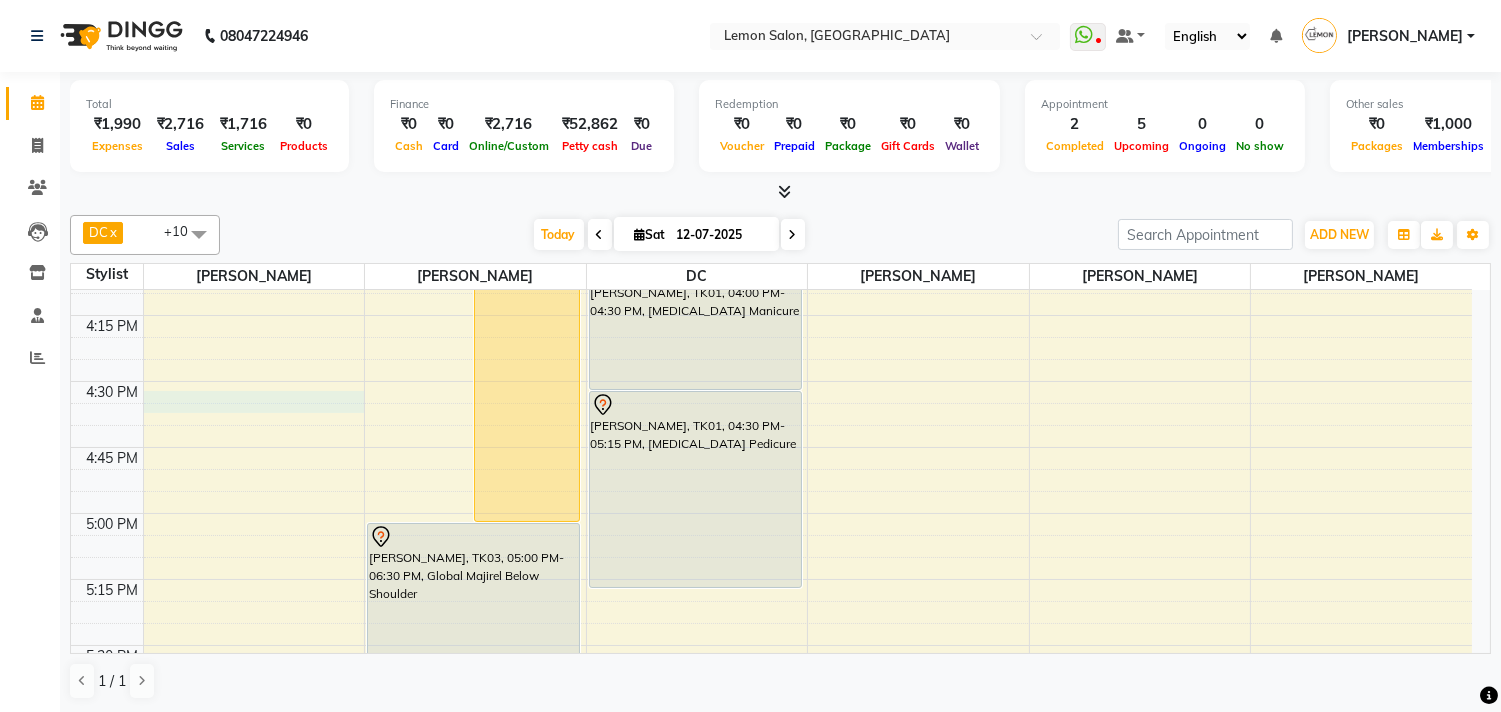 click on "9:00 AM 9:15 AM 9:30 AM 9:45 AM 10:00 AM 10:15 AM 10:30 AM 10:45 AM 11:00 AM 11:15 AM 11:30 AM 11:45 AM 12:00 PM 12:15 PM 12:30 PM 12:45 PM 1:00 PM 1:15 PM 1:30 PM 1:45 PM 2:00 PM 2:15 PM 2:30 PM 2:45 PM 3:00 PM 3:15 PM 3:30 PM 3:45 PM 4:00 PM 4:15 PM 4:30 PM 4:45 PM 5:00 PM 5:15 PM 5:30 PM 5:45 PM 6:00 PM 6:15 PM 6:30 PM 6:45 PM 7:00 PM 7:15 PM 7:30 PM 7:45 PM 8:00 PM 8:15 PM 8:30 PM 8:45 PM 9:00 PM 9:15 PM 9:30 PM 9:45 PM 10:00 PM 10:15 PM 10:30 PM 10:45 PM     Kiran Gohil, TK04, 10:30 AM-12:00 PM, Rica Wax Full arms (₹715),Rica Wax Full legs (₹990),Rica Wax Underarms (₹330),Threading Eyebrows (₹110)    SONICA SUNKERSETT, TK05, 02:30 PM-03:30 PM, Root touch up (Majirel up to 1 inch)    KOMAL GANDHI, TK03, 03:00 PM-05:00 PM, Brazillian Protien Botox Below Shoulder             KOMAL GANDHI, TK03, 05:00 PM-06:30 PM, Global Majirel Below Shoulder             MARIA, TK01, 04:00 PM-04:30 PM, Whitening Manicure             MARIA, TK01, 04:30 PM-05:15 PM, Whitening Pedicure" at bounding box center (771, 249) 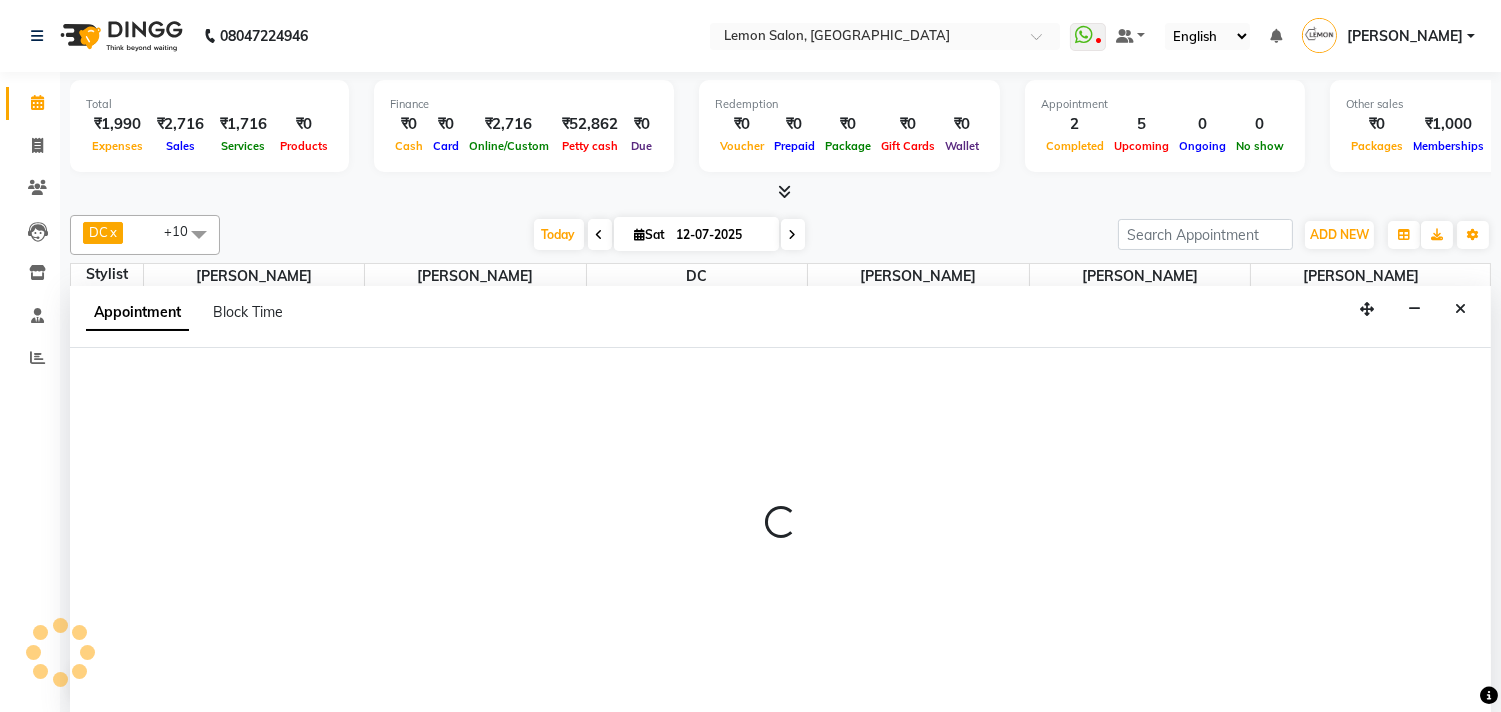 scroll, scrollTop: 1, scrollLeft: 0, axis: vertical 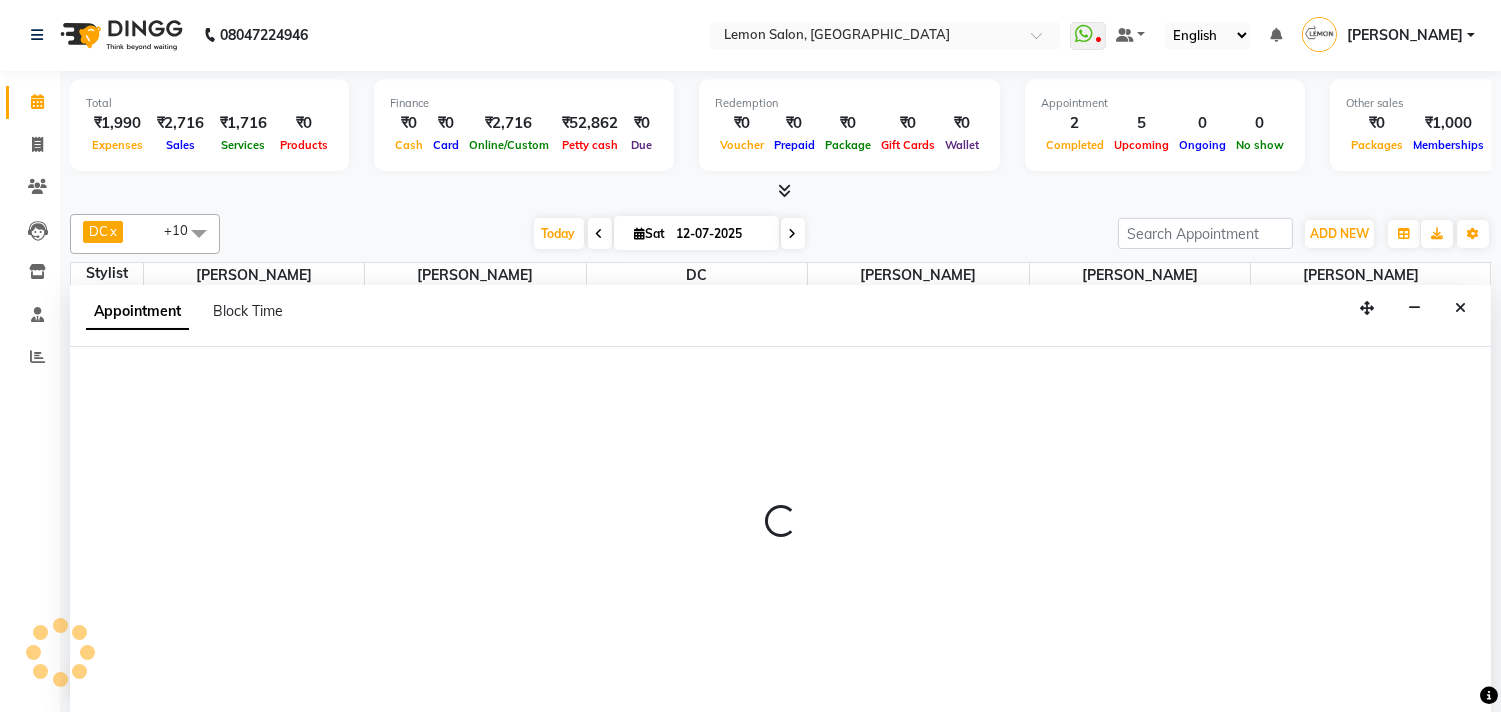select on "7383" 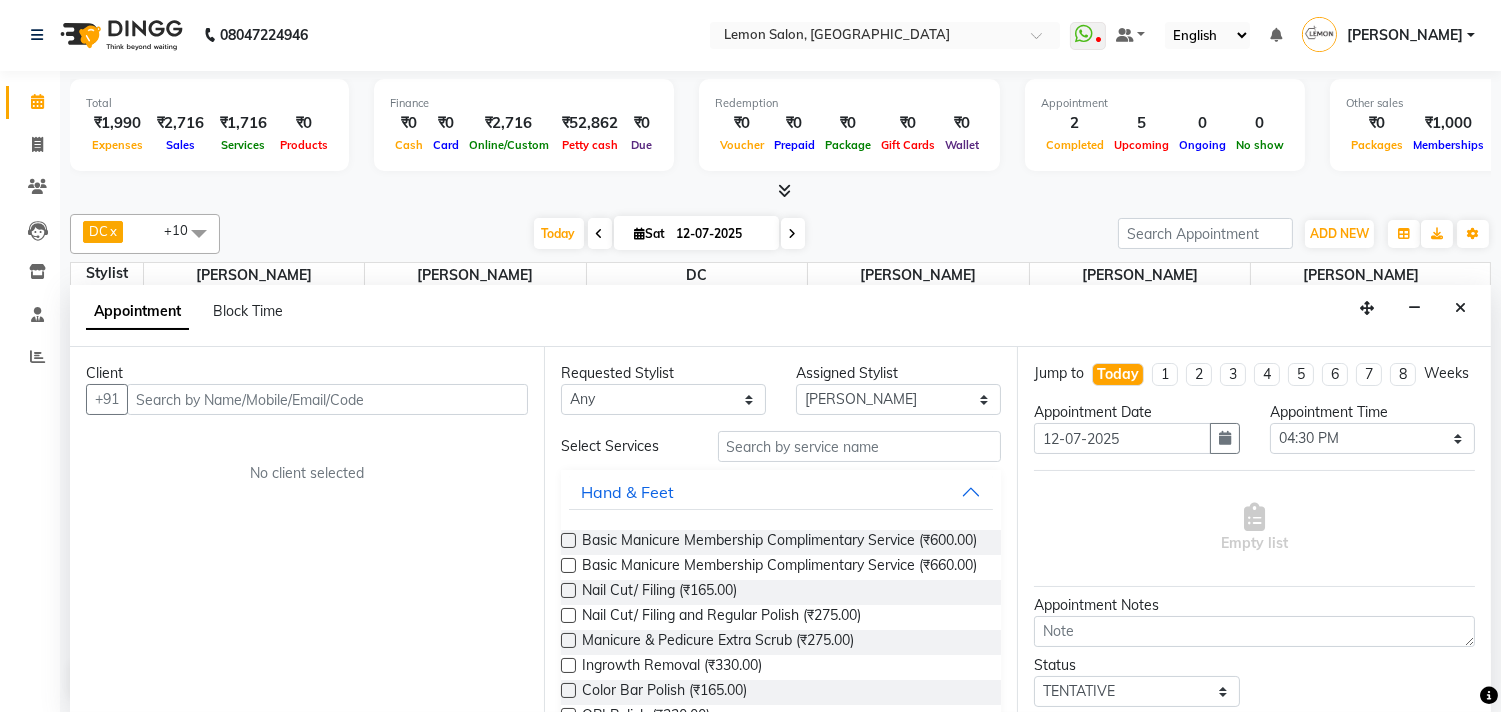 click at bounding box center [327, 399] 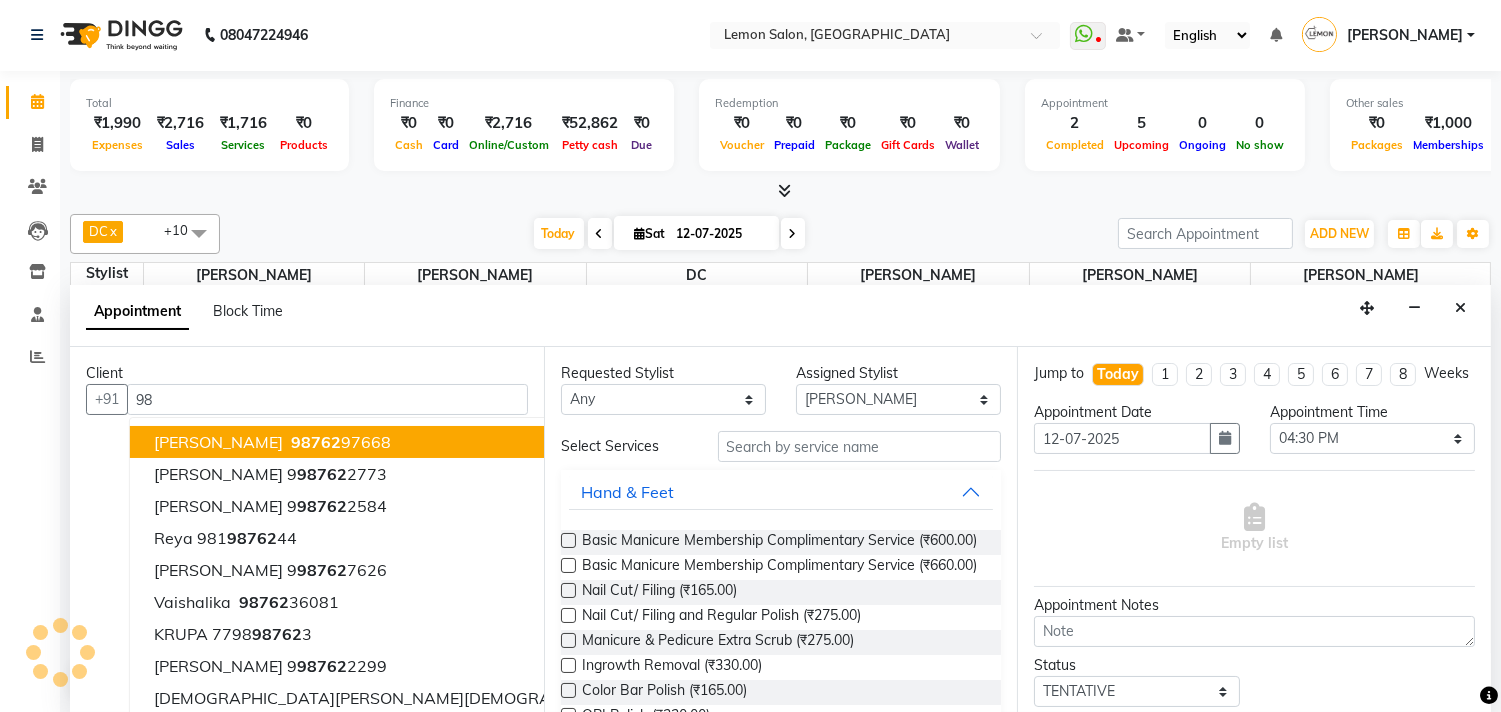 type on "9" 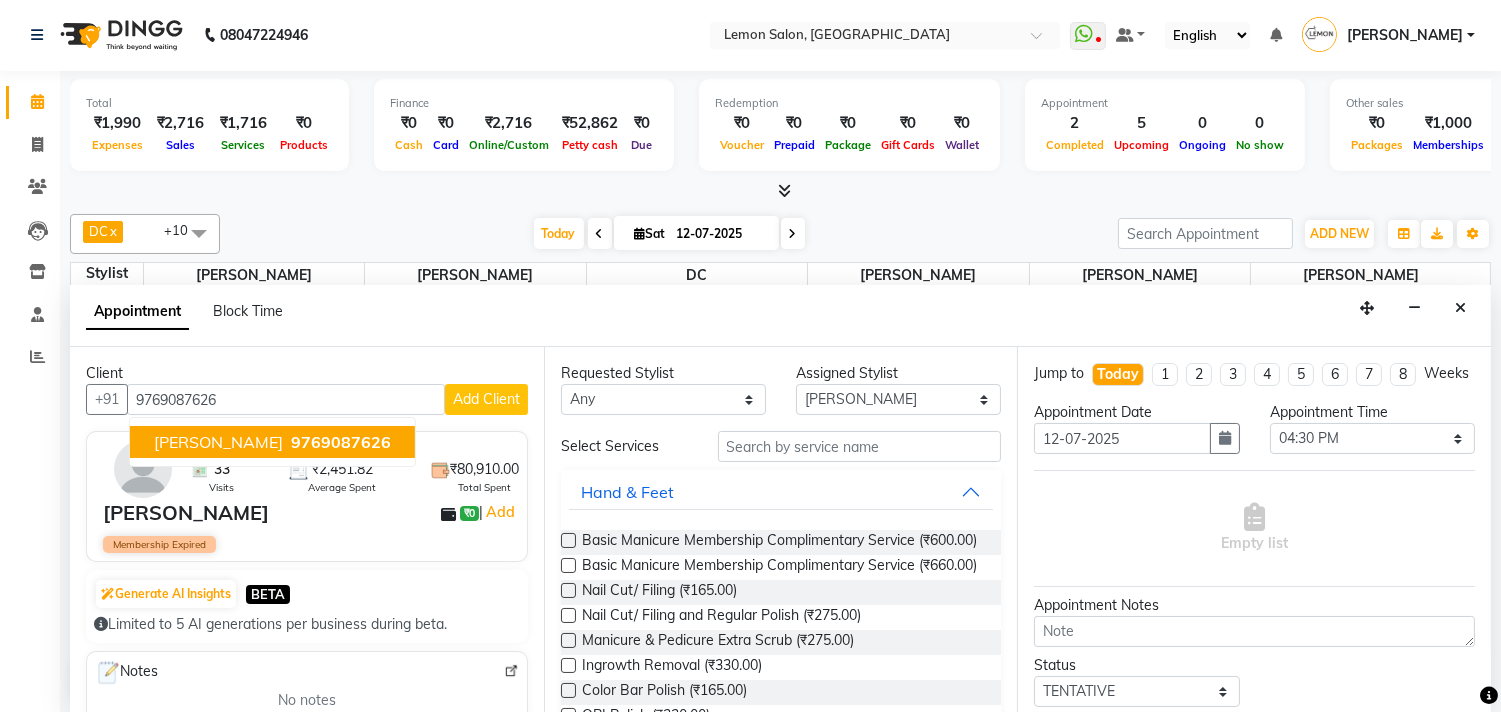 click on "RAJENDRA RATHOD" at bounding box center (218, 442) 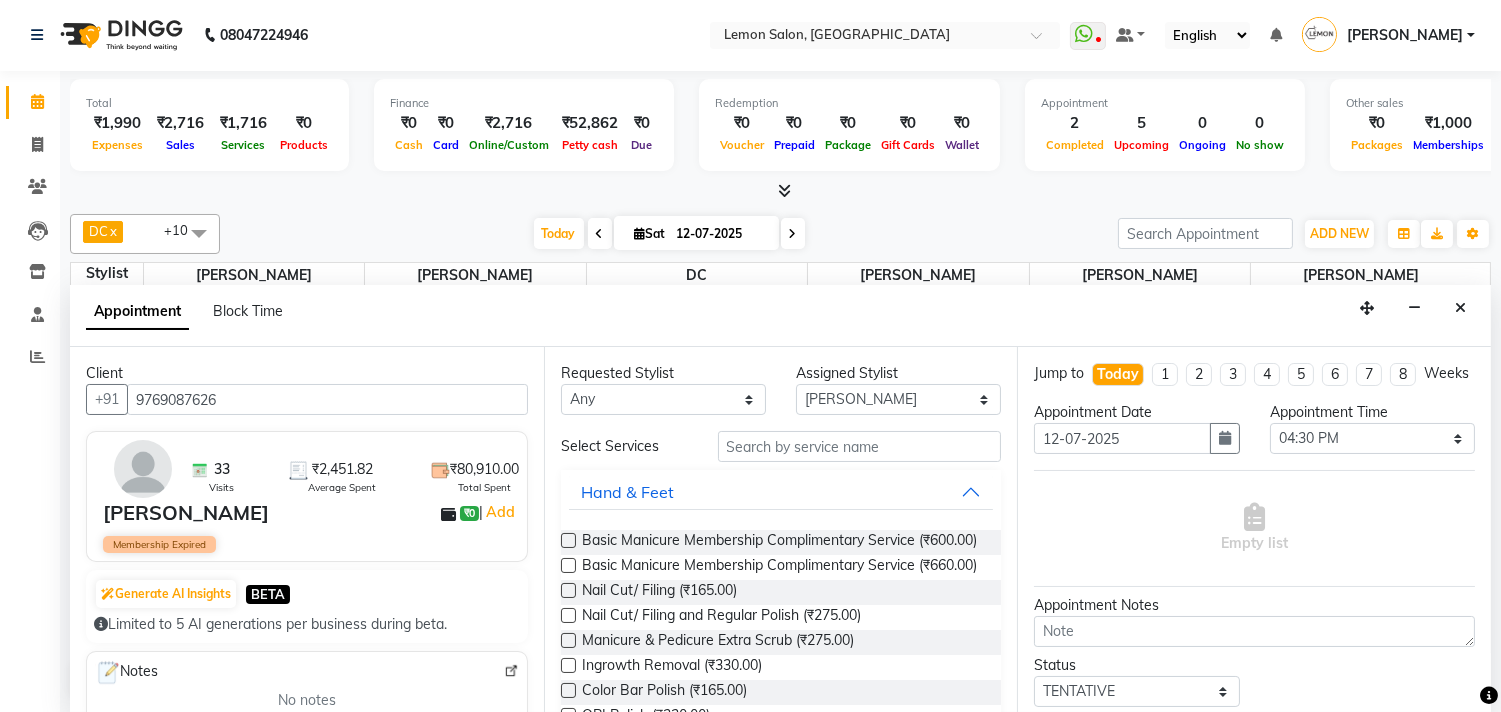 type on "9769087626" 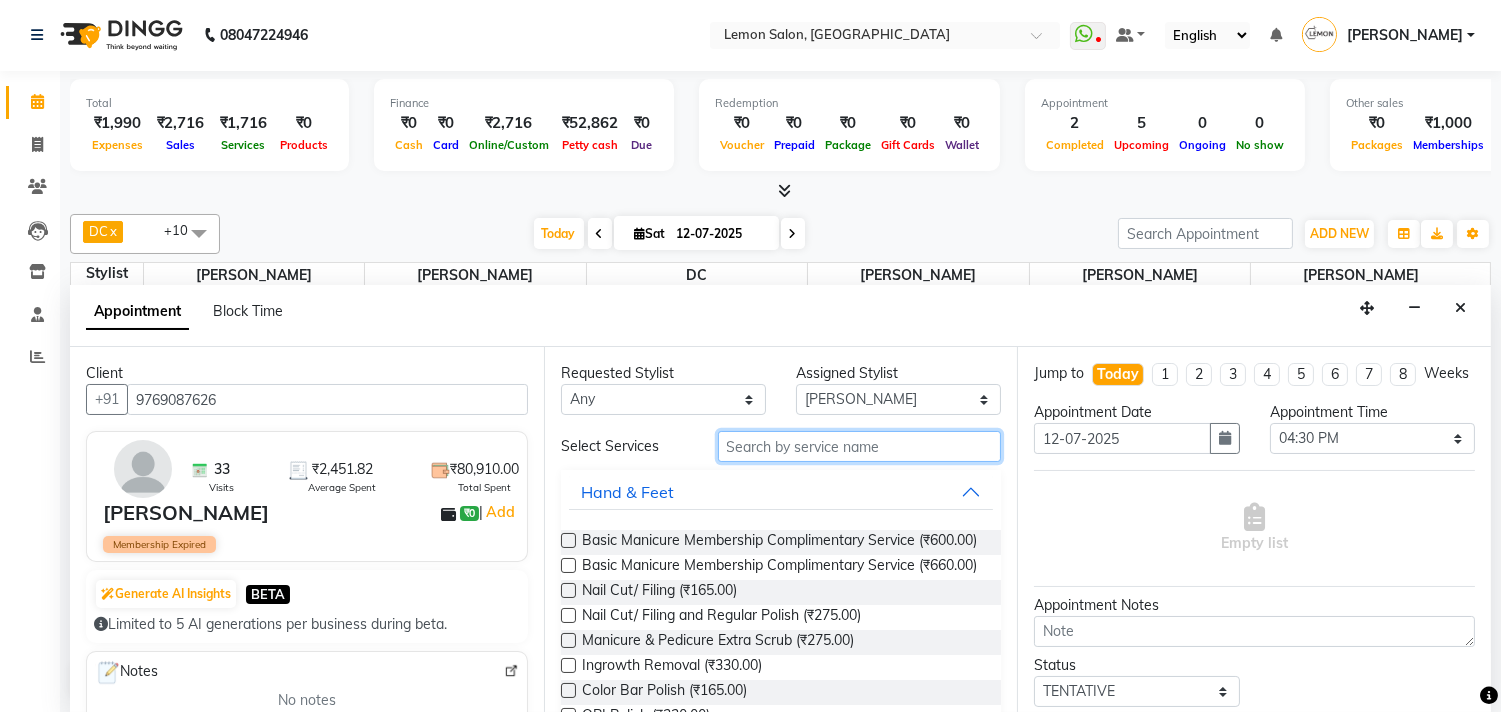 click at bounding box center (860, 446) 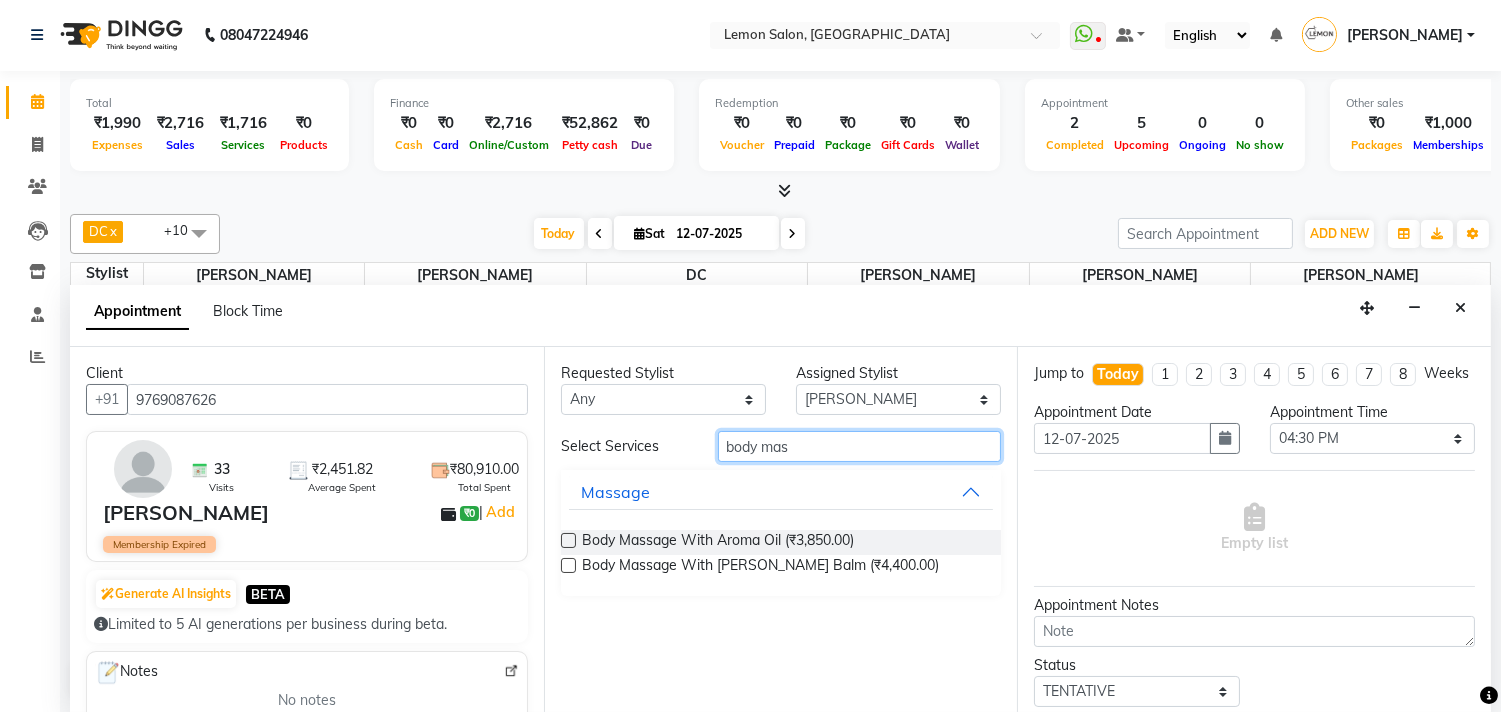 type on "body mas" 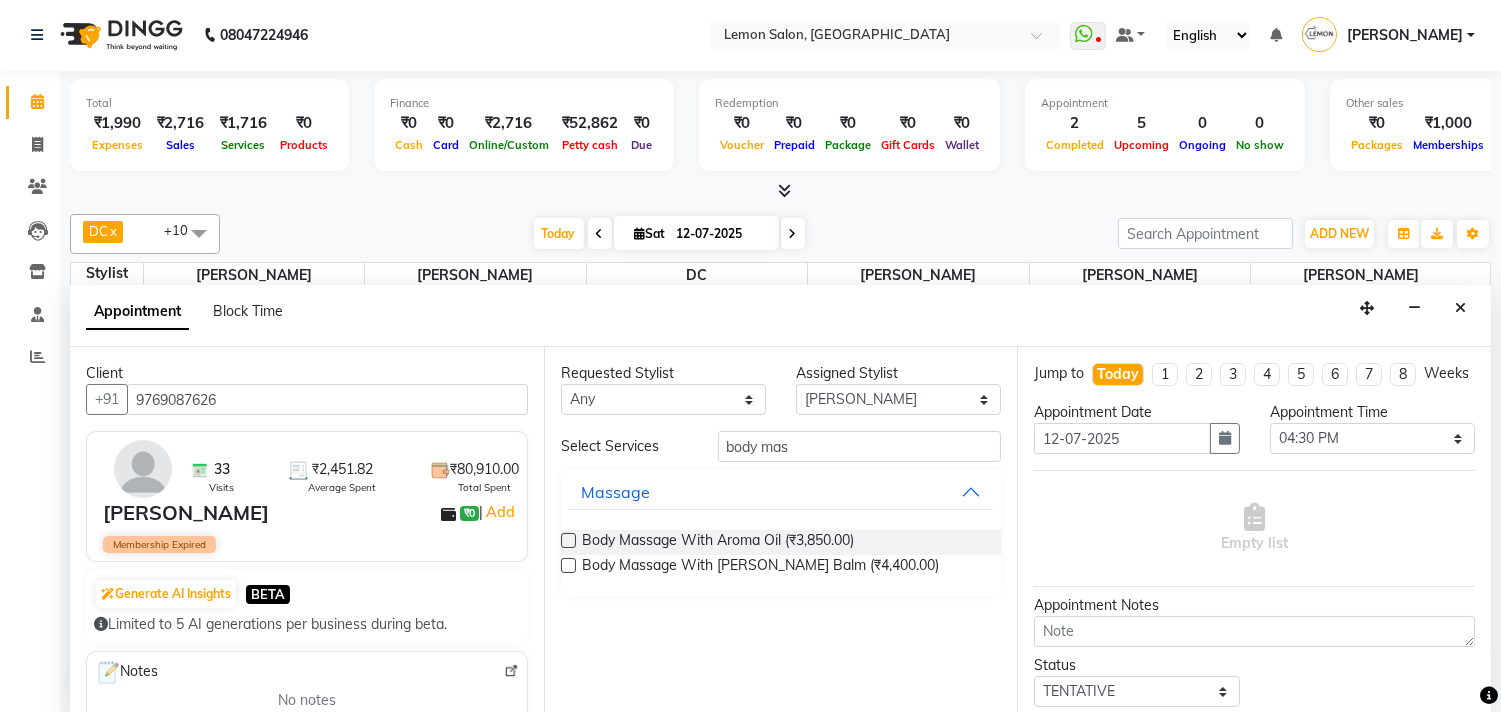 click at bounding box center [568, 540] 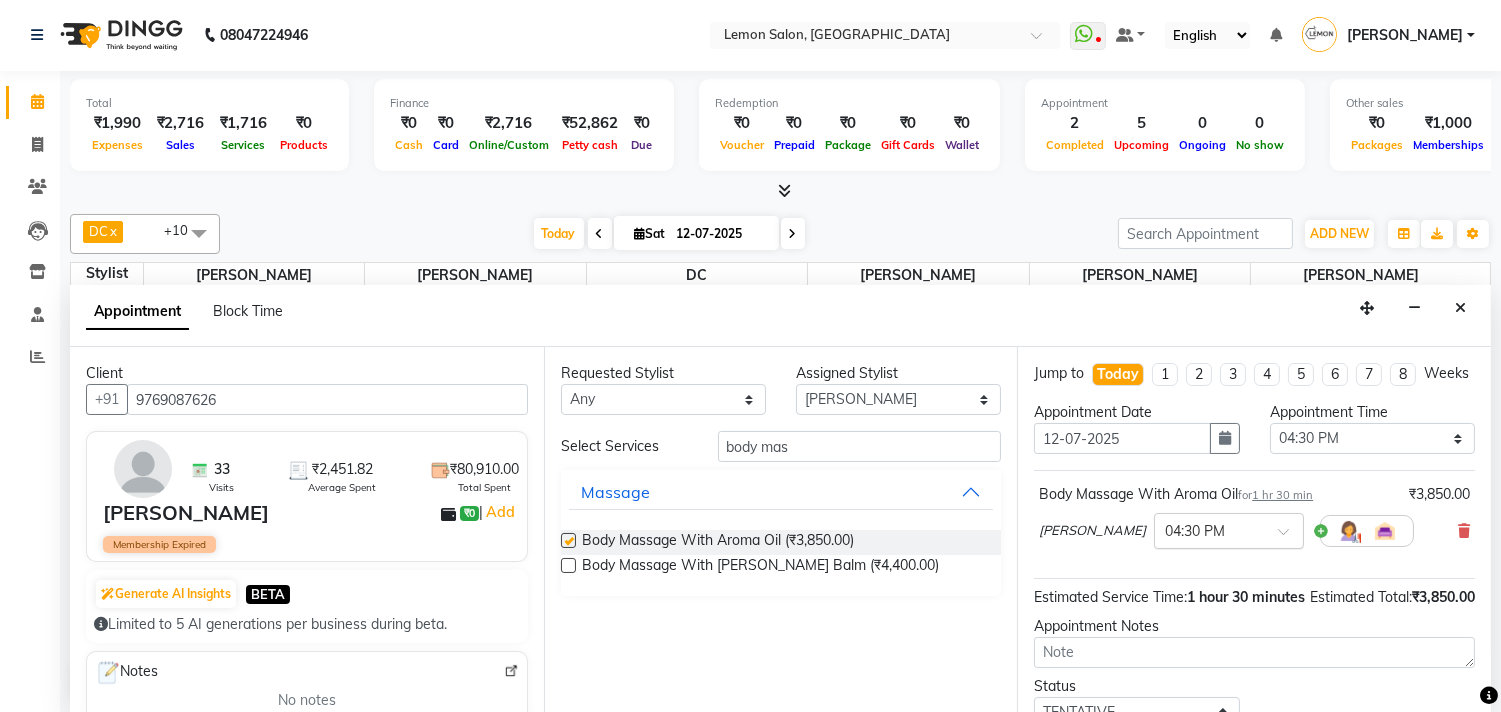 checkbox on "false" 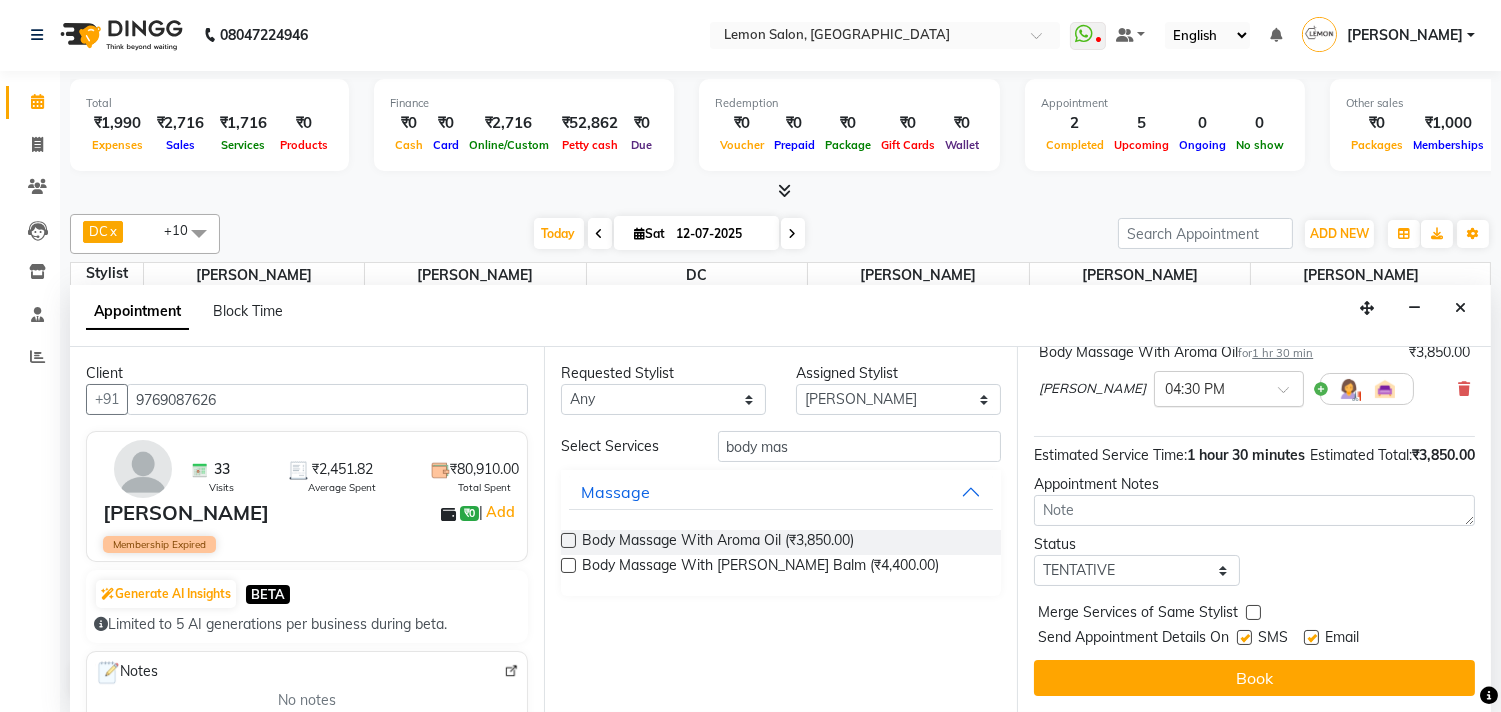 scroll, scrollTop: 181, scrollLeft: 0, axis: vertical 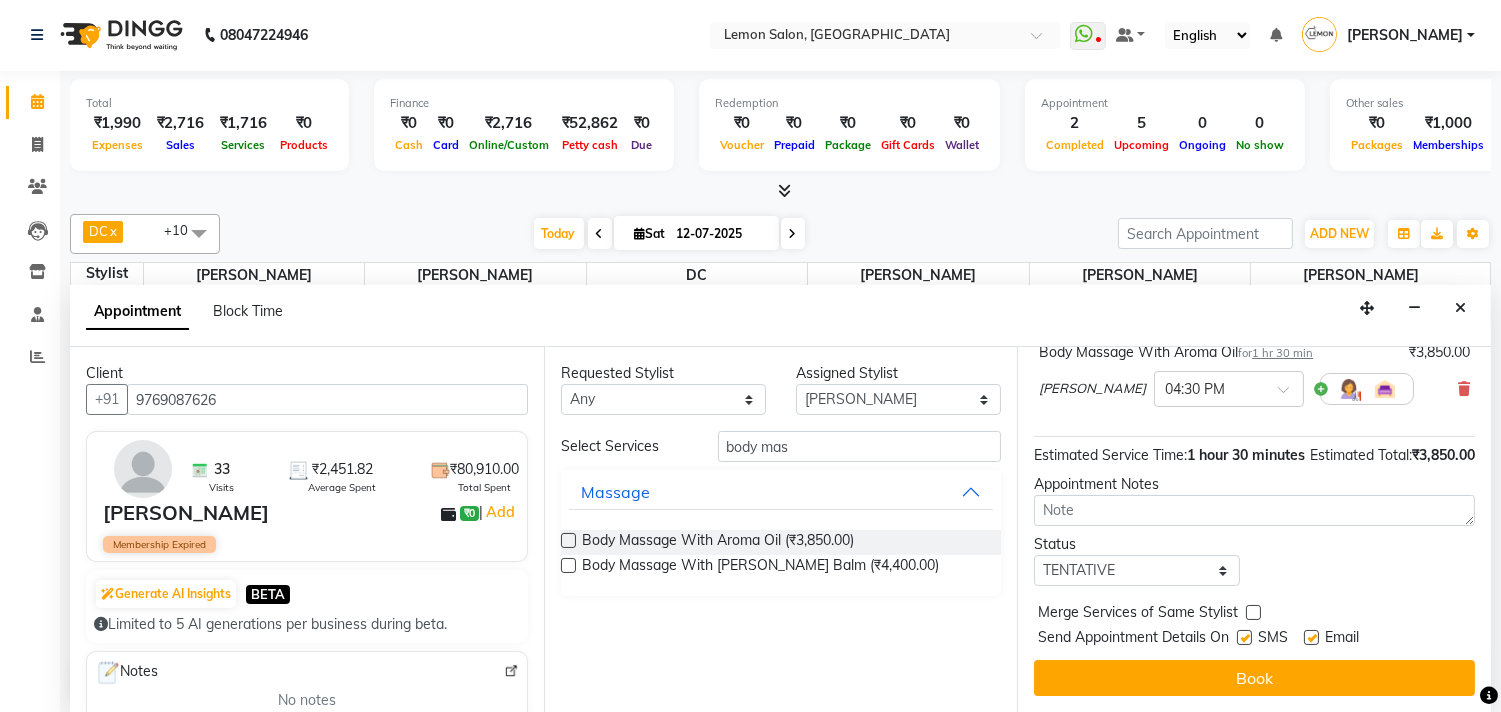 click at bounding box center [1244, 637] 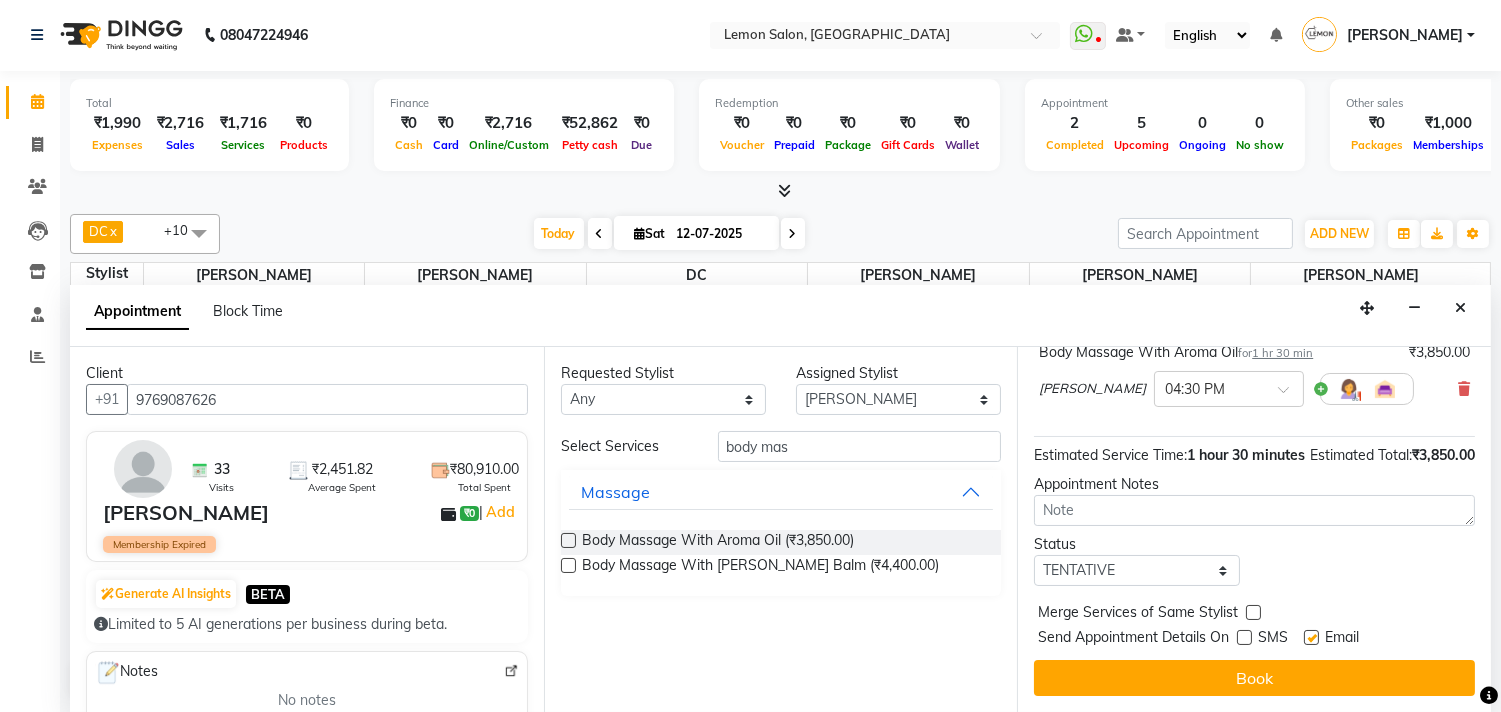 click at bounding box center (1311, 637) 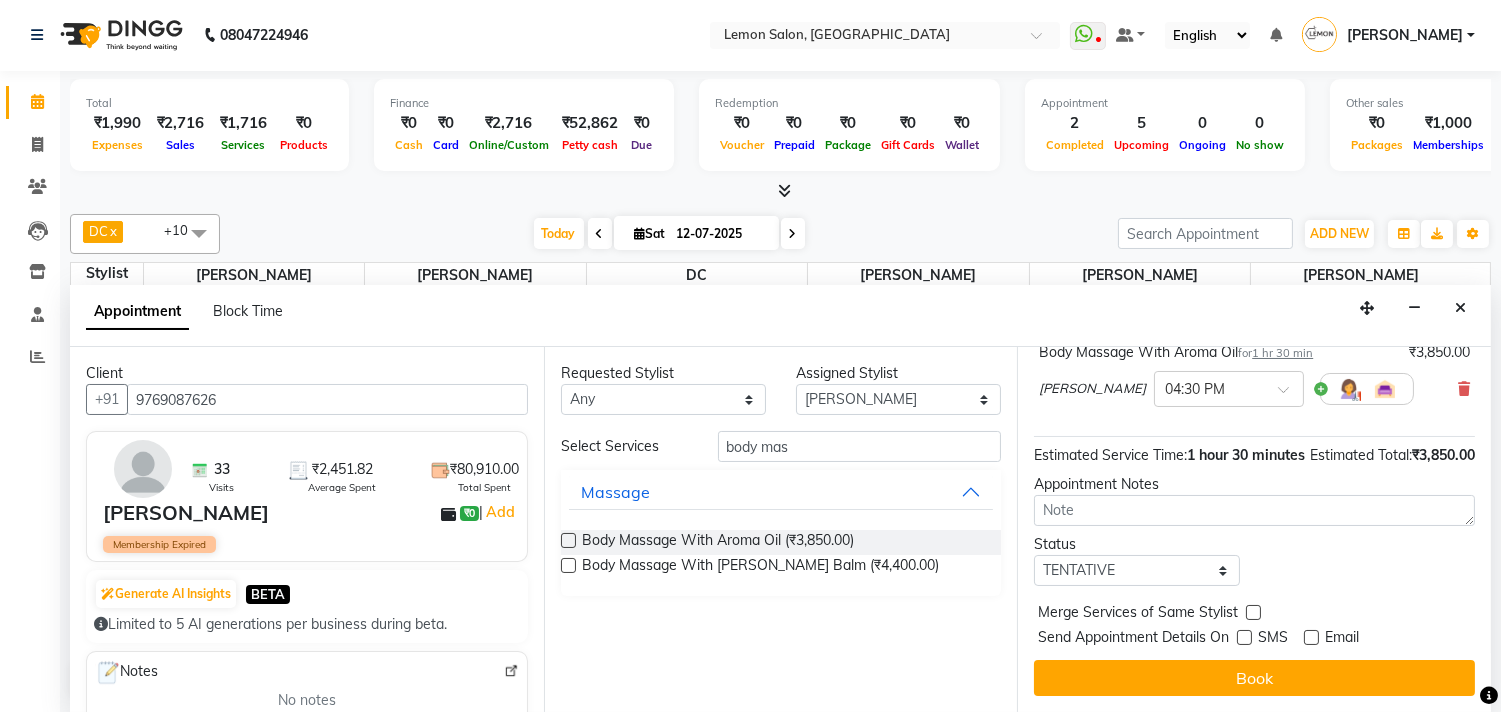 drag, startPoint x: 1277, startPoint y: 663, endPoint x: 1260, endPoint y: 675, distance: 20.808653 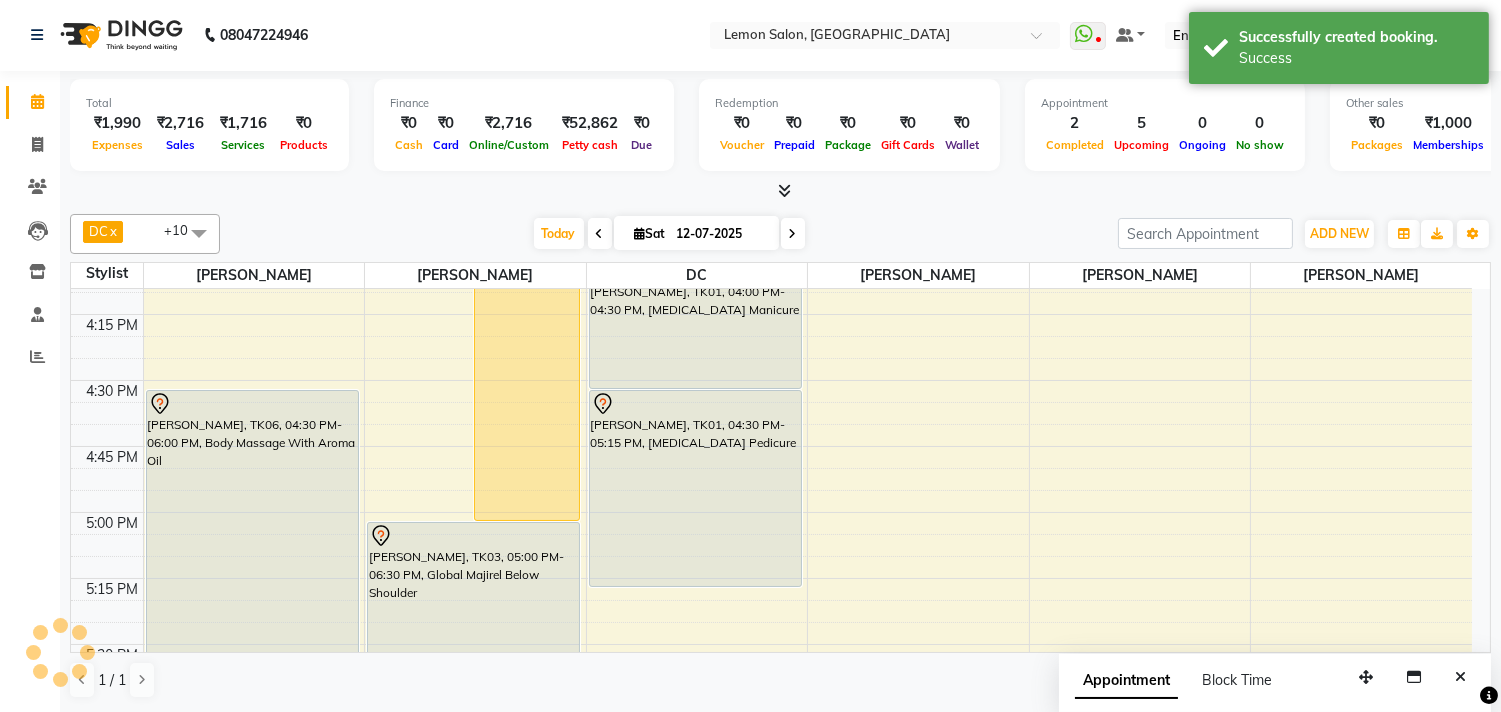 scroll, scrollTop: 0, scrollLeft: 0, axis: both 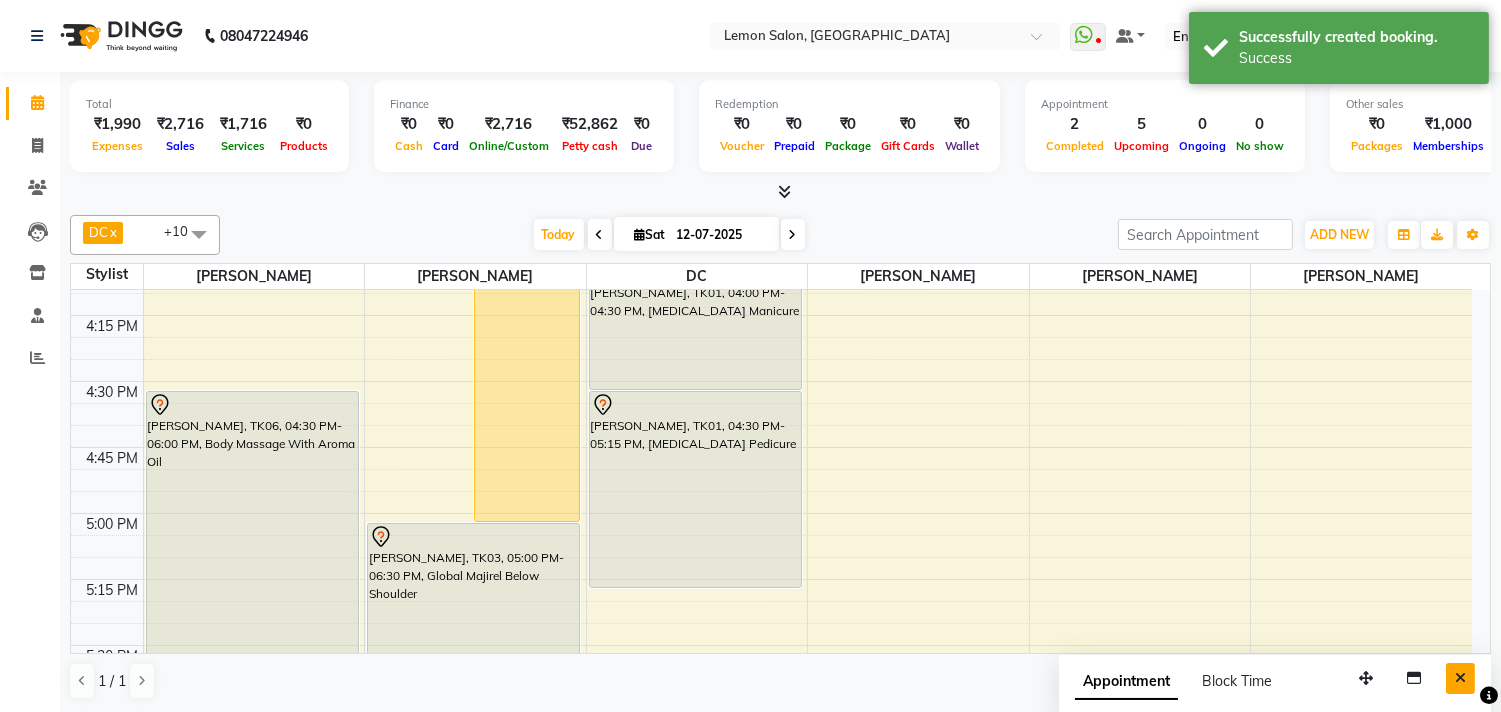 click at bounding box center [1460, 678] 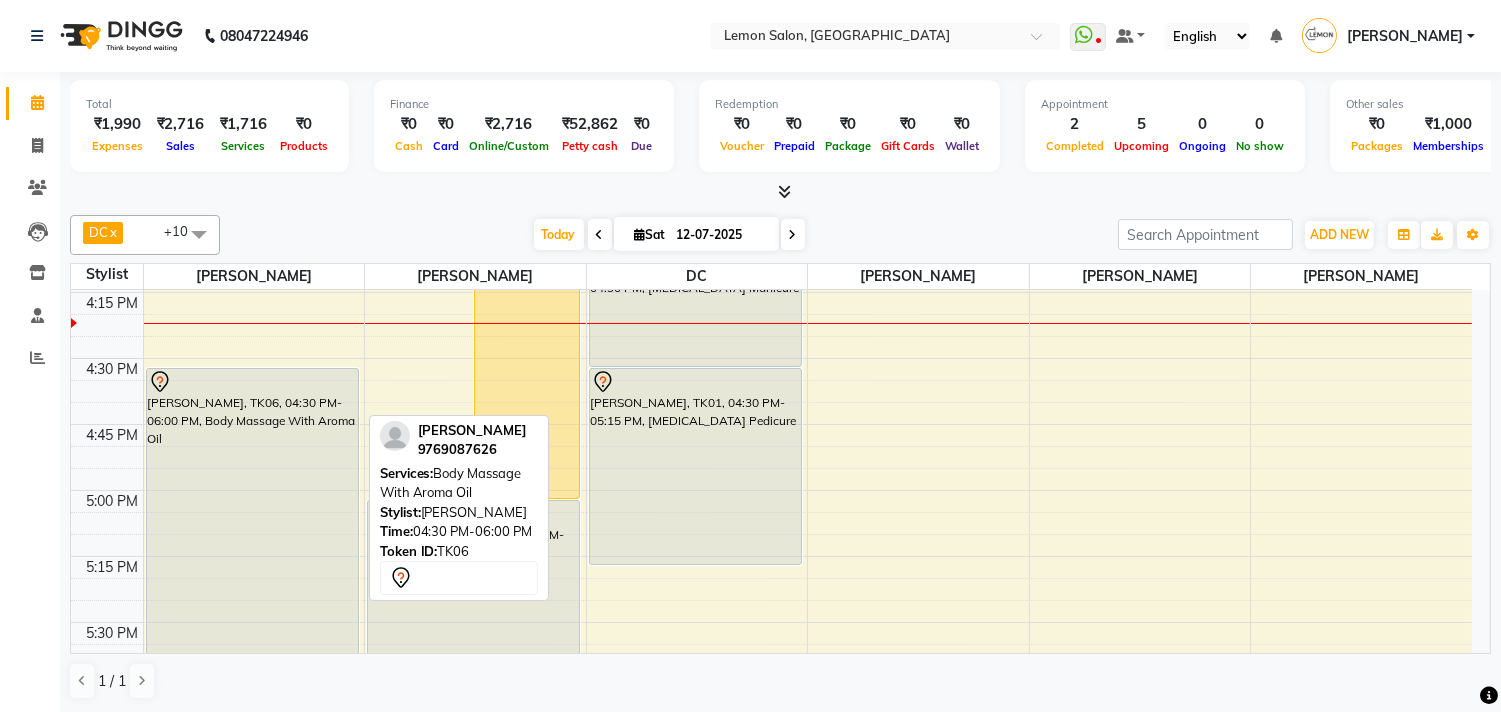 scroll, scrollTop: 1777, scrollLeft: 0, axis: vertical 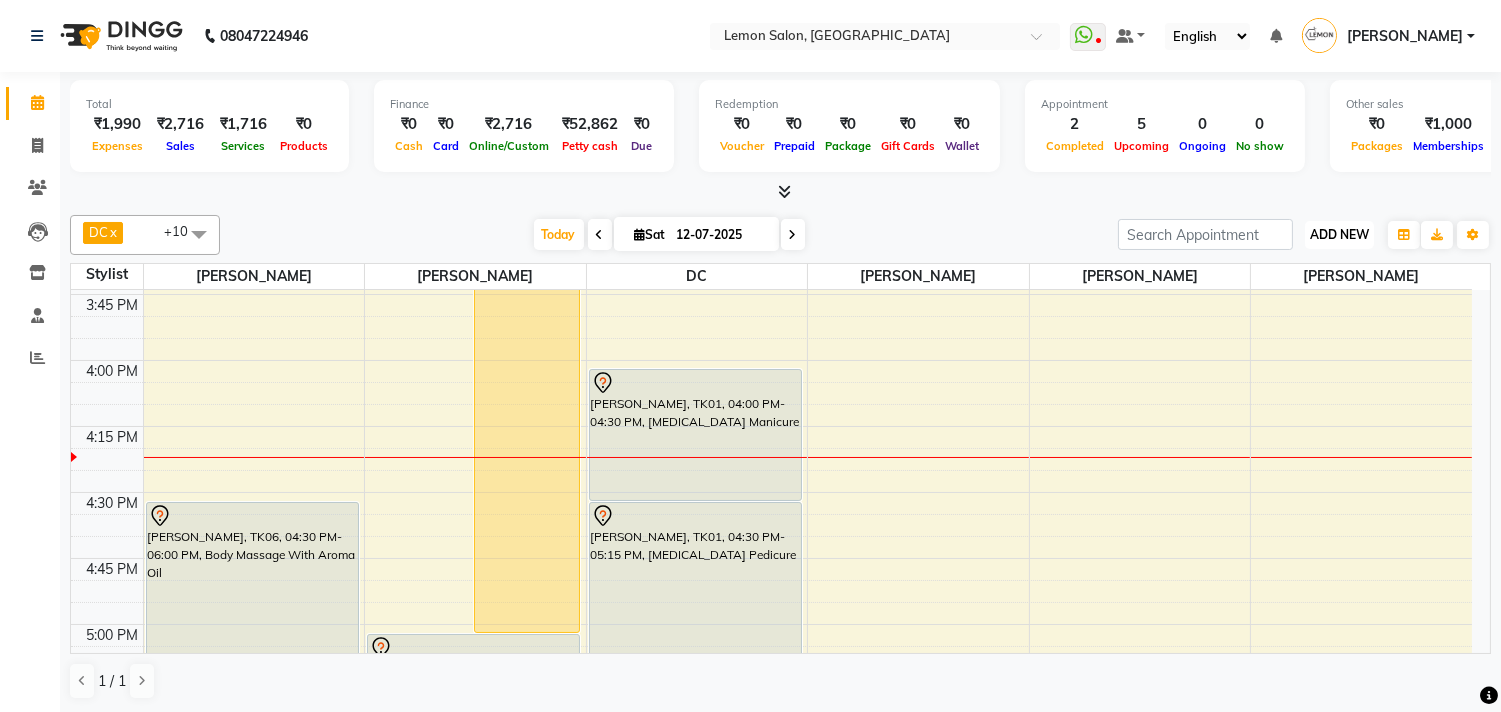 click on "ADD NEW" at bounding box center (1339, 234) 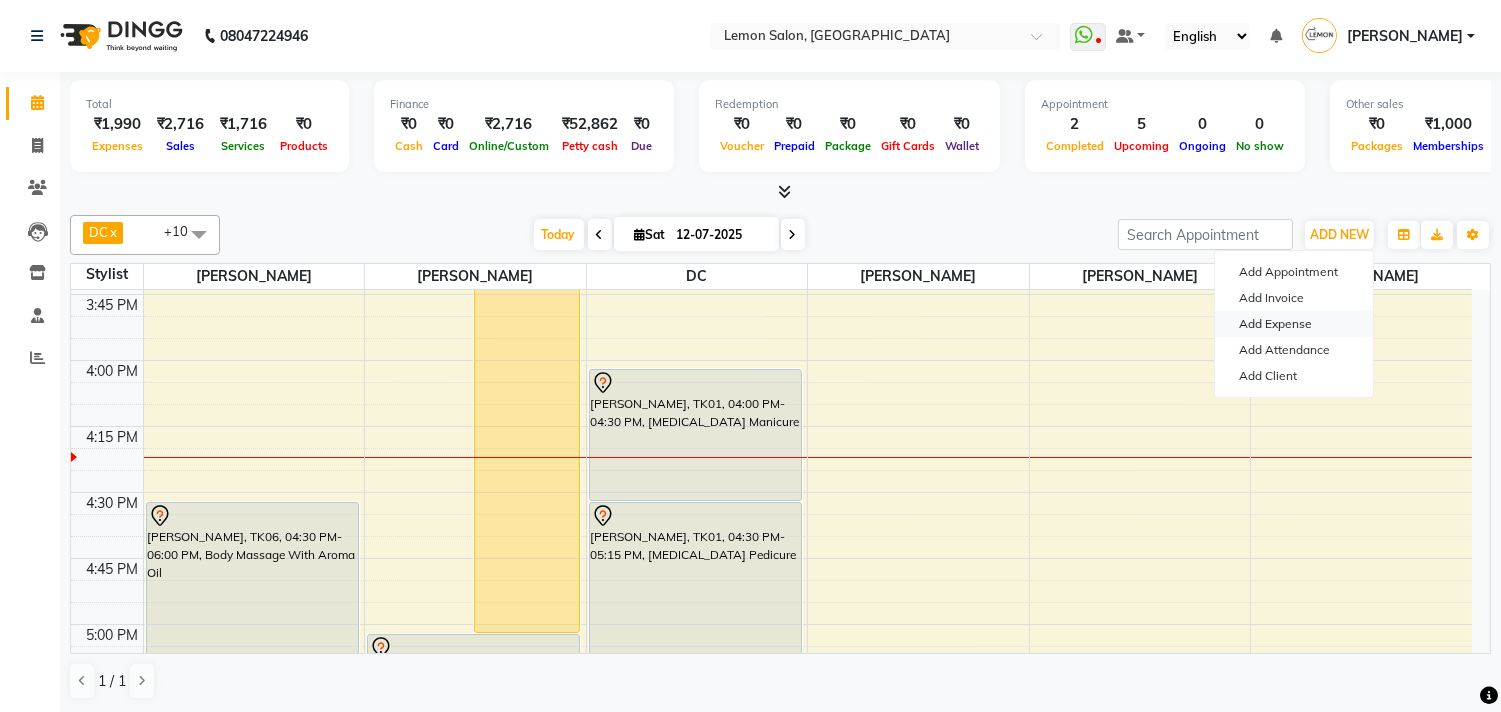 click on "Add Expense" at bounding box center [1294, 324] 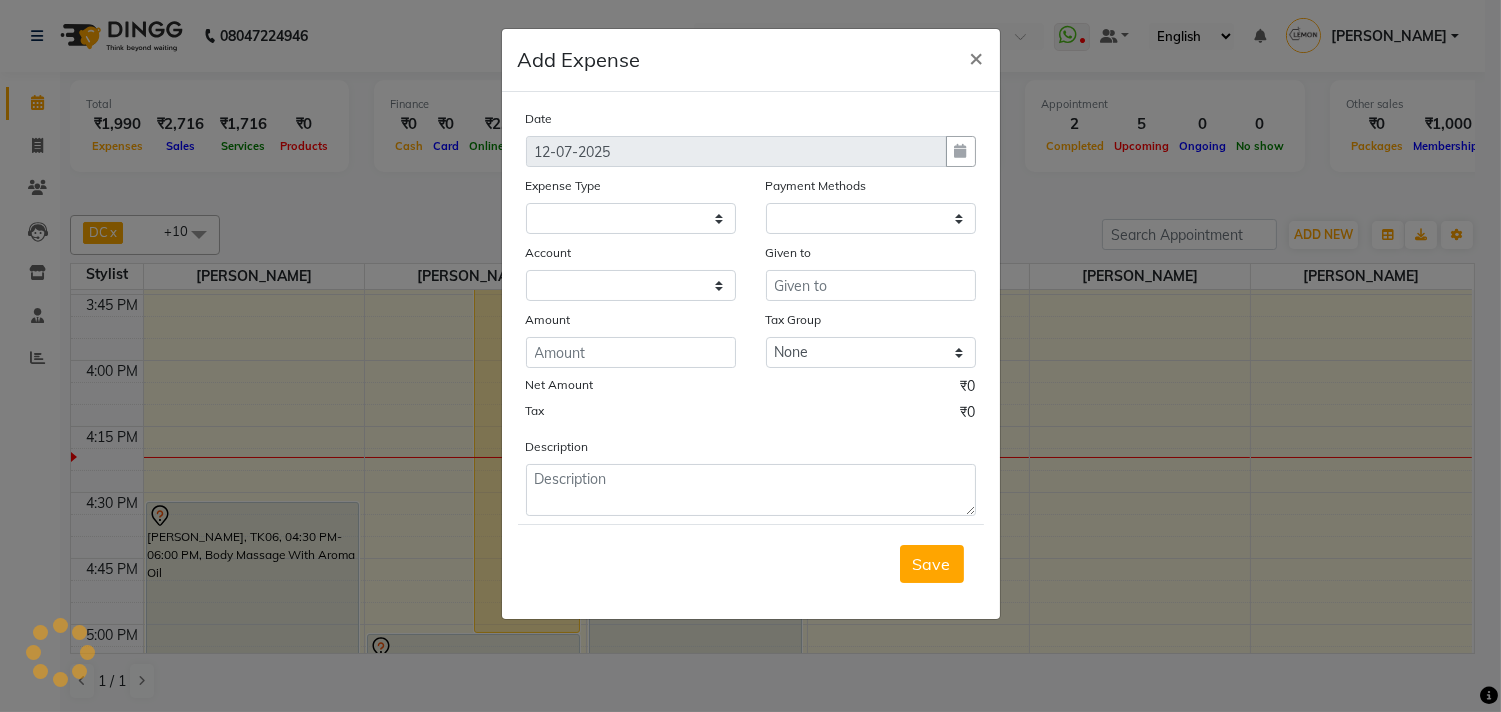 select 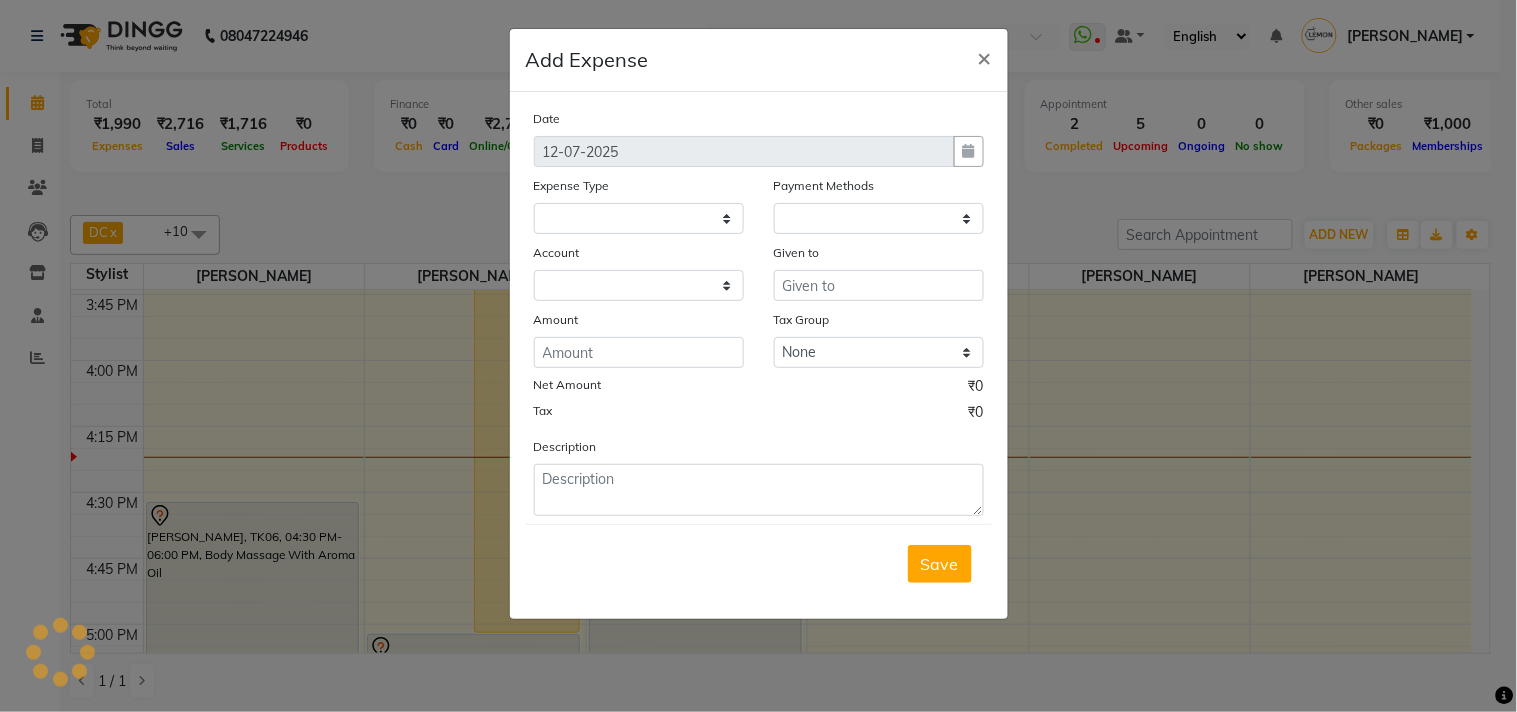 select on "1" 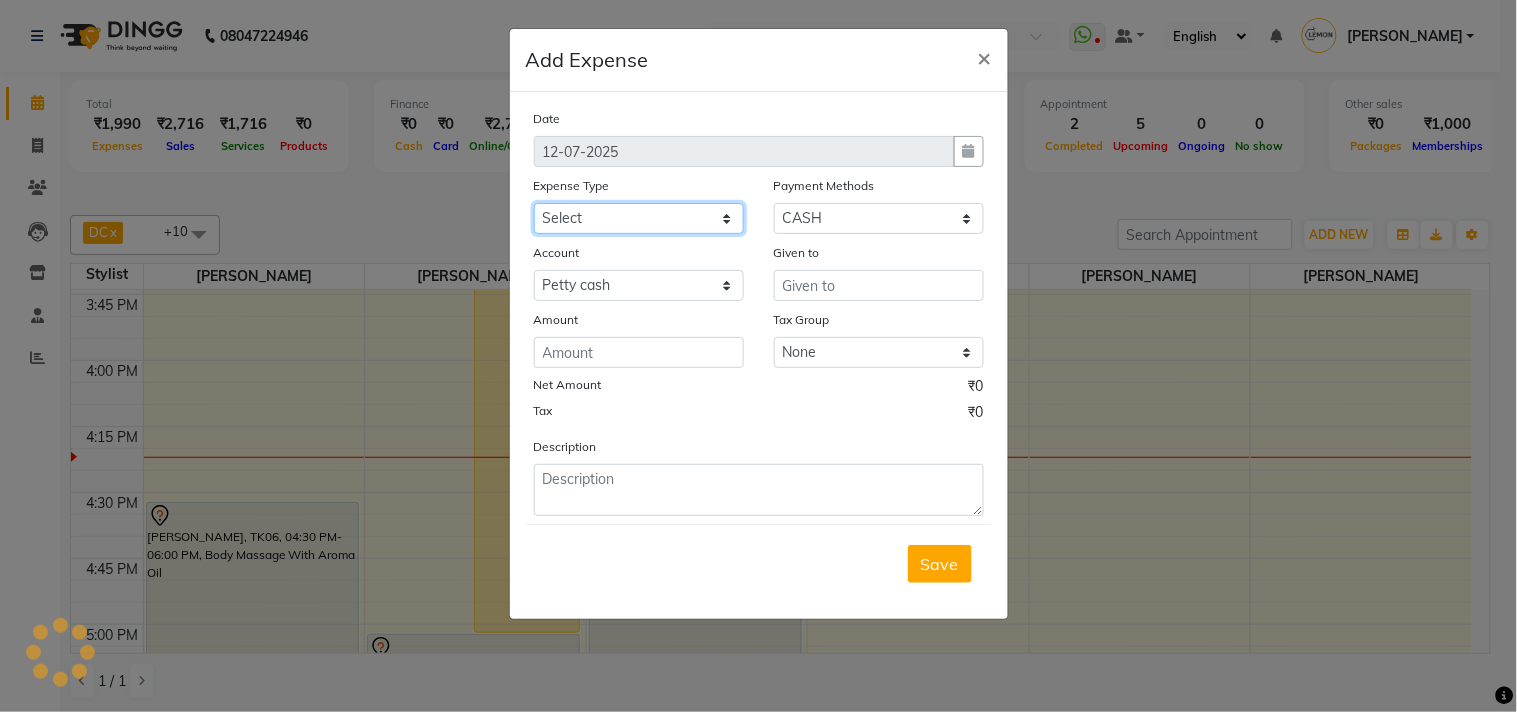 click on "Select Advance Cash transfer to hub Laundry Loan Membership Milk Miscellaneous MONTHLY GROCERY Prepaid Product Tip" 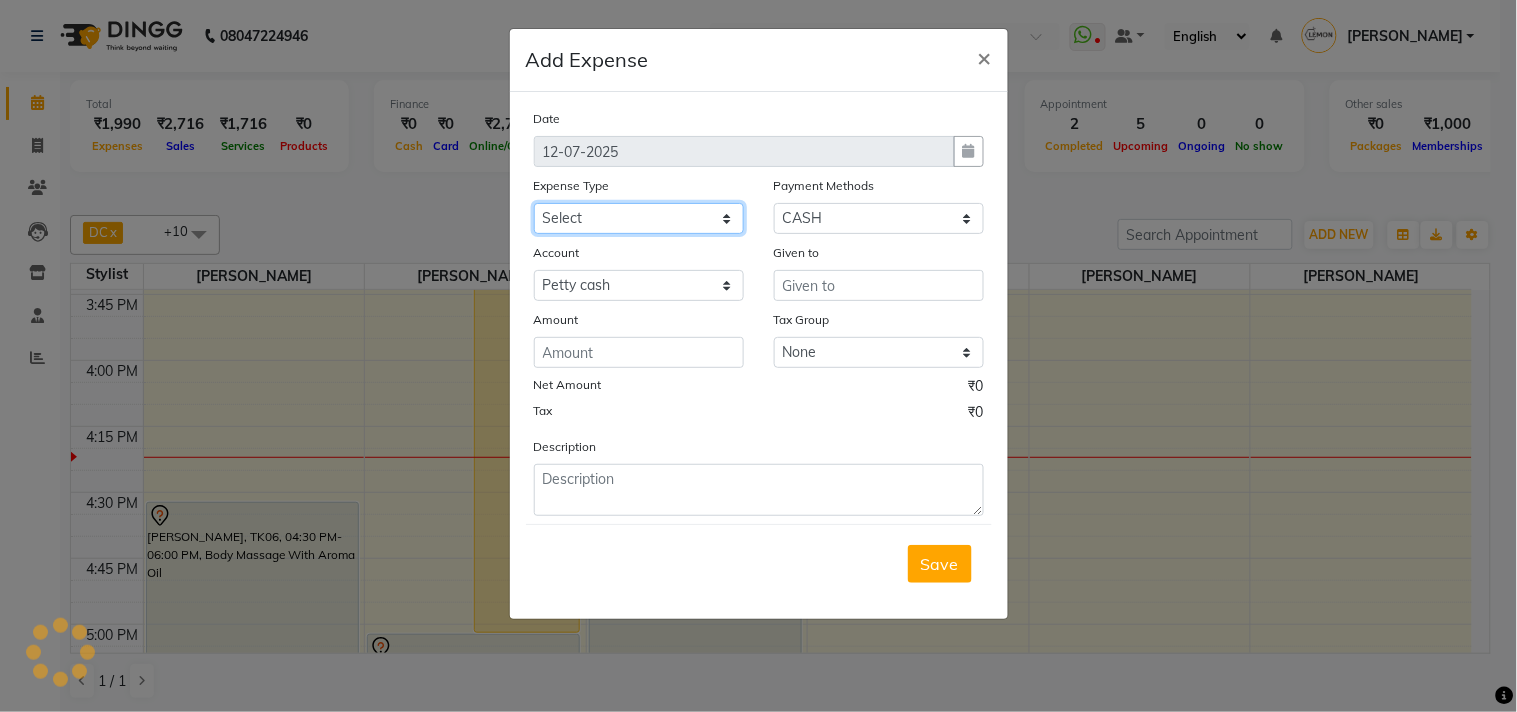 select on "2686" 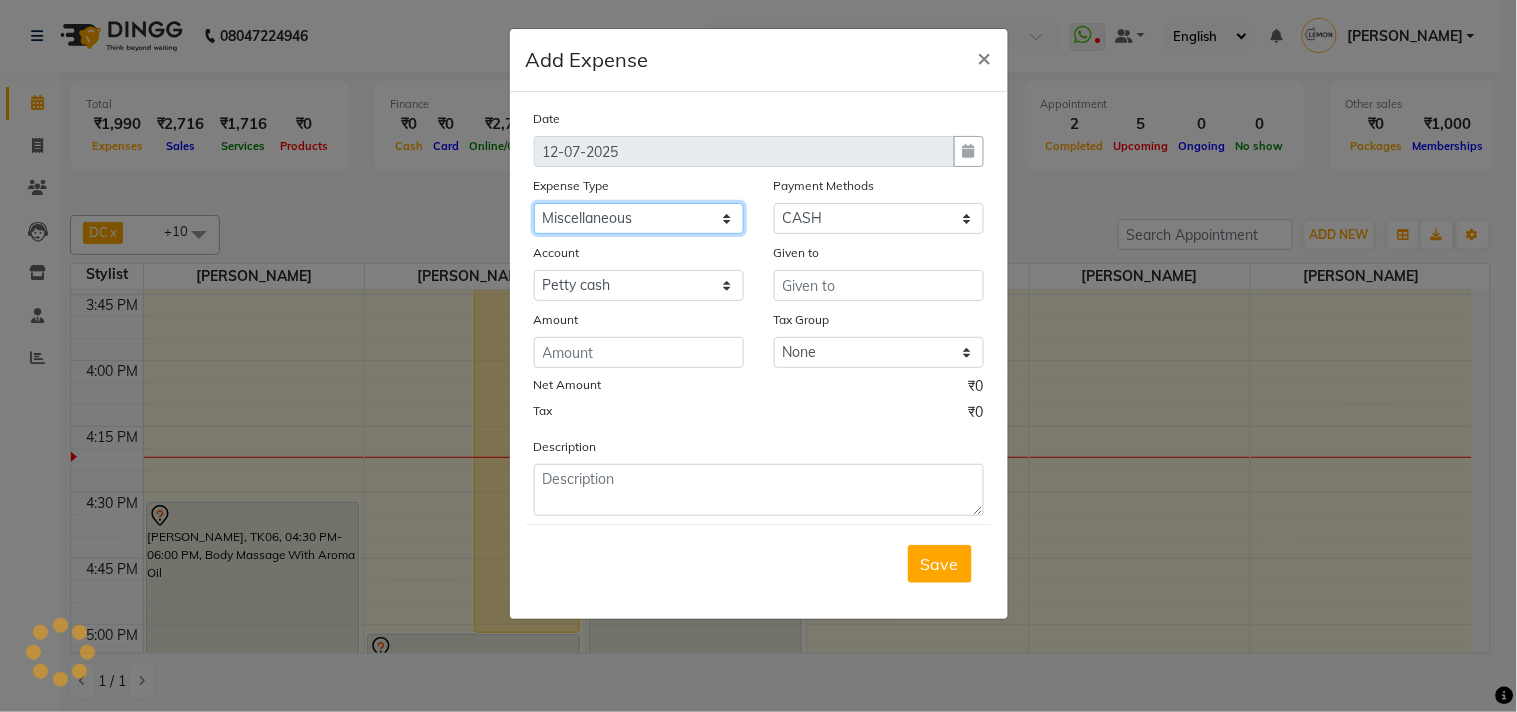 click on "Select Advance Cash transfer to hub Laundry Loan Membership Milk Miscellaneous MONTHLY GROCERY Prepaid Product Tip" 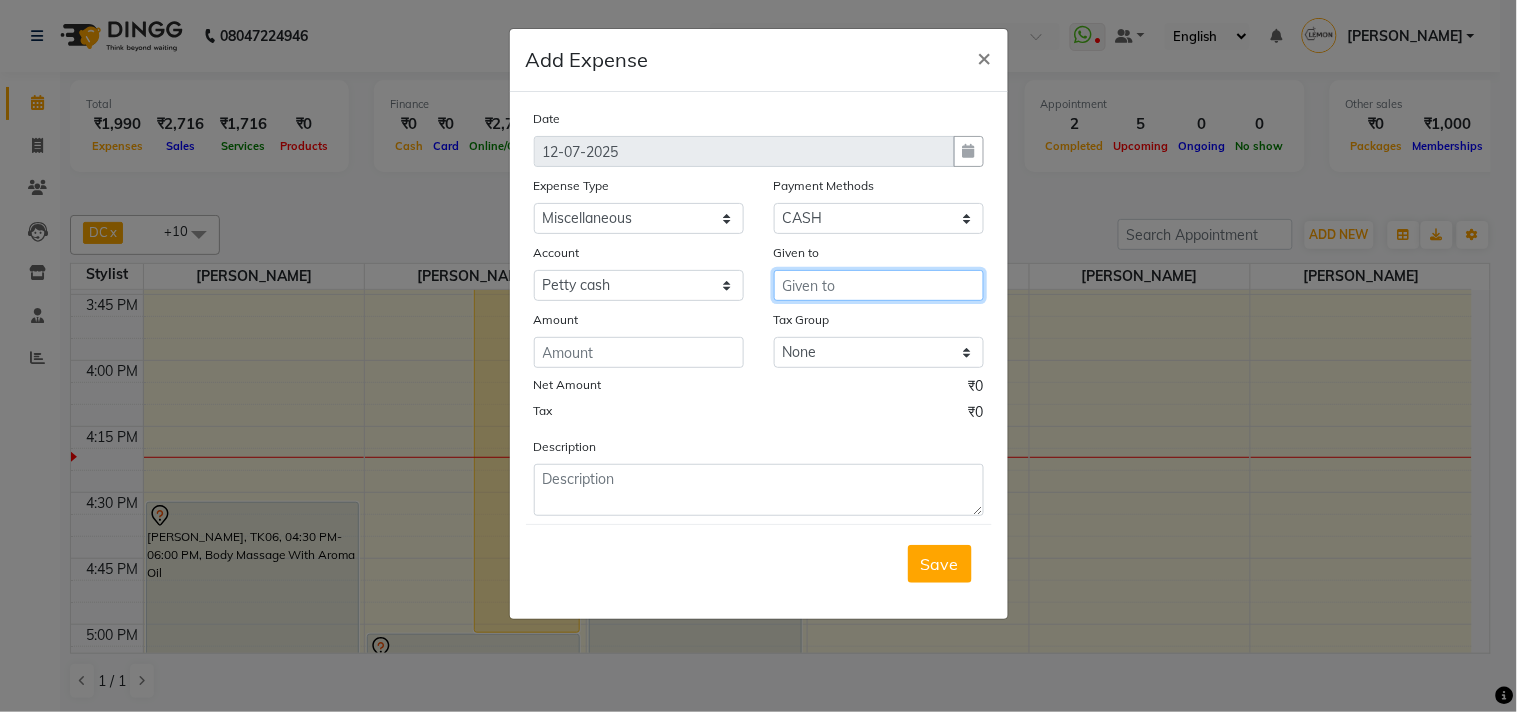 click at bounding box center (879, 285) 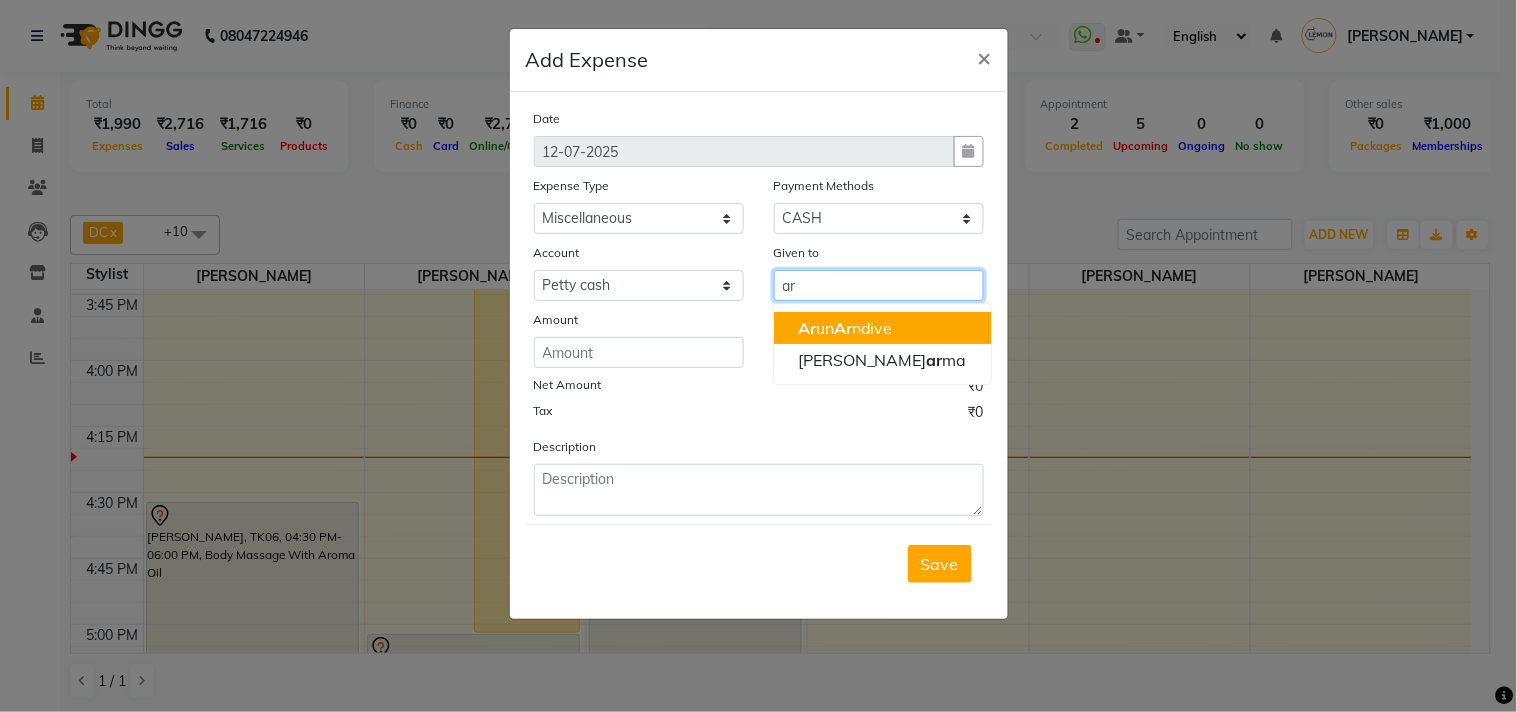 click on "Ar" 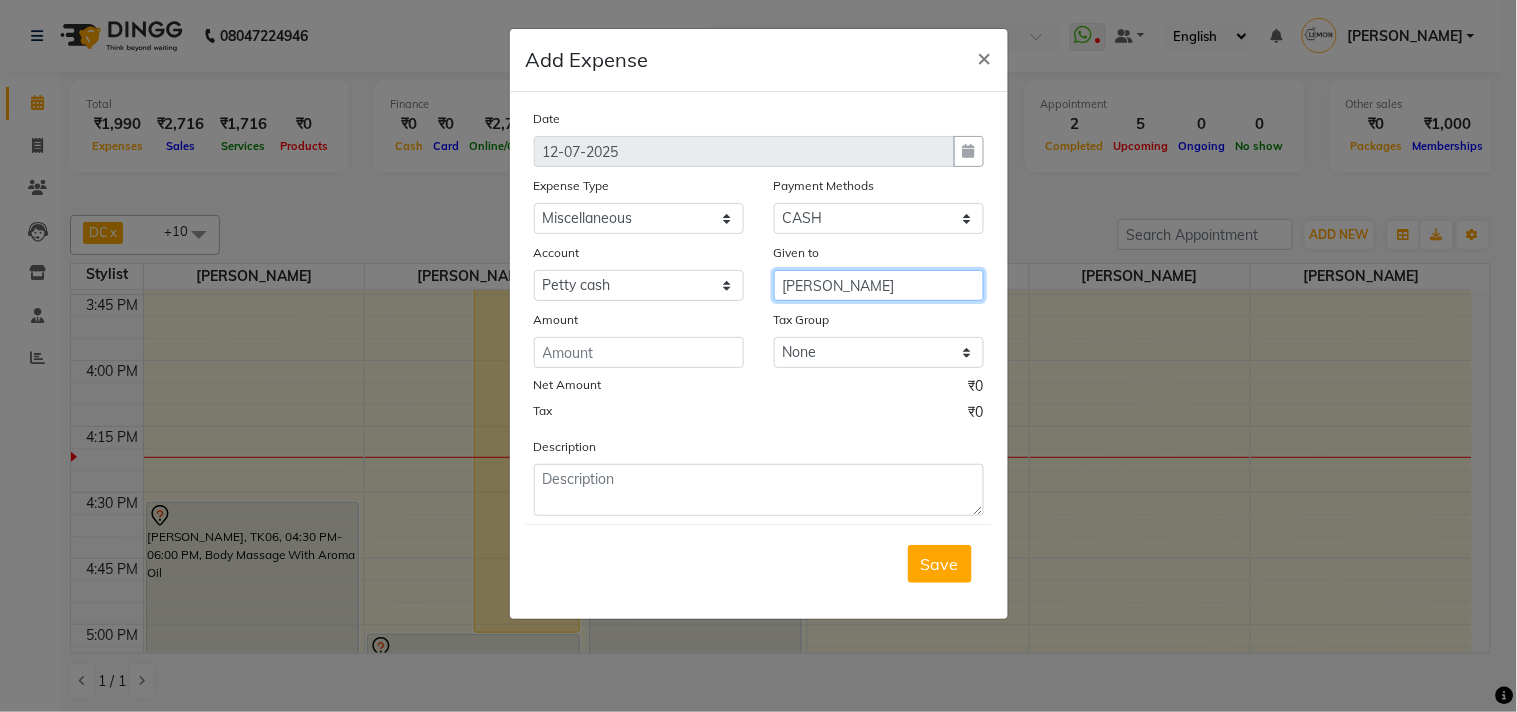 type on "[PERSON_NAME]" 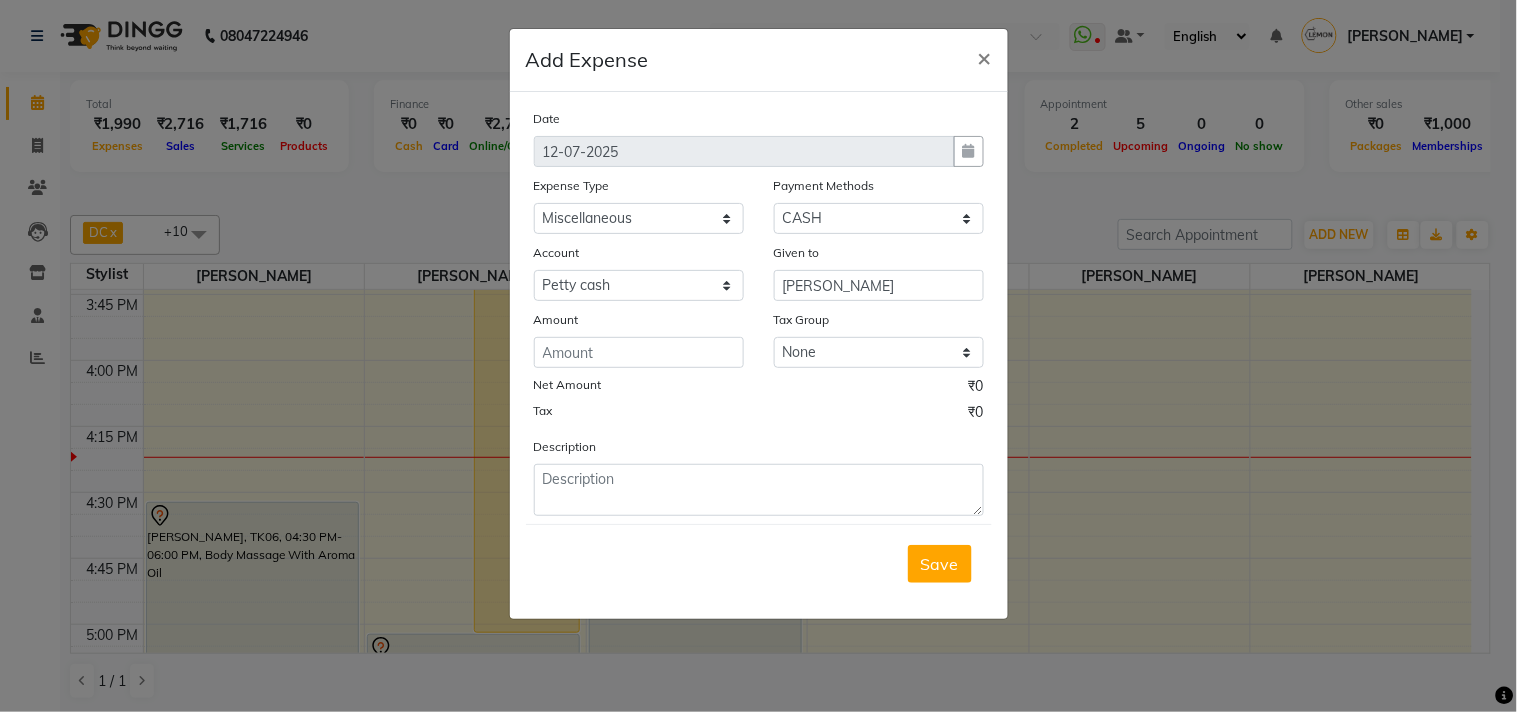 click on "Amount" 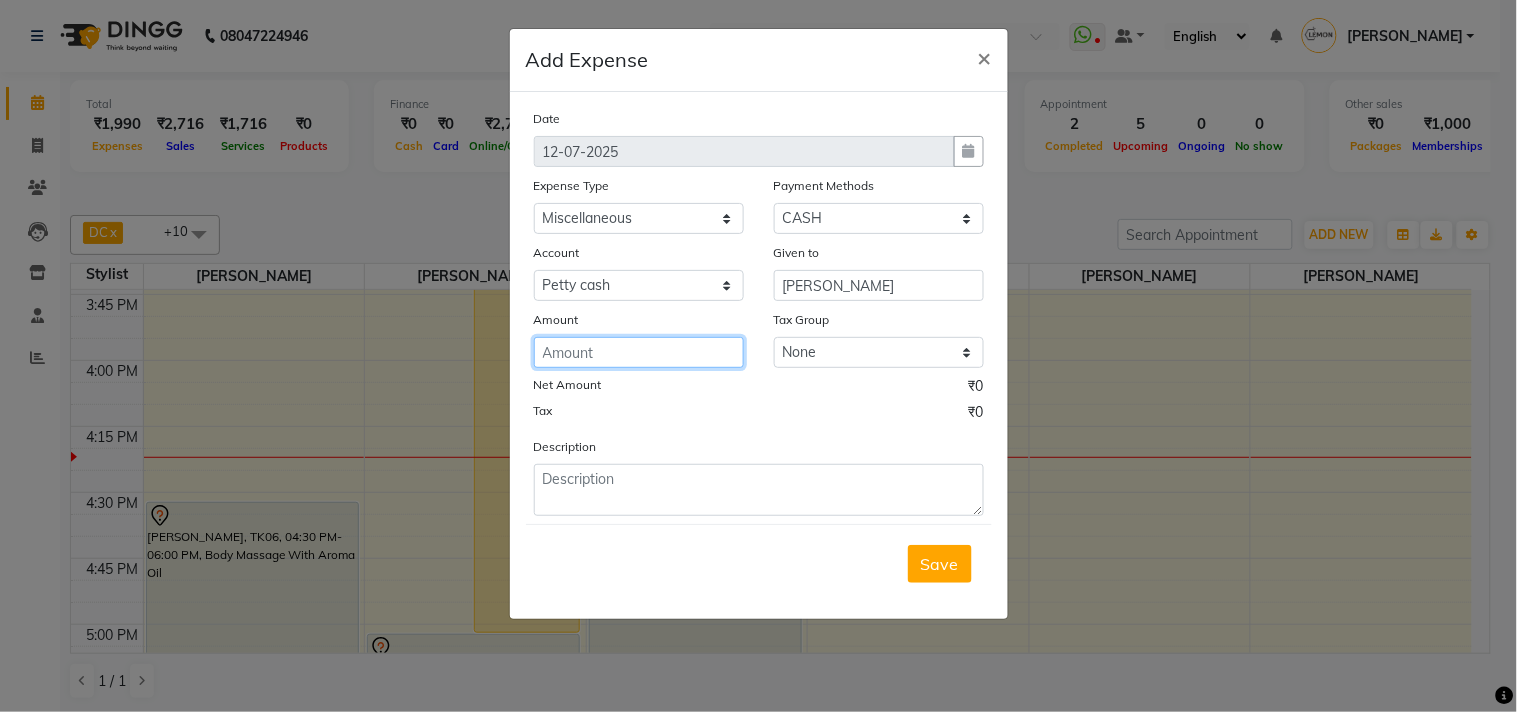 click 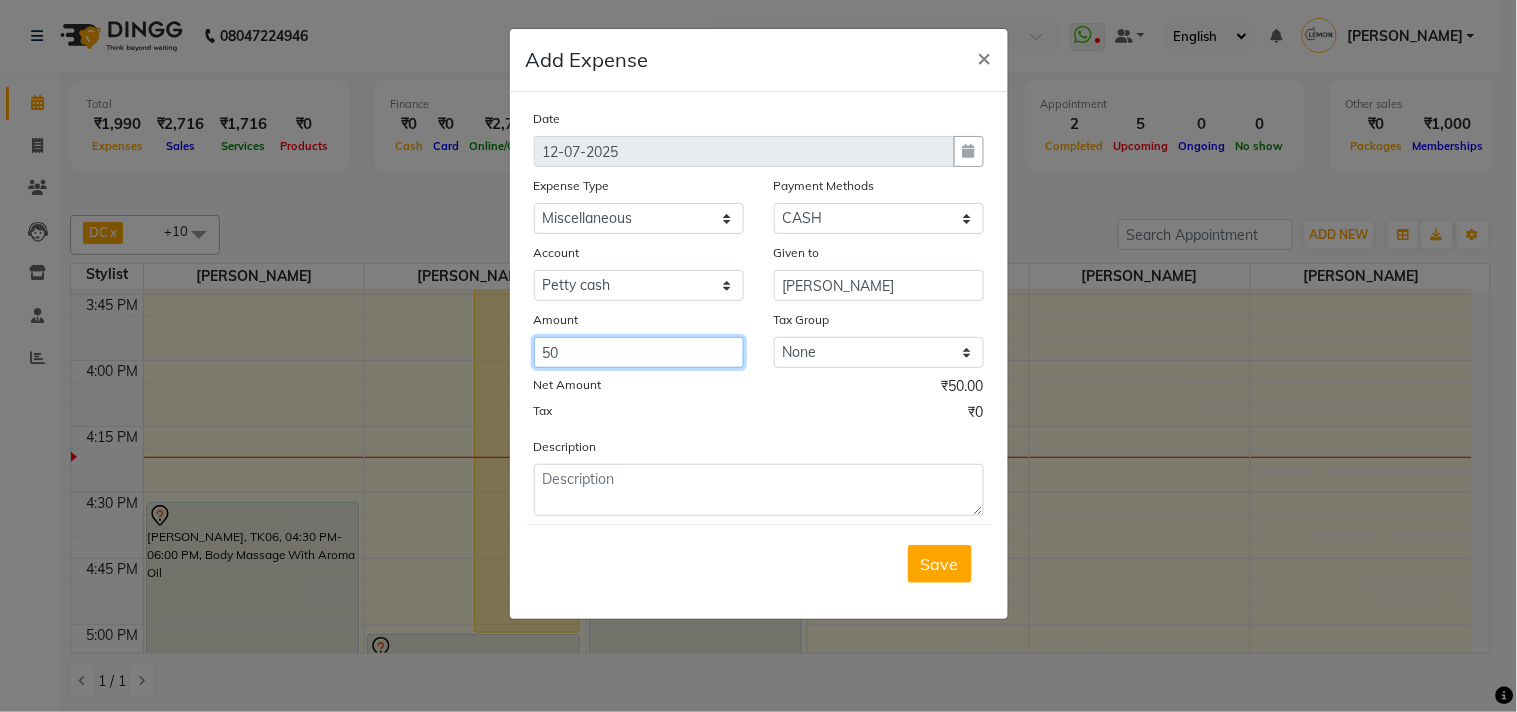 type on "50" 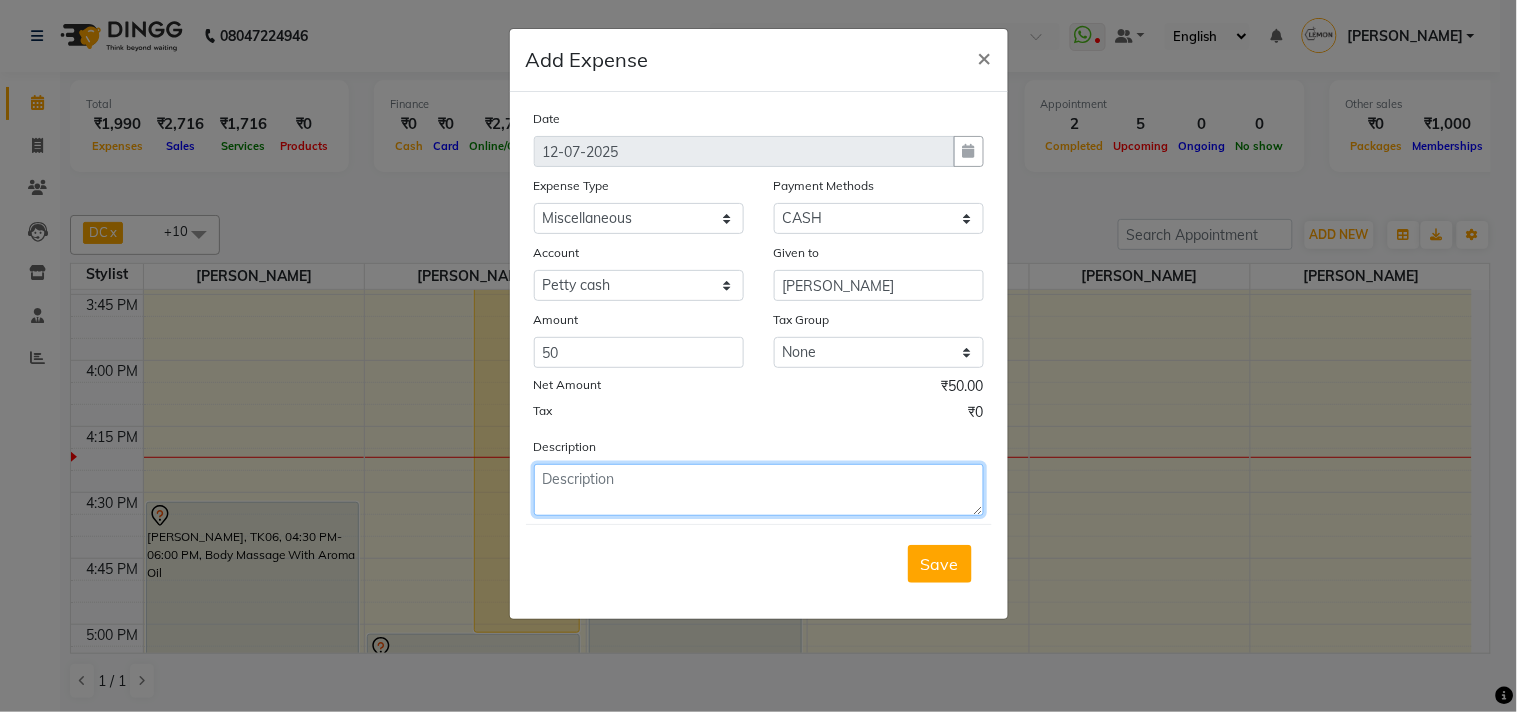 click 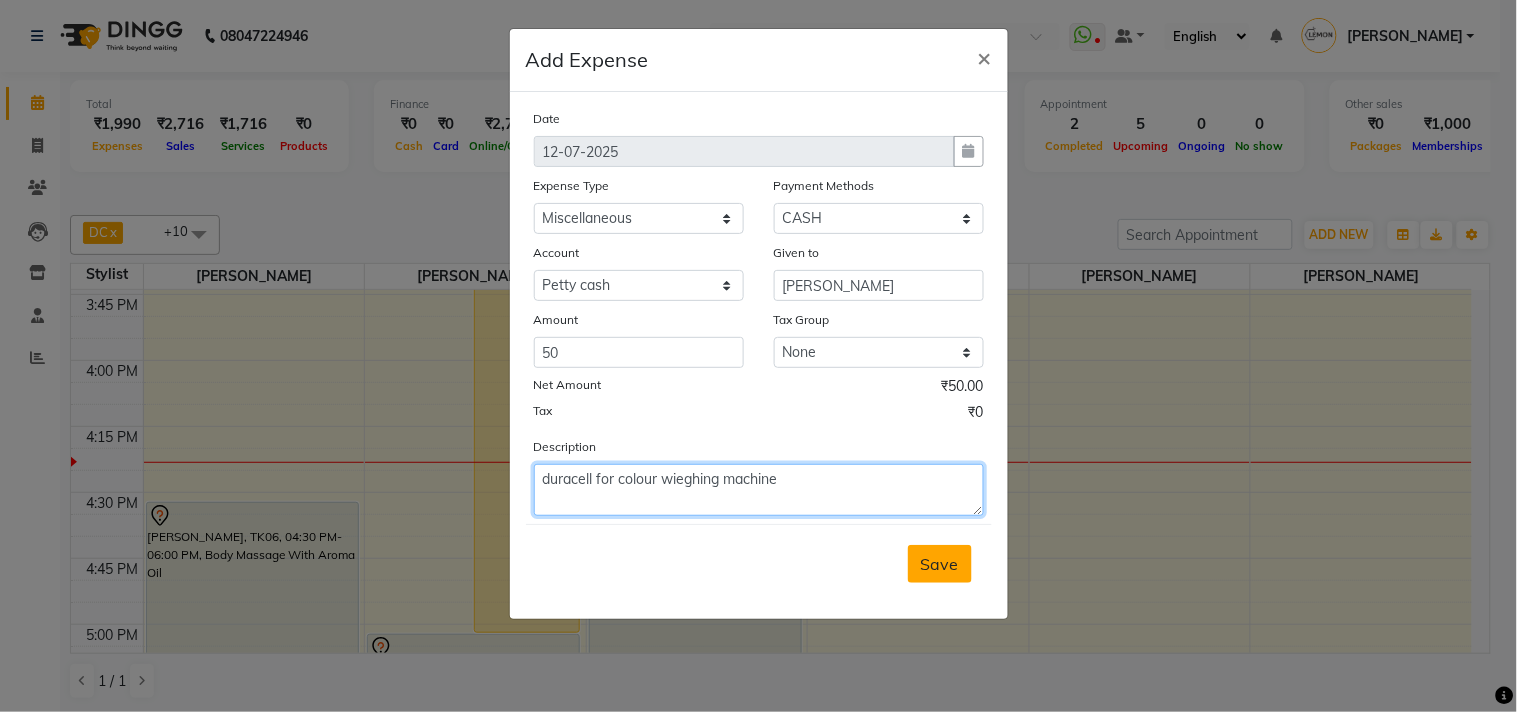 type on "duracell for colour wieghing machine" 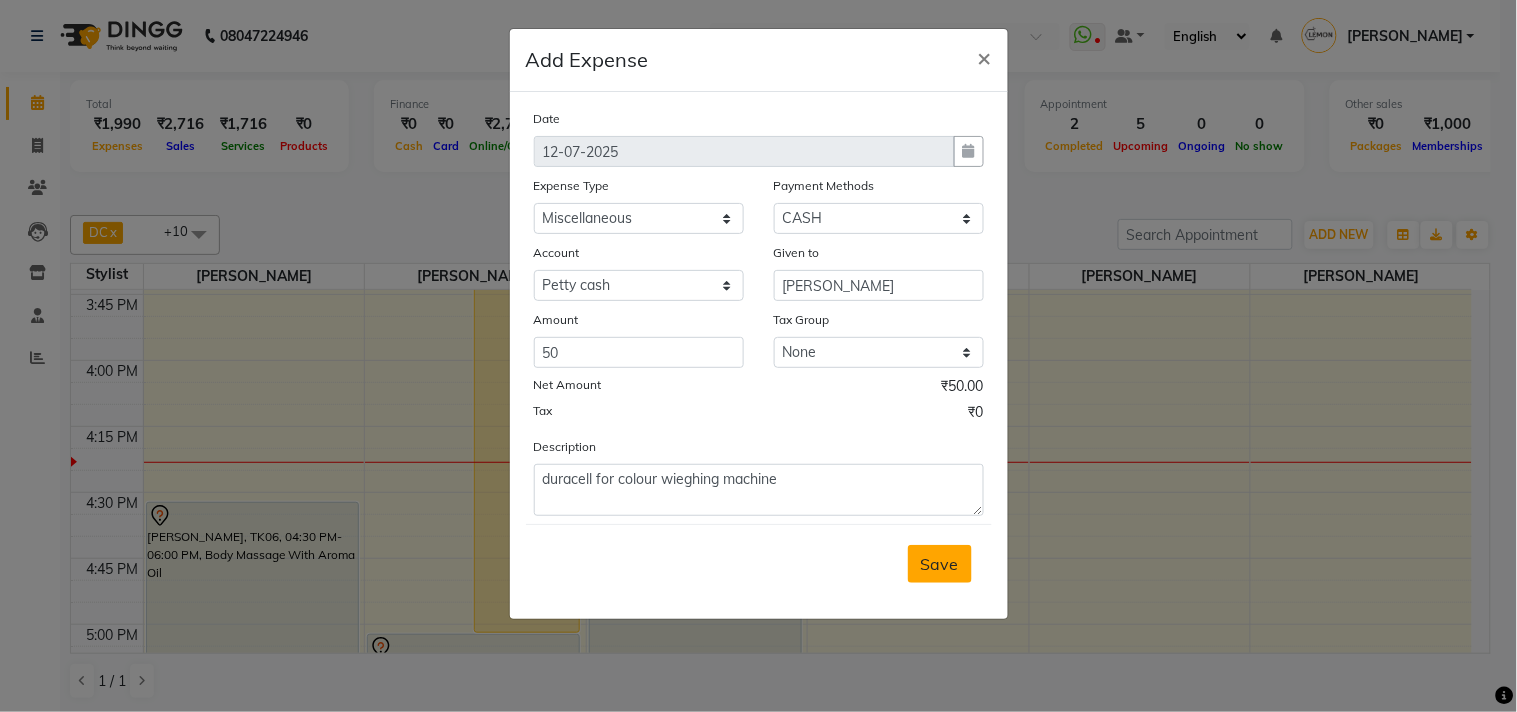 click on "Save" at bounding box center [940, 564] 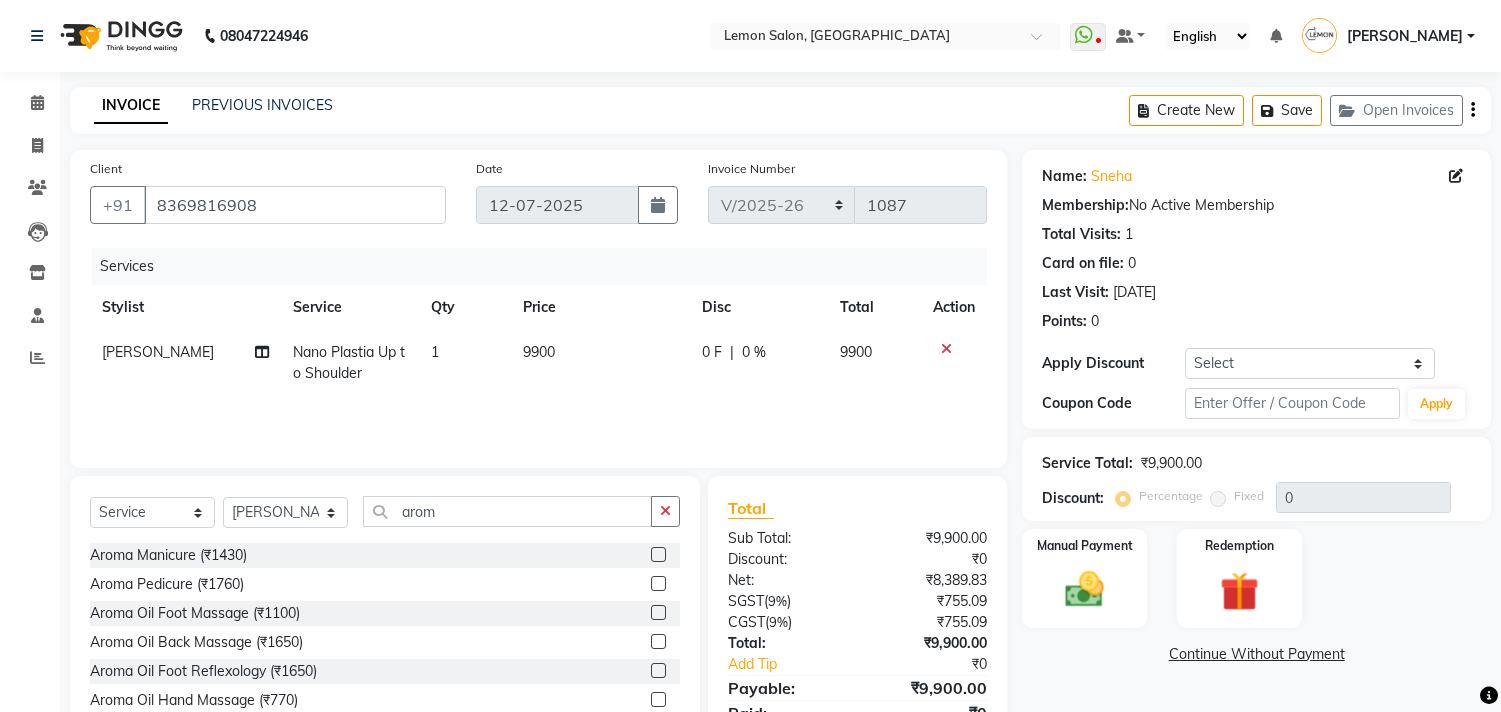 select on "569" 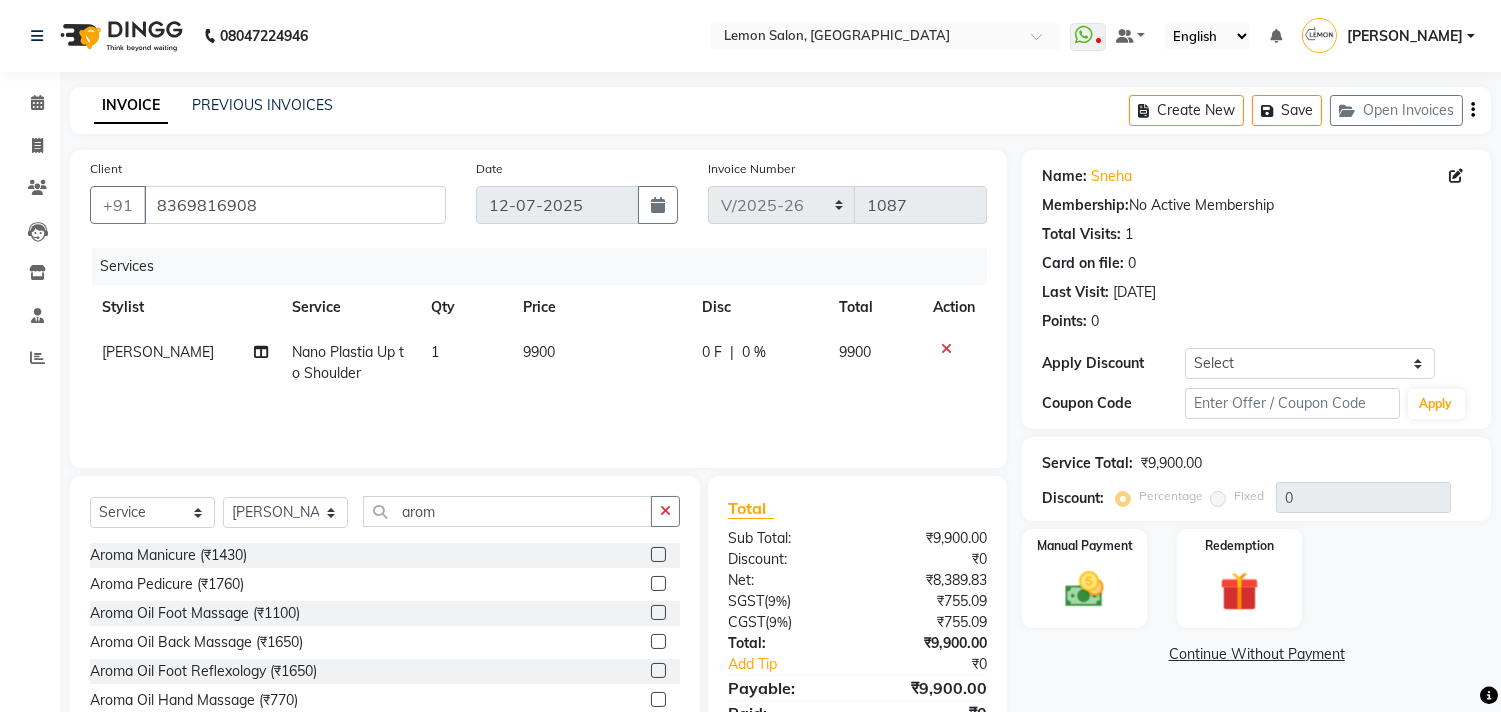 scroll, scrollTop: 0, scrollLeft: 0, axis: both 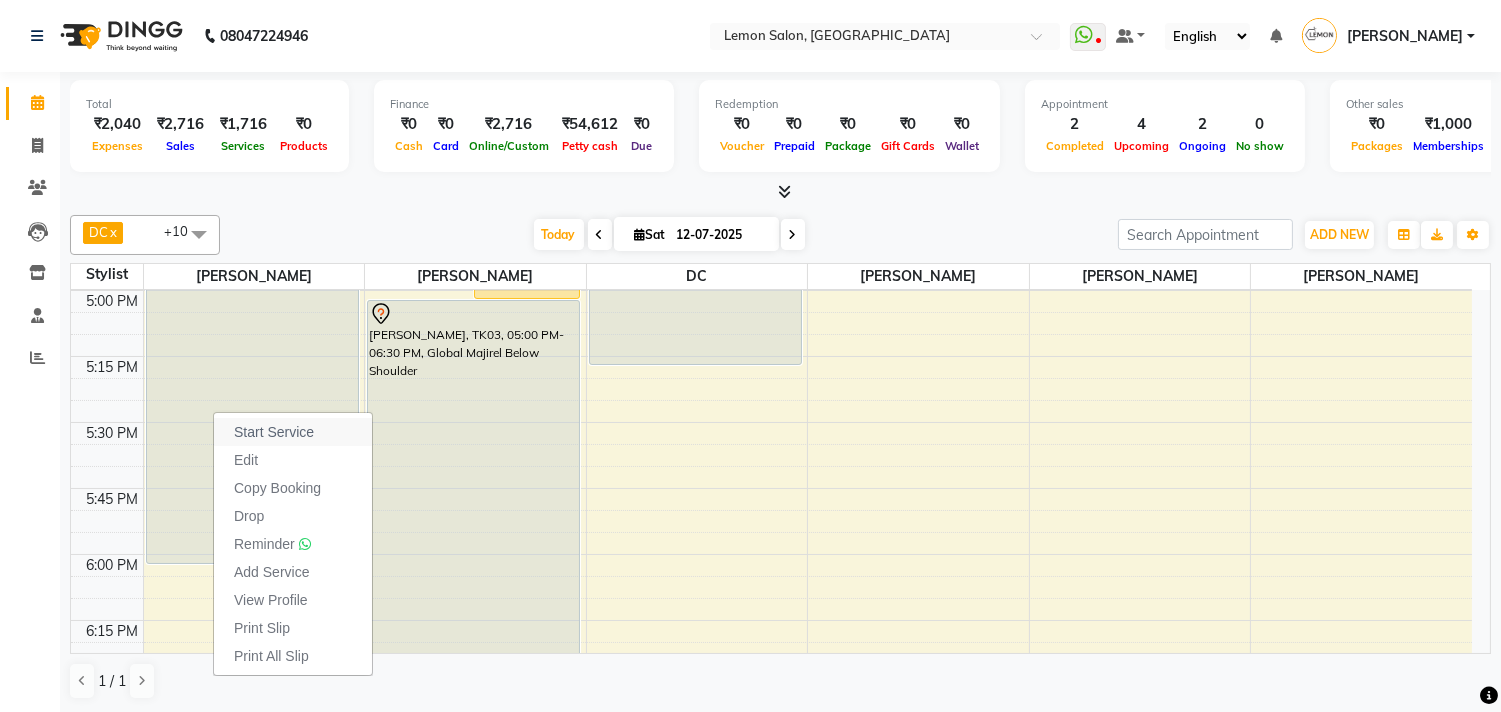 click on "Start Service" at bounding box center [293, 432] 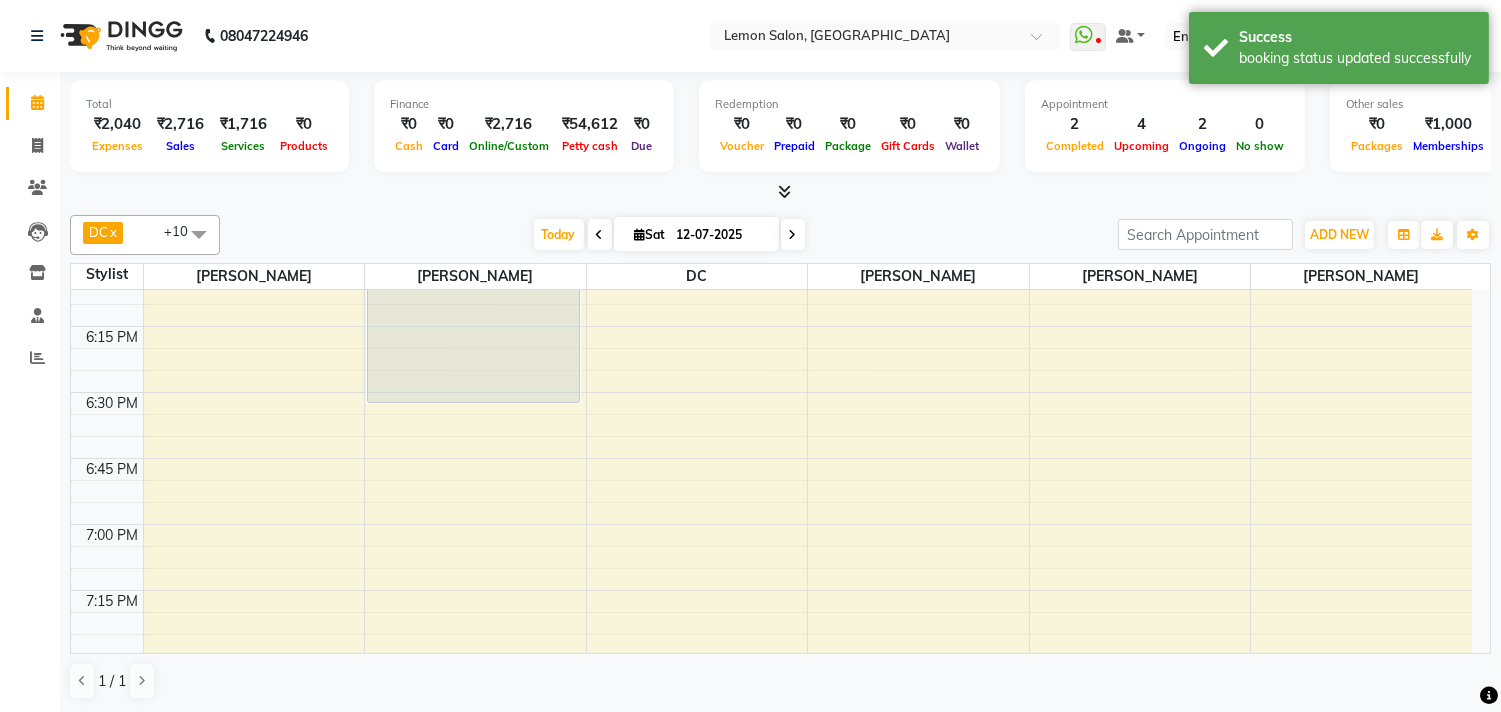 scroll, scrollTop: 2444, scrollLeft: 0, axis: vertical 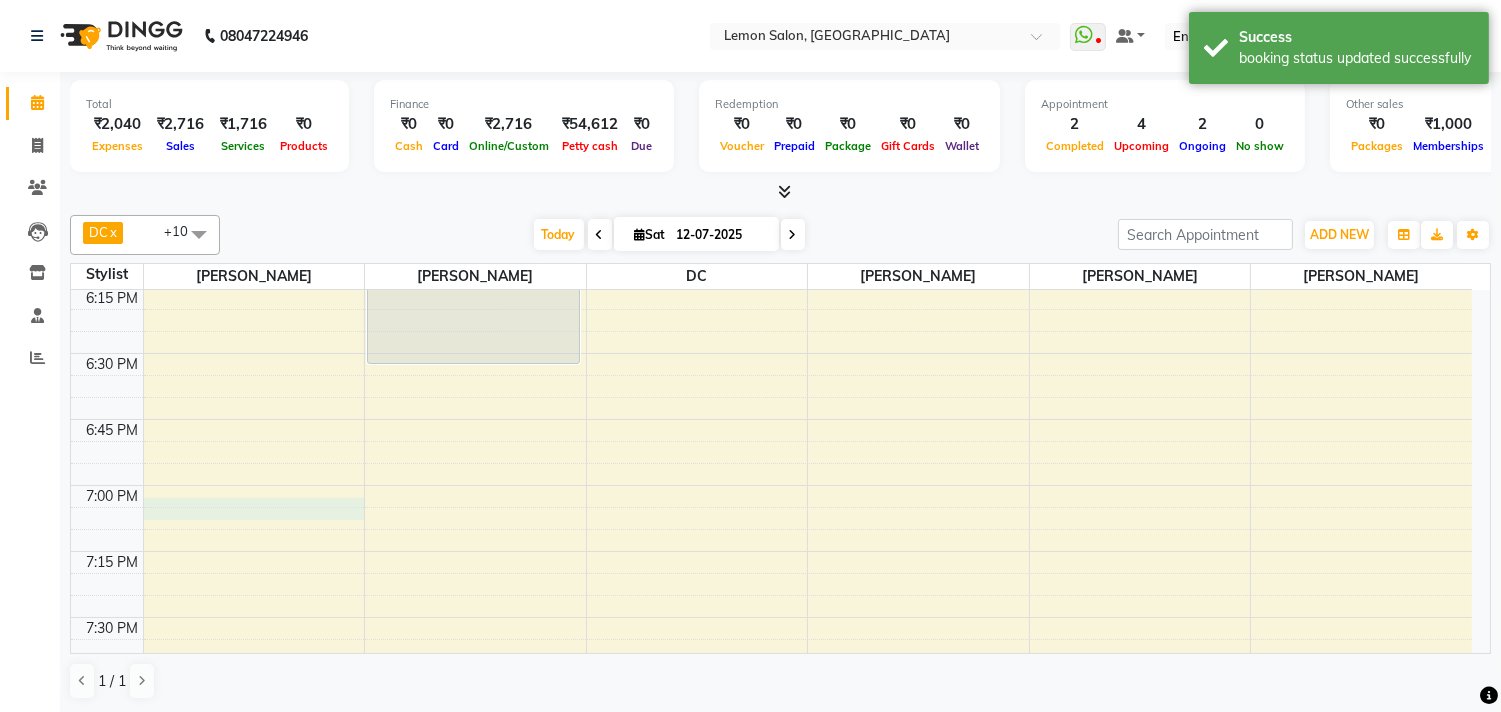 click on "9:00 AM 9:15 AM 9:30 AM 9:45 AM 10:00 AM 10:15 AM 10:30 AM 10:45 AM 11:00 AM 11:15 AM 11:30 AM 11:45 AM 12:00 PM 12:15 PM 12:30 PM 12:45 PM 1:00 PM 1:15 PM 1:30 PM 1:45 PM 2:00 PM 2:15 PM 2:30 PM 2:45 PM 3:00 PM 3:15 PM 3:30 PM 3:45 PM 4:00 PM 4:15 PM 4:30 PM 4:45 PM 5:00 PM 5:15 PM 5:30 PM 5:45 PM 6:00 PM 6:15 PM 6:30 PM 6:45 PM 7:00 PM 7:15 PM 7:30 PM 7:45 PM 8:00 PM 8:15 PM 8:30 PM 8:45 PM 9:00 PM 9:15 PM 9:30 PM 9:45 PM 10:00 PM 10:15 PM 10:30 PM 10:45 PM     Kiran Gohil, TK04, 10:30 AM-12:00 PM, Rica Wax Full arms (₹715),Rica Wax Full legs (₹990),Rica Wax Underarms (₹330),Threading Eyebrows (₹110)    RAJENDRA RATHOD, TK06, 04:30 PM-06:00 PM, Body Massage With Aroma Oil    SONICA SUNKERSETT, TK05, 02:30 PM-03:30 PM, Root touch up (Majirel up to 1 inch)    KOMAL GANDHI, TK03, 03:00 PM-05:00 PM, Brazillian Protien Botox Below Shoulder             KOMAL GANDHI, TK03, 05:00 PM-06:30 PM, Global Majirel Below Shoulder             MARIA, TK01, 04:00 PM-04:30 PM, Whitening Manicure" at bounding box center (771, -307) 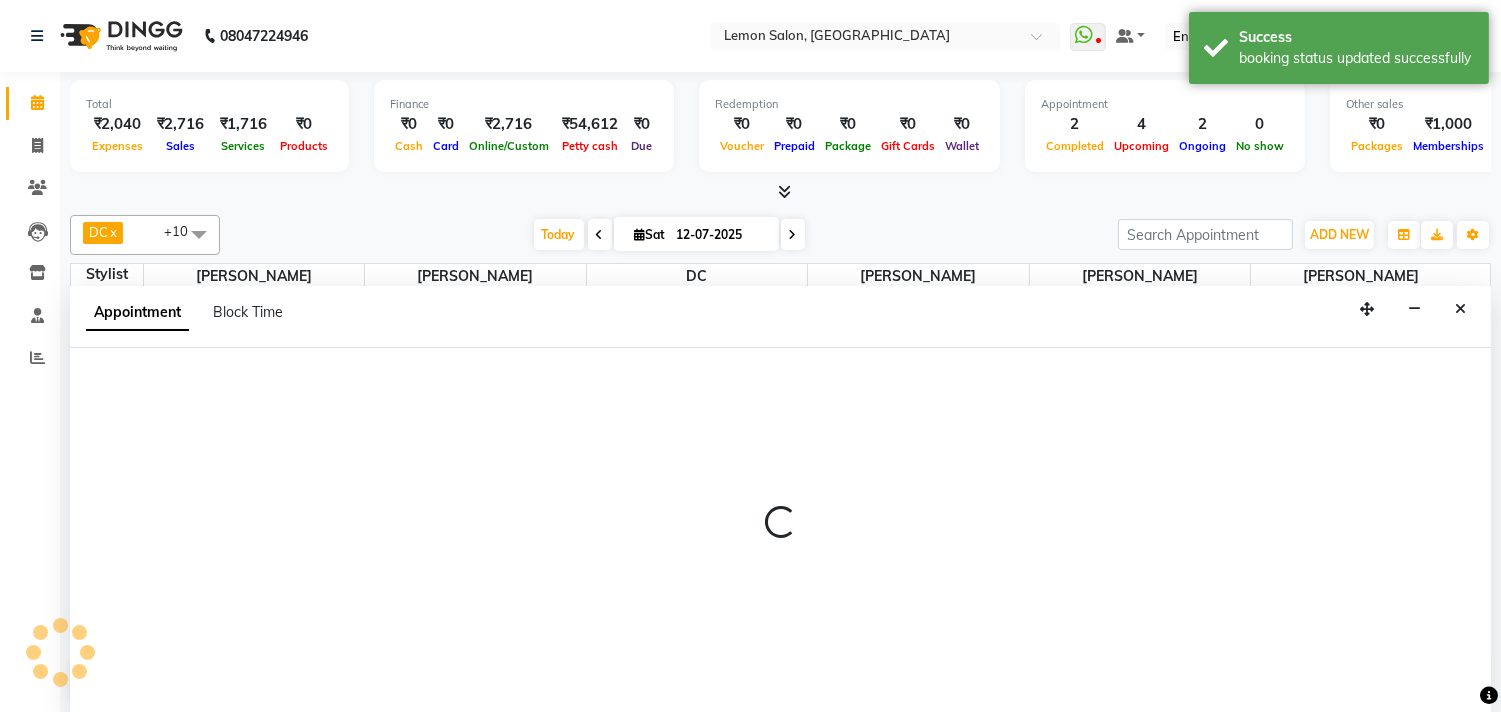 scroll, scrollTop: 1, scrollLeft: 0, axis: vertical 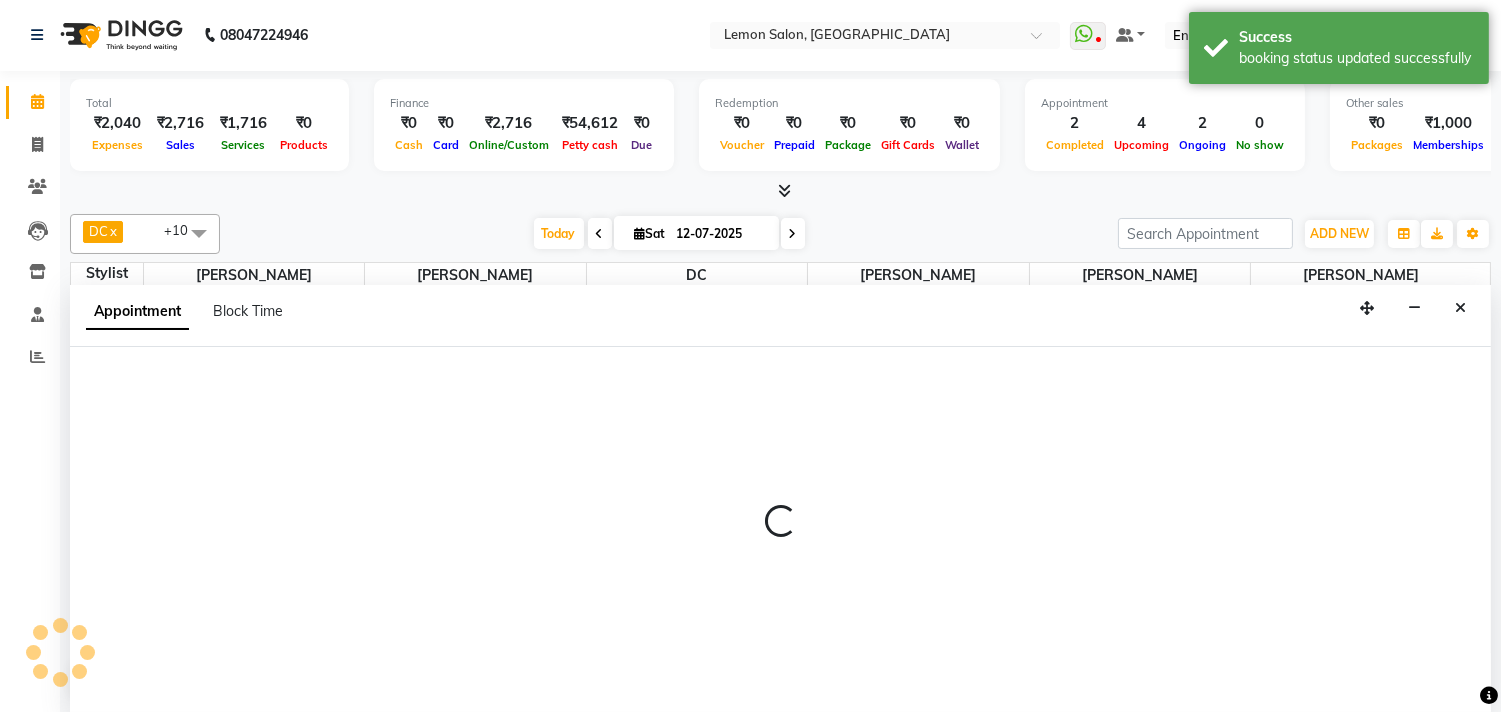 select on "7383" 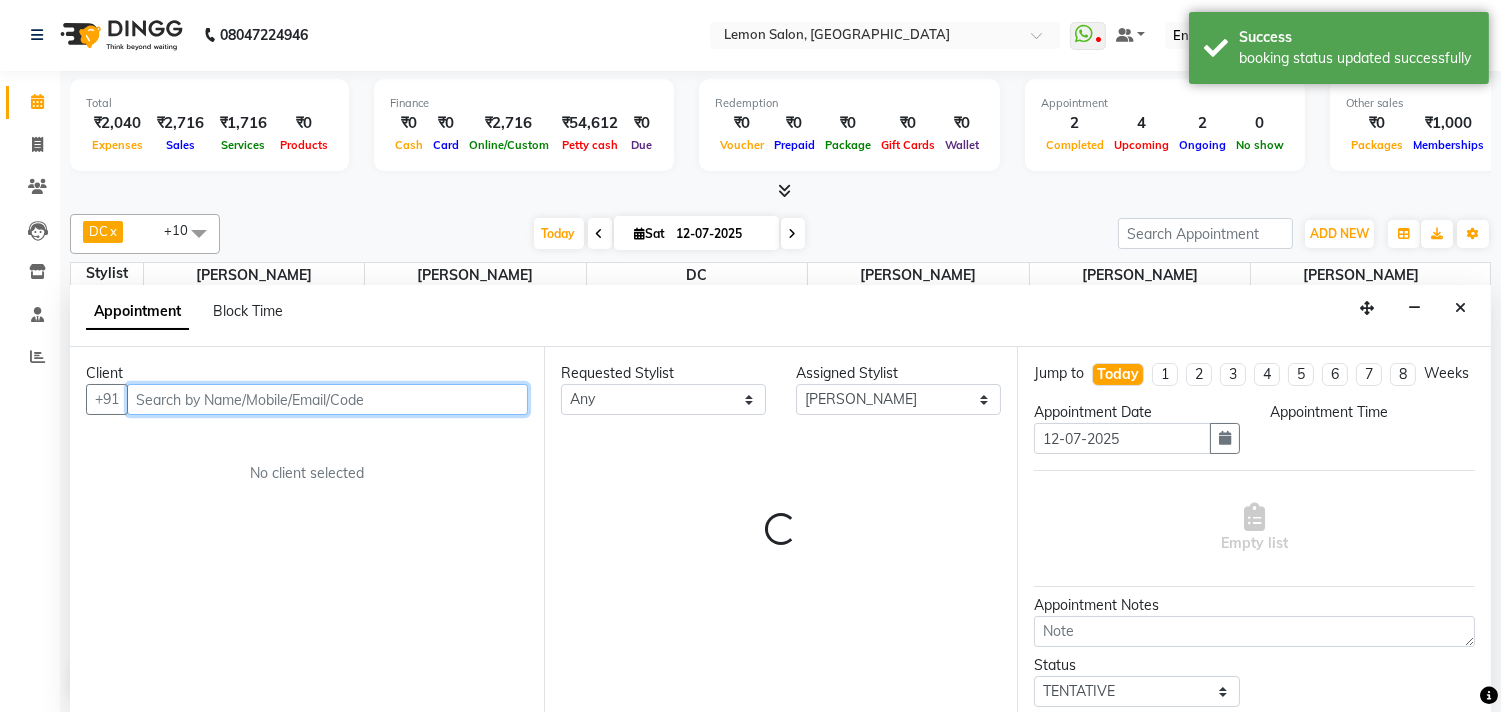 select on "1140" 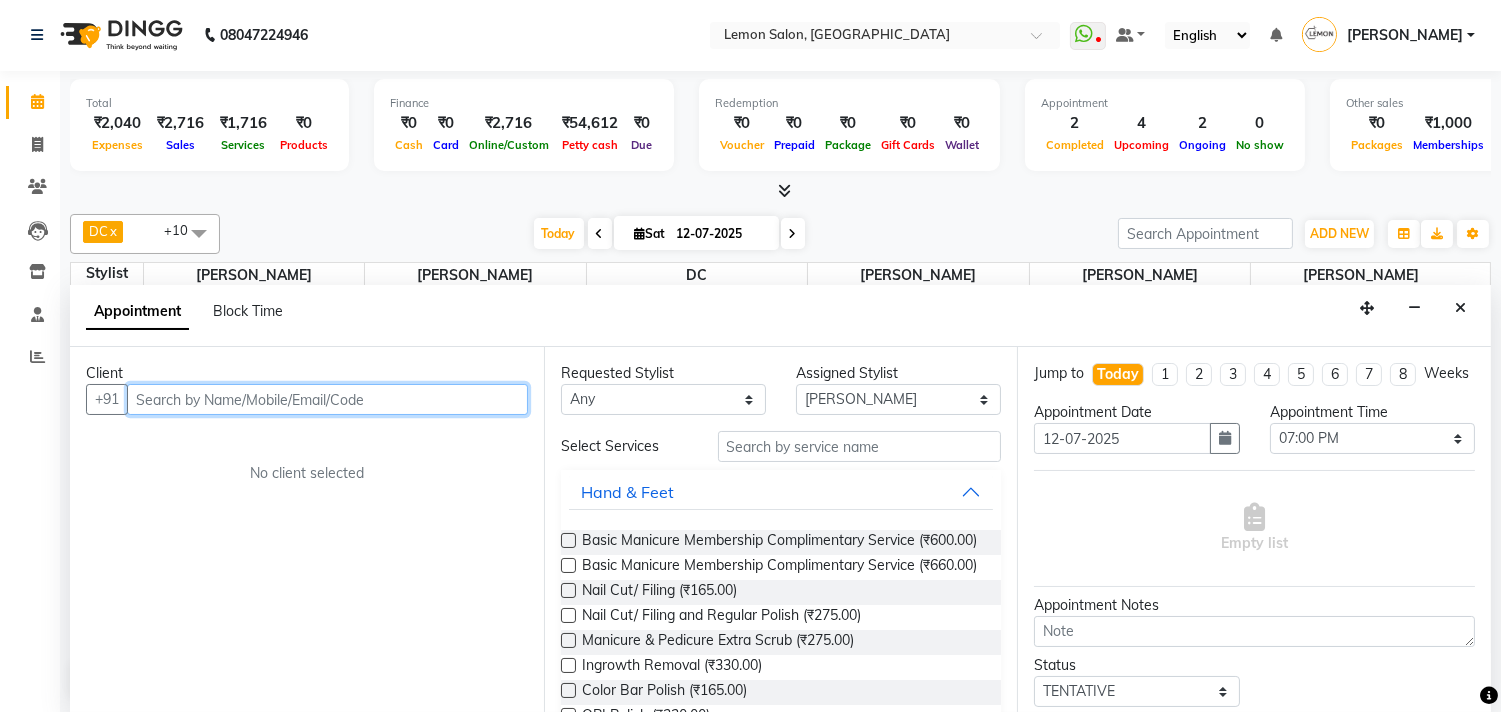 click at bounding box center (327, 399) 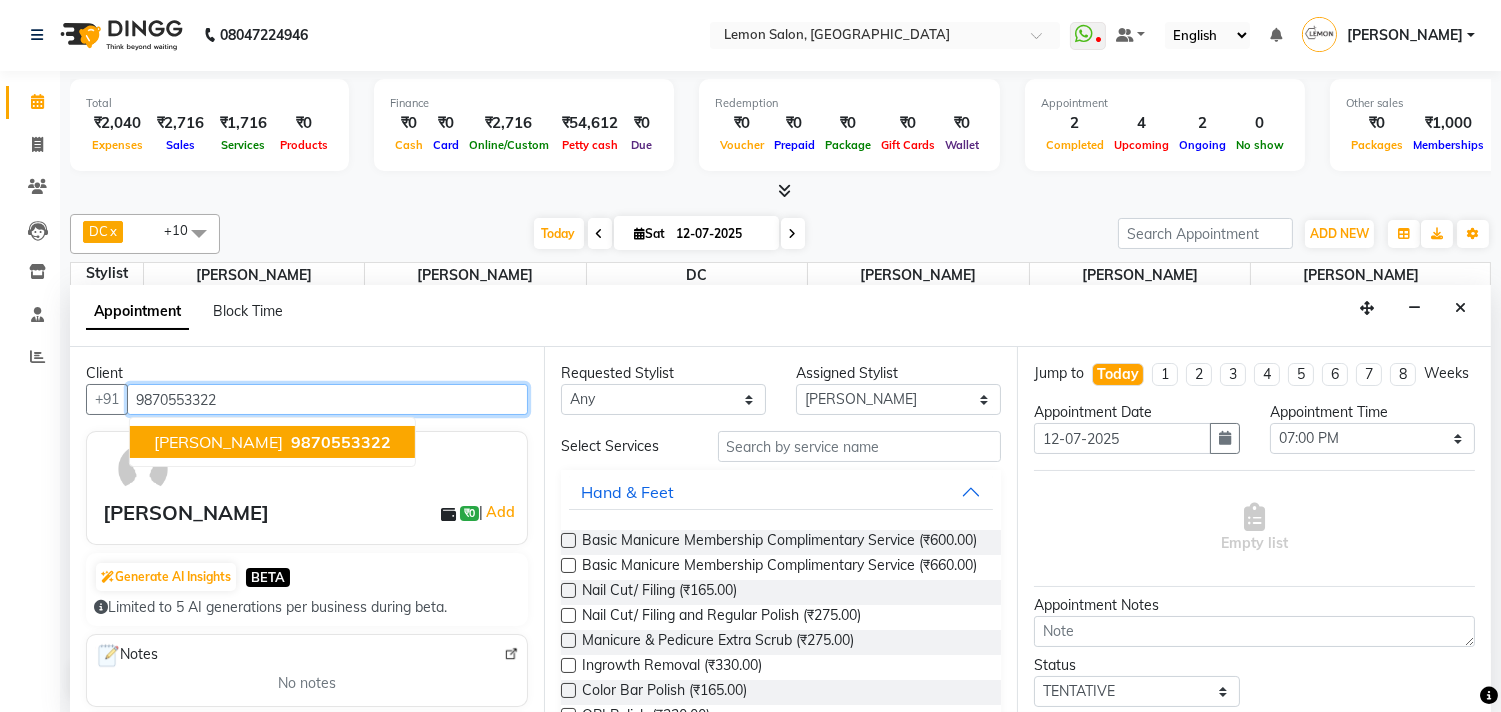 click on "Karan Raghani" at bounding box center [218, 442] 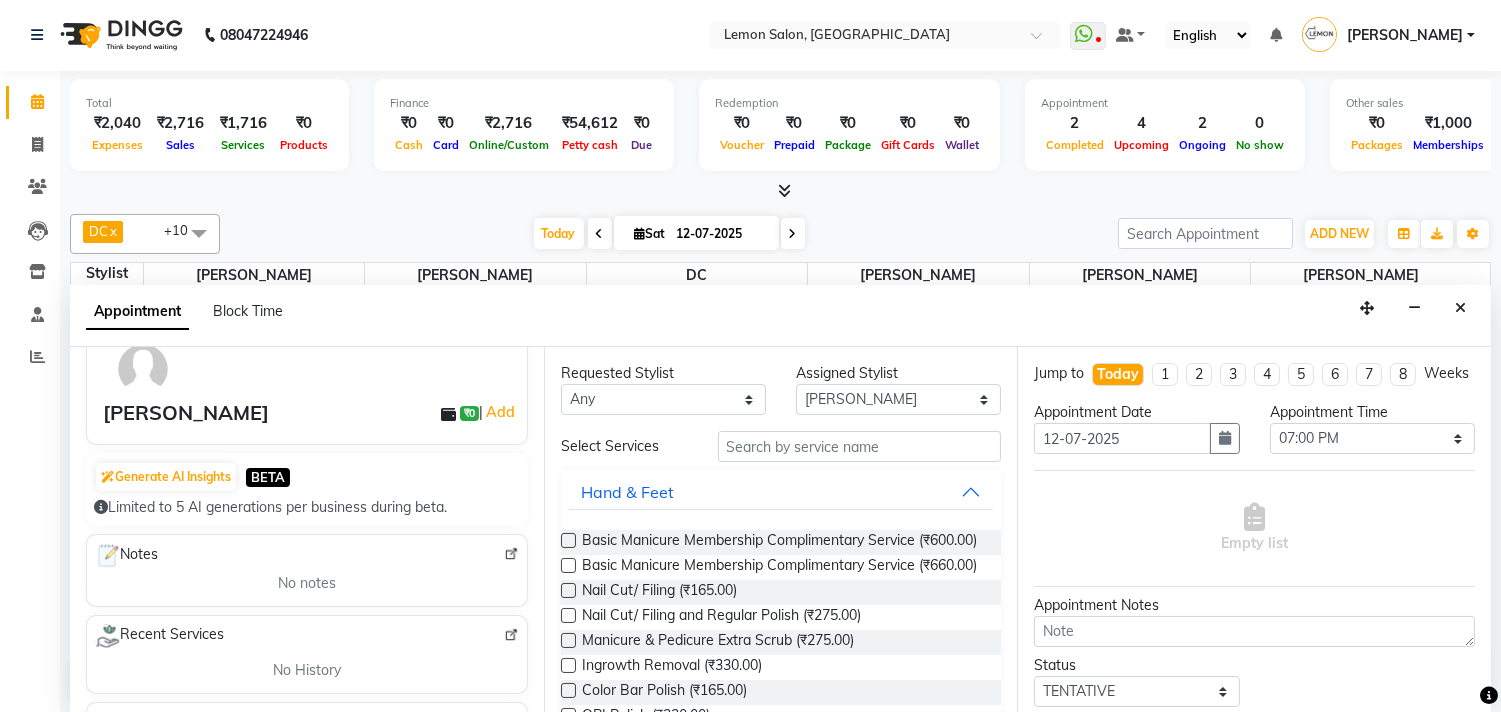 scroll, scrollTop: 222, scrollLeft: 0, axis: vertical 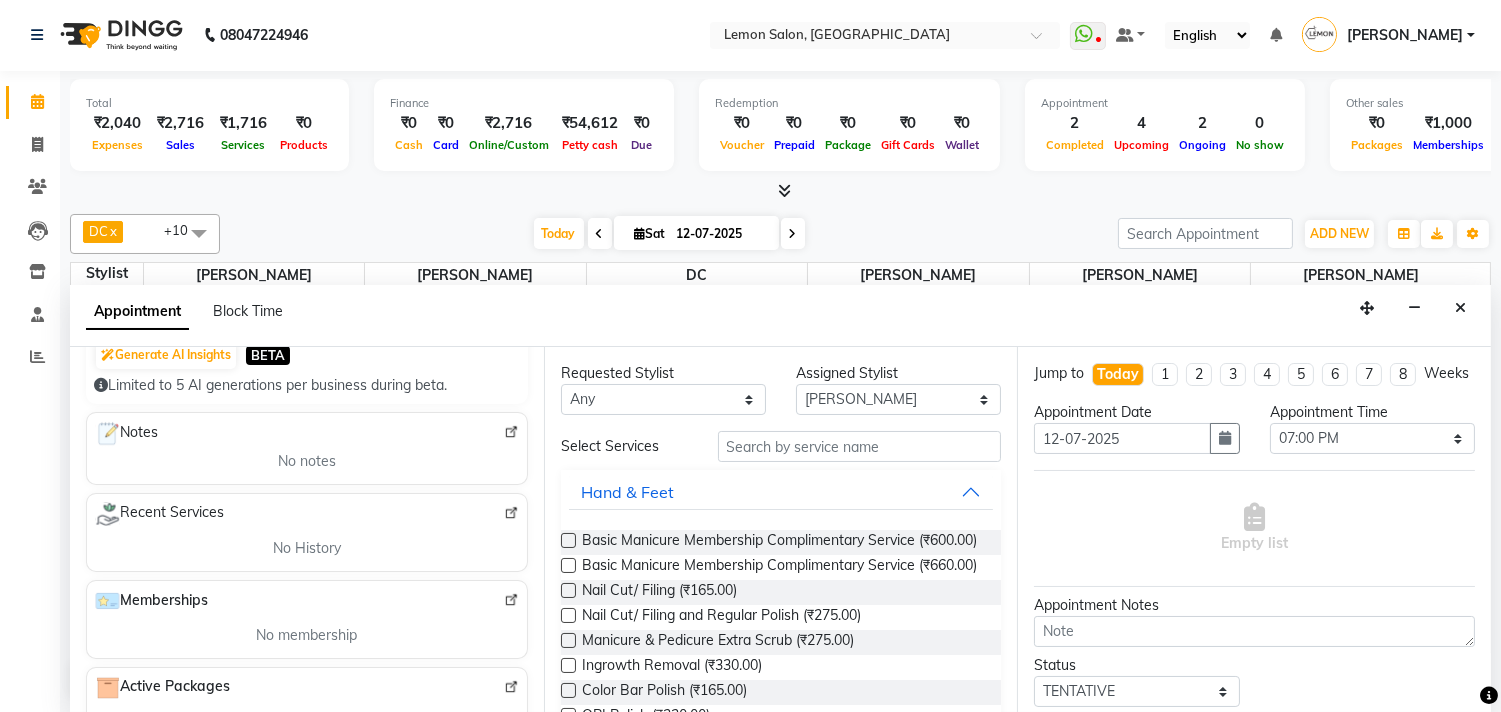 type on "9870553322" 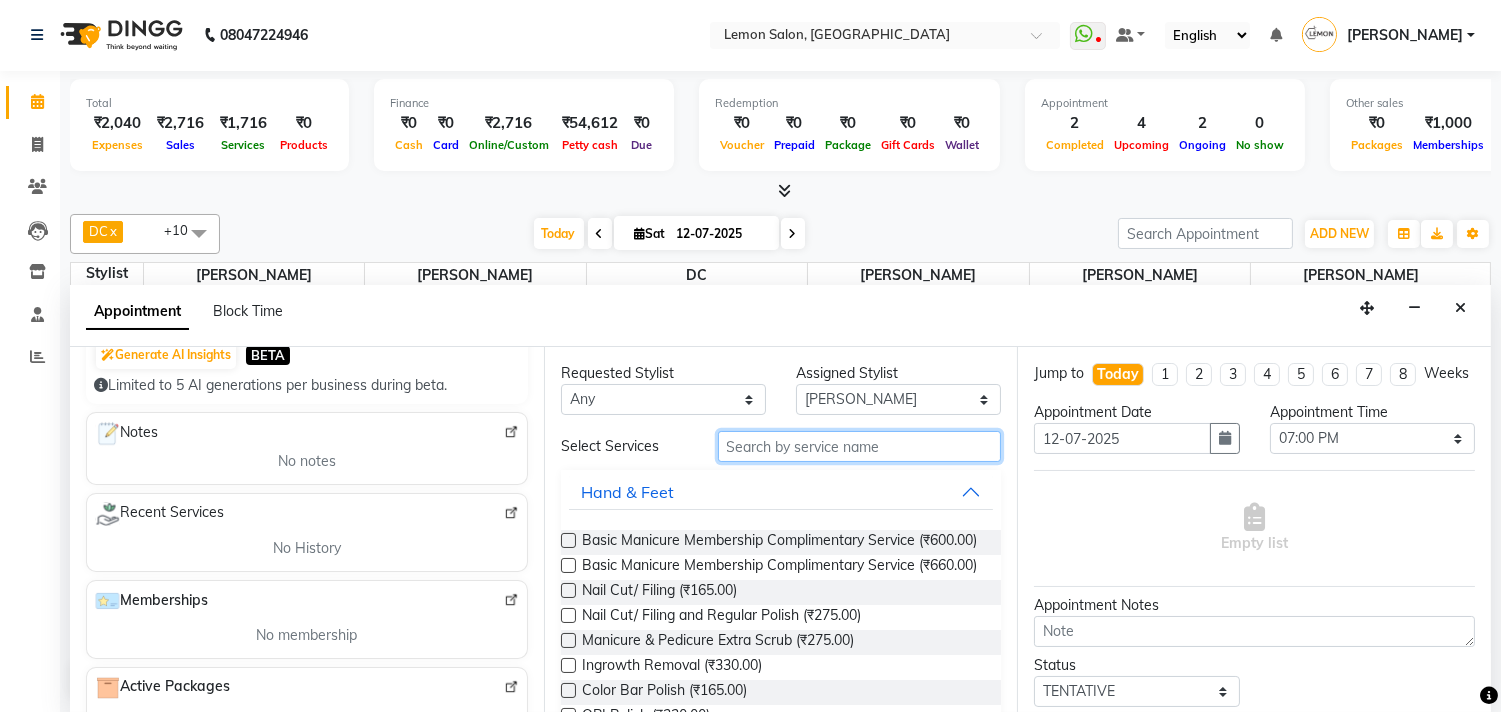 click at bounding box center [860, 446] 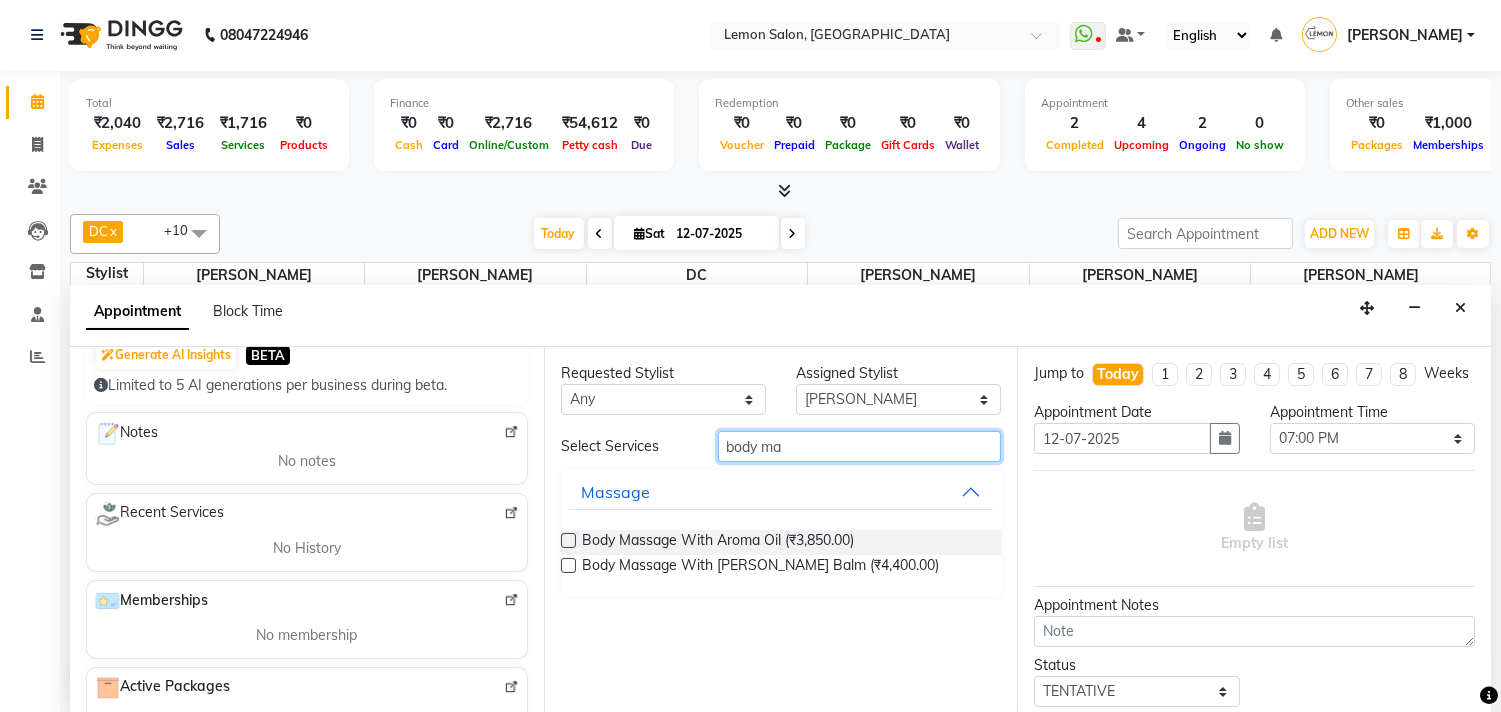 type on "body ma" 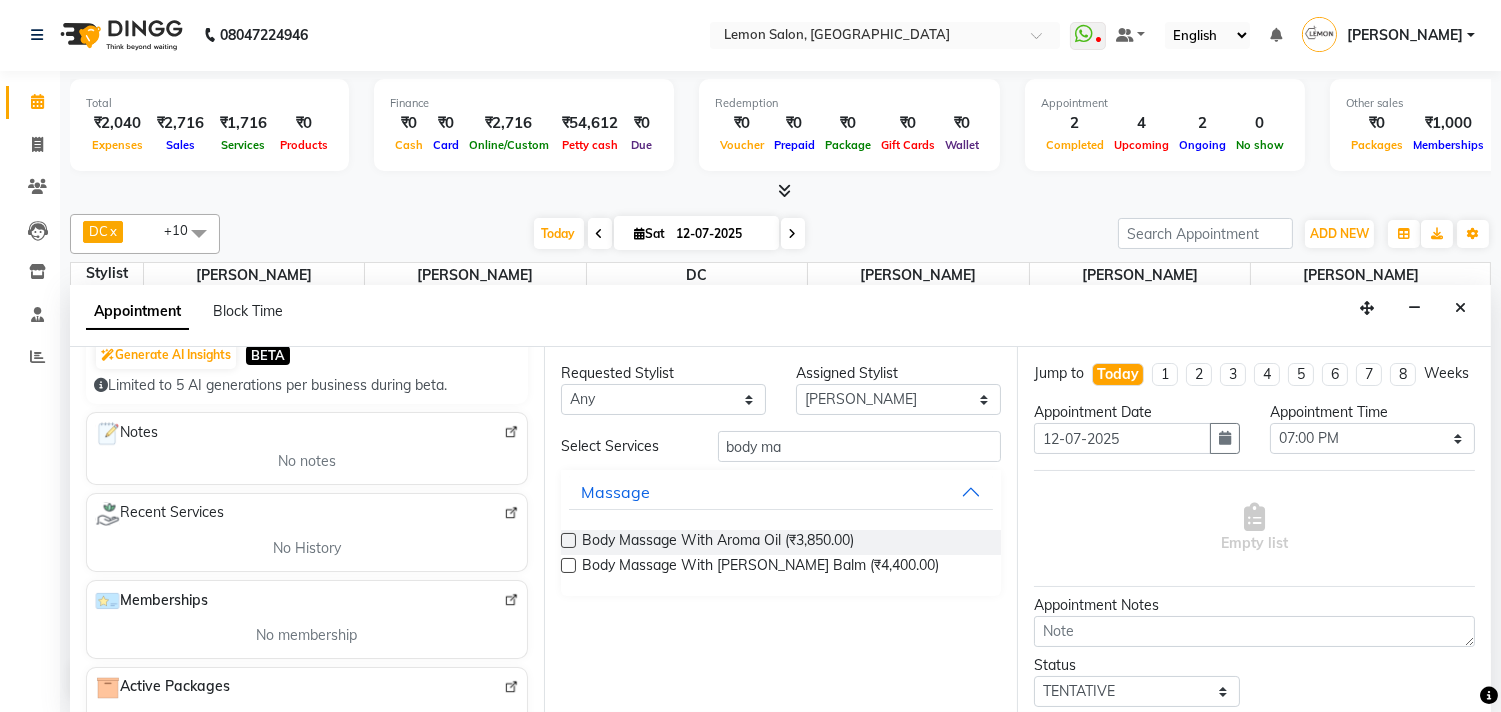 click at bounding box center [568, 540] 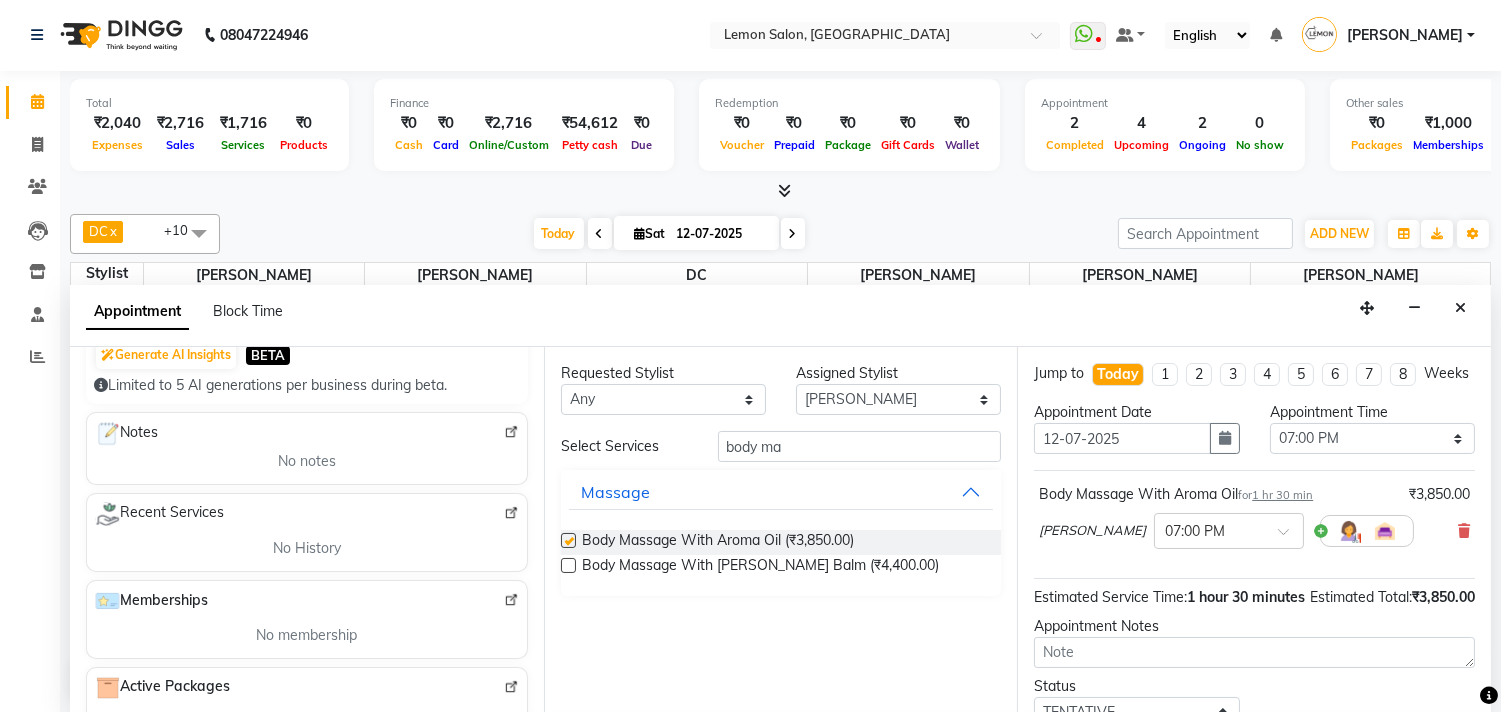checkbox on "false" 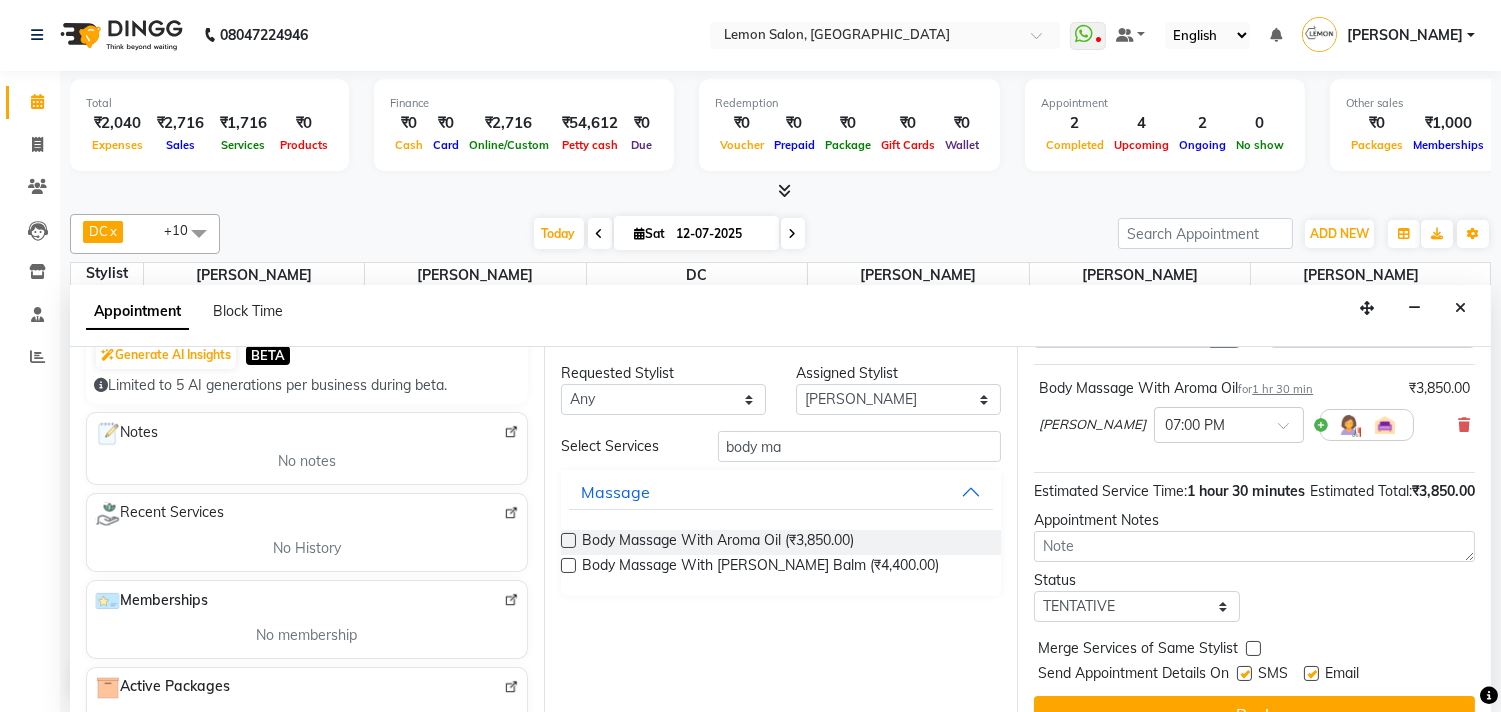 scroll, scrollTop: 181, scrollLeft: 0, axis: vertical 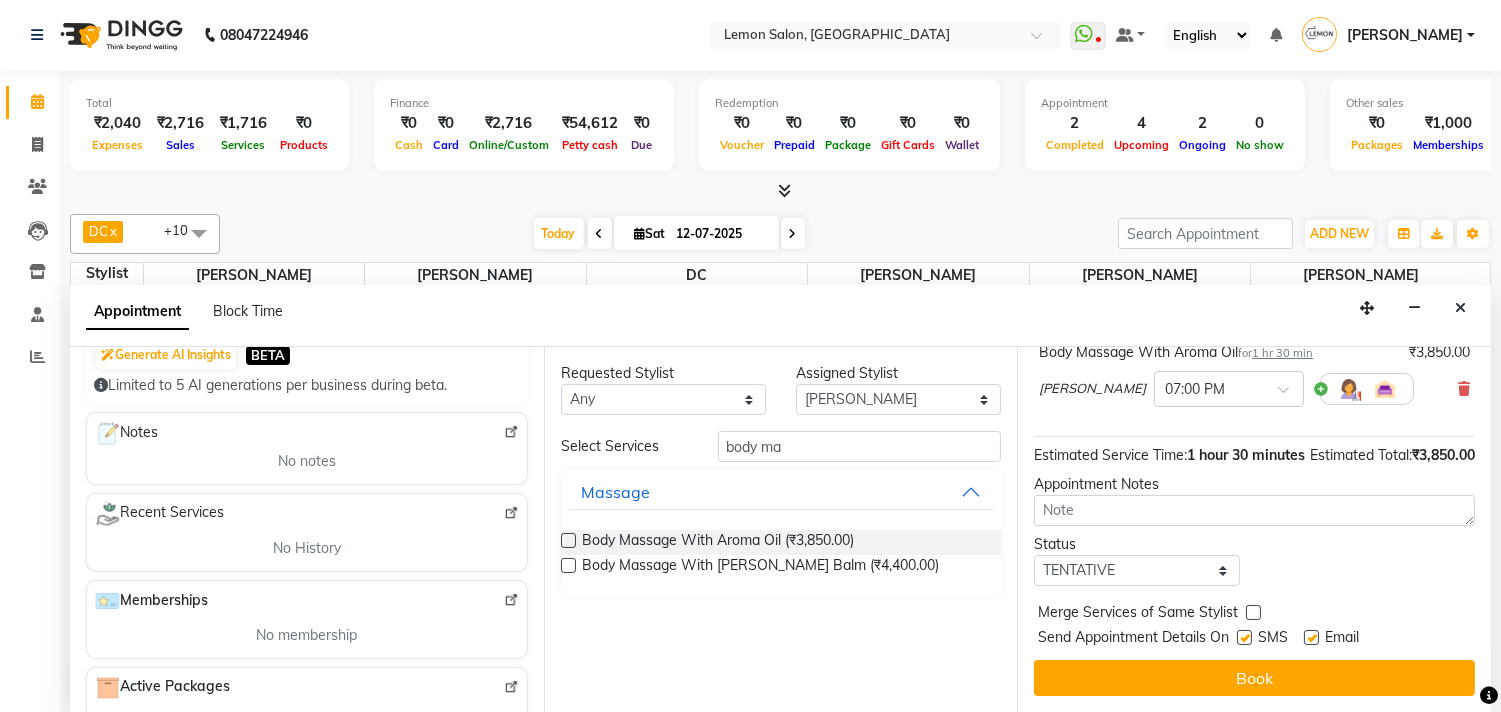 click at bounding box center [1244, 637] 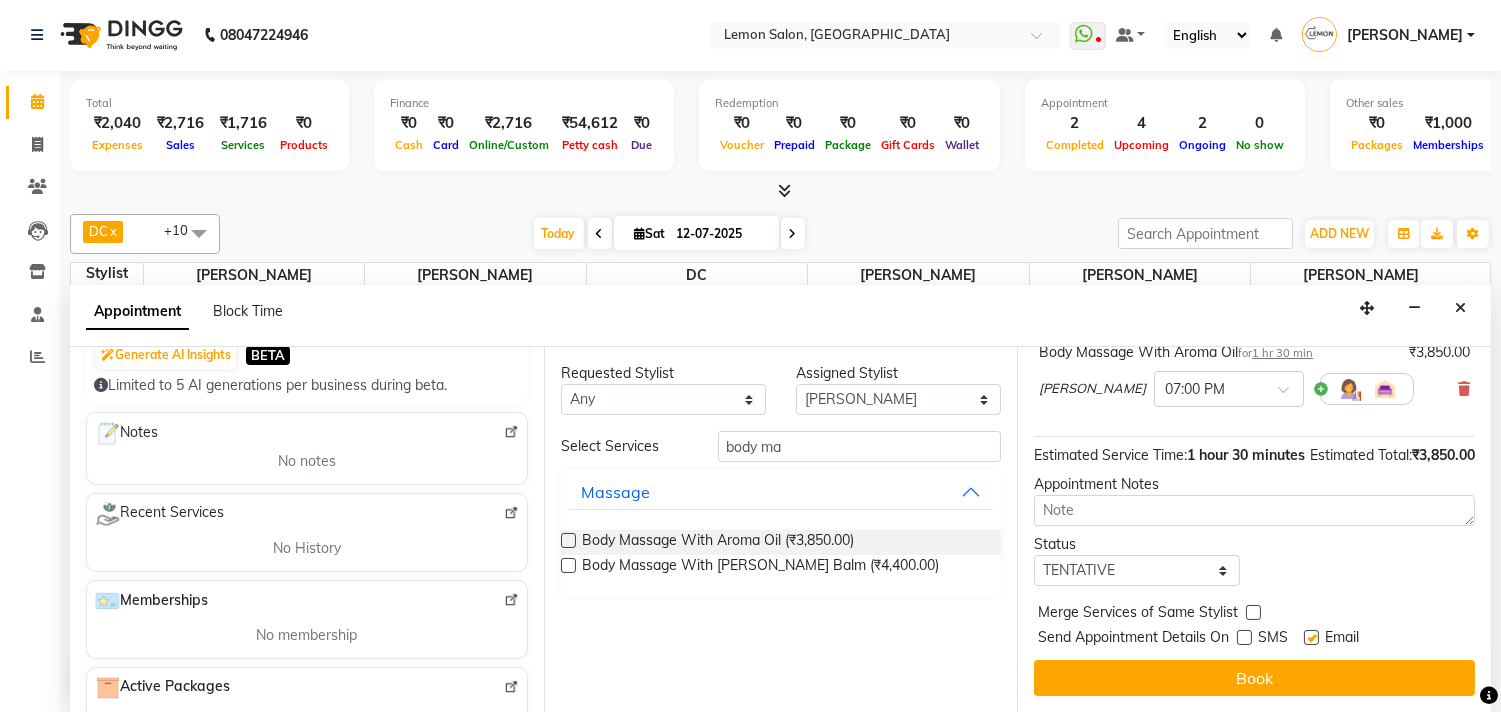 click at bounding box center [1311, 637] 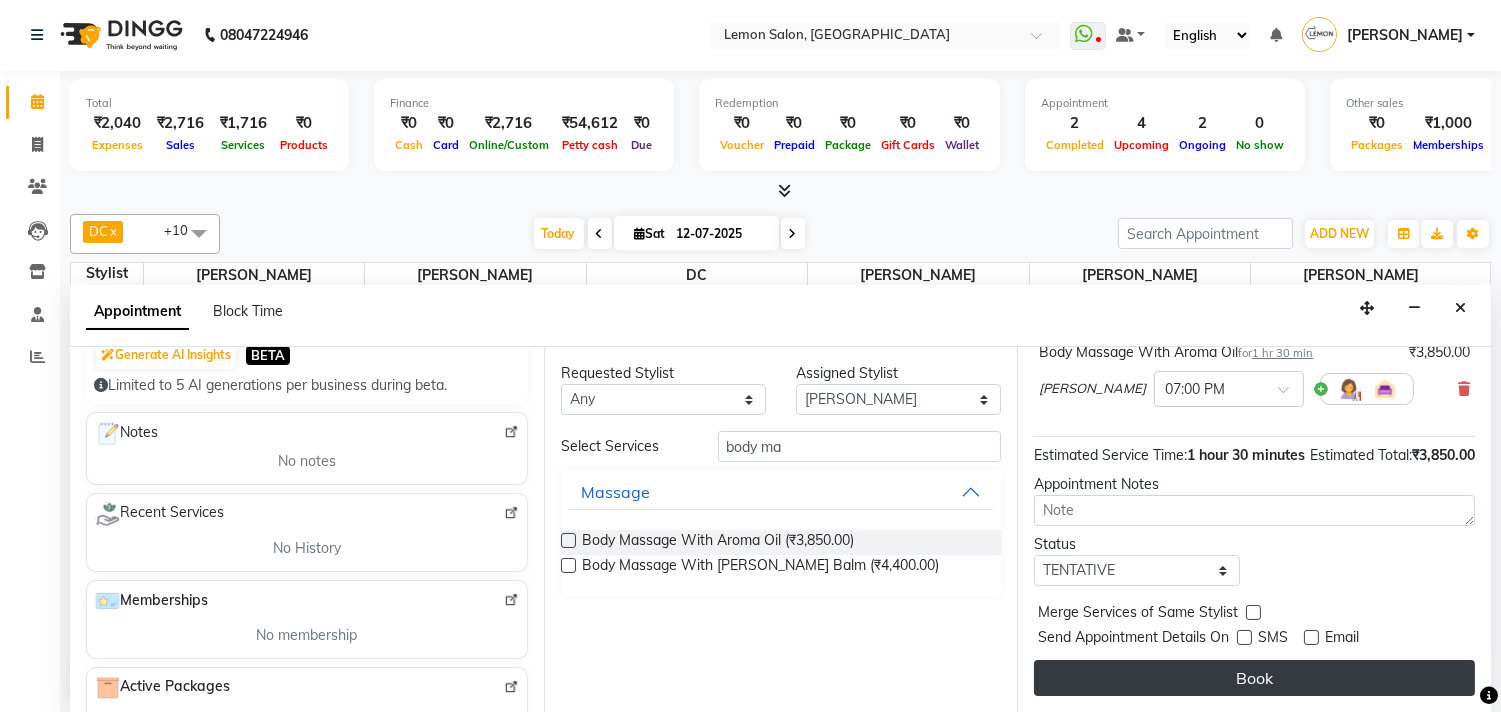 click on "Book" at bounding box center (1254, 678) 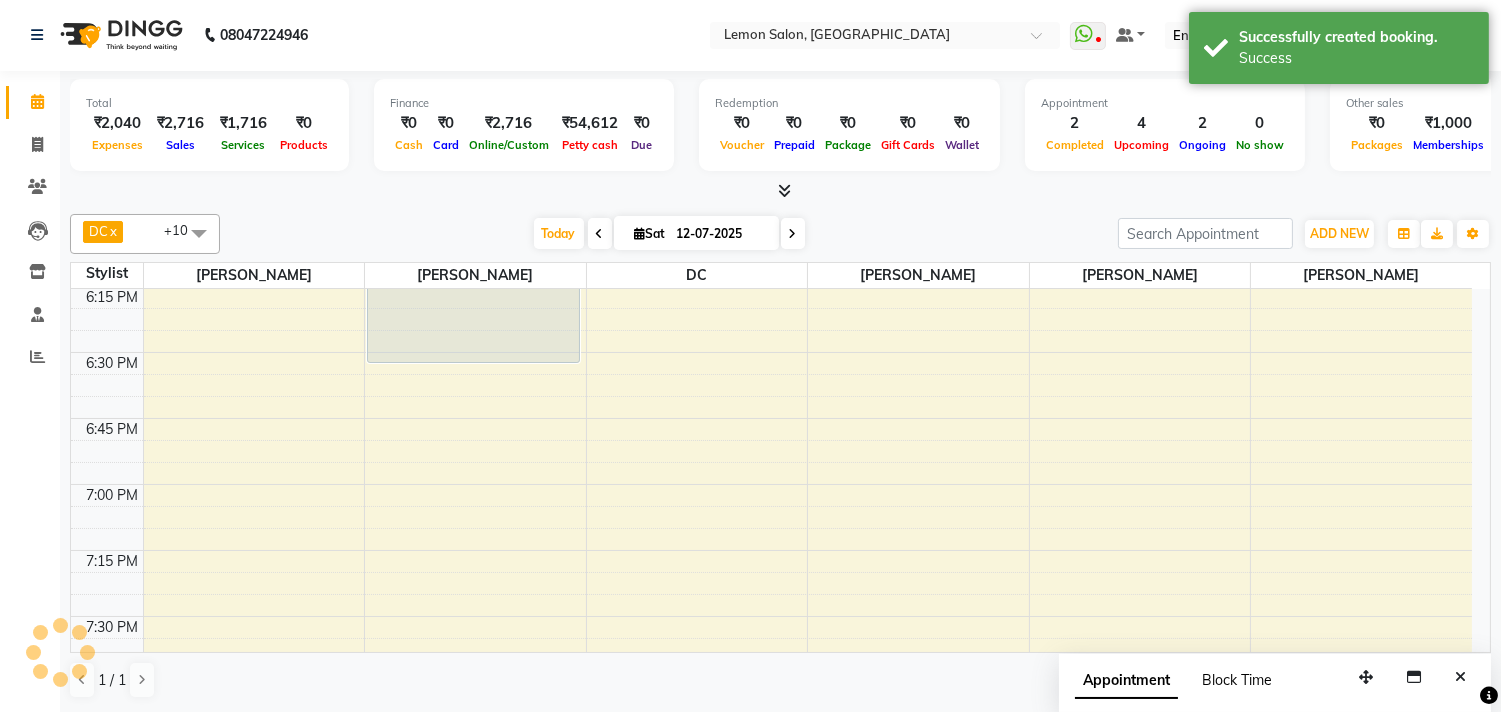 scroll, scrollTop: 0, scrollLeft: 0, axis: both 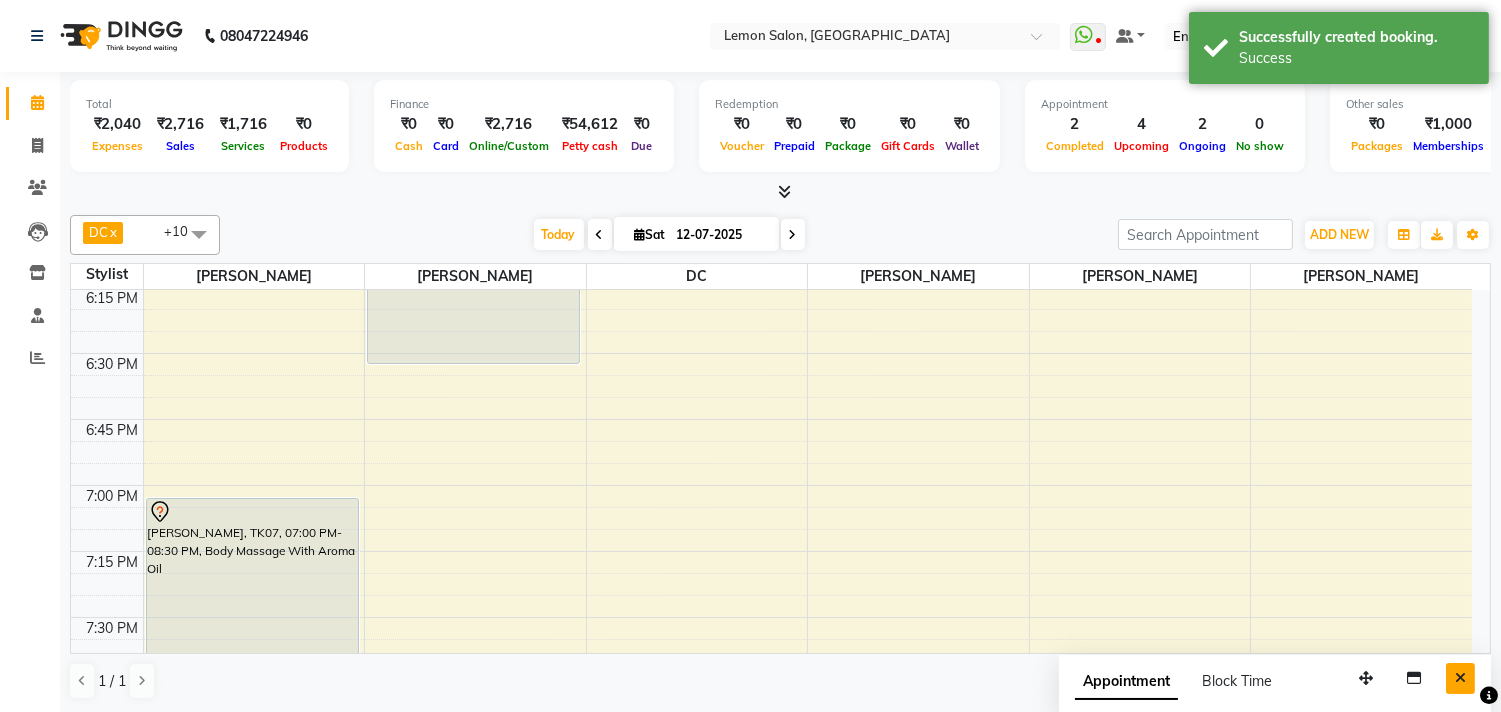 click at bounding box center [1460, 678] 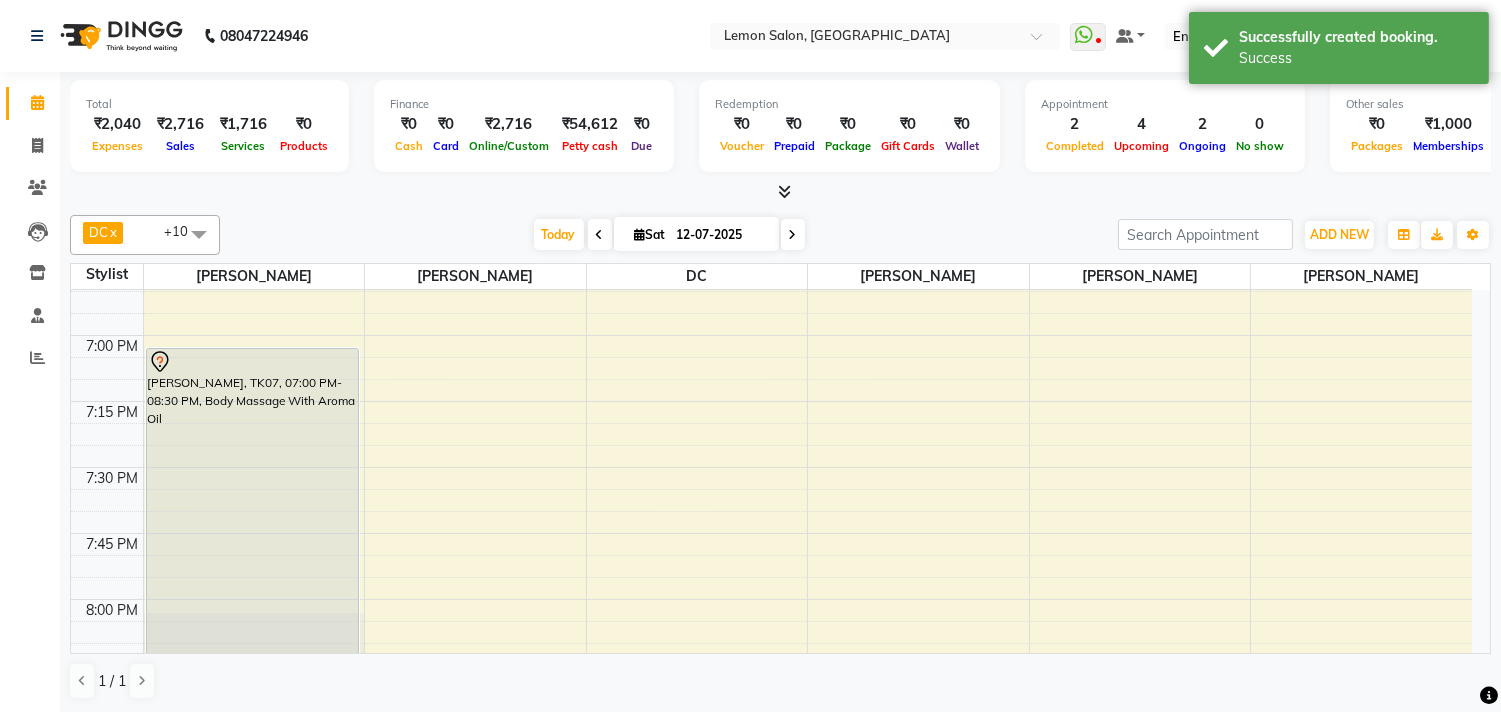 scroll, scrollTop: 2555, scrollLeft: 0, axis: vertical 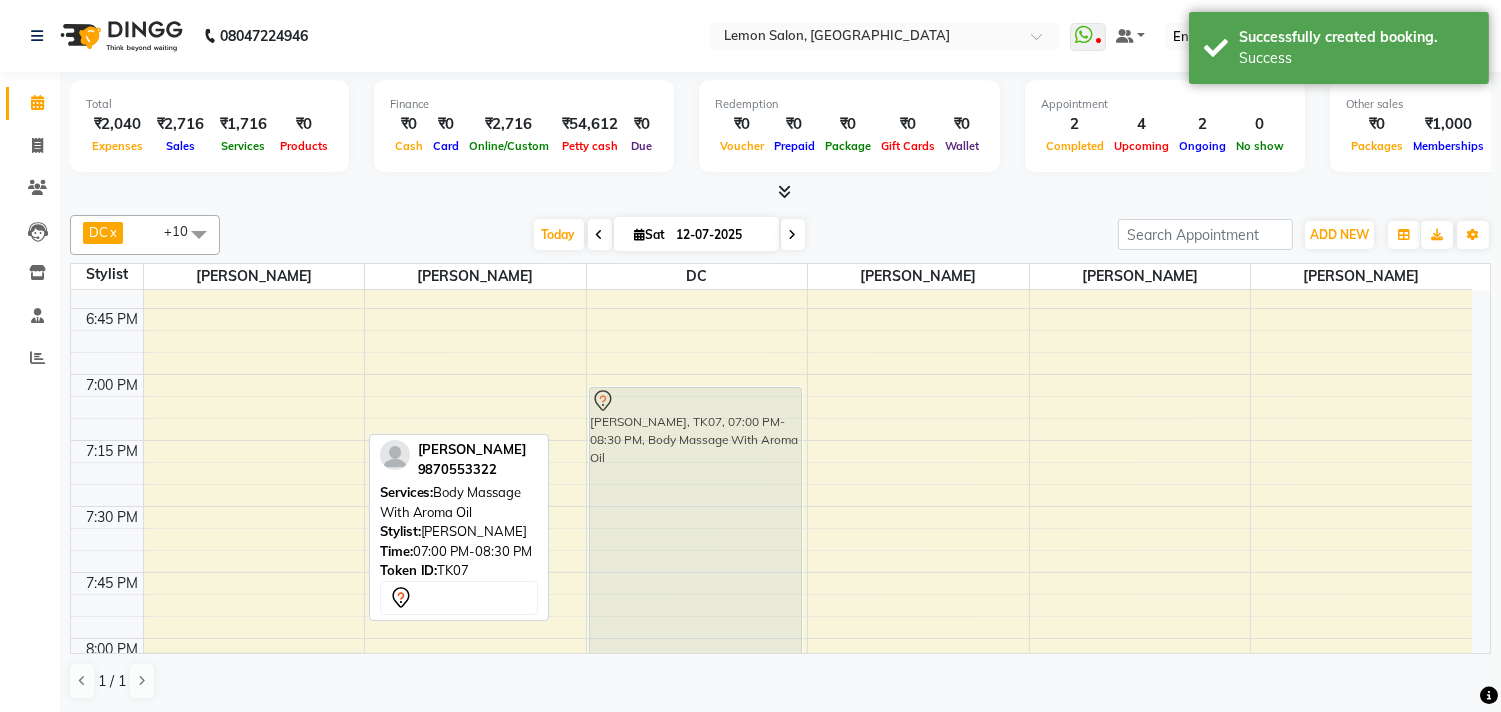 drag, startPoint x: 254, startPoint y: 426, endPoint x: 640, endPoint y: 423, distance: 386.01166 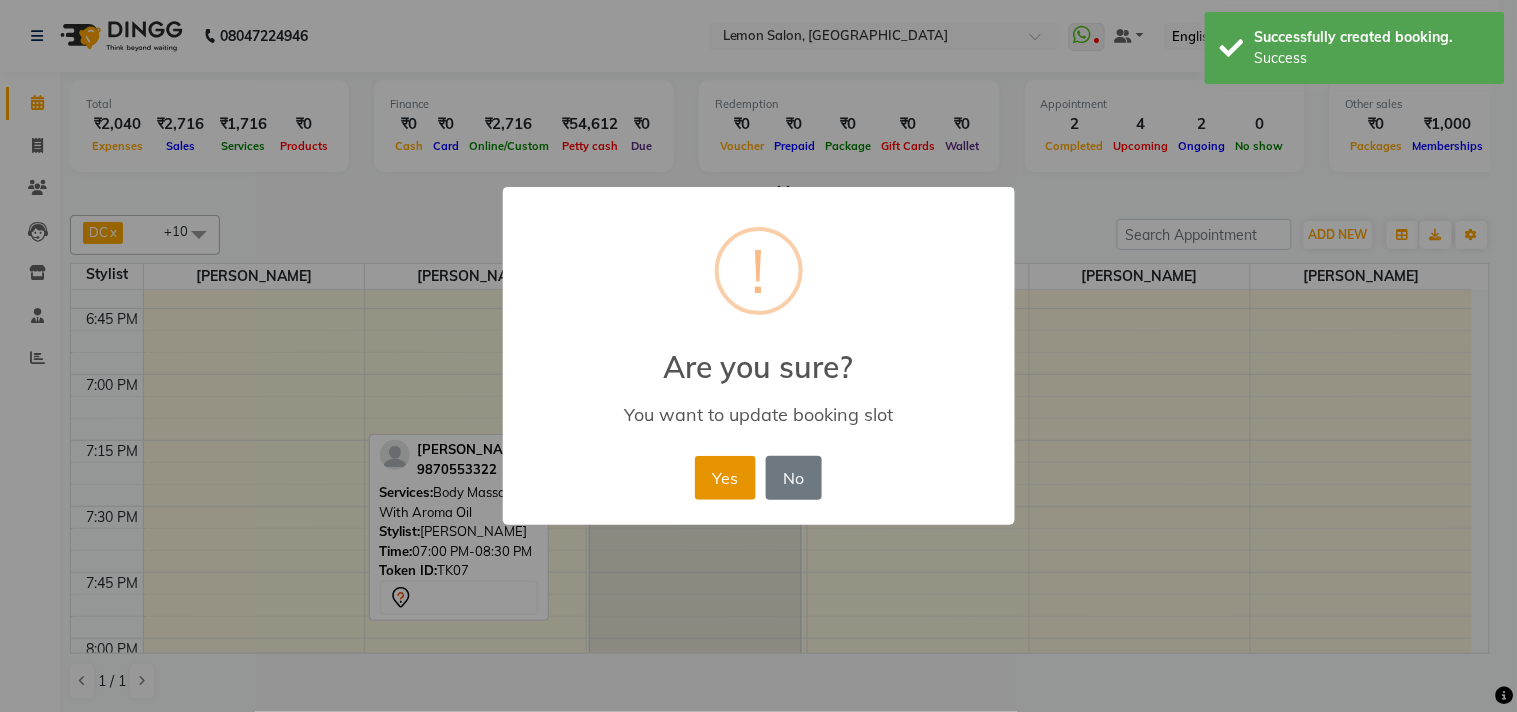 click on "Yes" at bounding box center [725, 478] 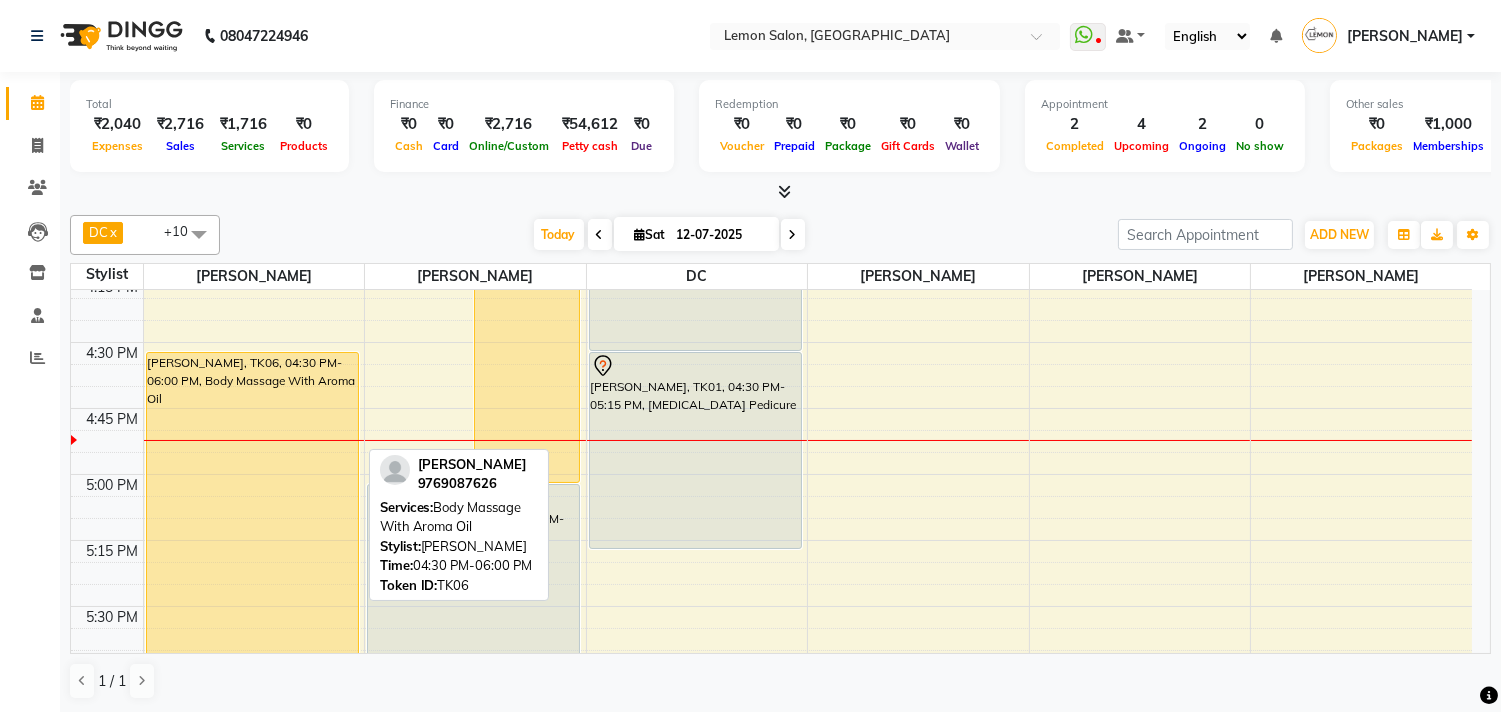 scroll, scrollTop: 1888, scrollLeft: 0, axis: vertical 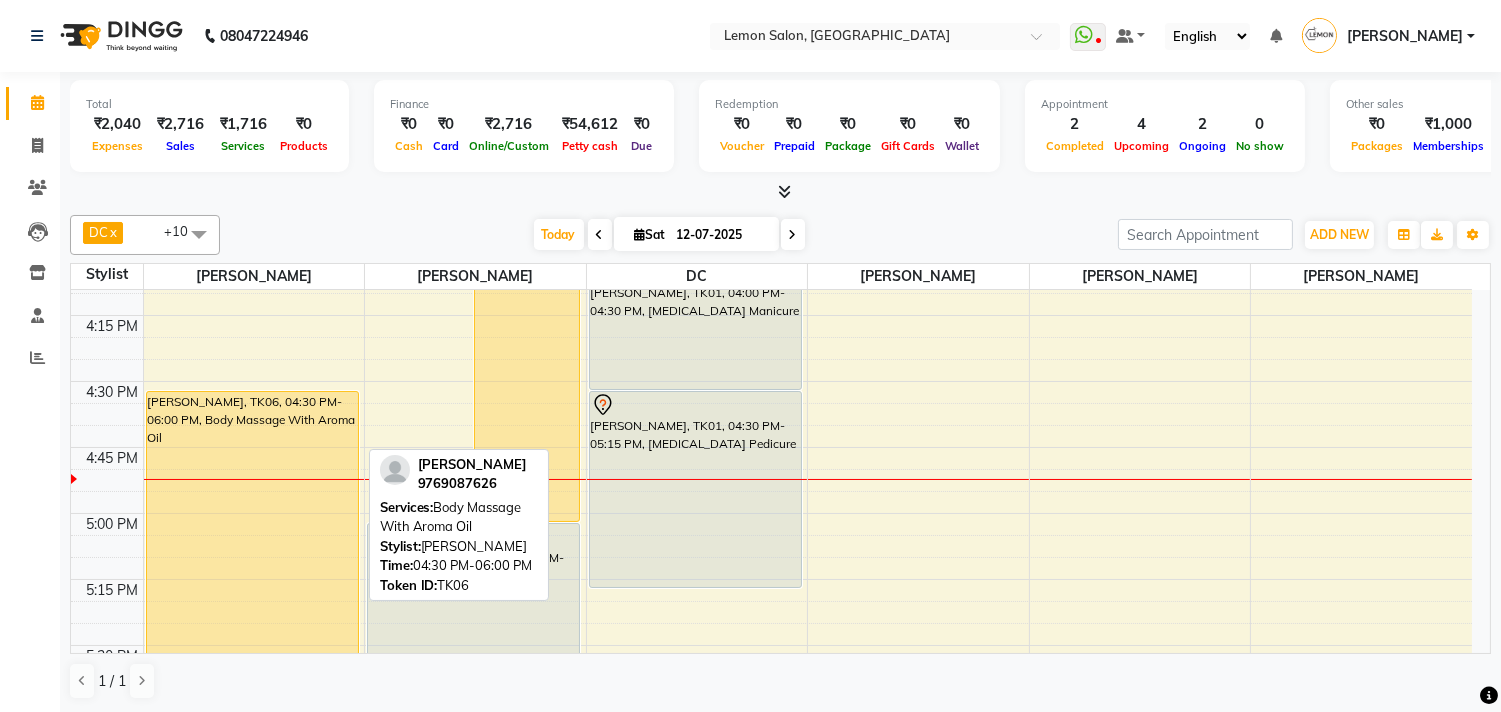 click on "[PERSON_NAME], TK06, 04:30 PM-06:00 PM, Body Massage With Aroma Oil" at bounding box center [252, 589] 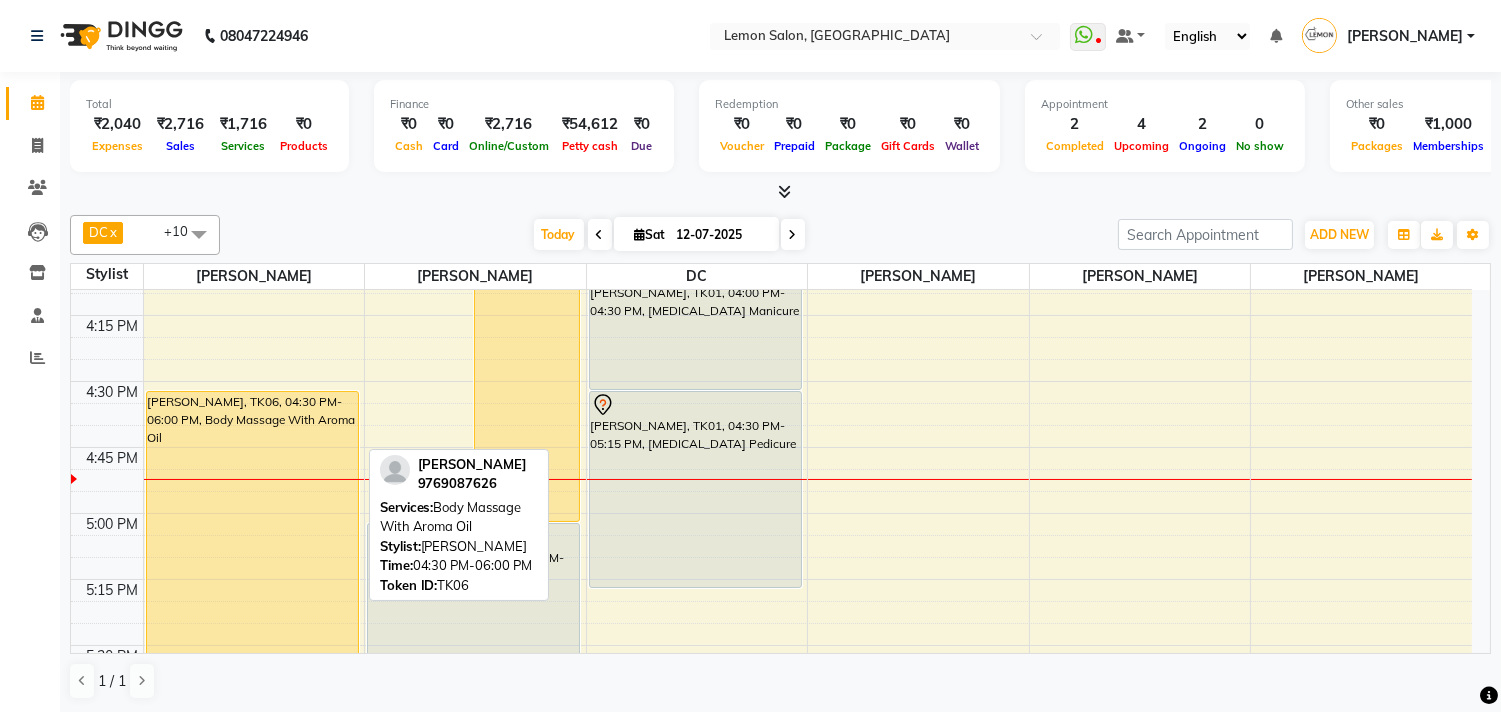 click on "[PERSON_NAME], TK06, 04:30 PM-06:00 PM, Body Massage With Aroma Oil" at bounding box center (252, 589) 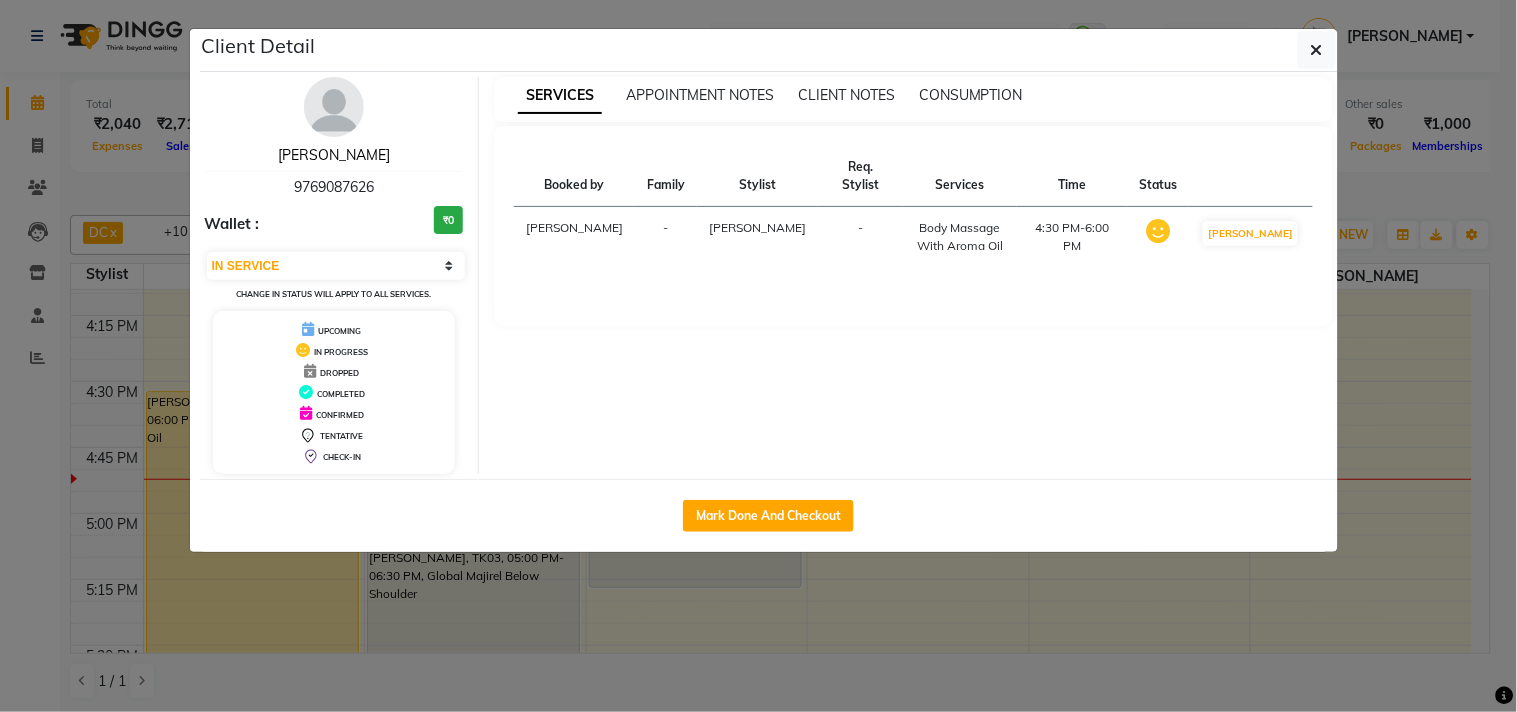 click on "RAJENDRA RATHOD" at bounding box center (334, 155) 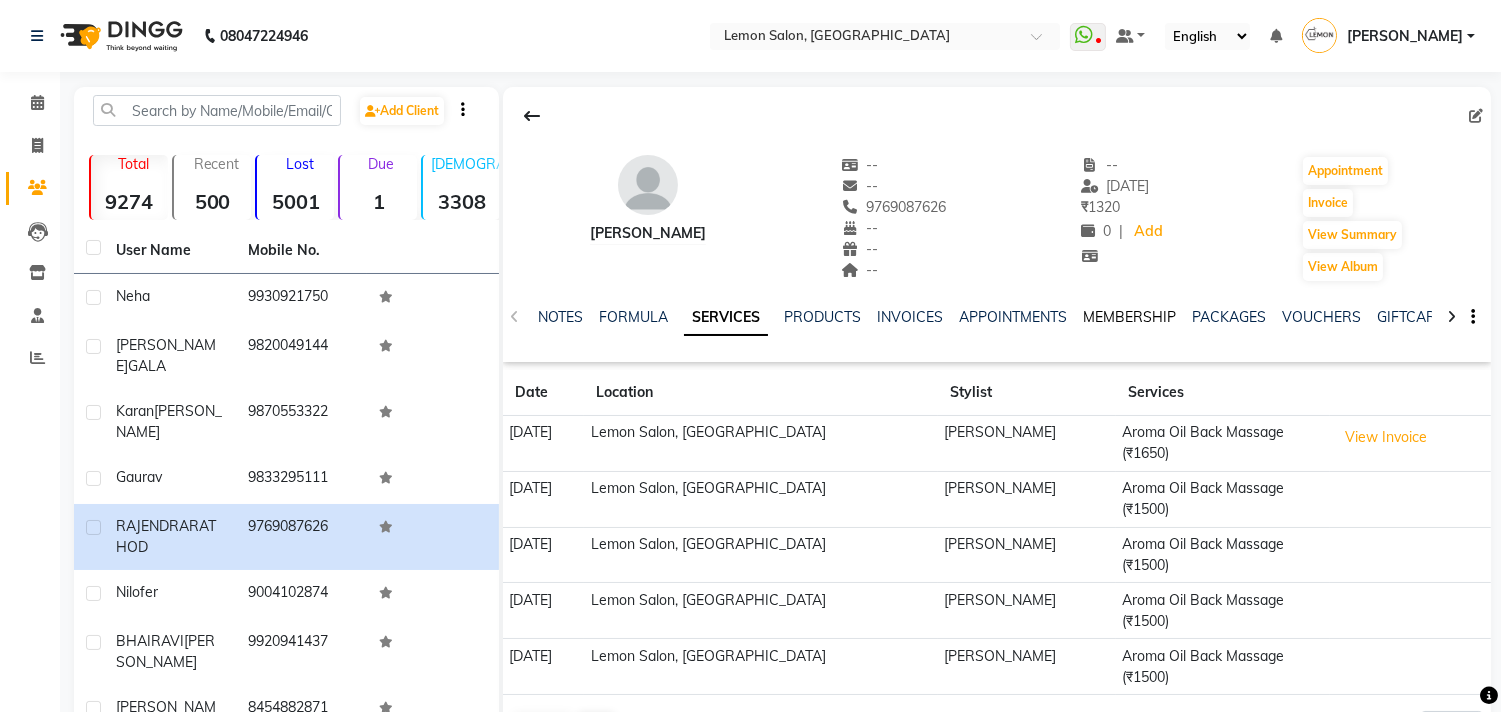 click on "MEMBERSHIP" 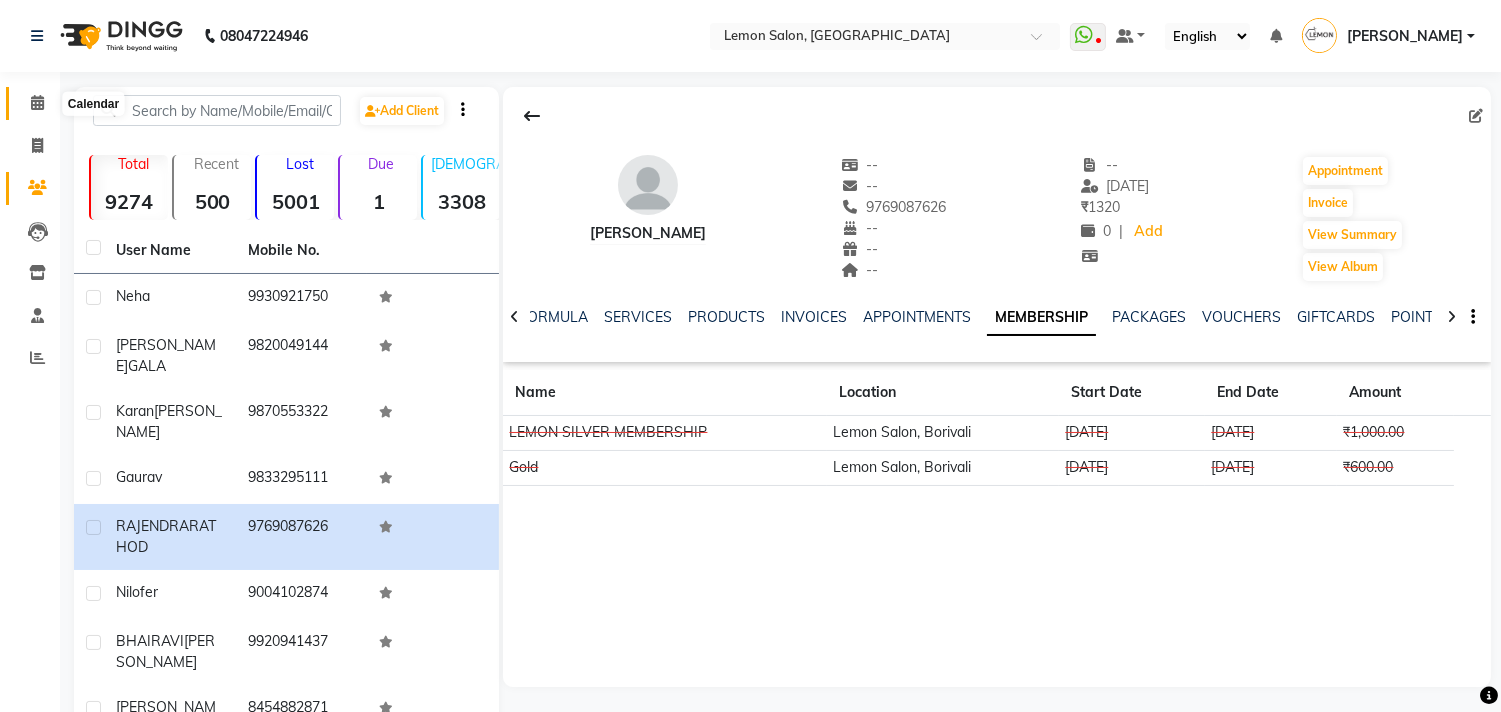 click 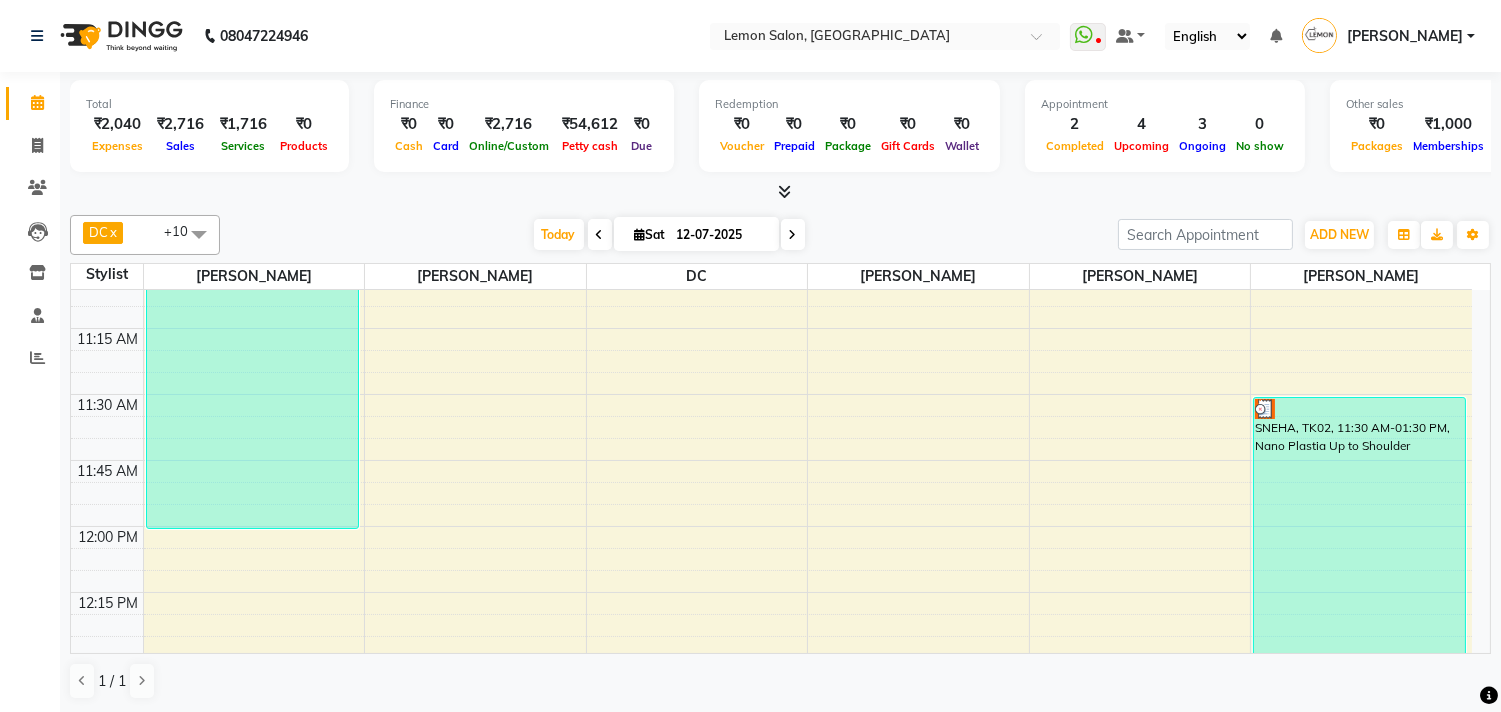 scroll, scrollTop: 1333, scrollLeft: 0, axis: vertical 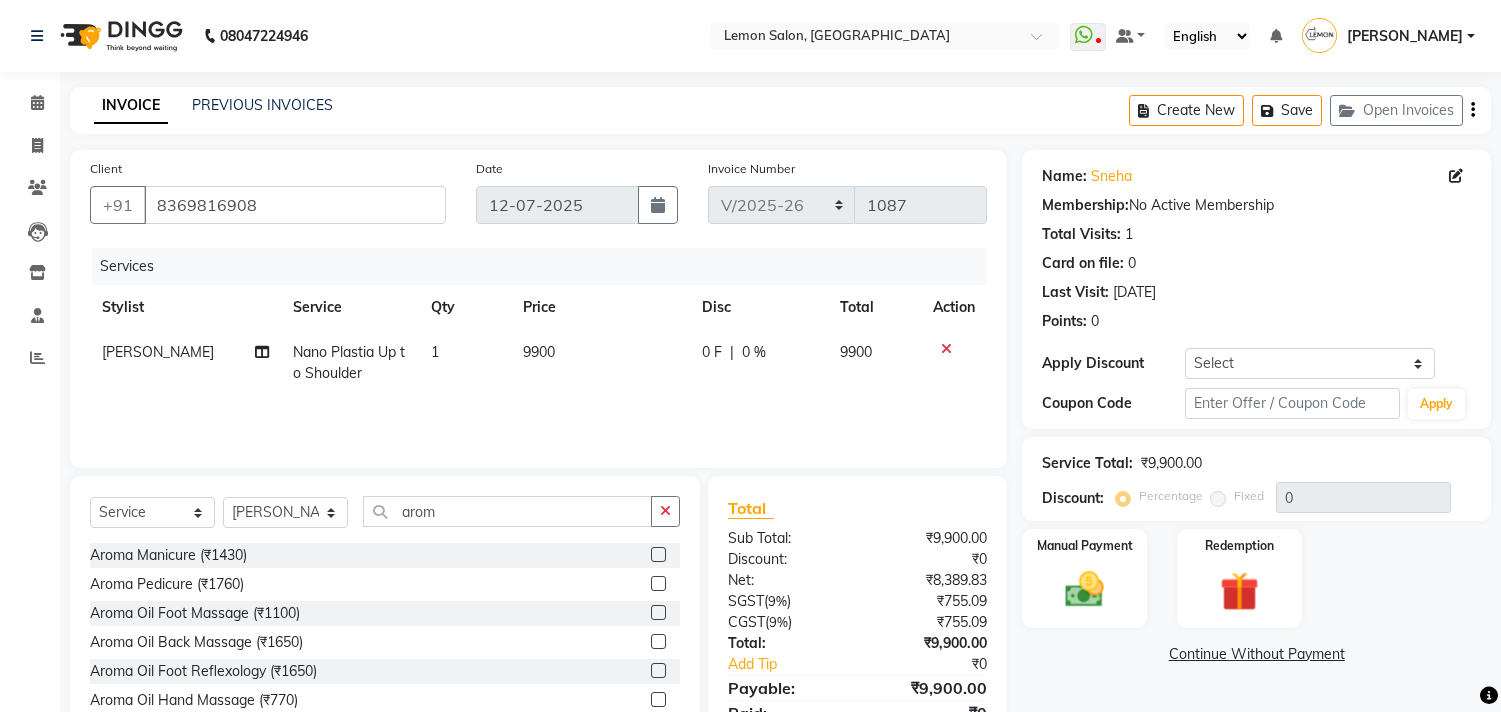 select on "569" 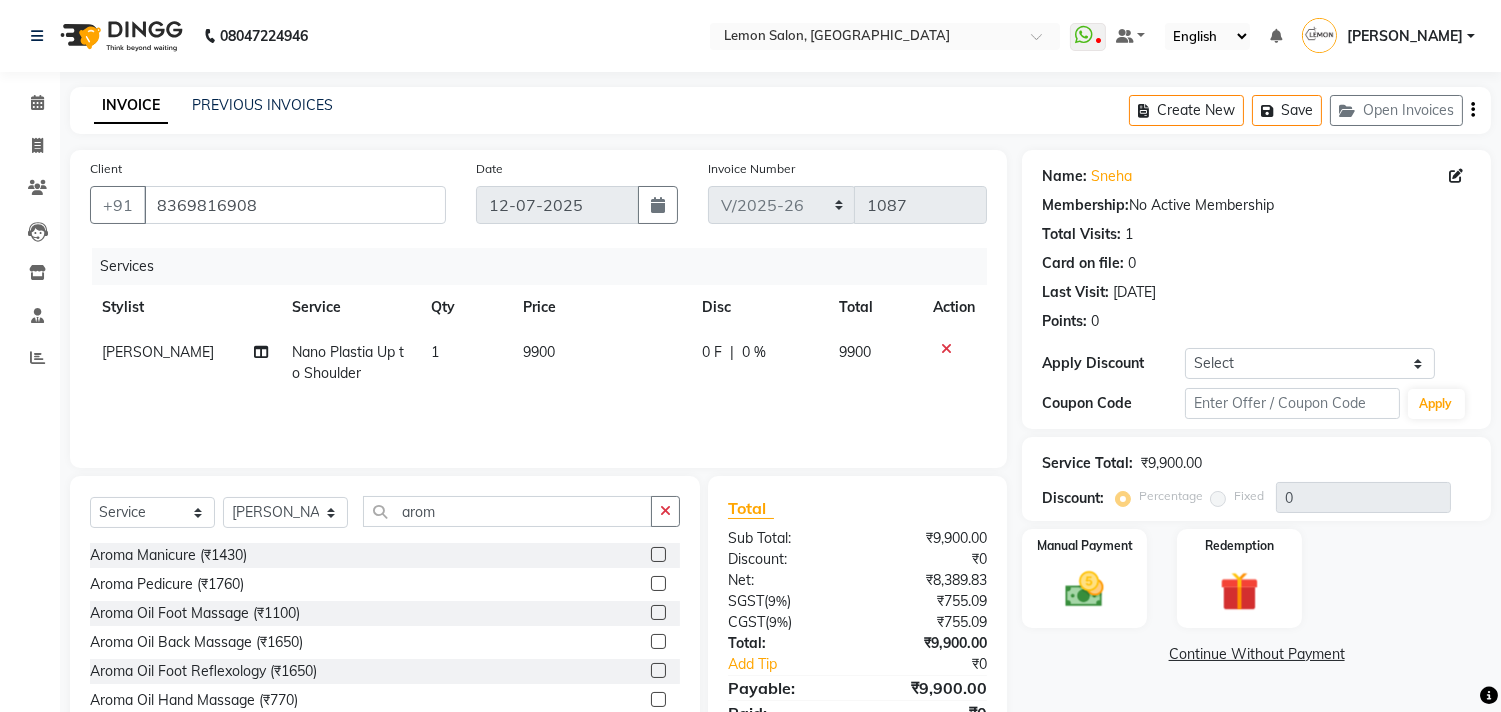 scroll, scrollTop: 0, scrollLeft: 0, axis: both 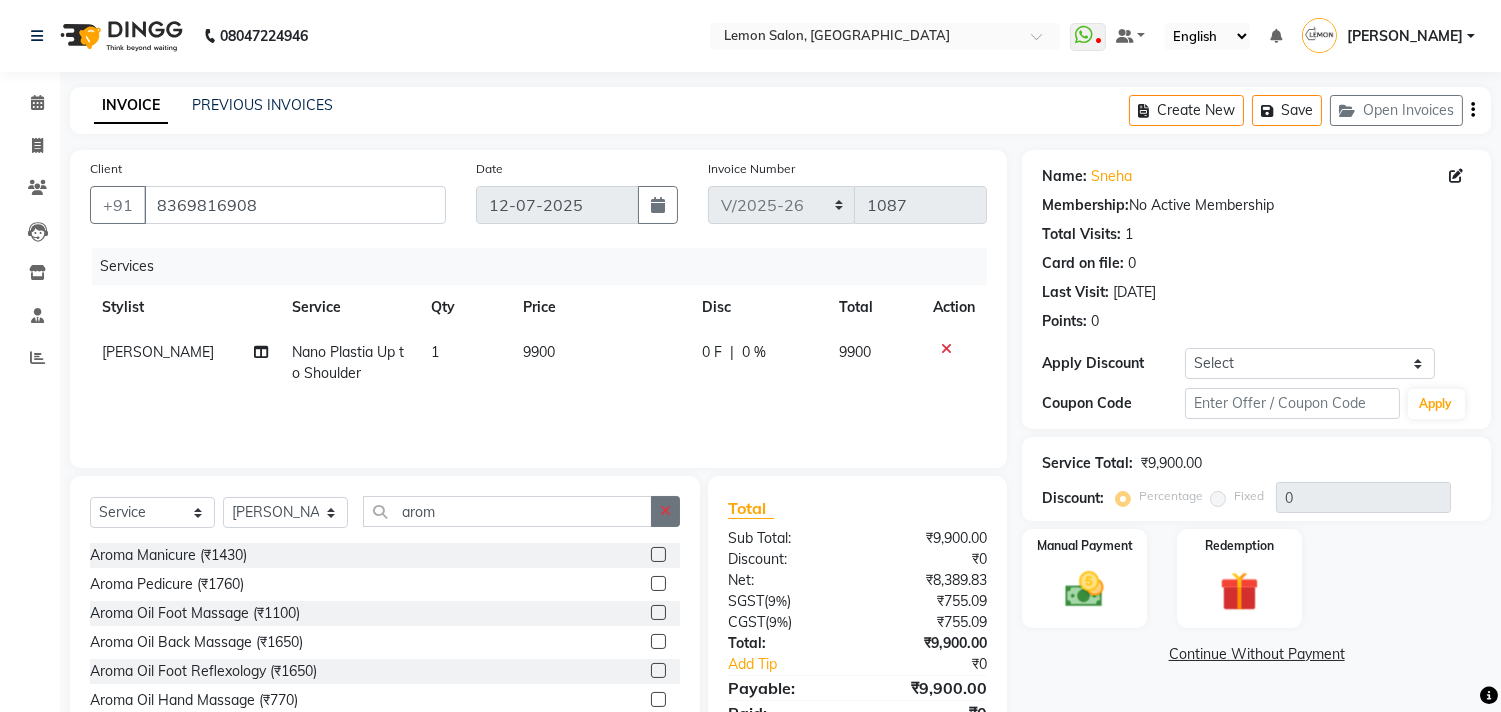 click 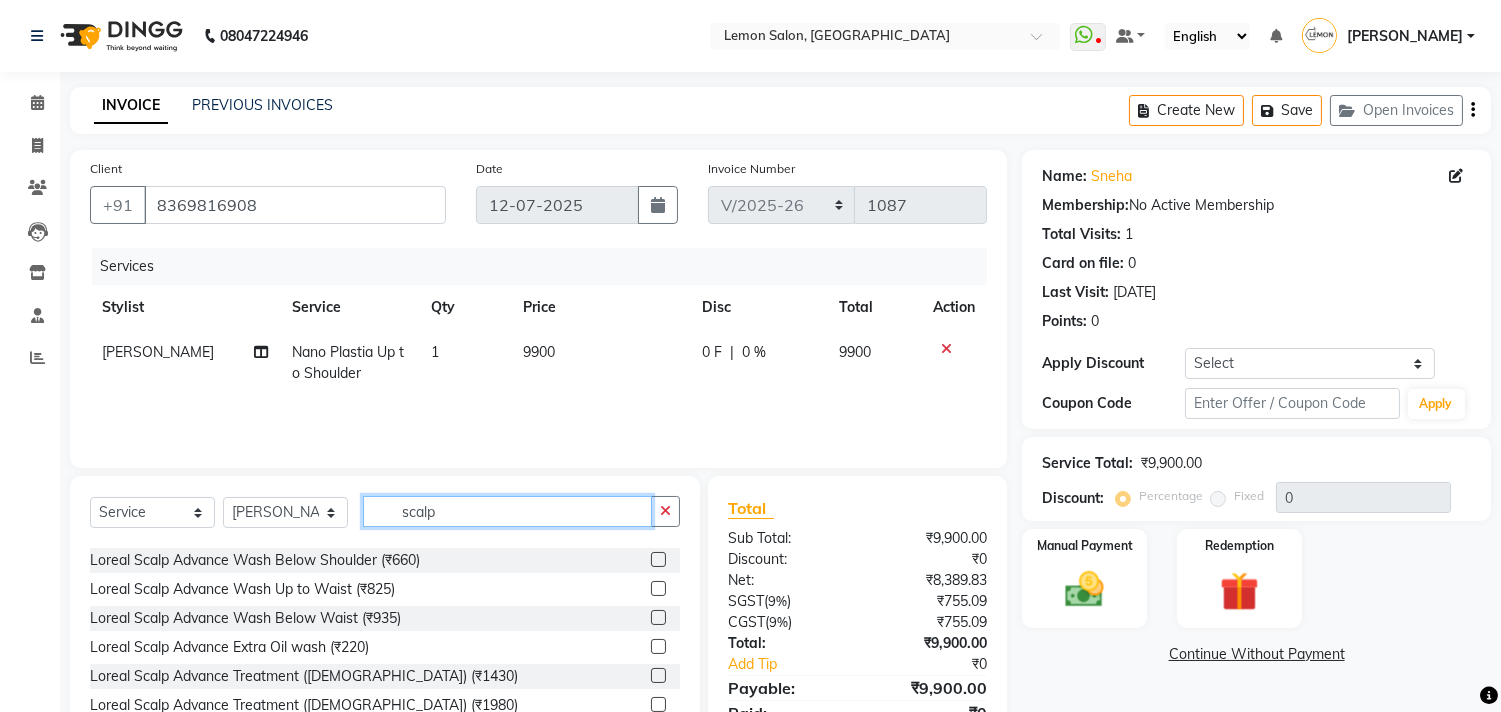 scroll, scrollTop: 205, scrollLeft: 0, axis: vertical 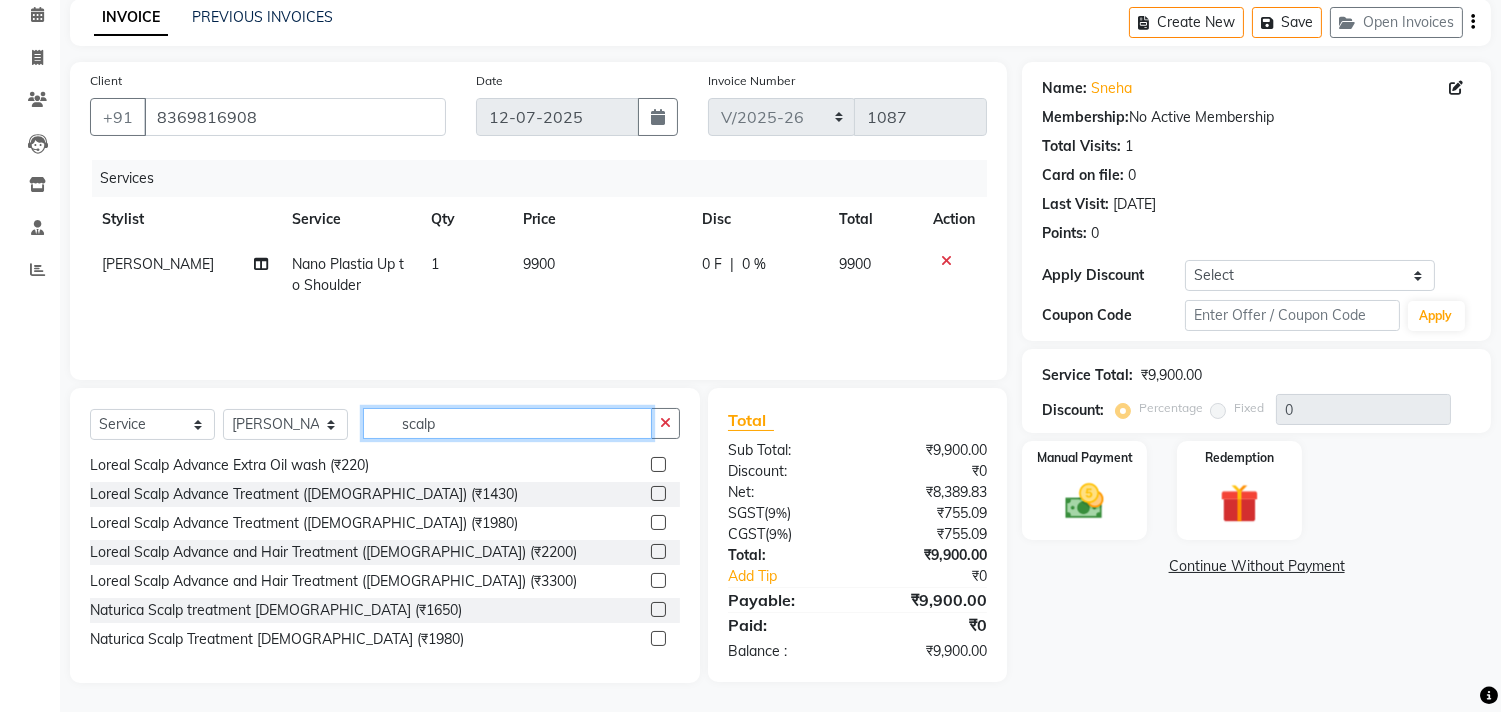 type on "scalp" 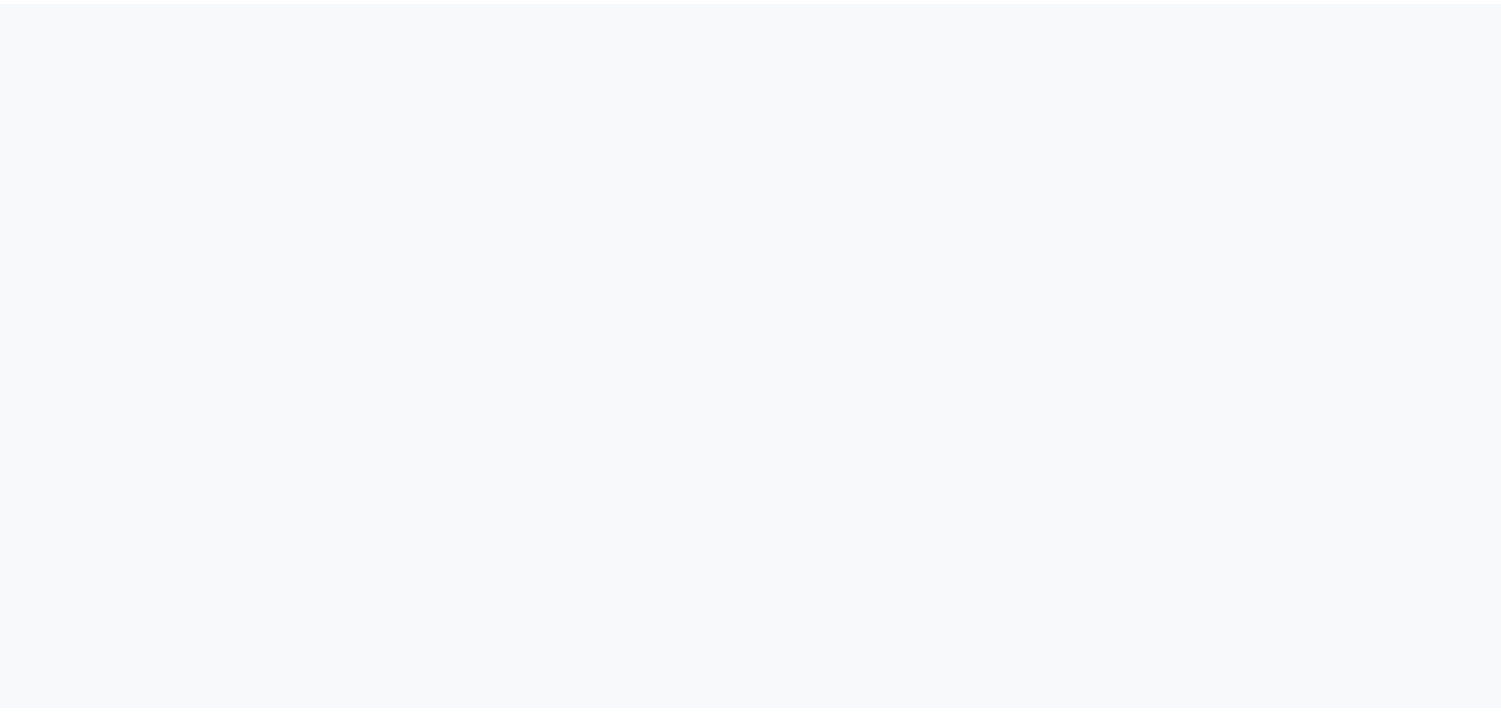 scroll, scrollTop: 0, scrollLeft: 0, axis: both 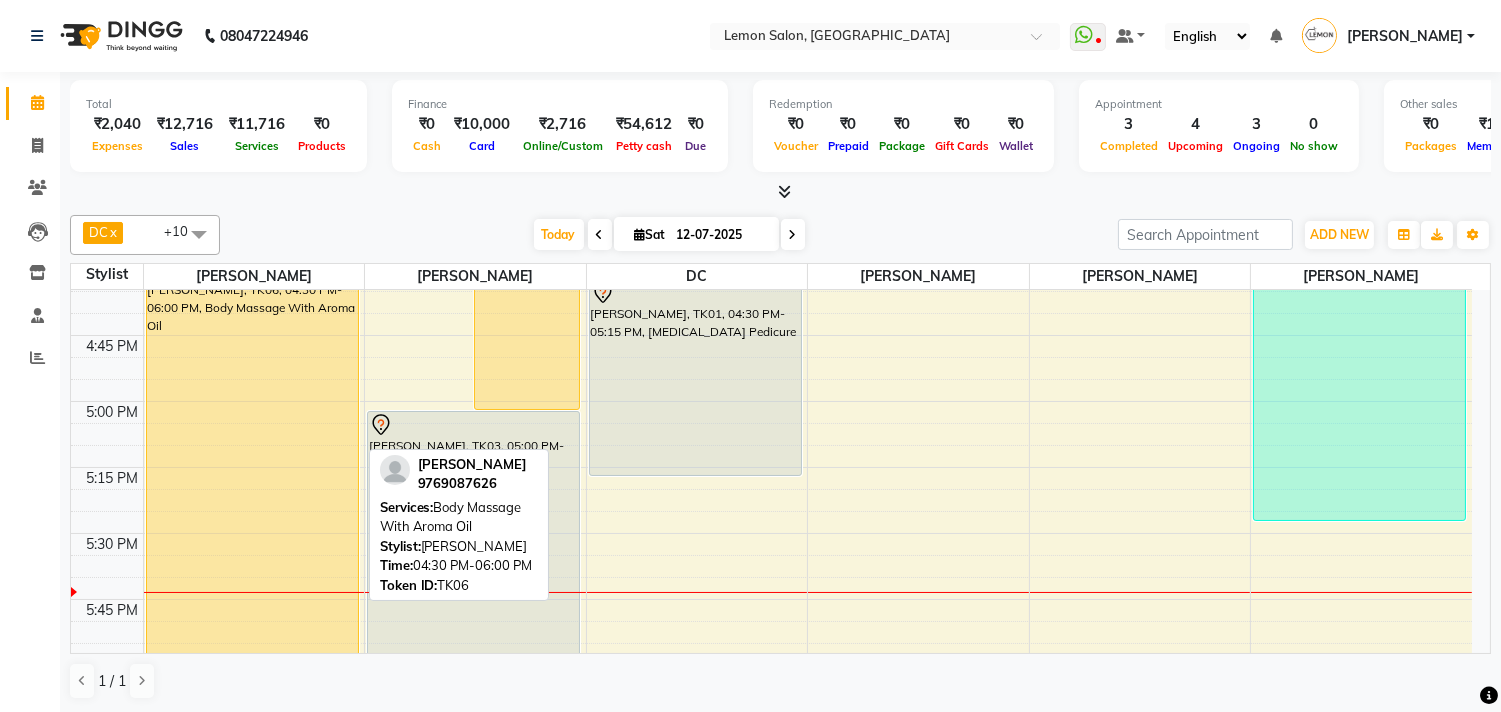 click on "[PERSON_NAME], TK06, 04:30 PM-06:00 PM, Body Massage With Aroma Oil" at bounding box center [252, 477] 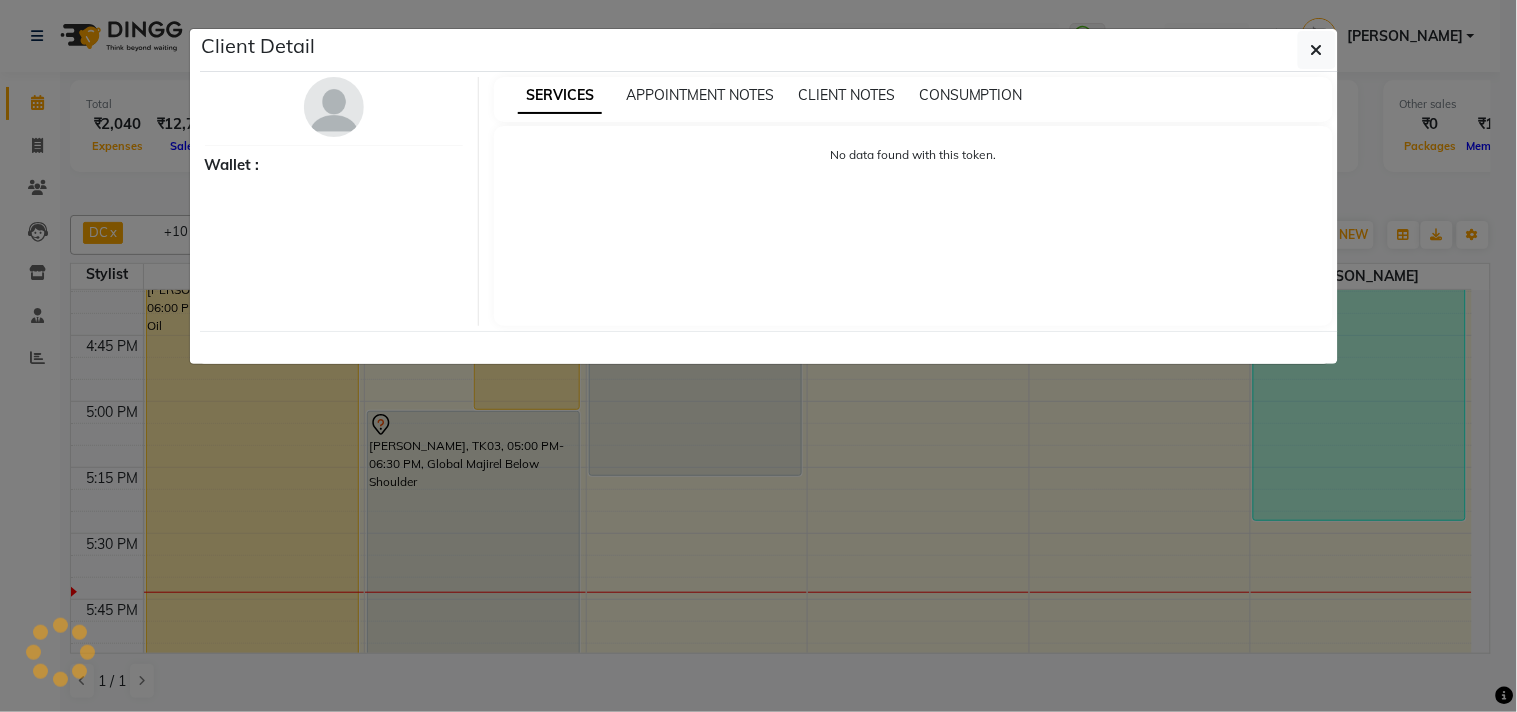 select on "1" 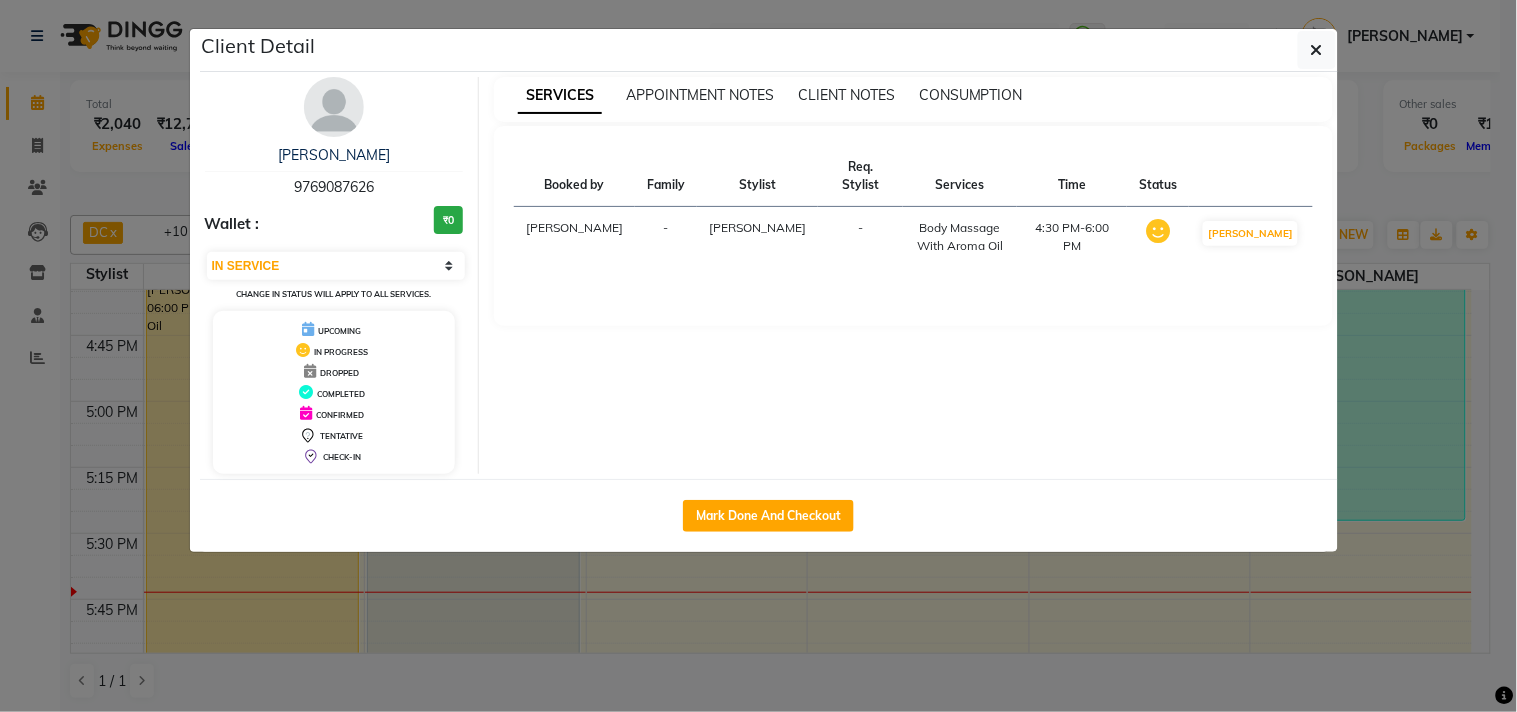 click on "Mark Done And Checkout" 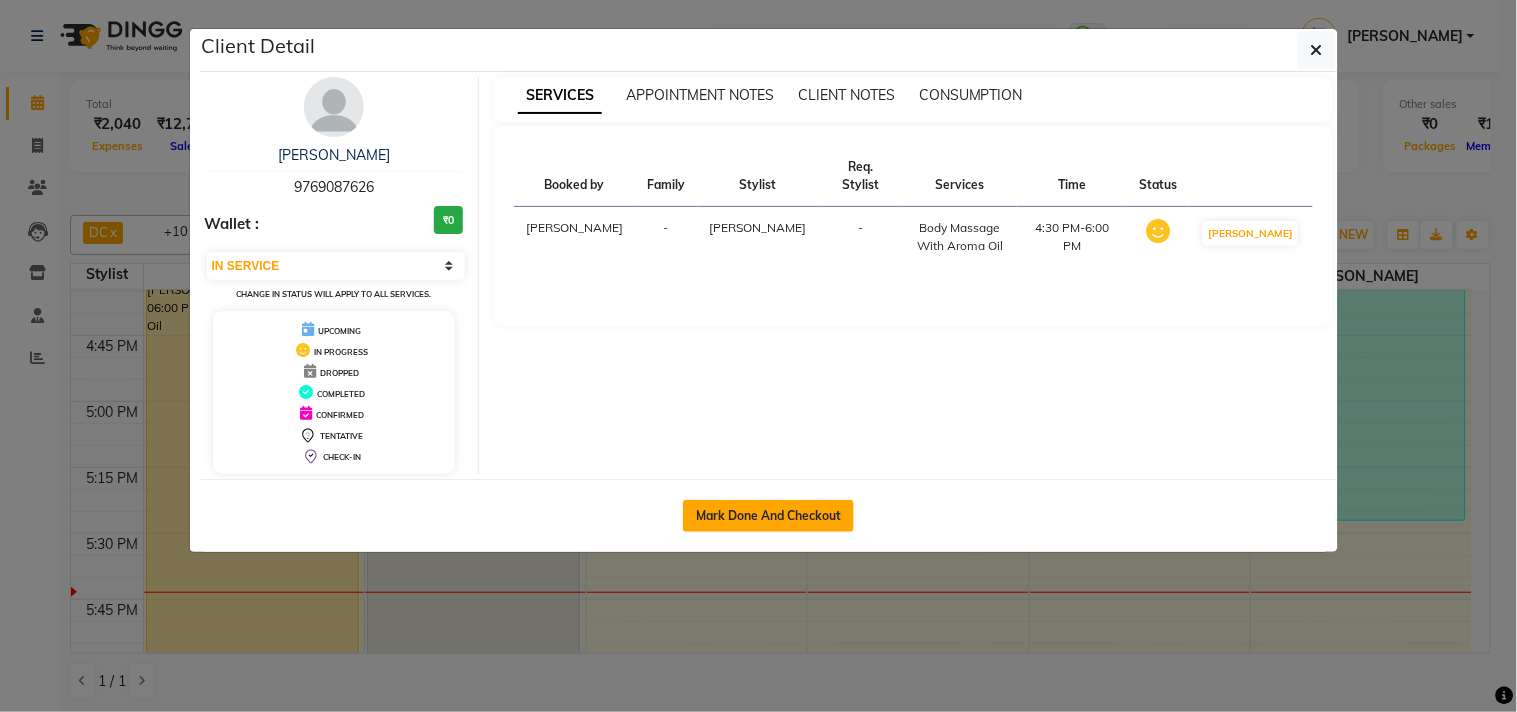 click on "Mark Done And Checkout" 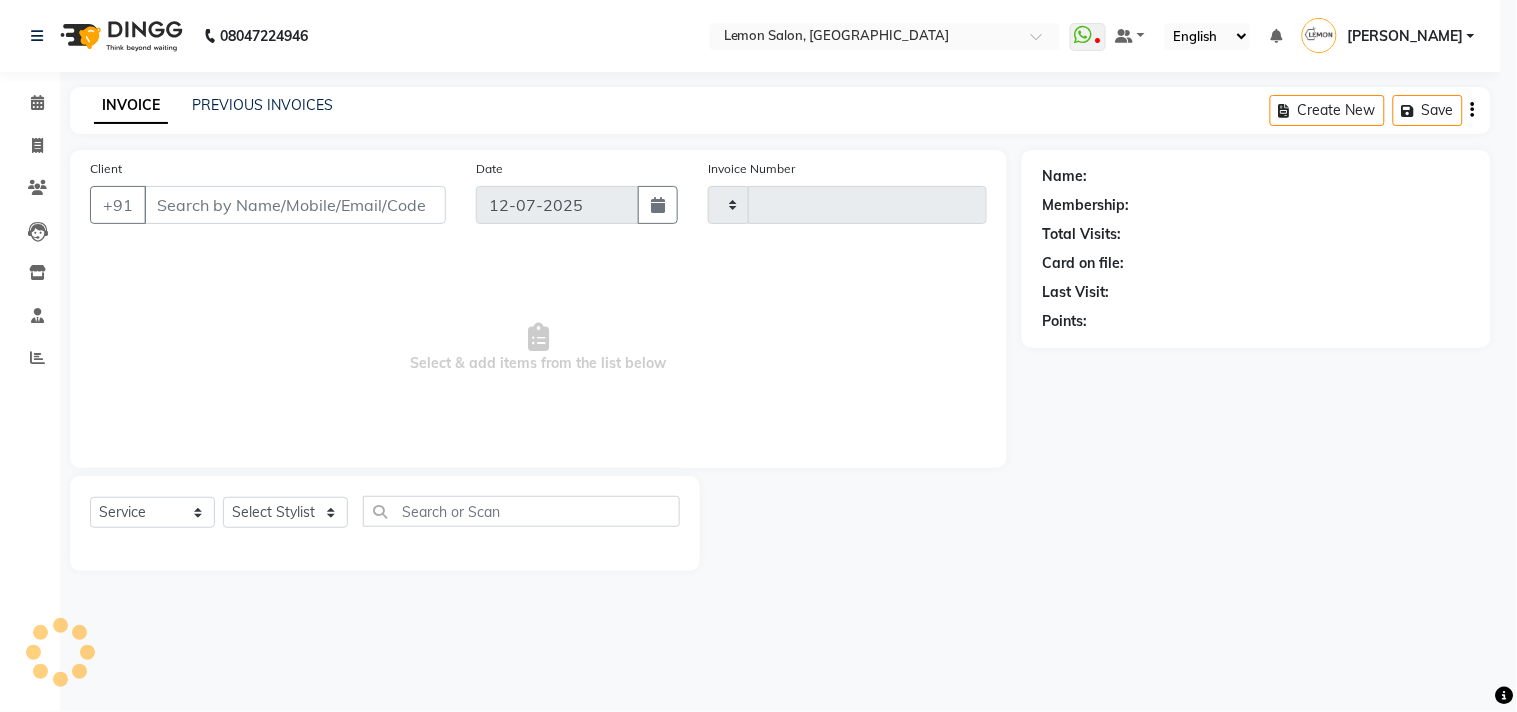 select on "3" 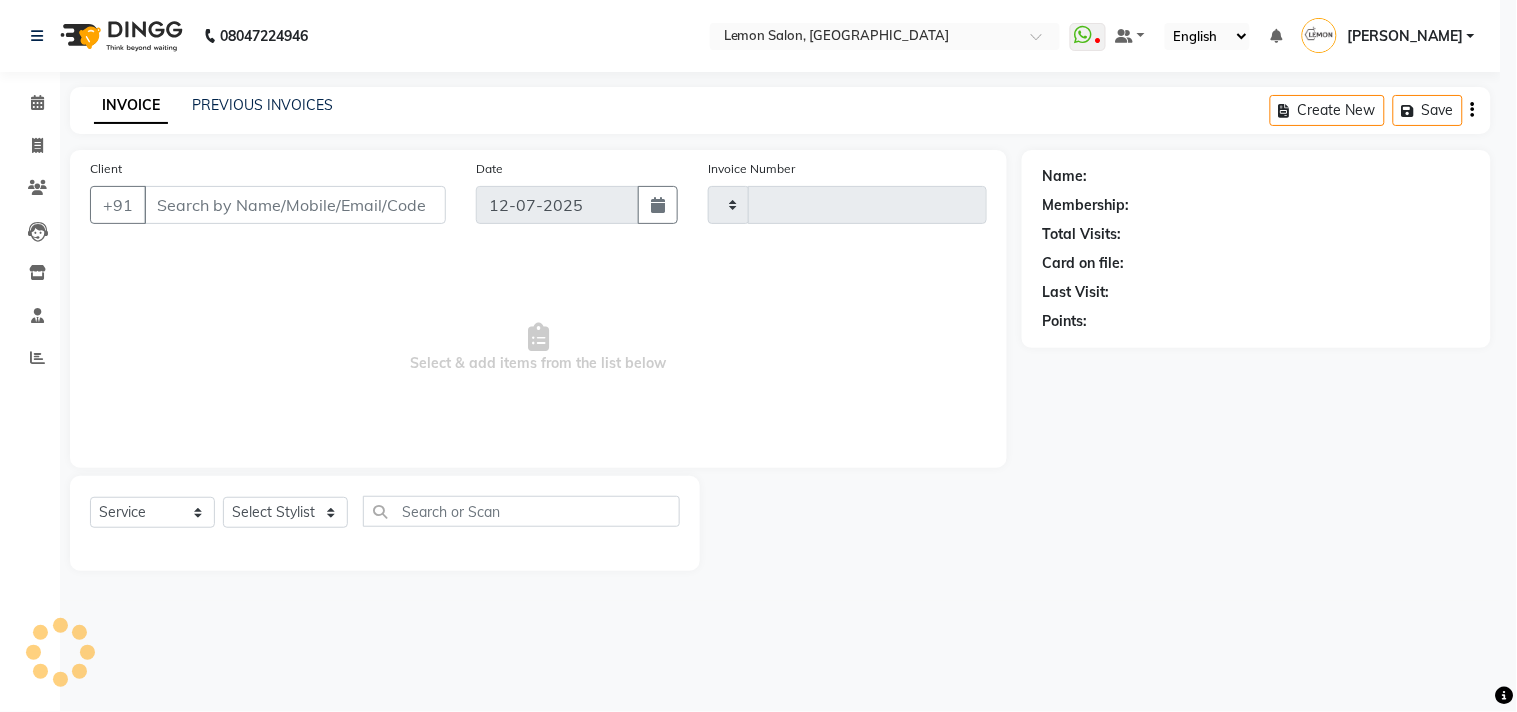 type on "1088" 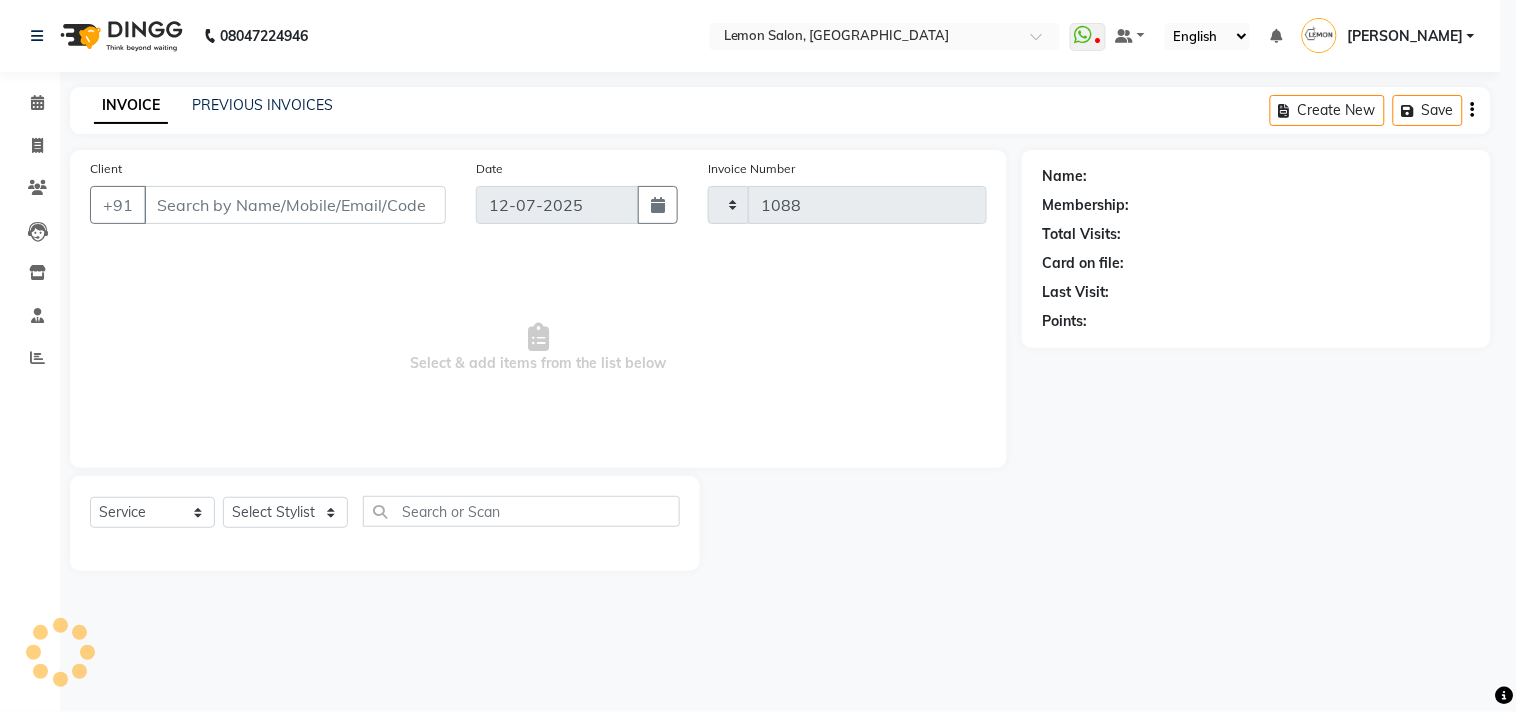 select on "569" 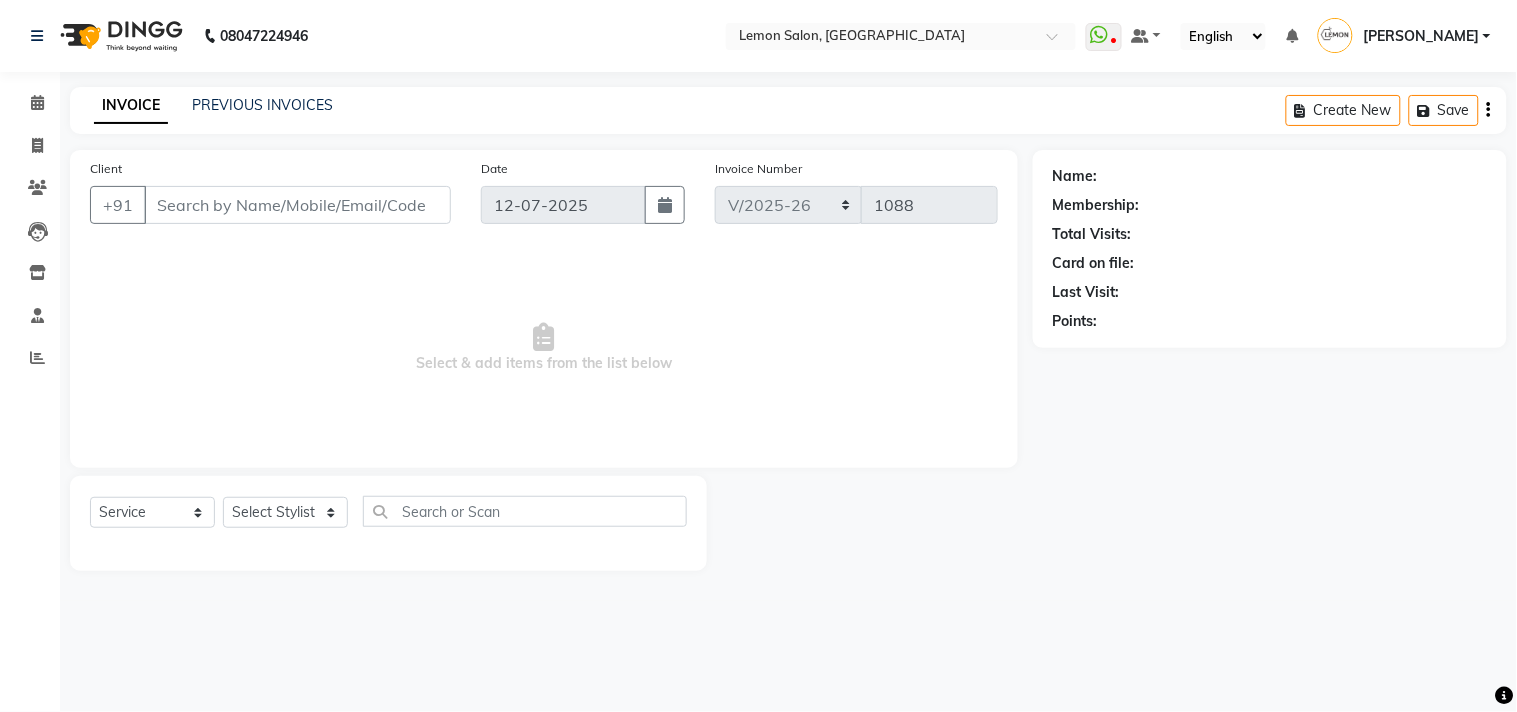 type on "9769087626" 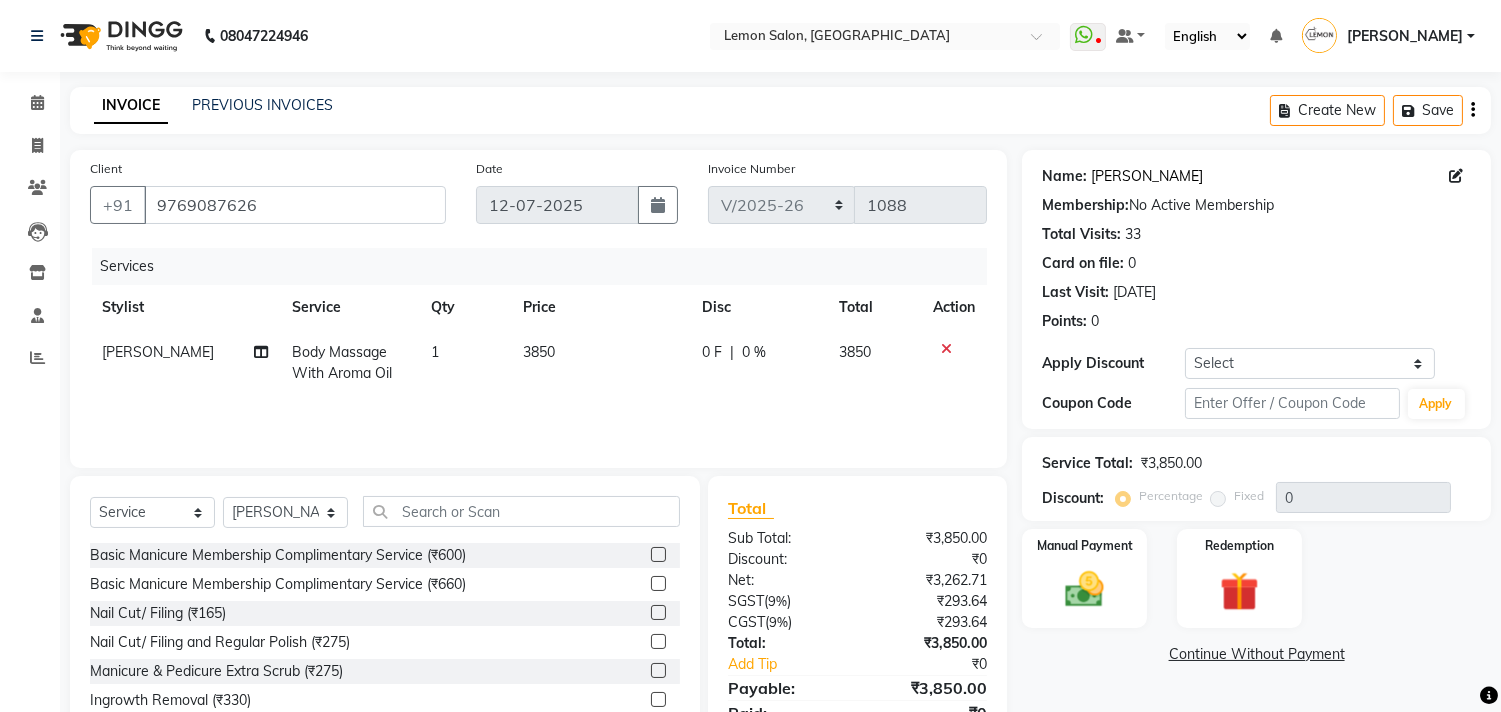 click on "Rajendra Rathod" 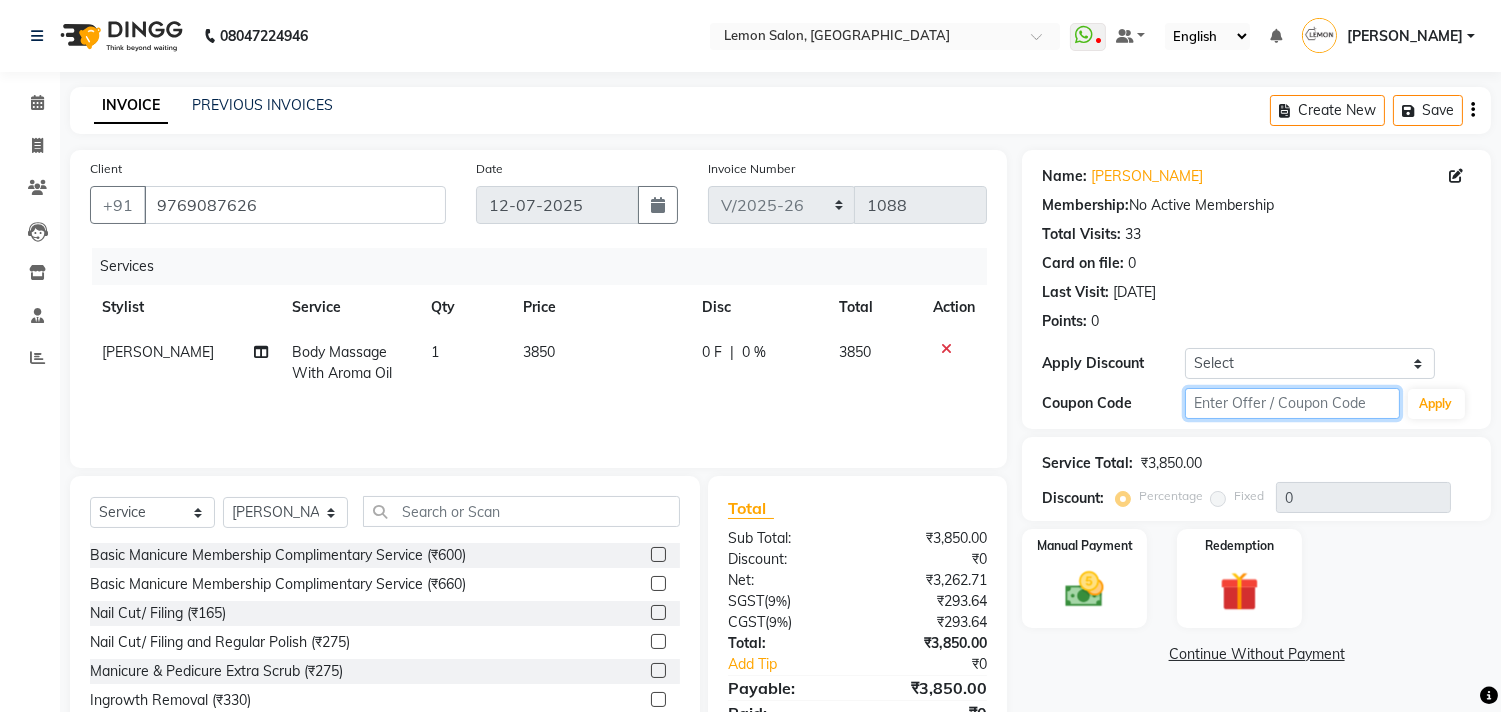 click 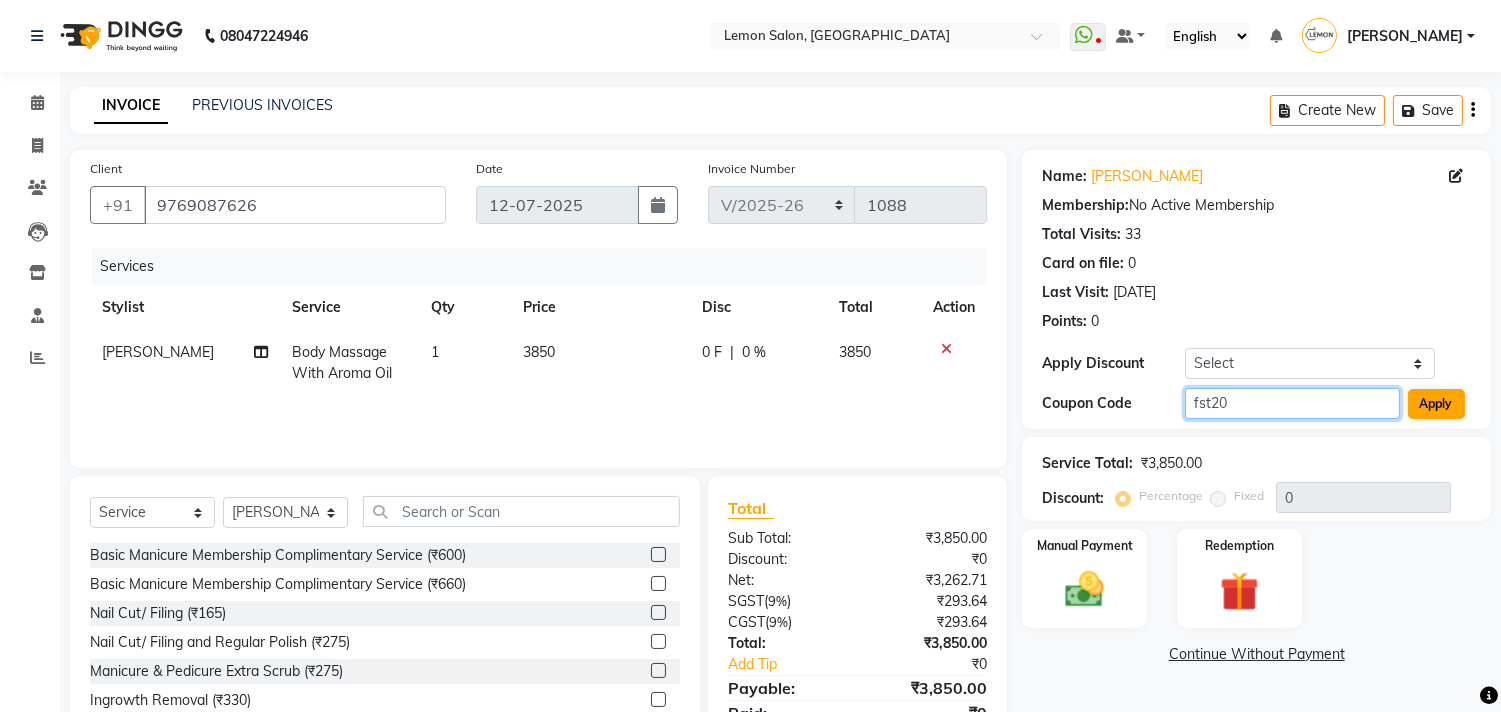 type on "fst20" 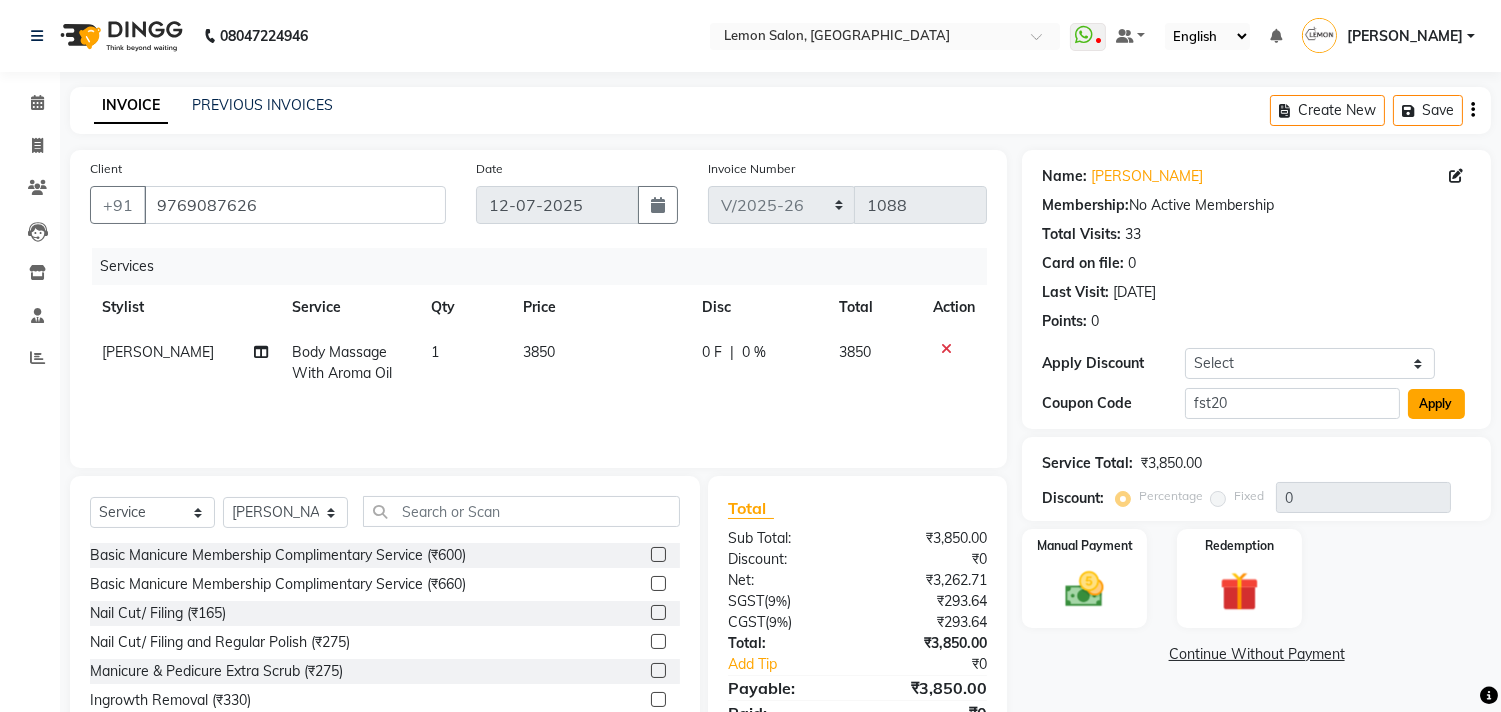 click on "Apply" 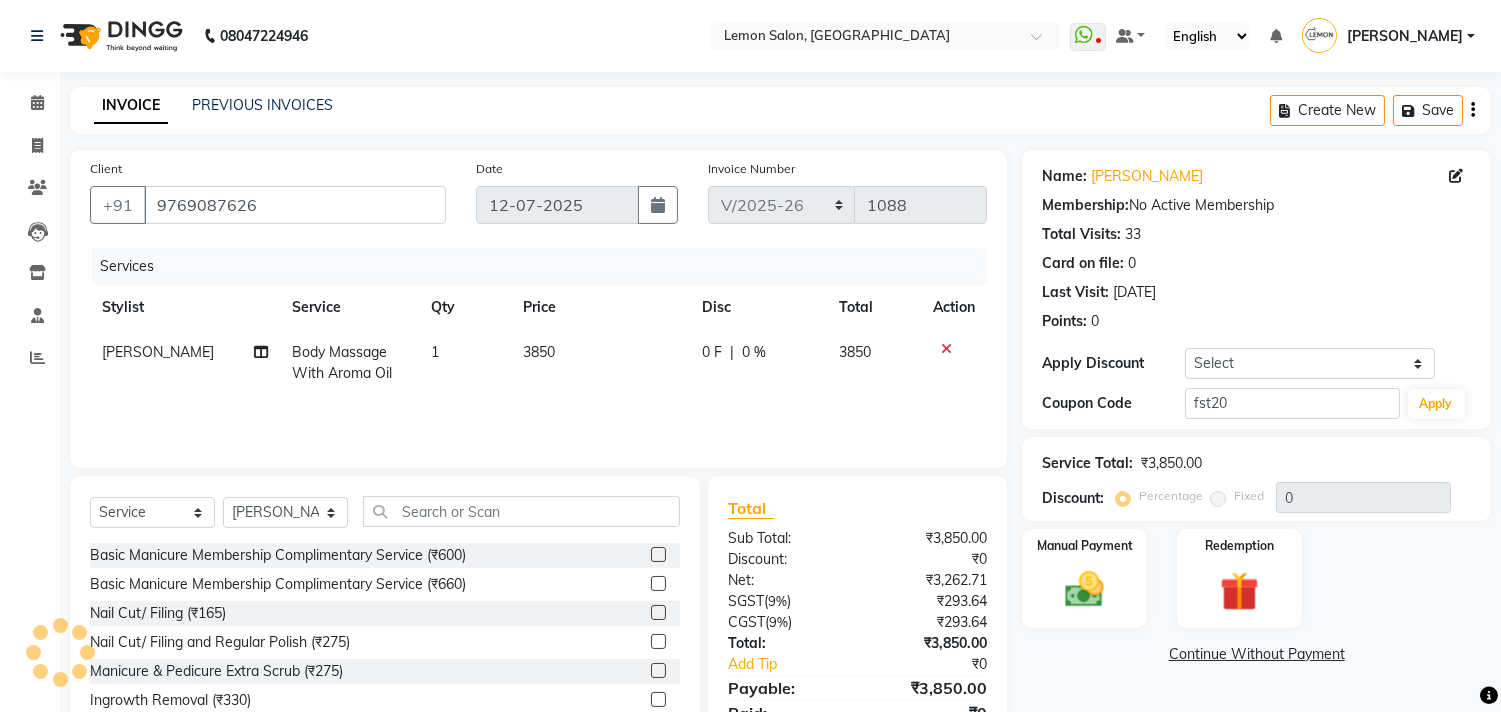type on "20" 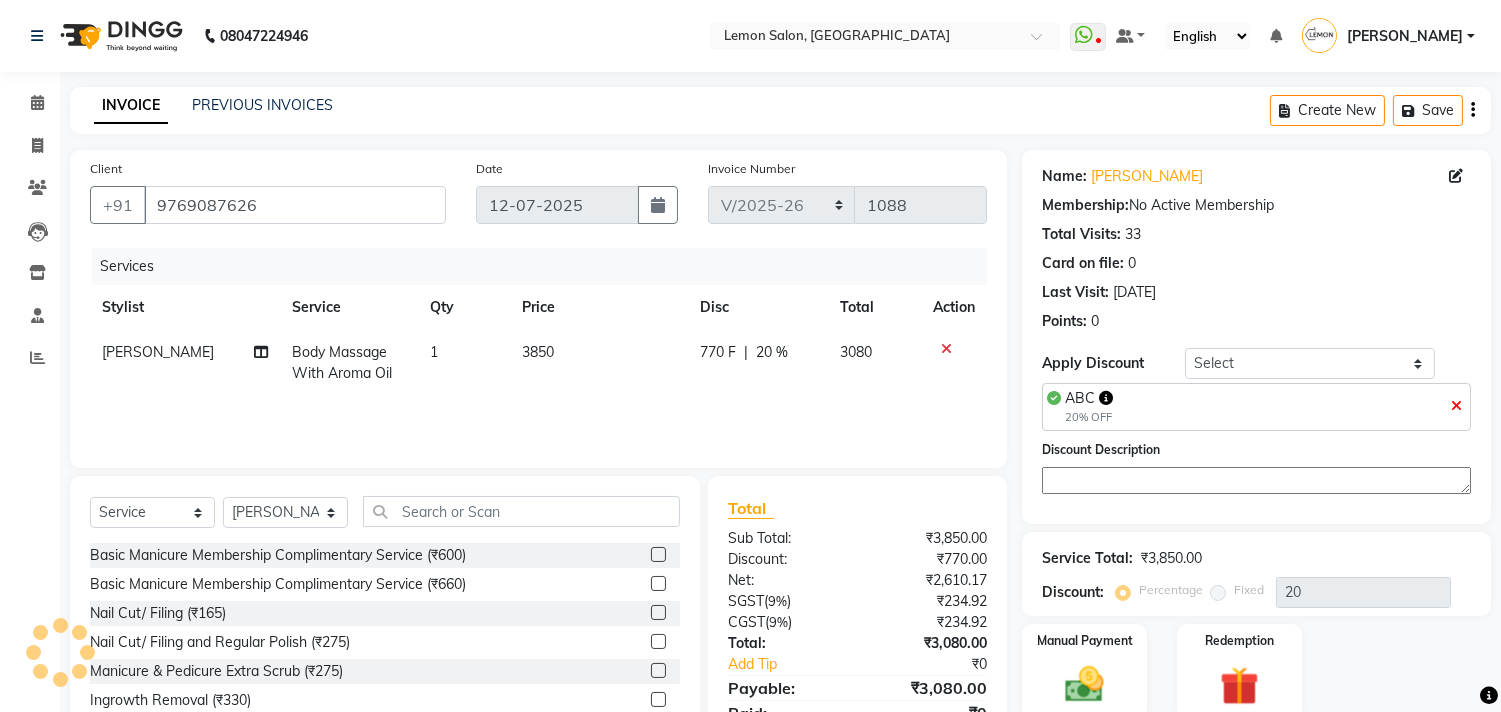 scroll, scrollTop: 88, scrollLeft: 0, axis: vertical 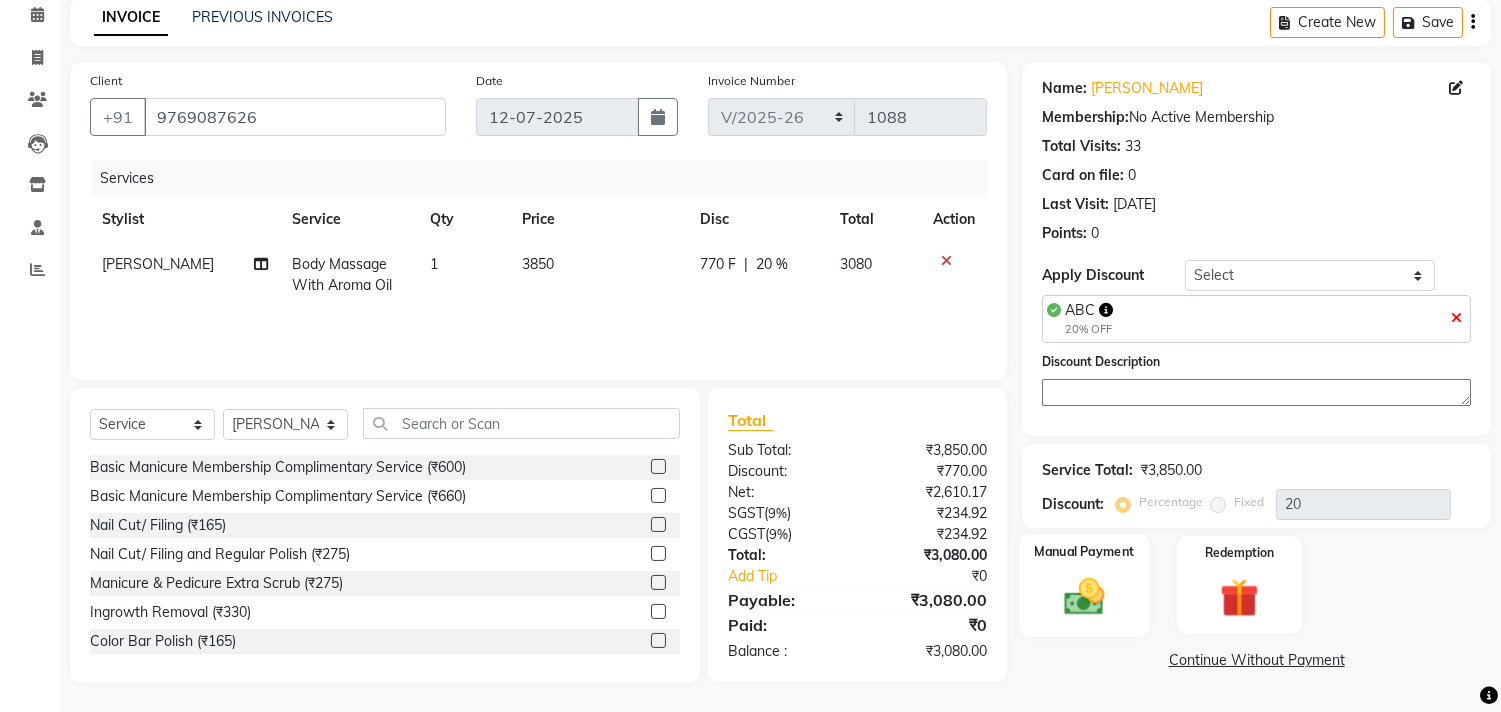 click 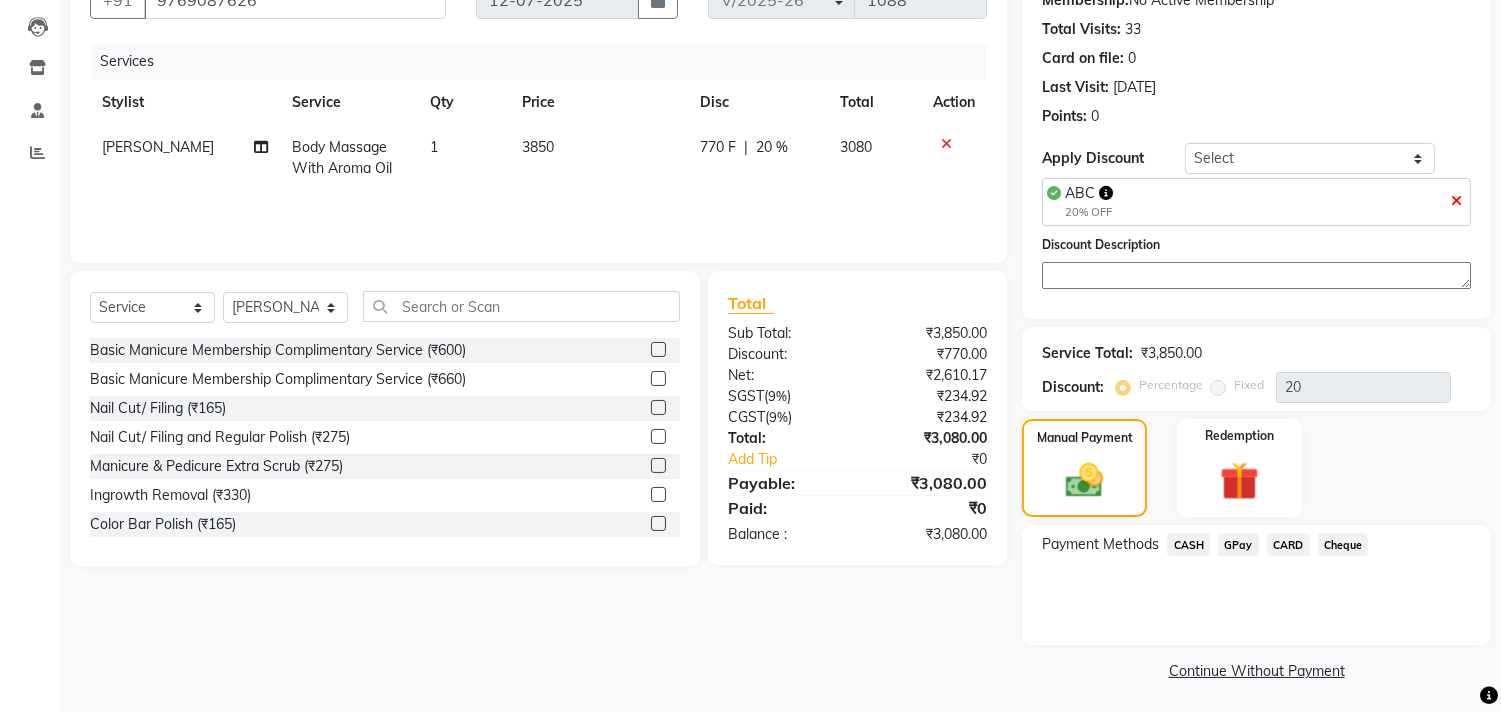 scroll, scrollTop: 208, scrollLeft: 0, axis: vertical 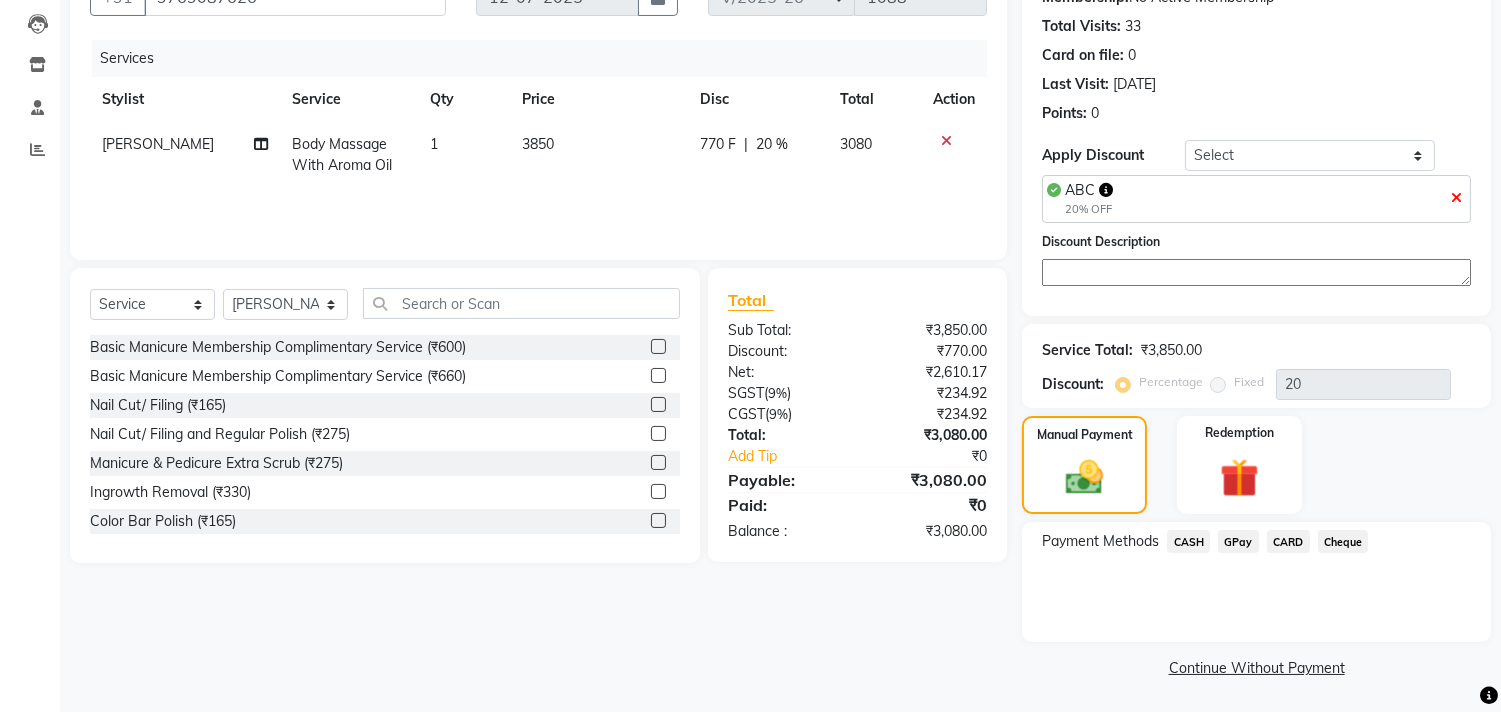 click on "CASH" 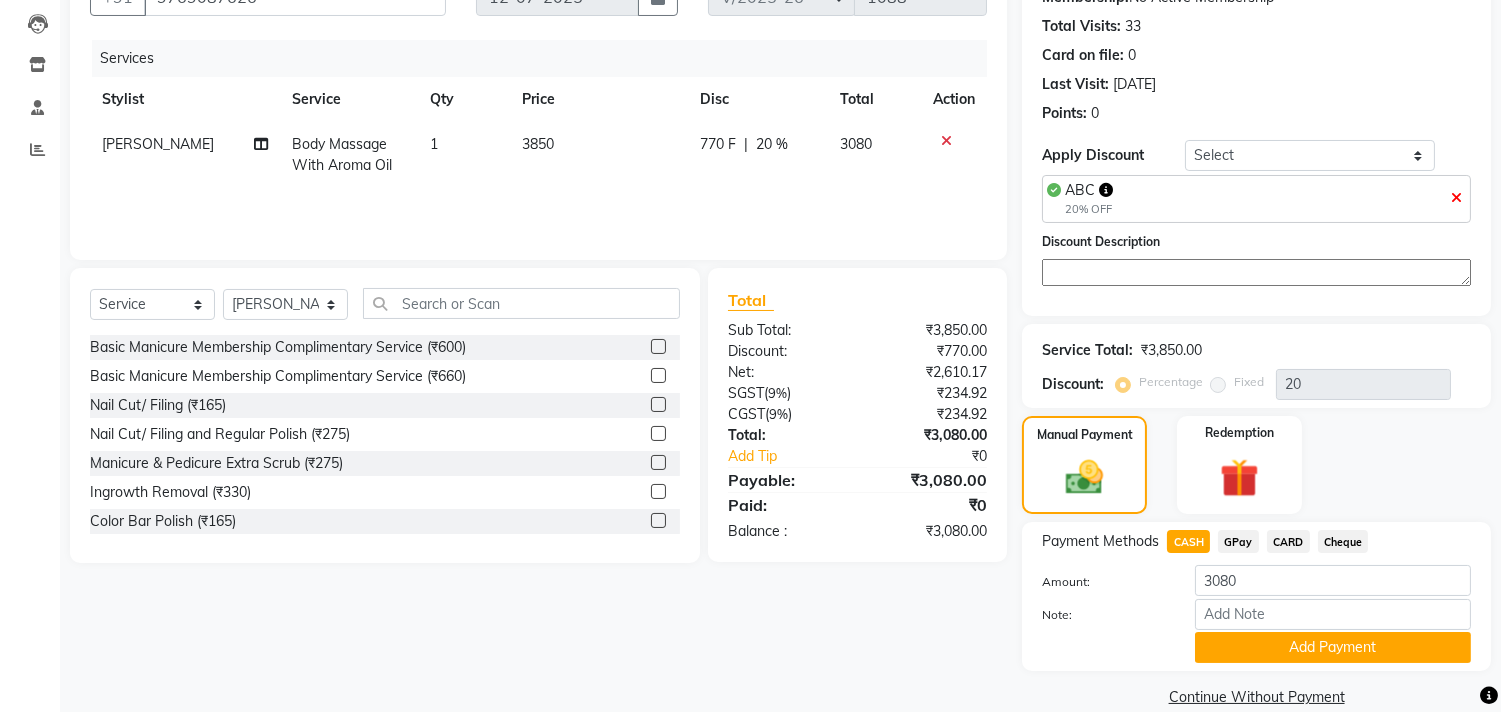 scroll, scrollTop: 238, scrollLeft: 0, axis: vertical 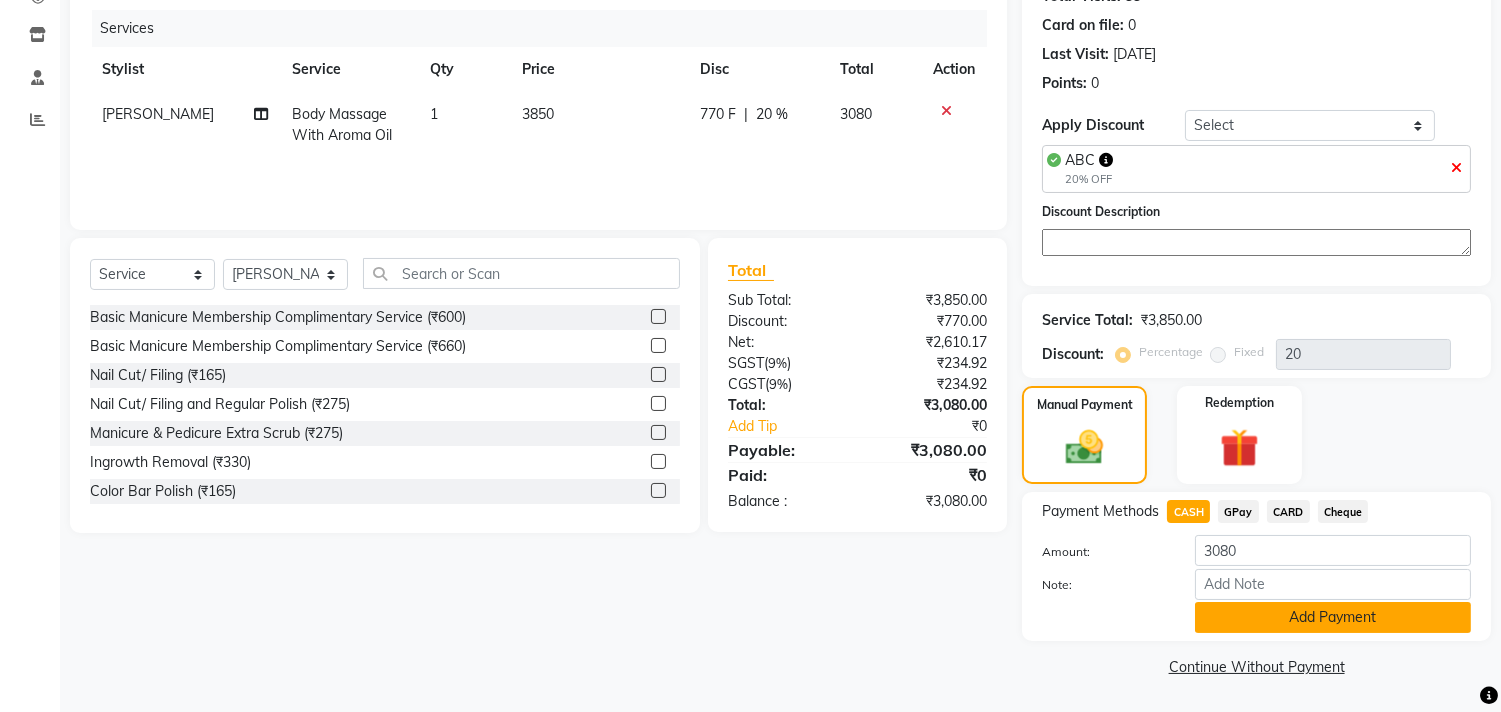 click on "Add Payment" 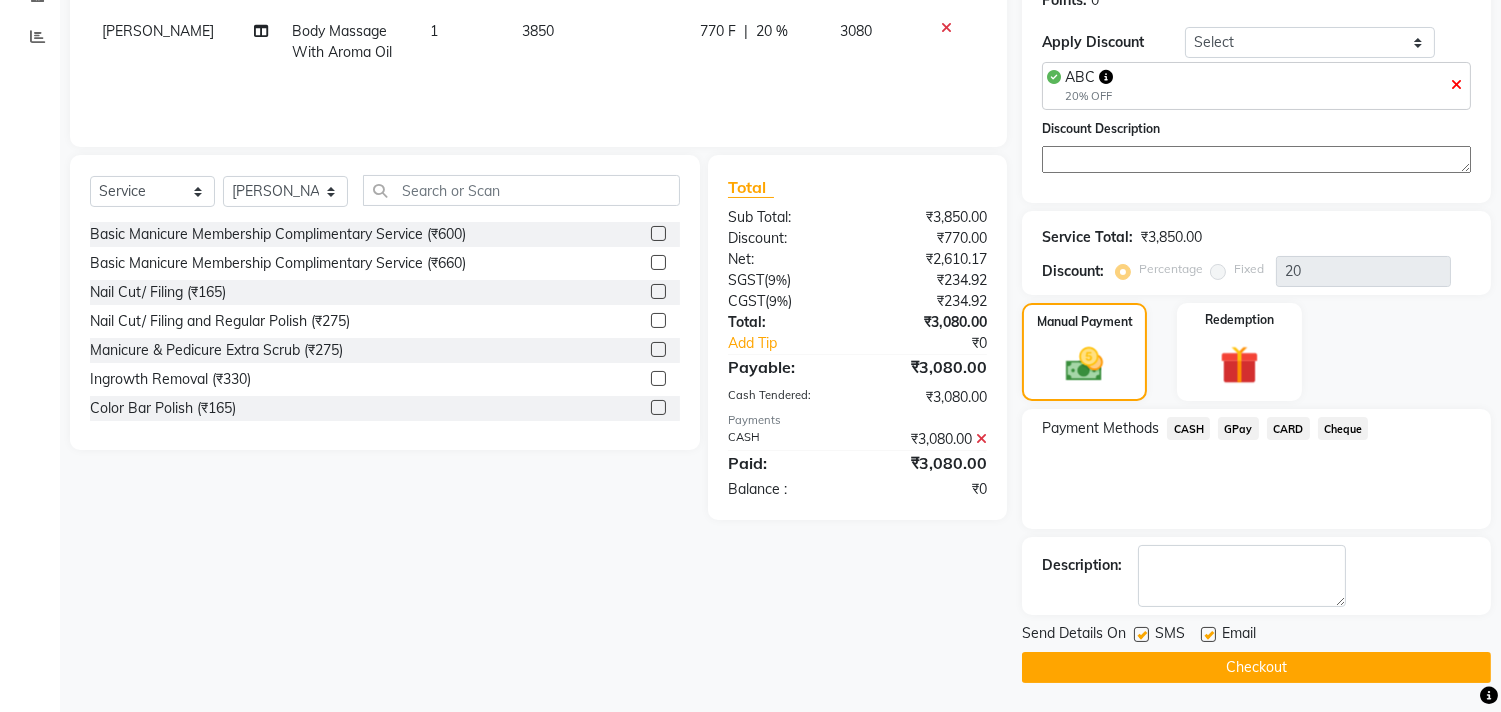 scroll, scrollTop: 322, scrollLeft: 0, axis: vertical 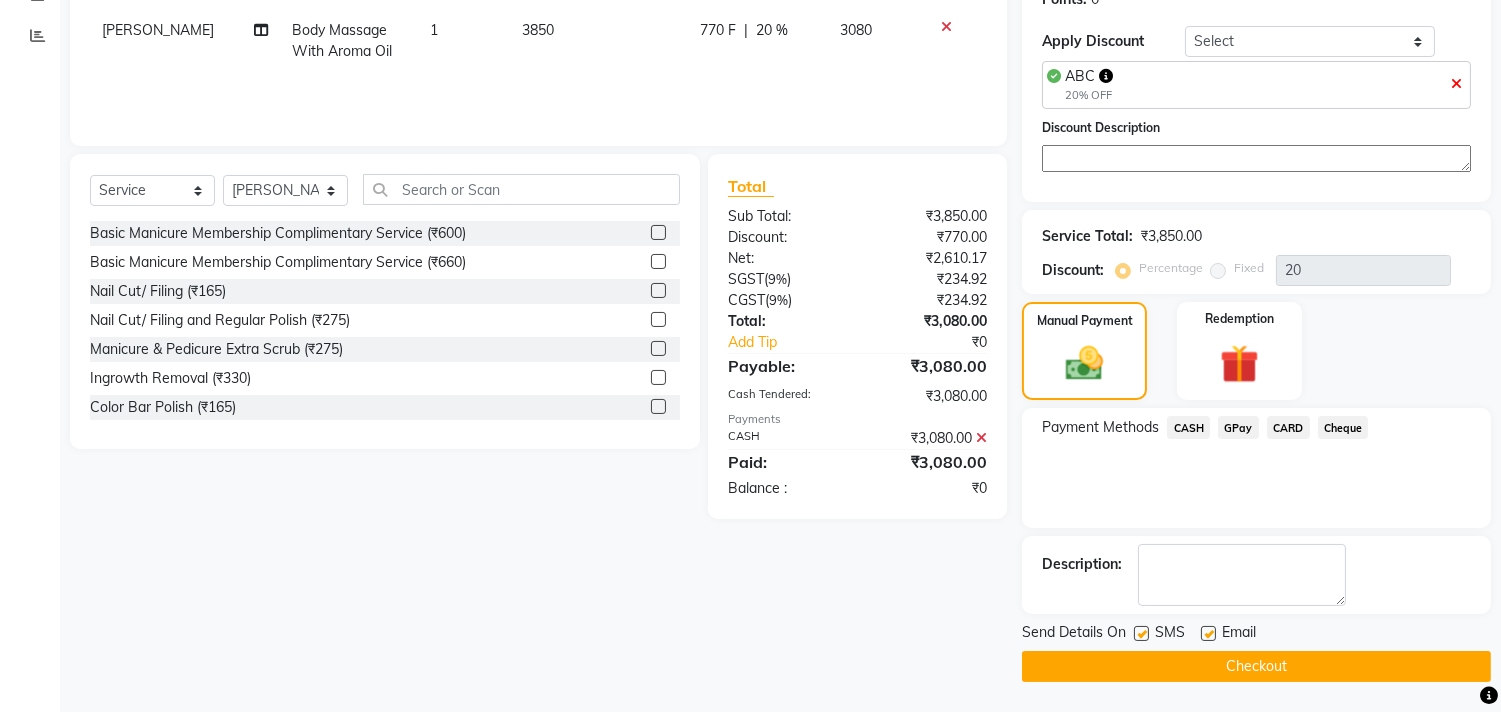 click 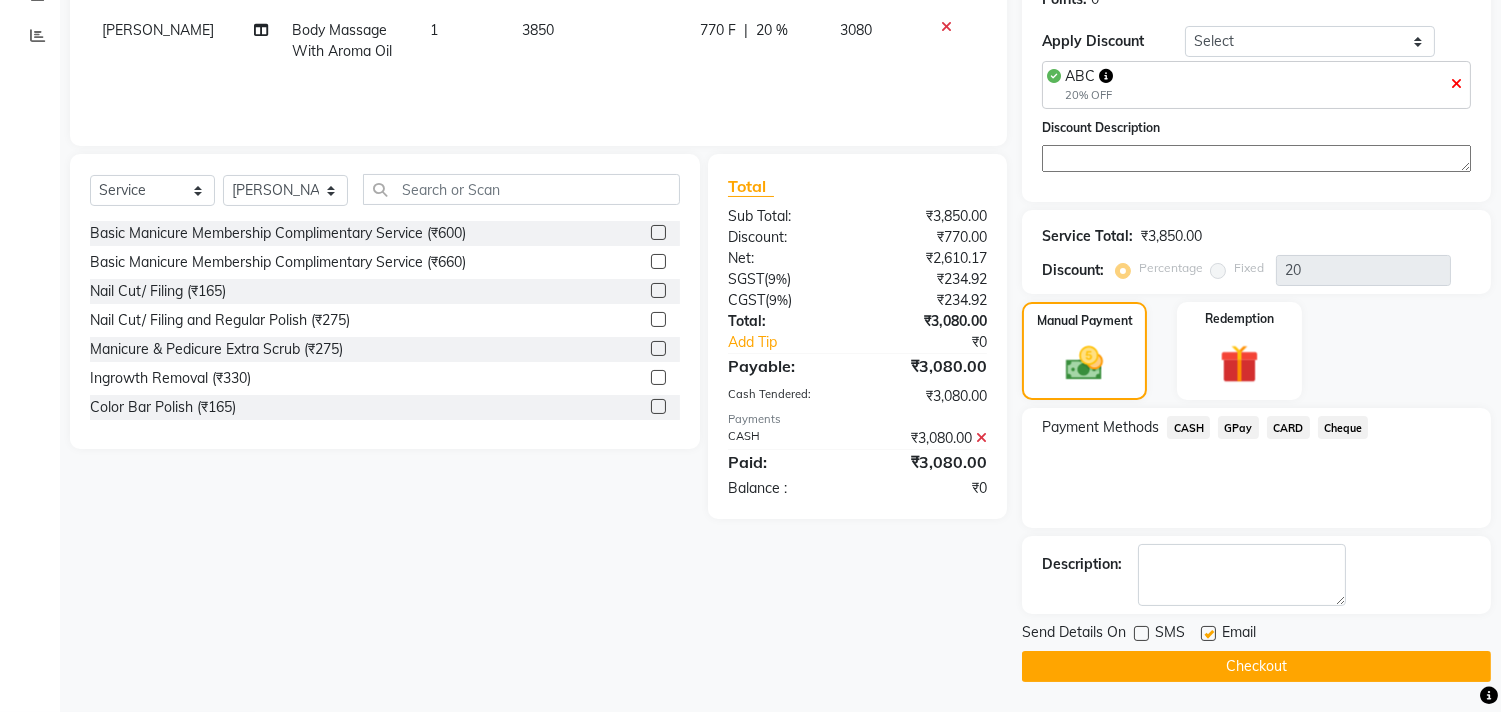 click 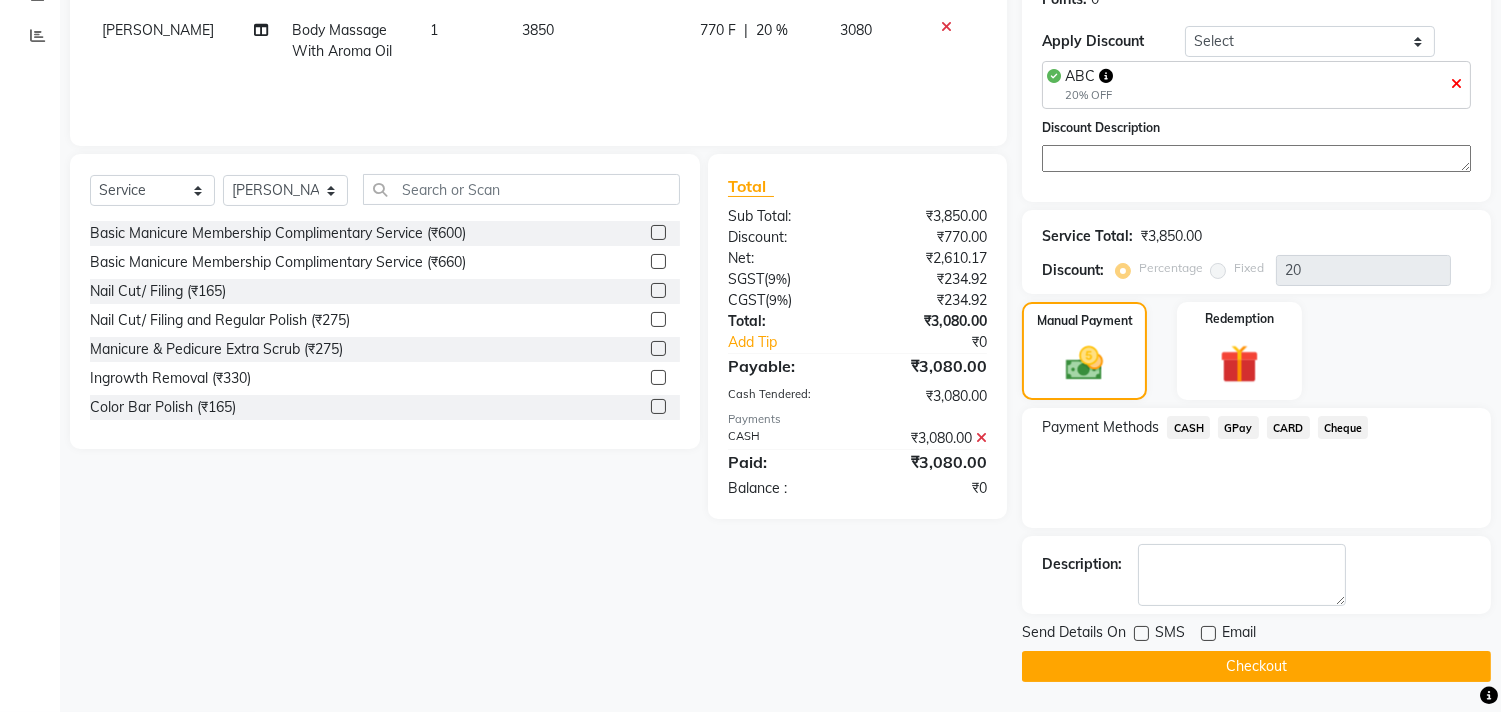 click on "Checkout" 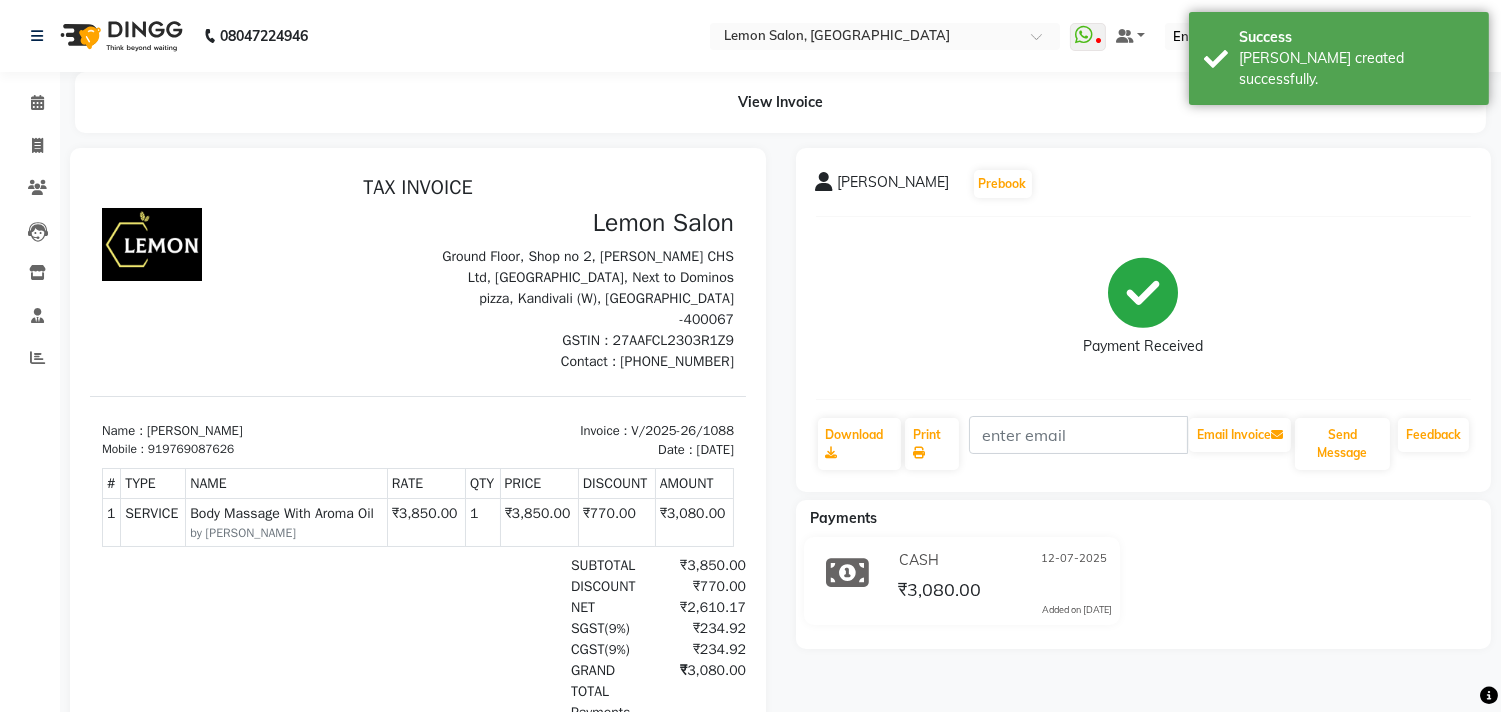 scroll, scrollTop: 0, scrollLeft: 0, axis: both 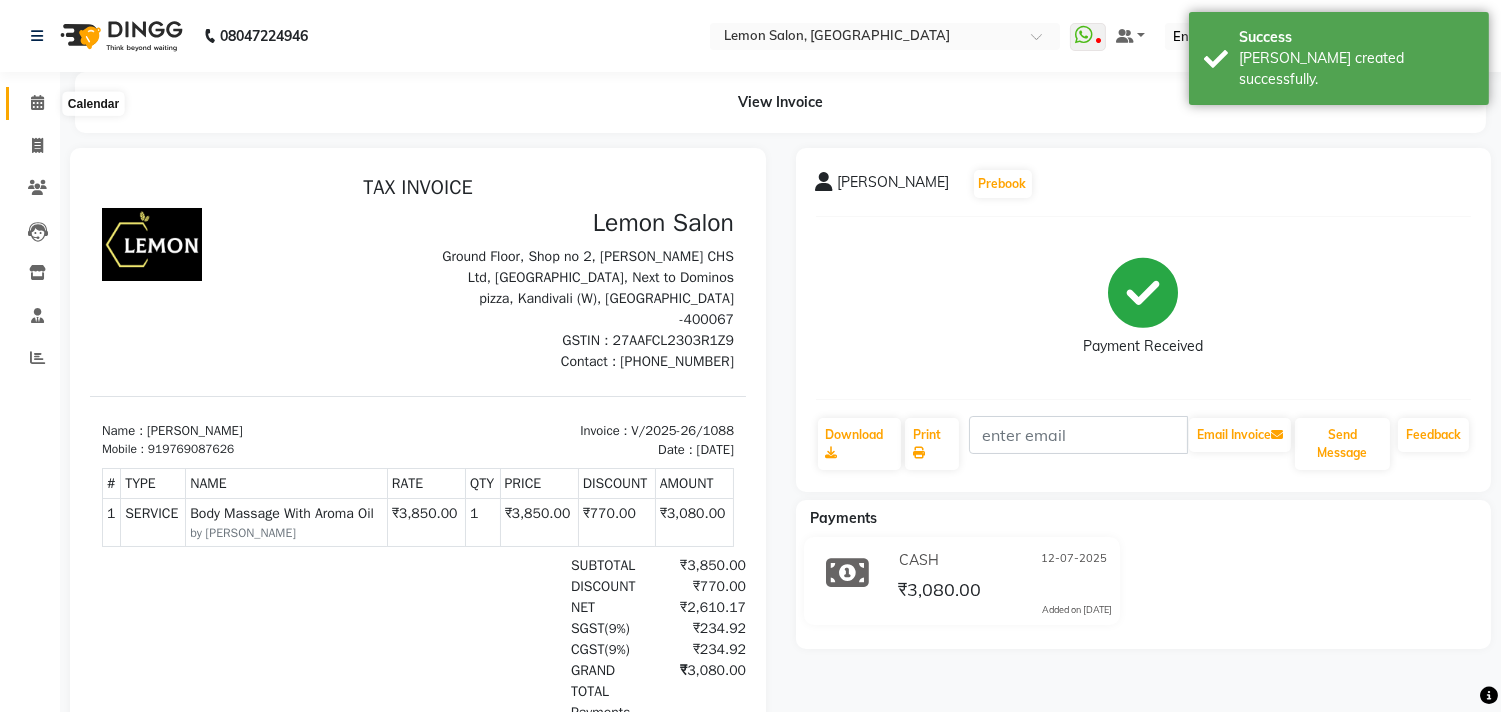 click 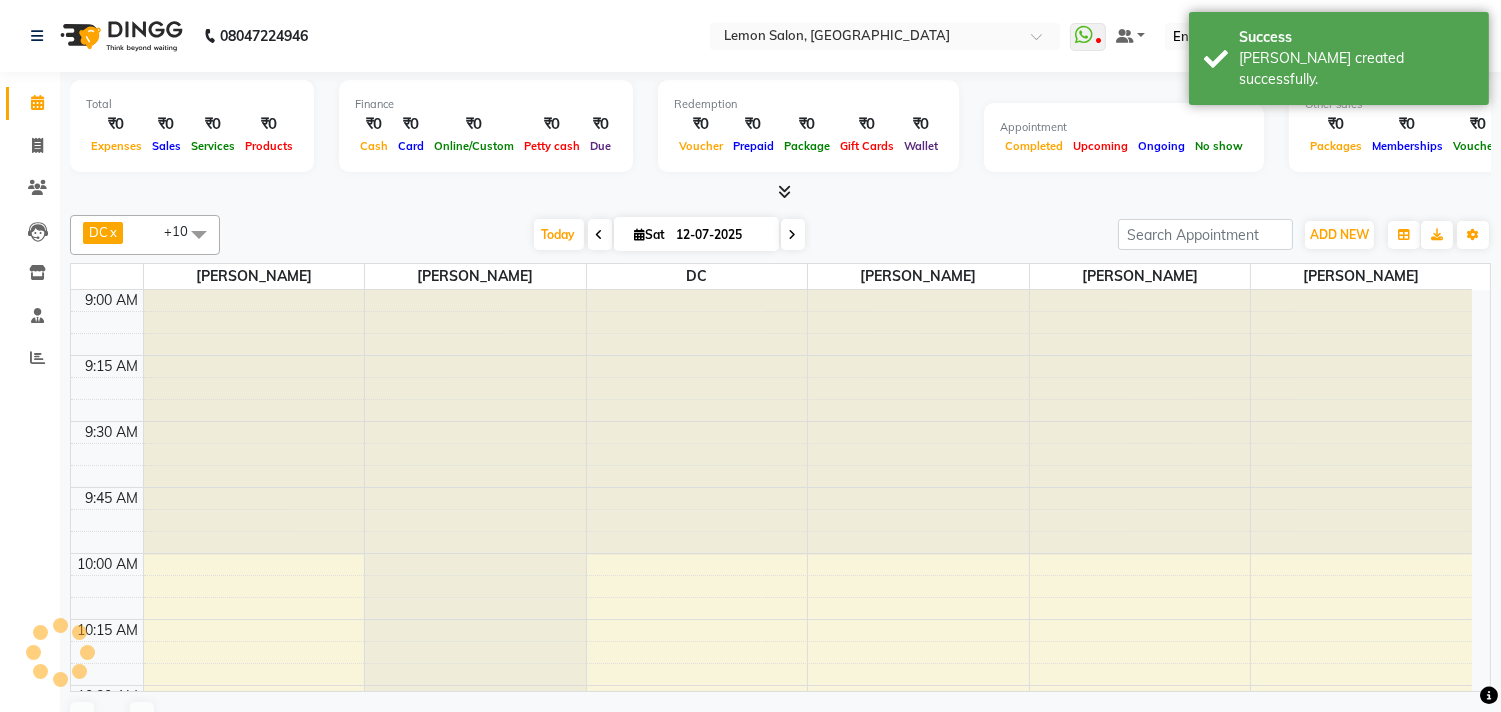 scroll, scrollTop: 0, scrollLeft: 0, axis: both 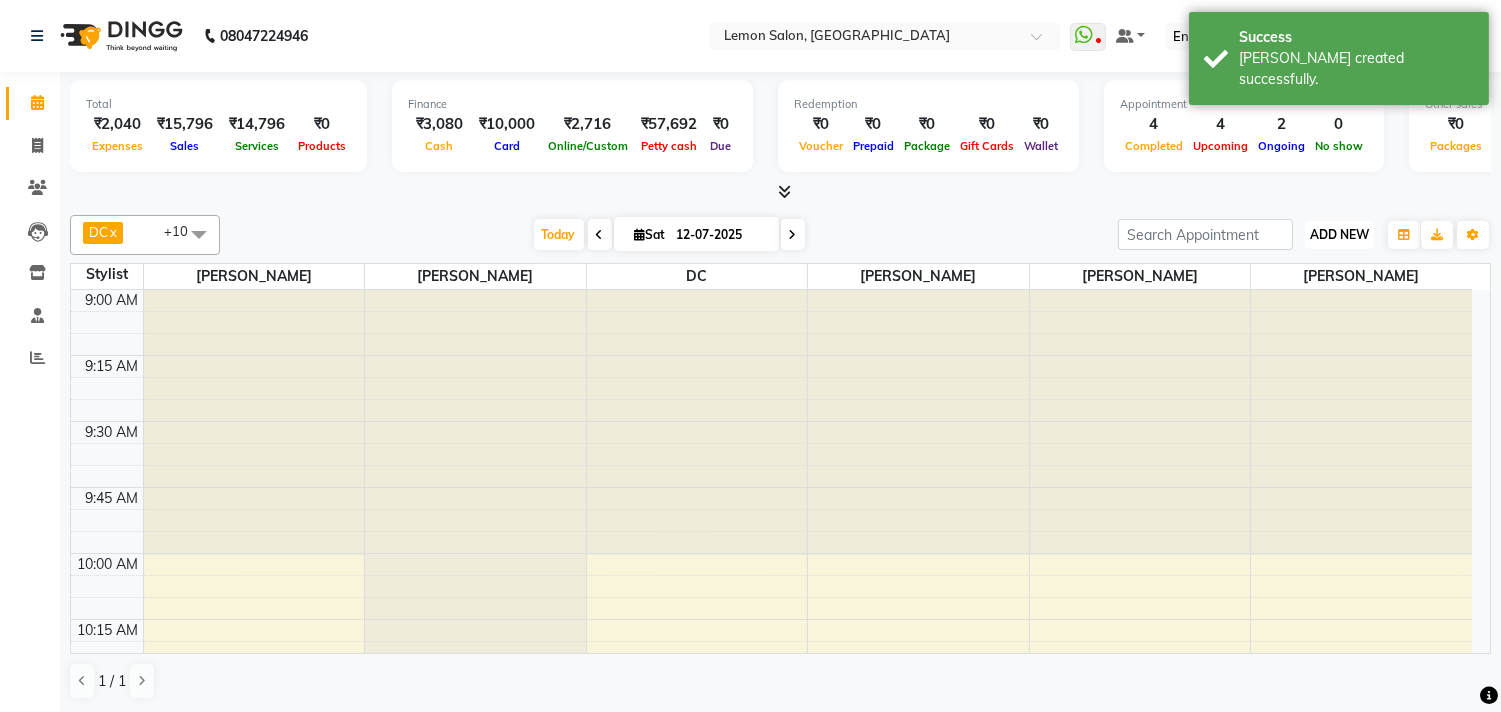 click on "ADD NEW" at bounding box center (1339, 234) 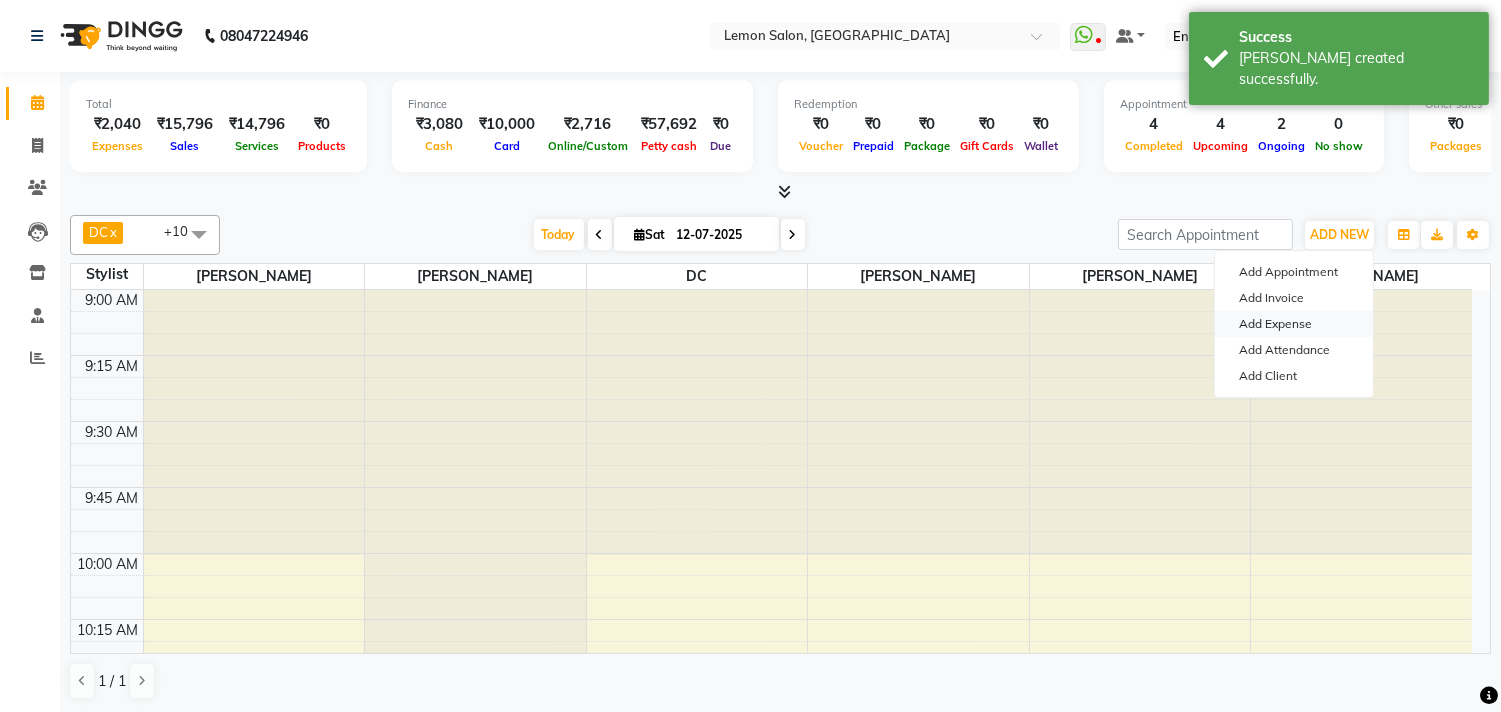 click on "Add Expense" at bounding box center [1294, 324] 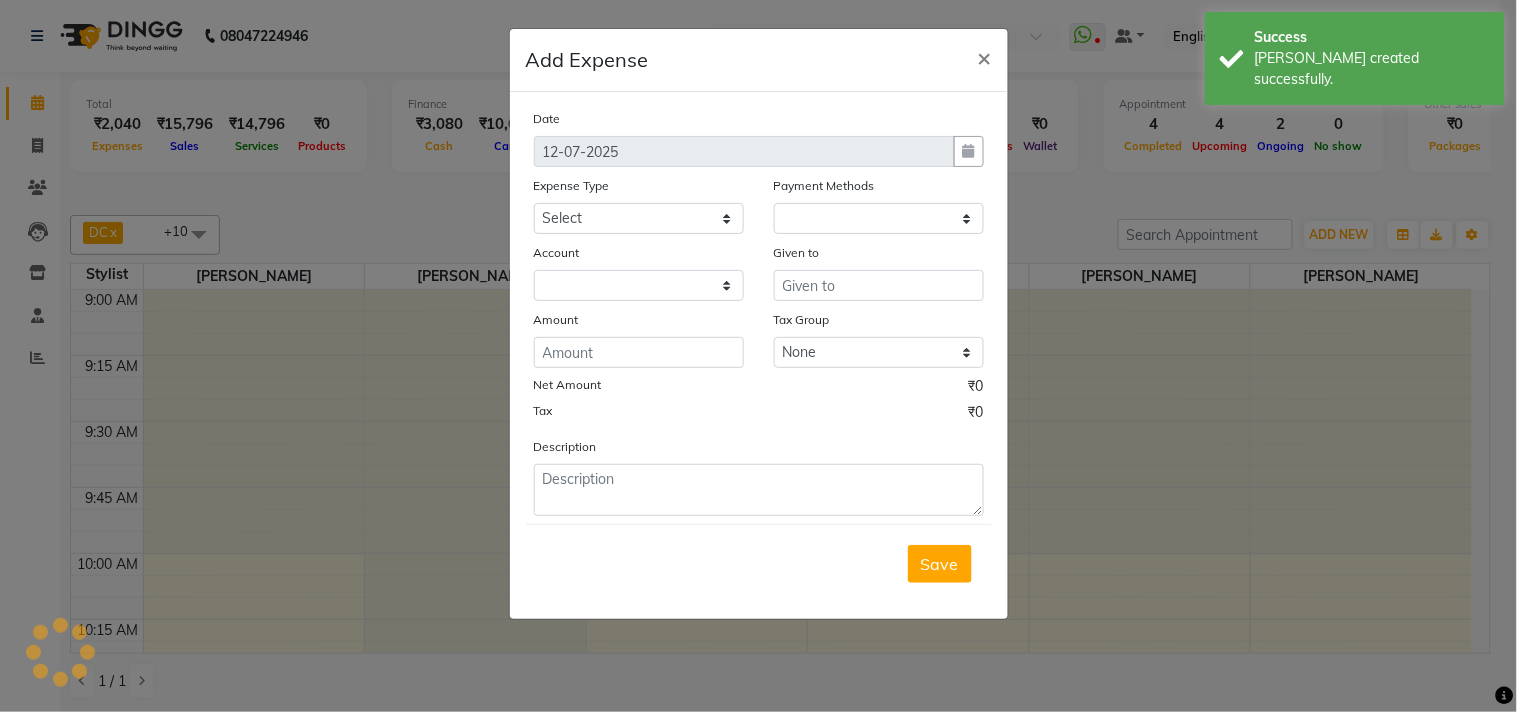 click on "Expense Type" 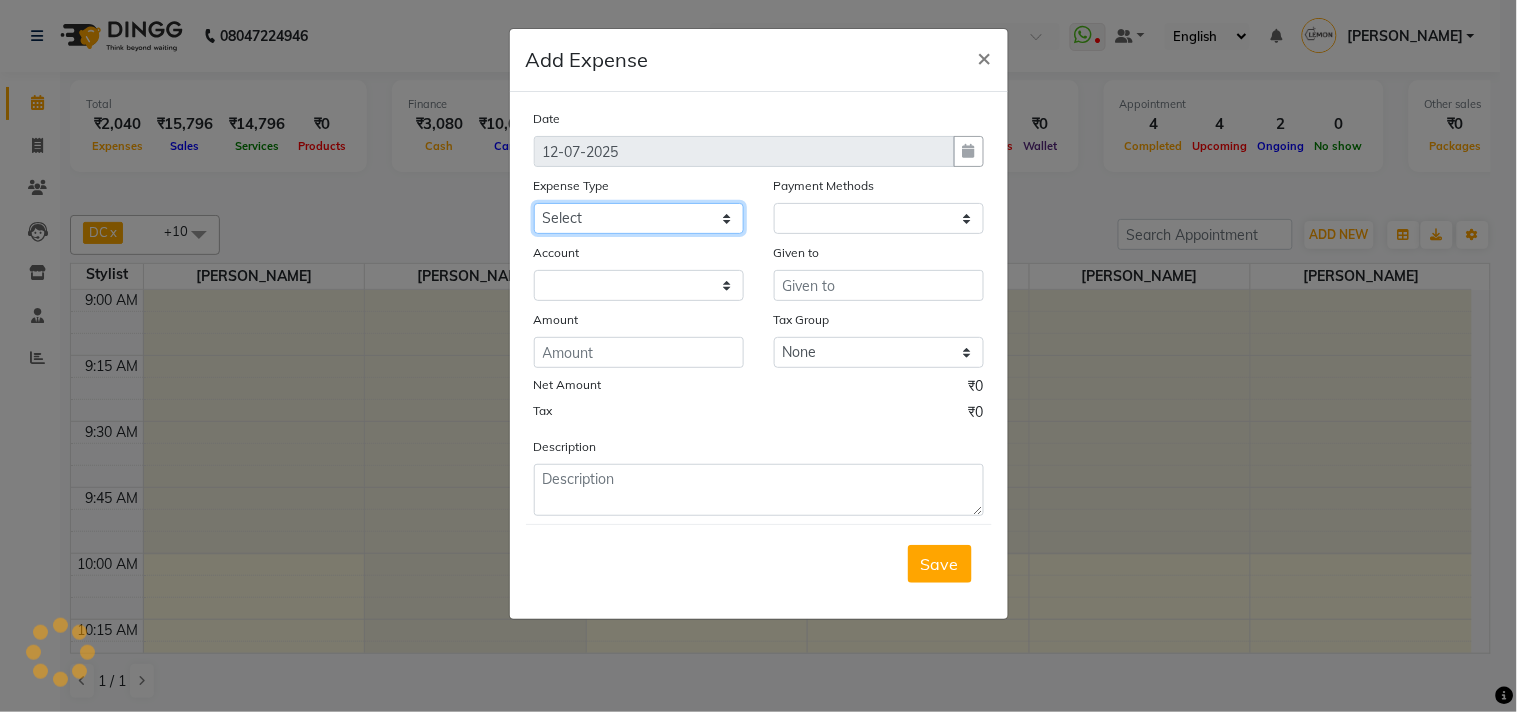 click on "Select Advance Cash transfer to hub Laundry Loan Membership Milk Miscellaneous MONTHLY GROCERY Prepaid Product Tip" 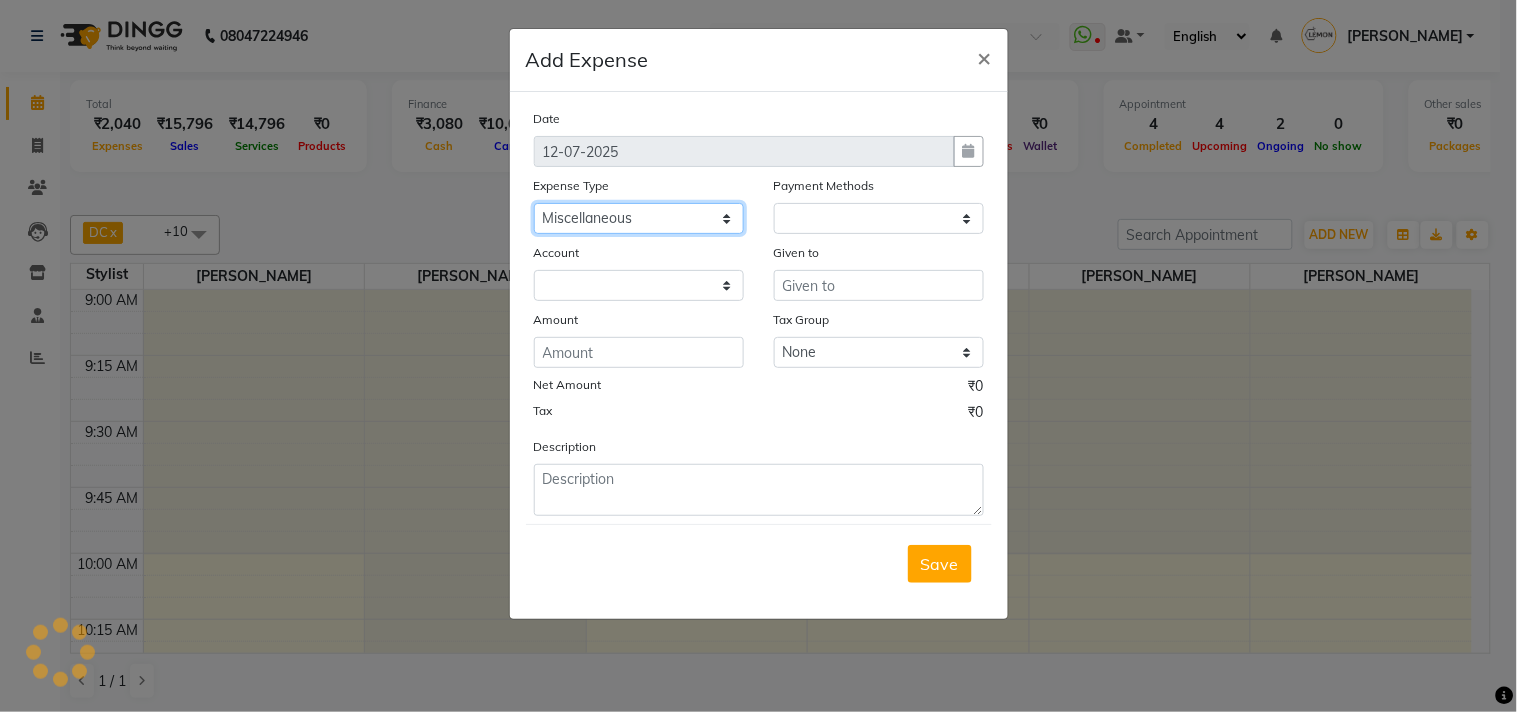 click on "Select Advance Cash transfer to hub Laundry Loan Membership Milk Miscellaneous MONTHLY GROCERY Prepaid Product Tip" 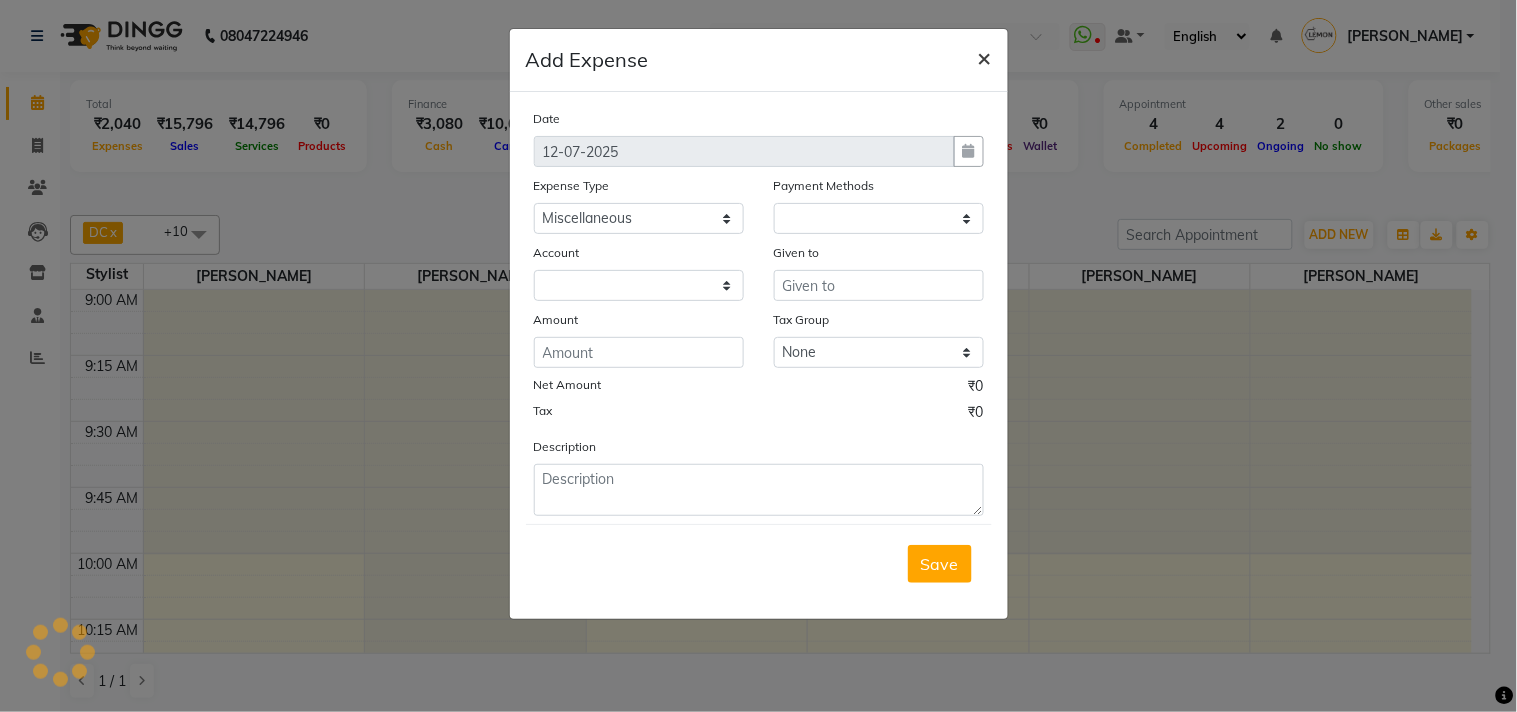 click on "×" 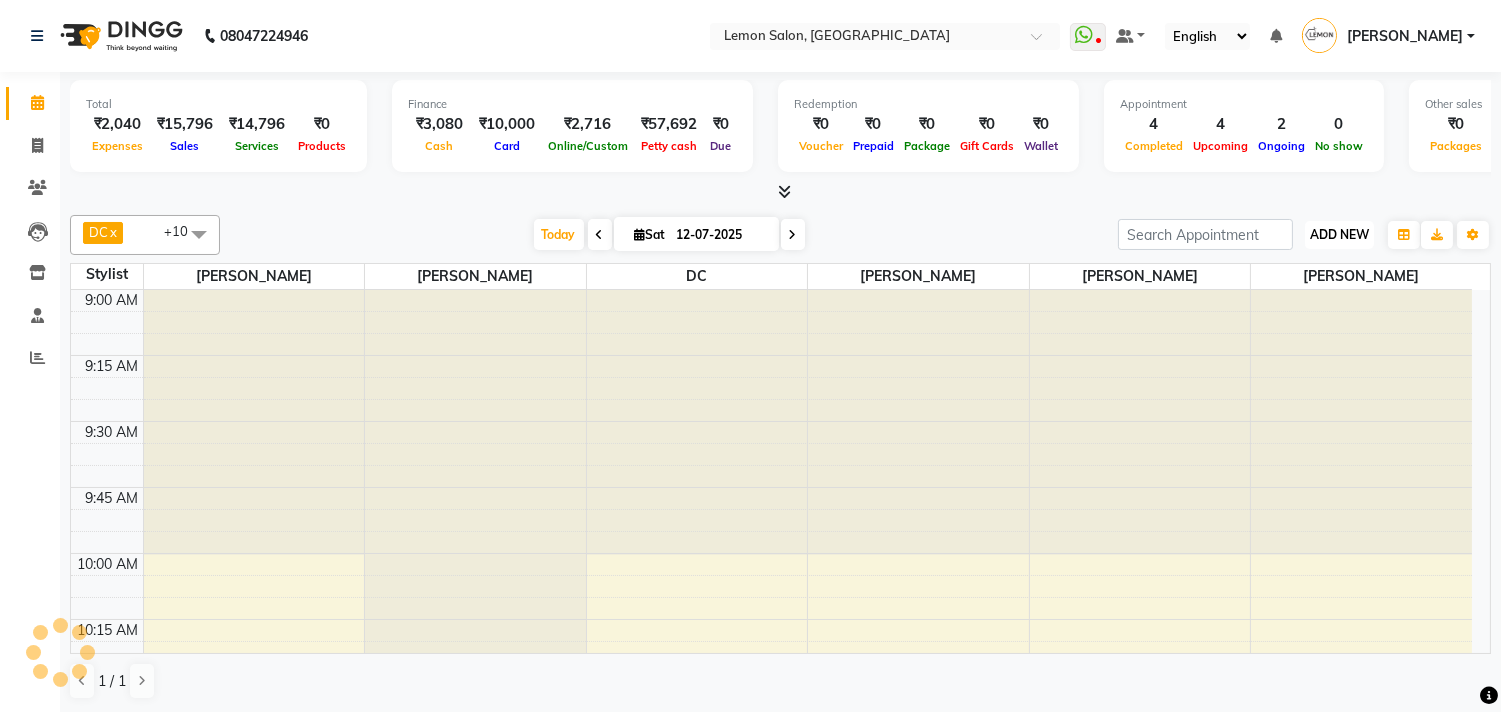 click on "ADD NEW" at bounding box center (1339, 234) 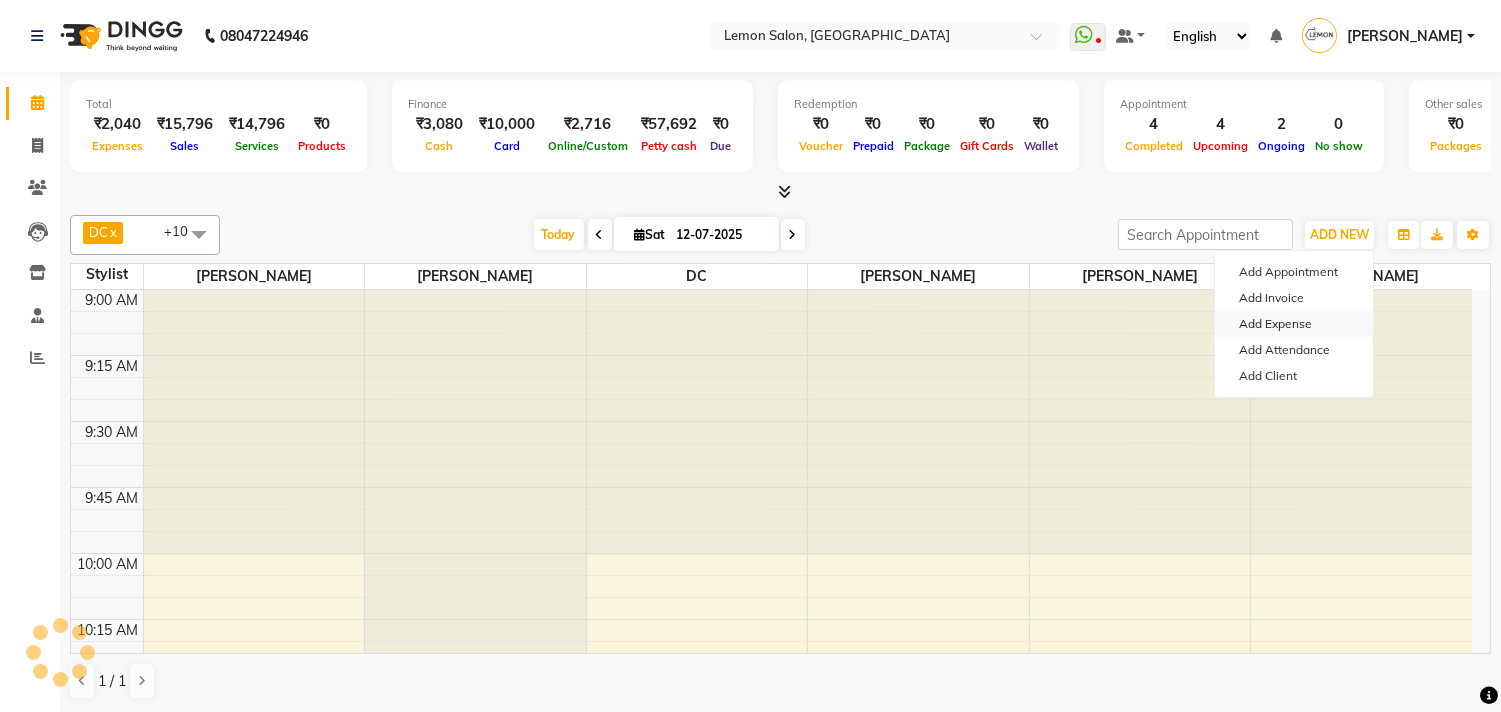 click on "Add Expense" at bounding box center [1294, 324] 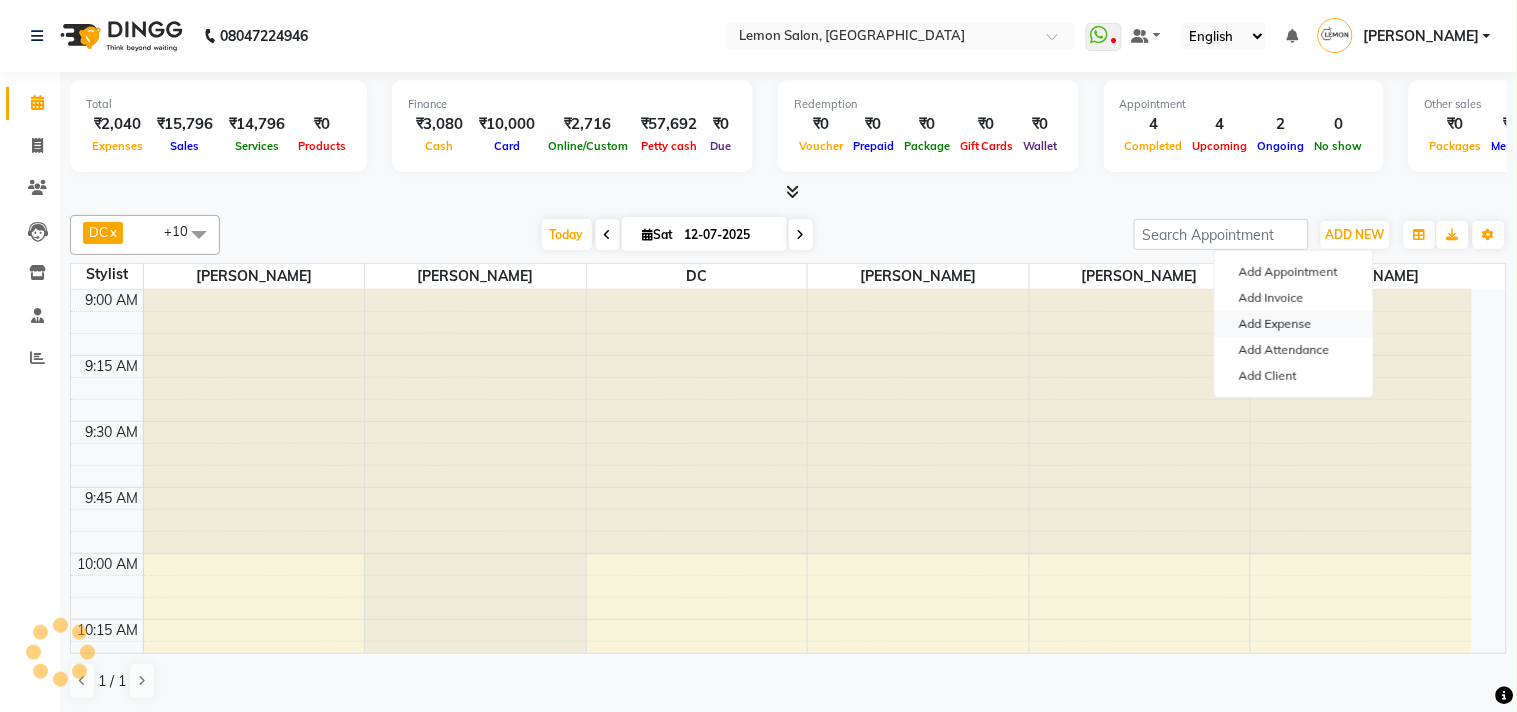 select on "1" 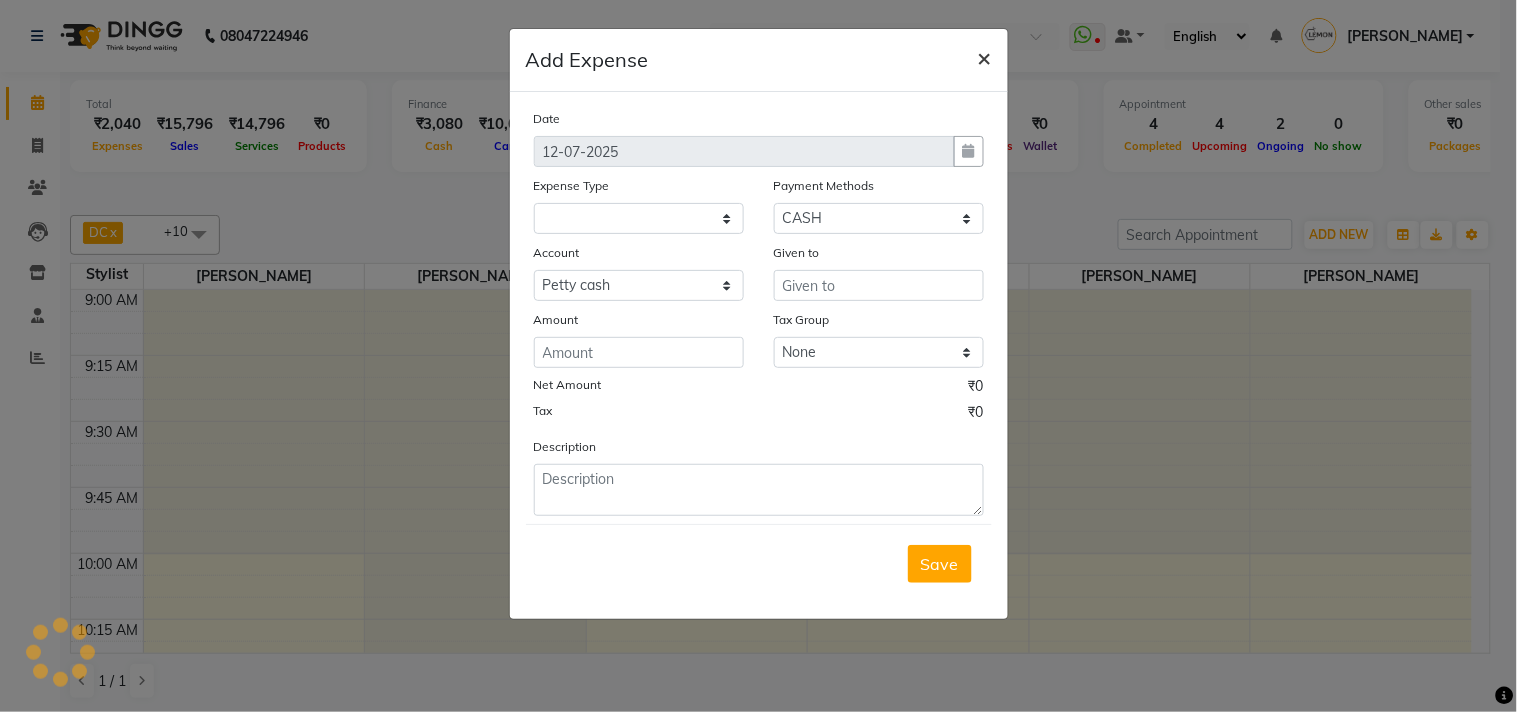 click on "×" 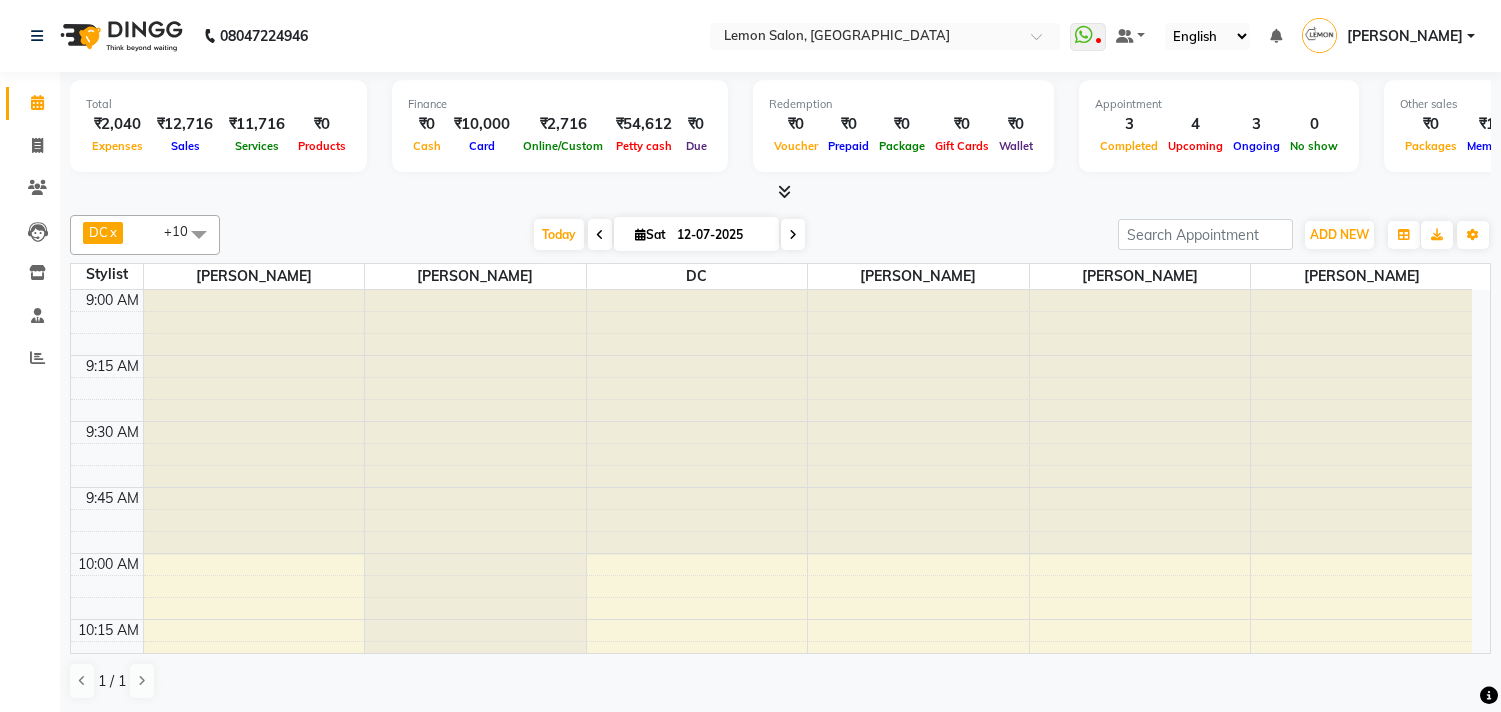 scroll, scrollTop: 0, scrollLeft: 0, axis: both 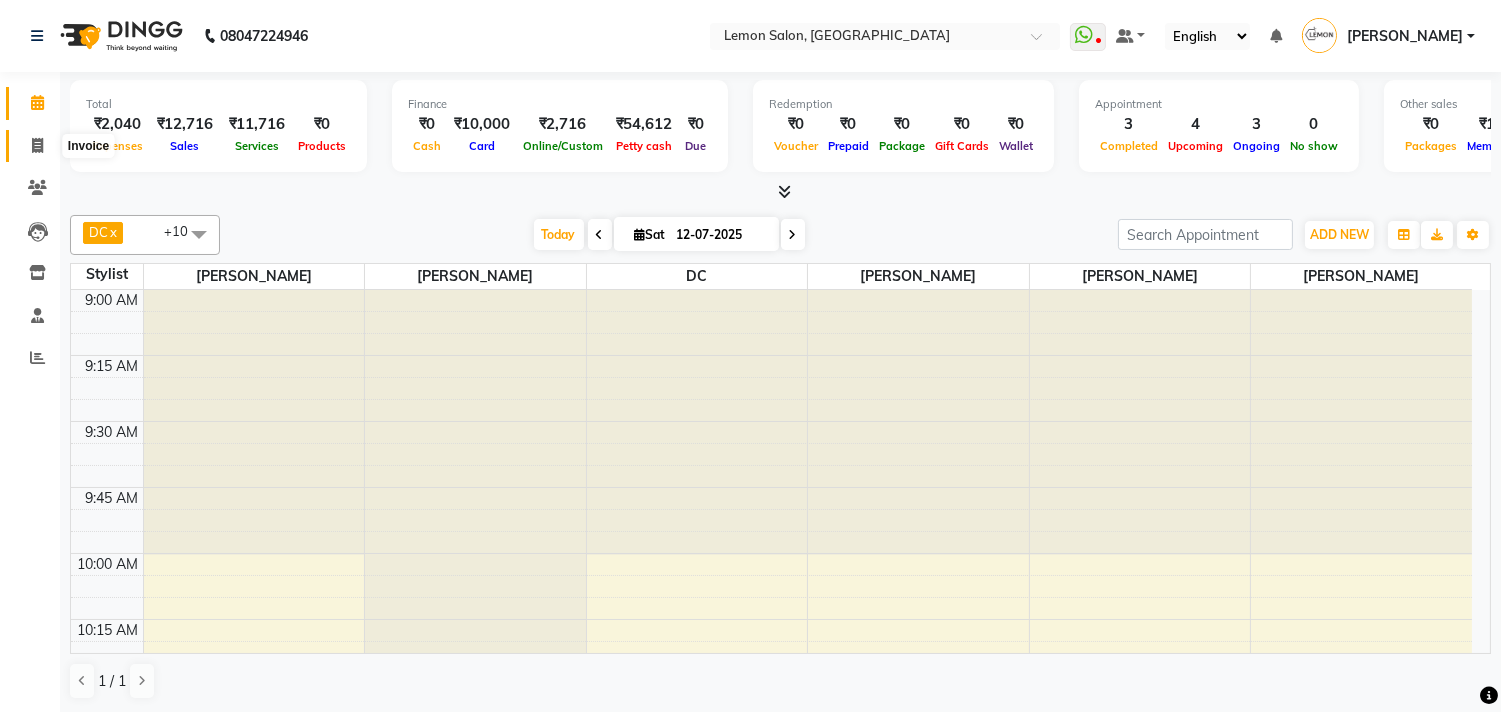 click 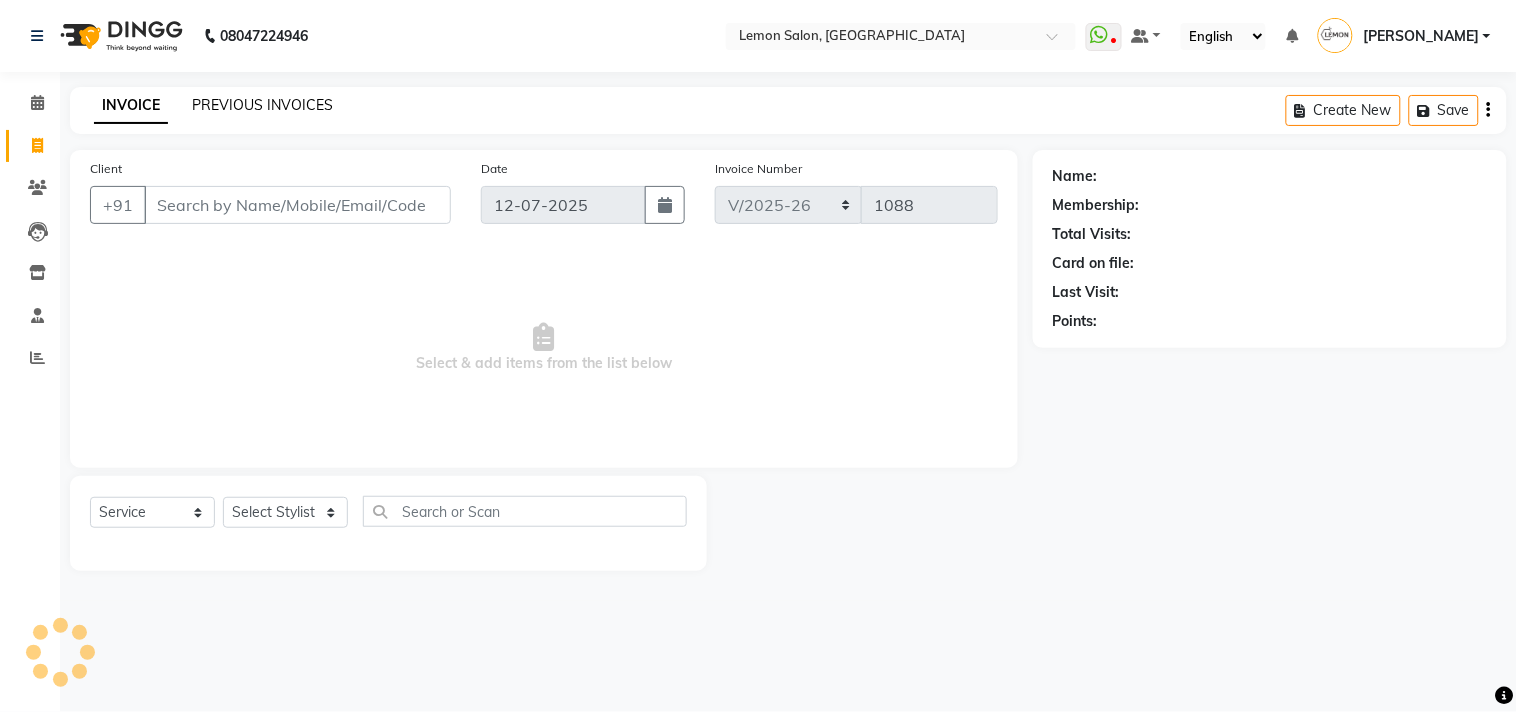 click on "PREVIOUS INVOICES" 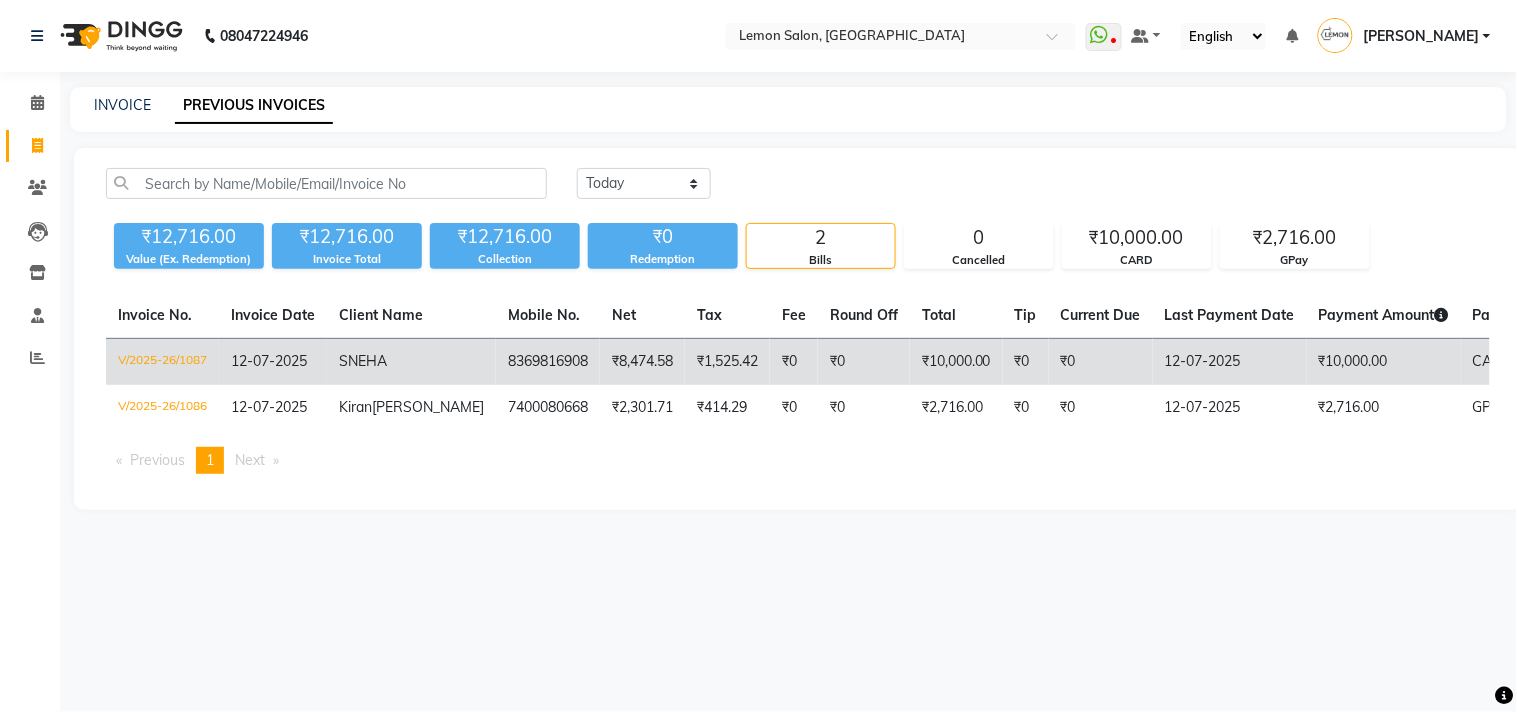 click on "8369816908" 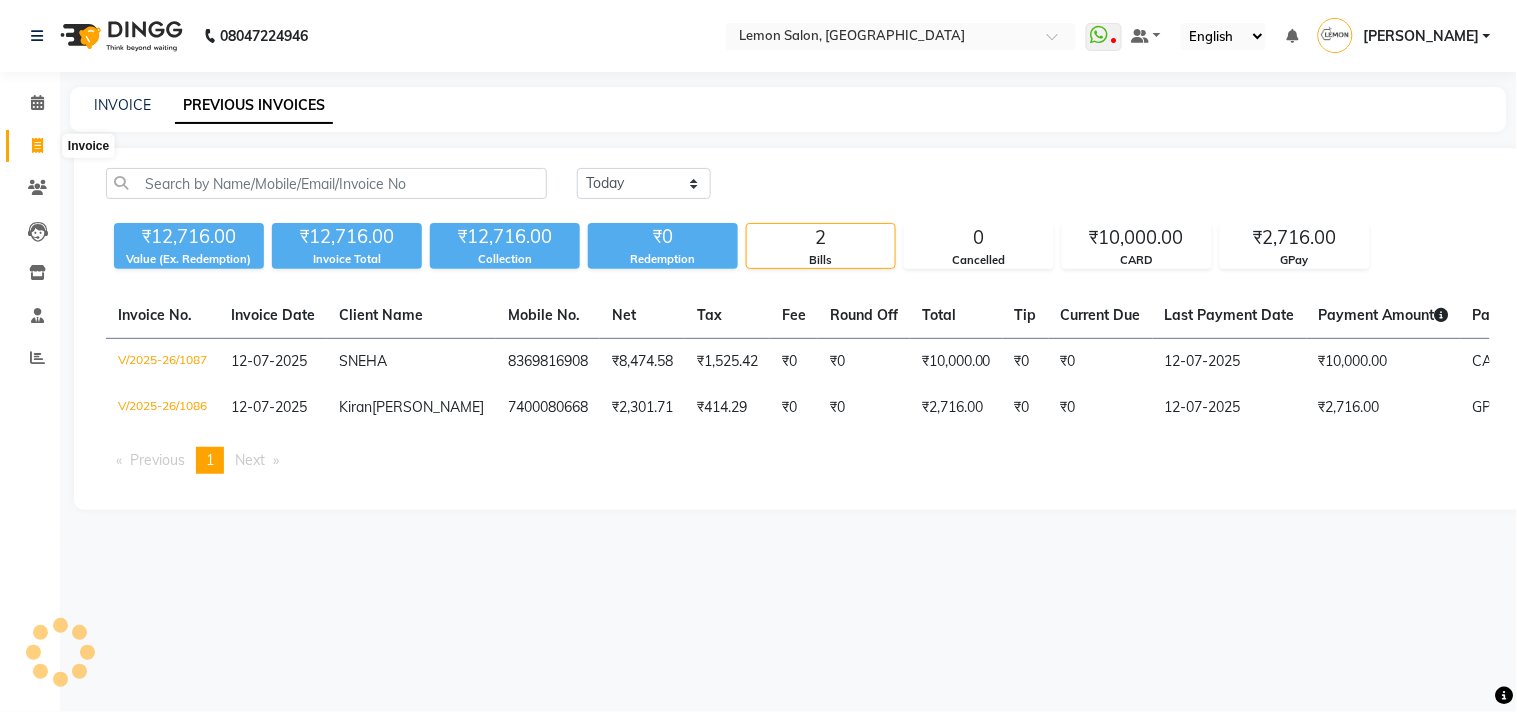 click 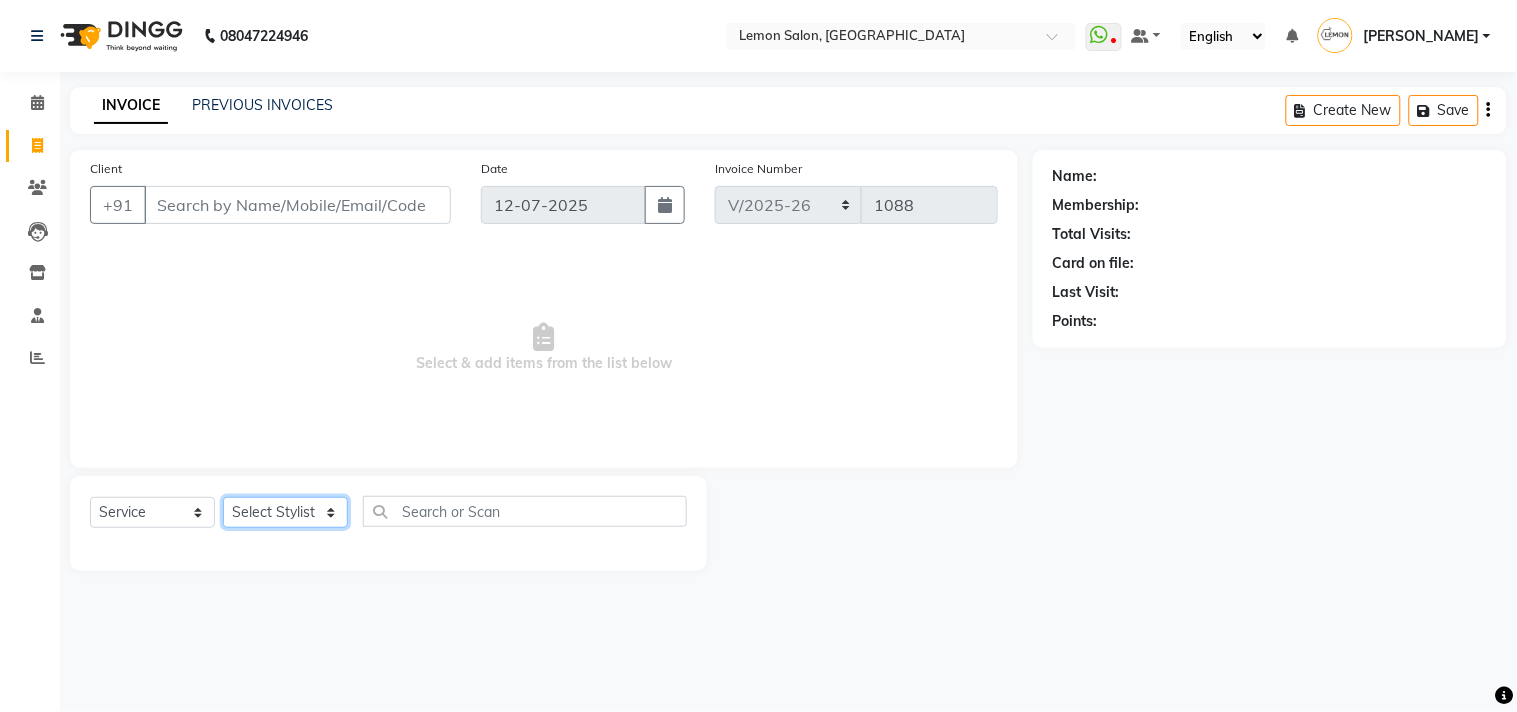 click on "Select Stylist [PERSON_NAME] DC [PERSON_NAME] [PERSON_NAME] [PERSON_NAME] [PERSON_NAME] [PERSON_NAME] Kandivali [PERSON_NAME] [PERSON_NAME]" 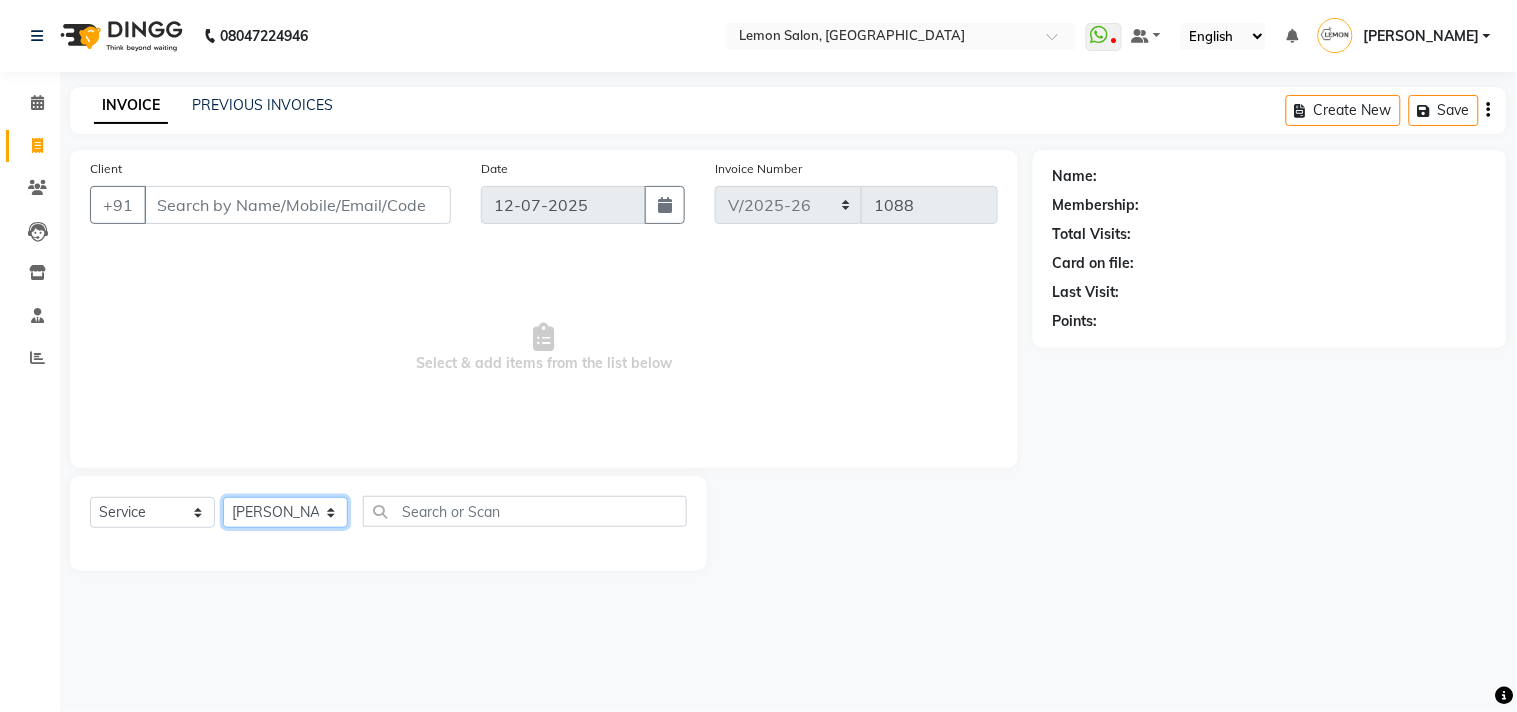 click on "Select Stylist [PERSON_NAME] DC [PERSON_NAME] [PERSON_NAME] [PERSON_NAME] [PERSON_NAME] [PERSON_NAME] Kandivali [PERSON_NAME] [PERSON_NAME]" 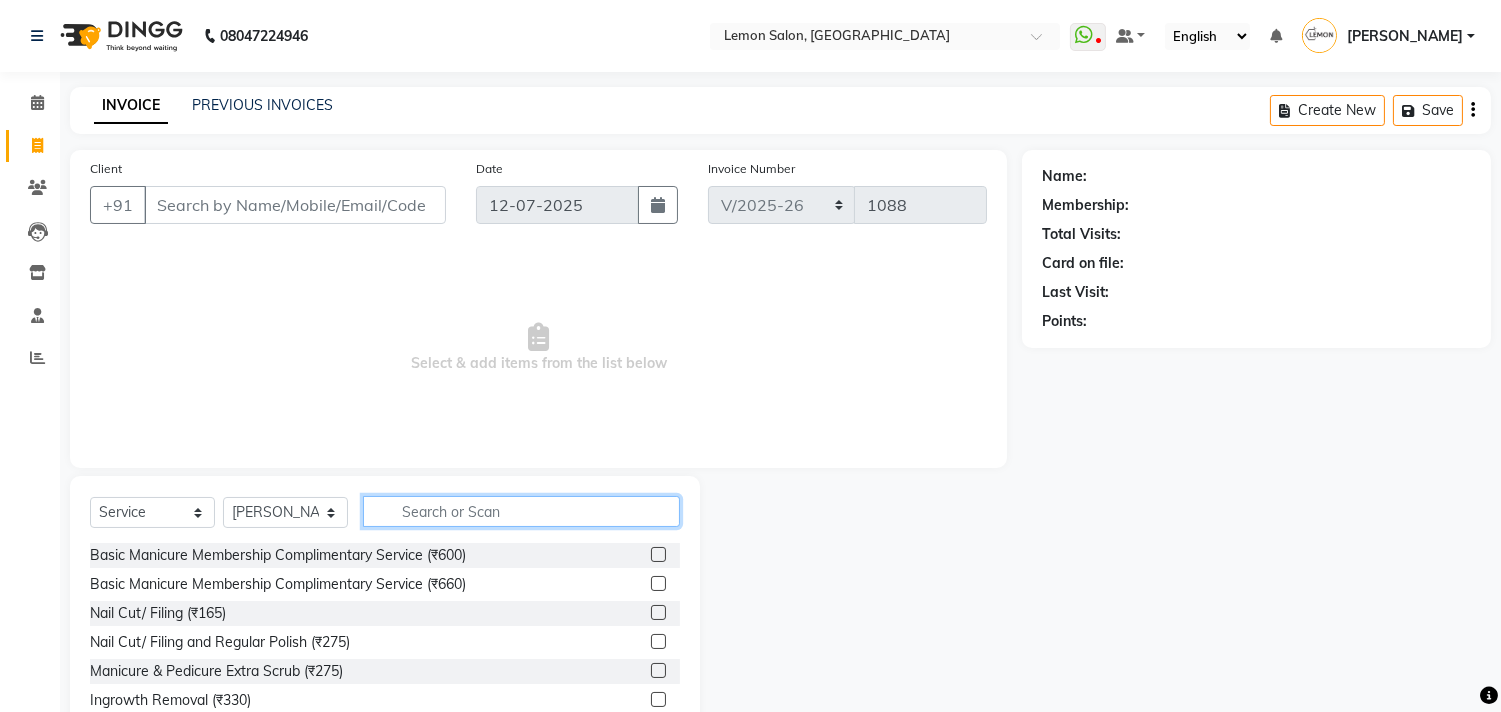 click 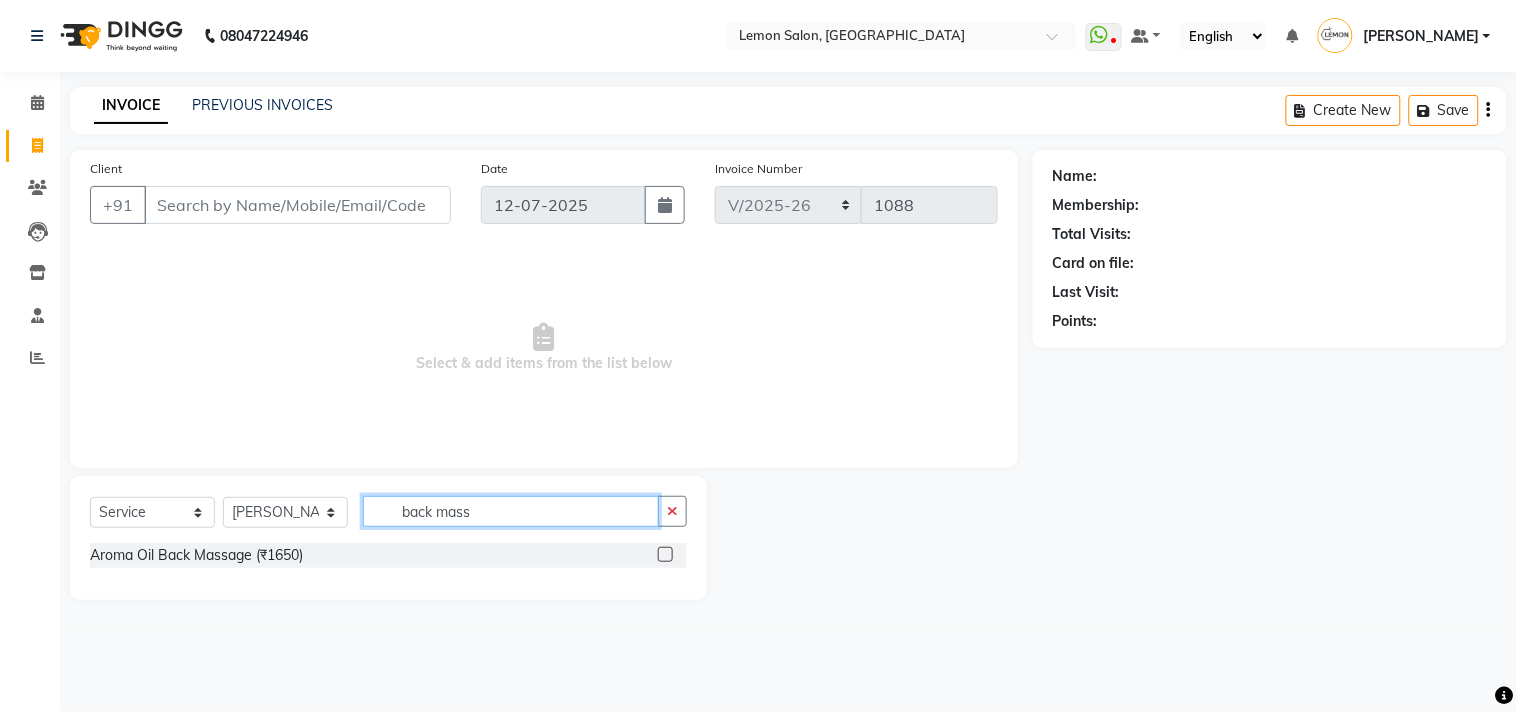 type on "back mass" 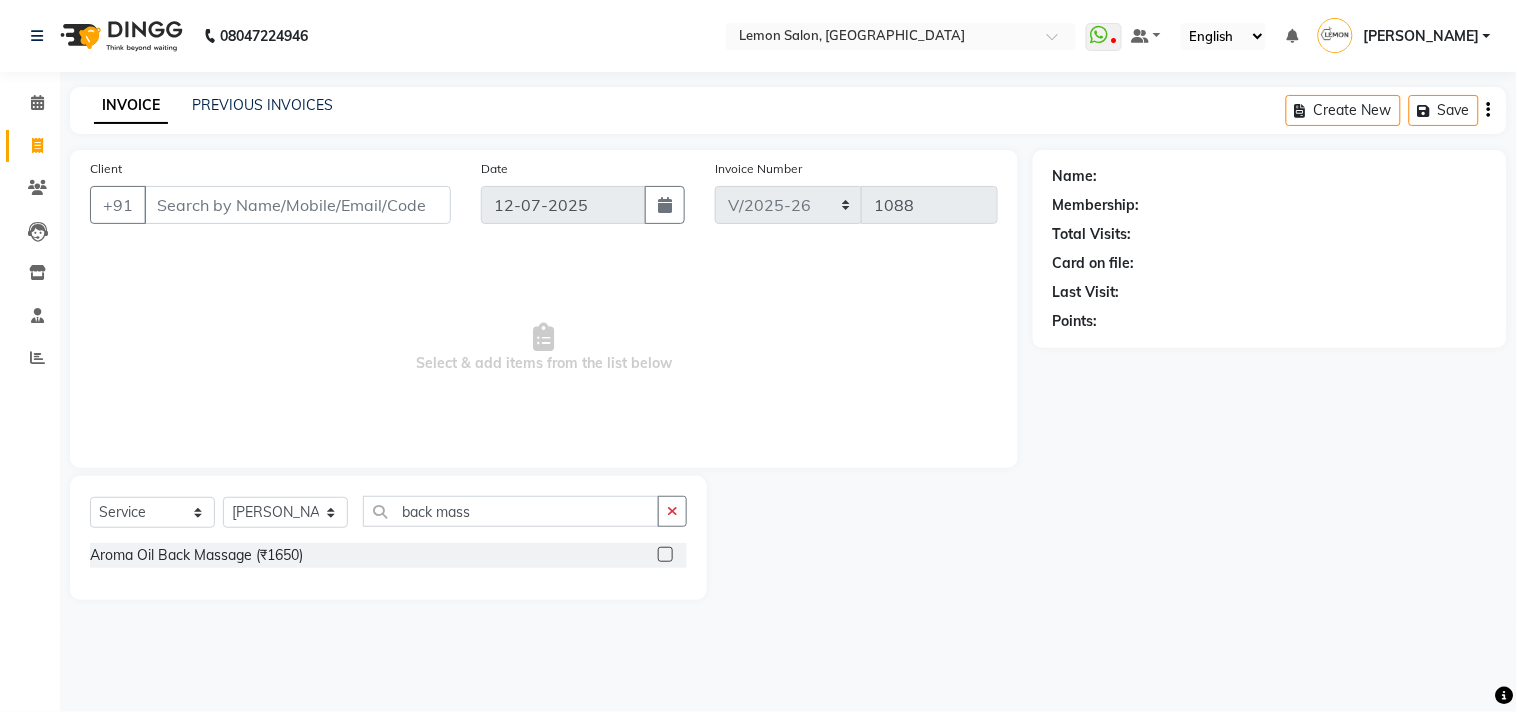click 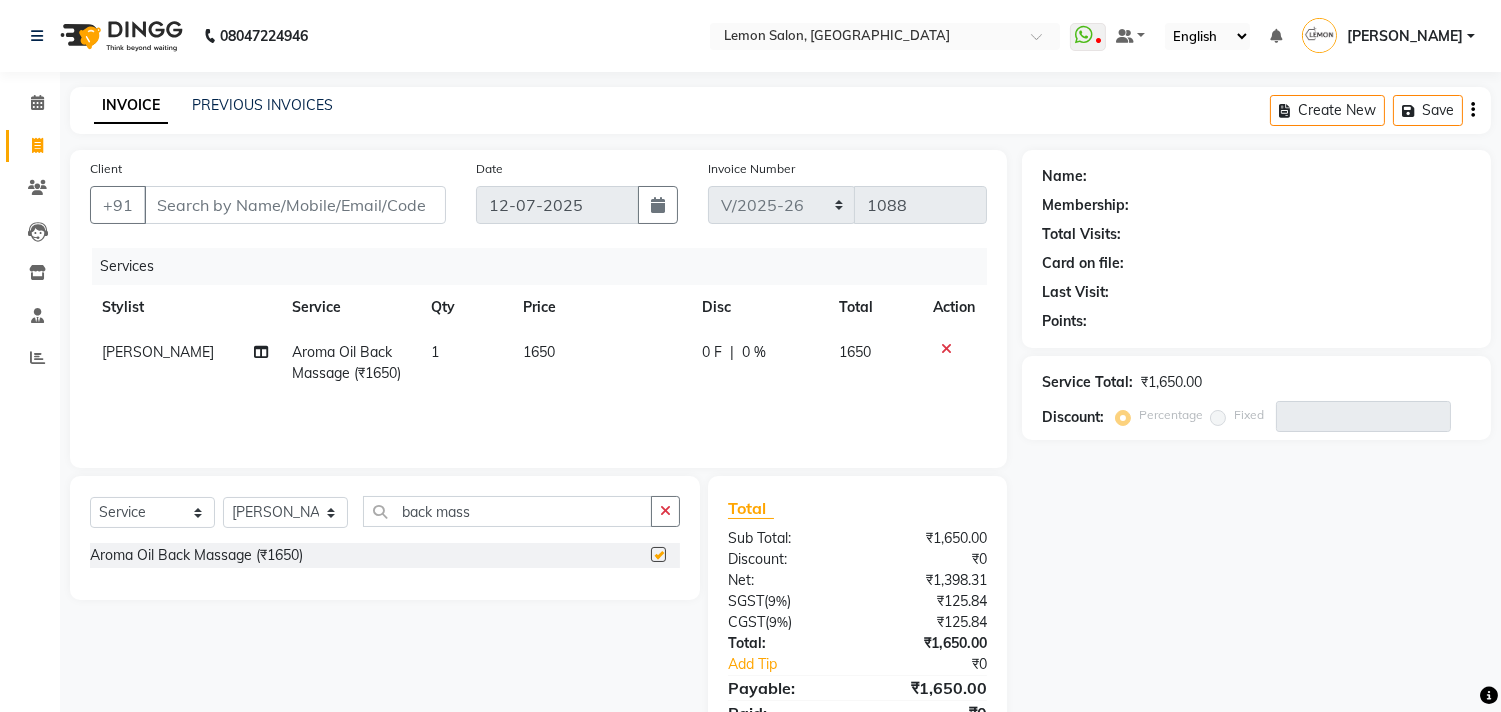 checkbox on "false" 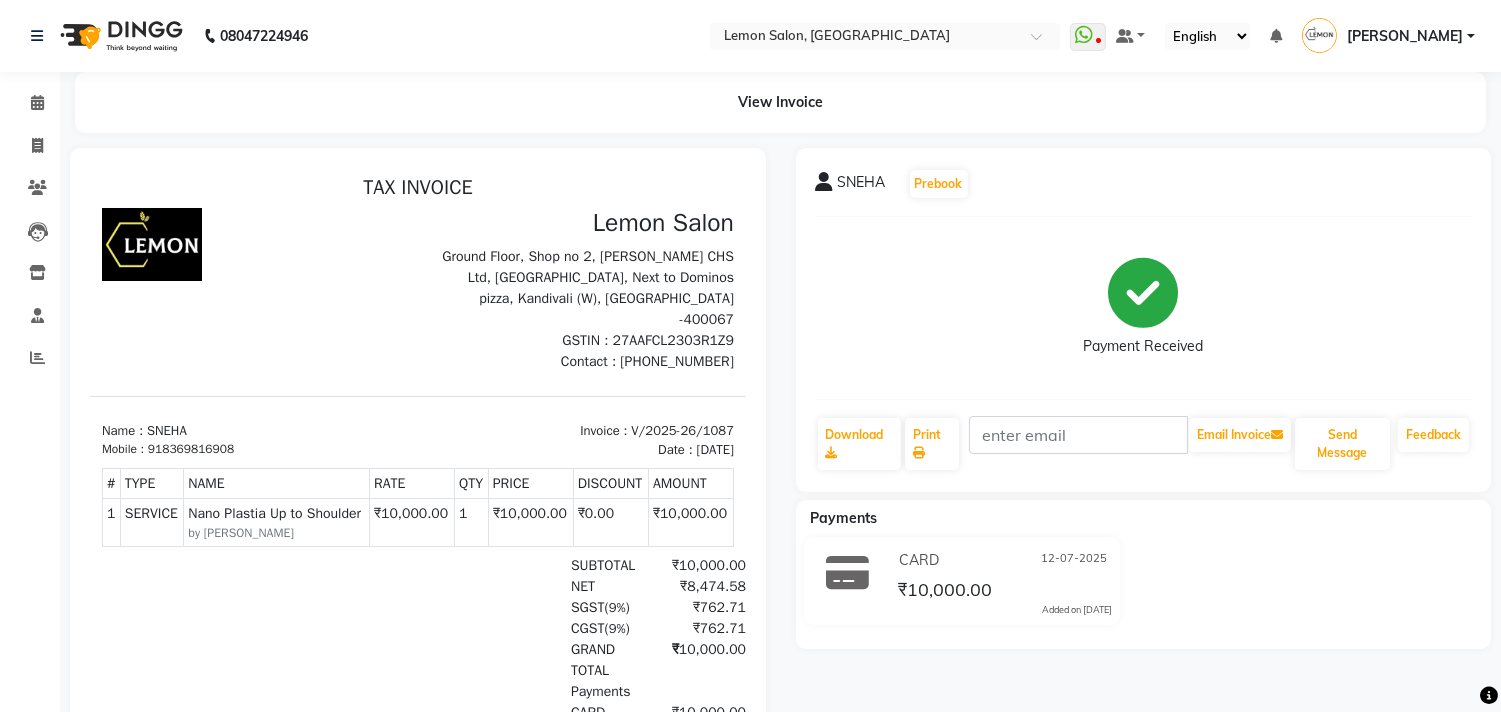 scroll, scrollTop: 0, scrollLeft: 0, axis: both 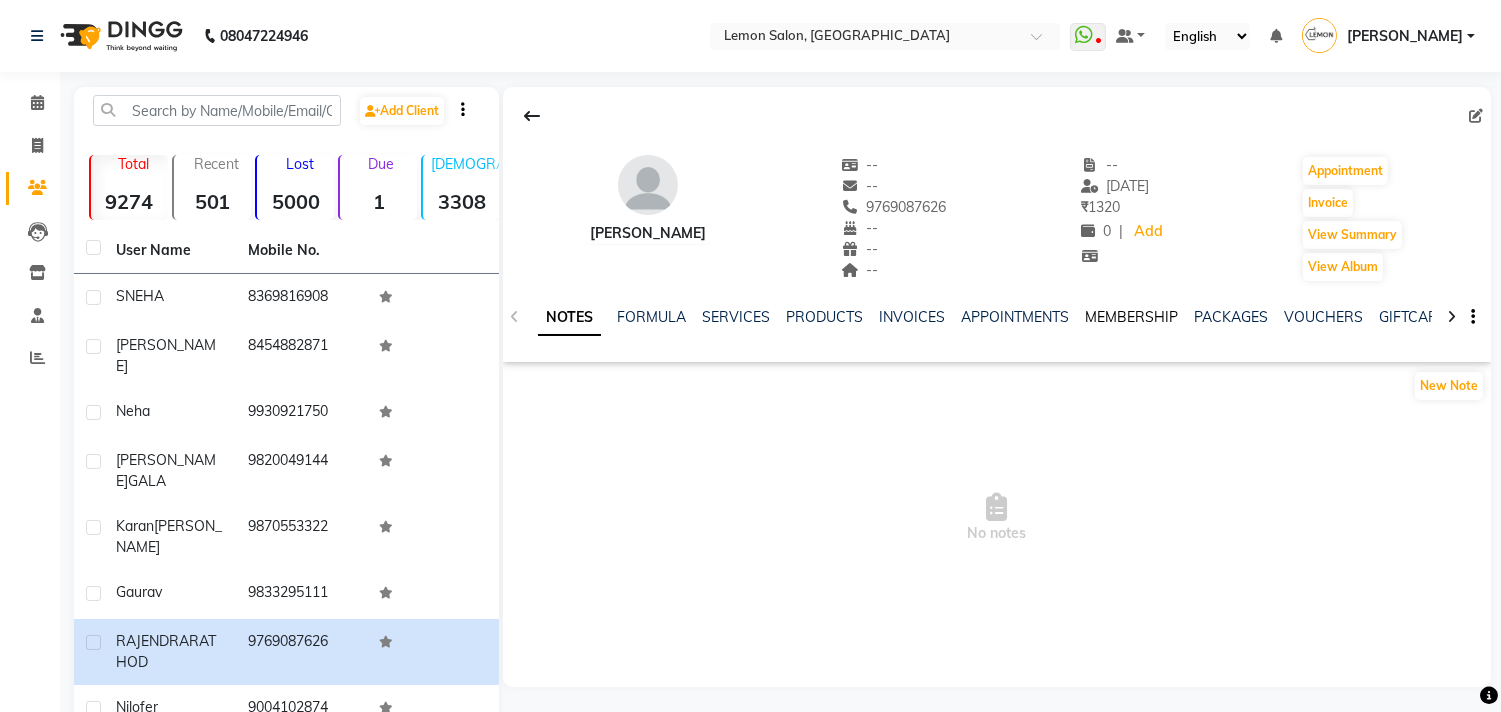 click on "MEMBERSHIP" 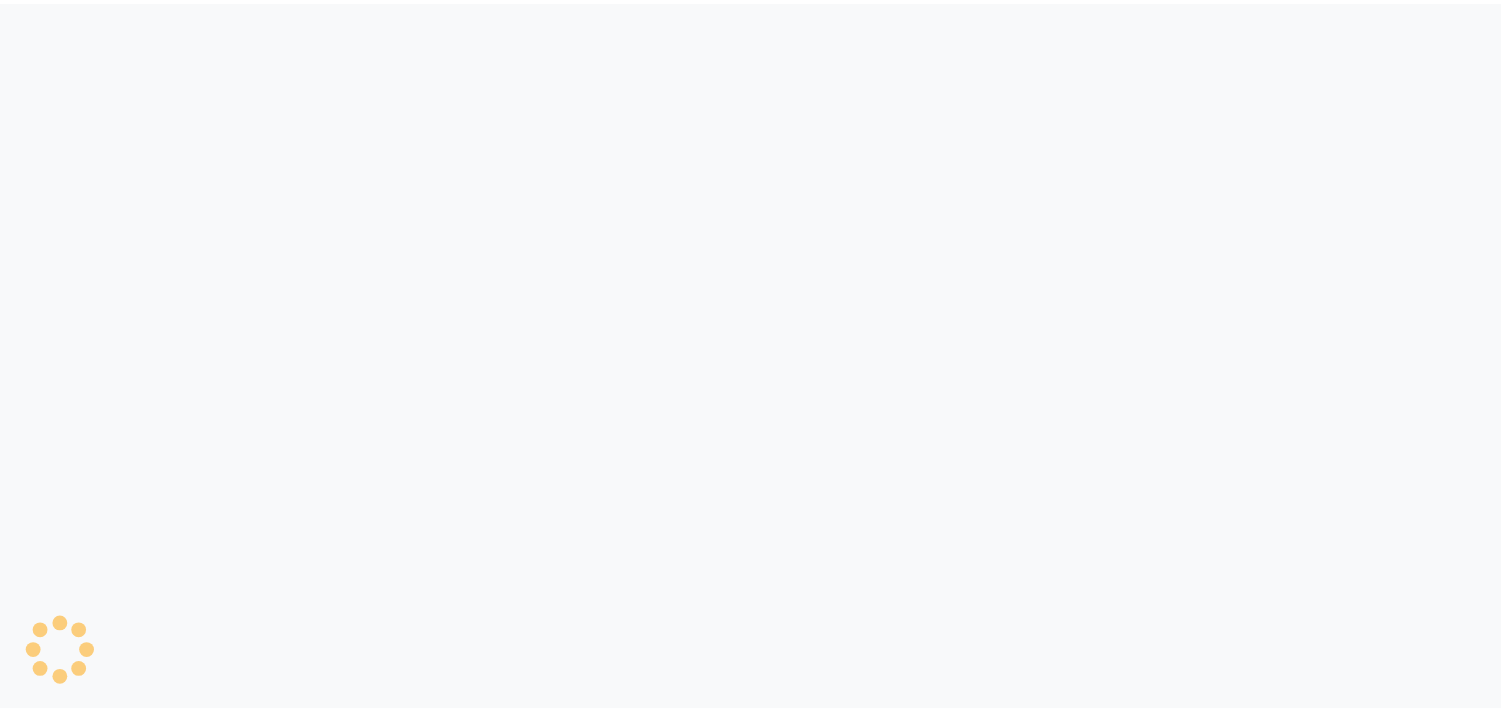 scroll, scrollTop: 0, scrollLeft: 0, axis: both 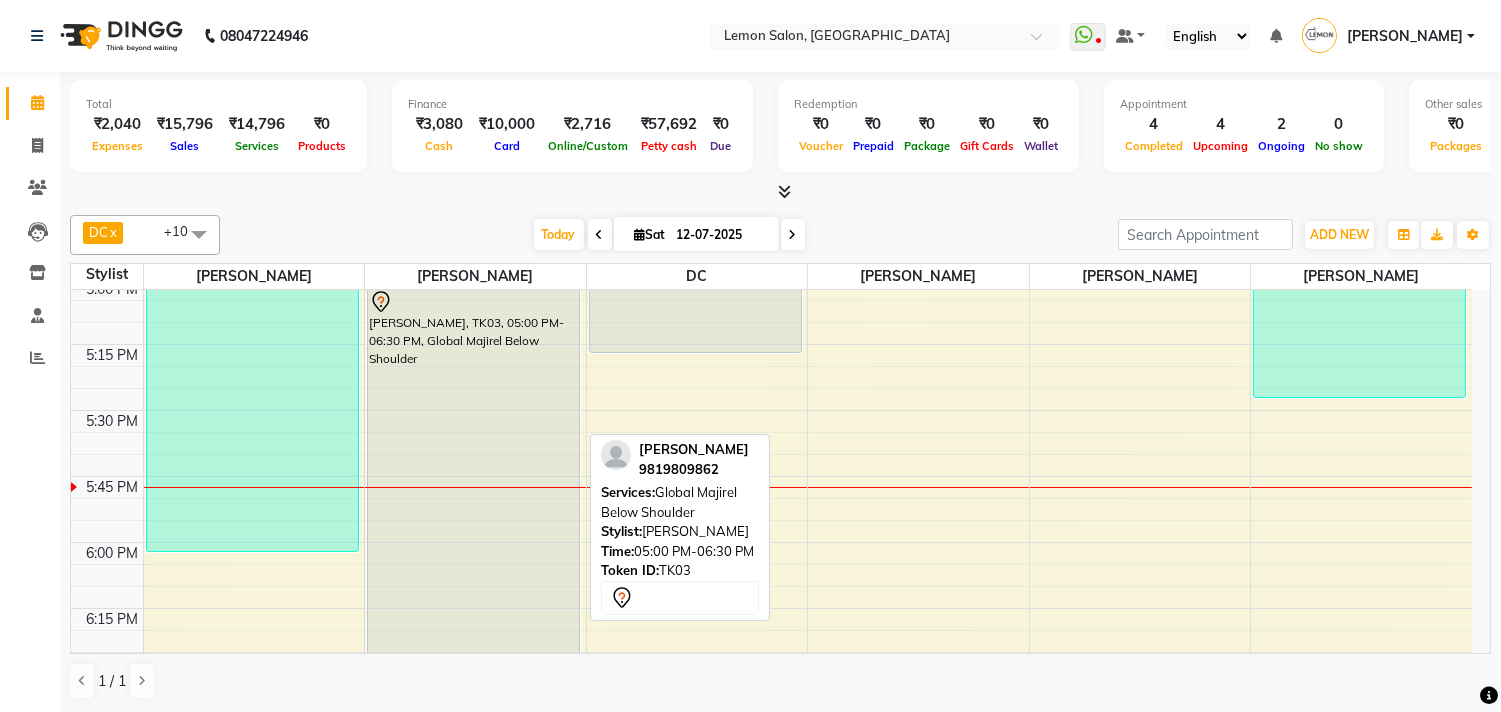 click on "[PERSON_NAME], TK03, 05:00 PM-06:30 PM, Global Majirel Below Shoulder" at bounding box center [473, 486] 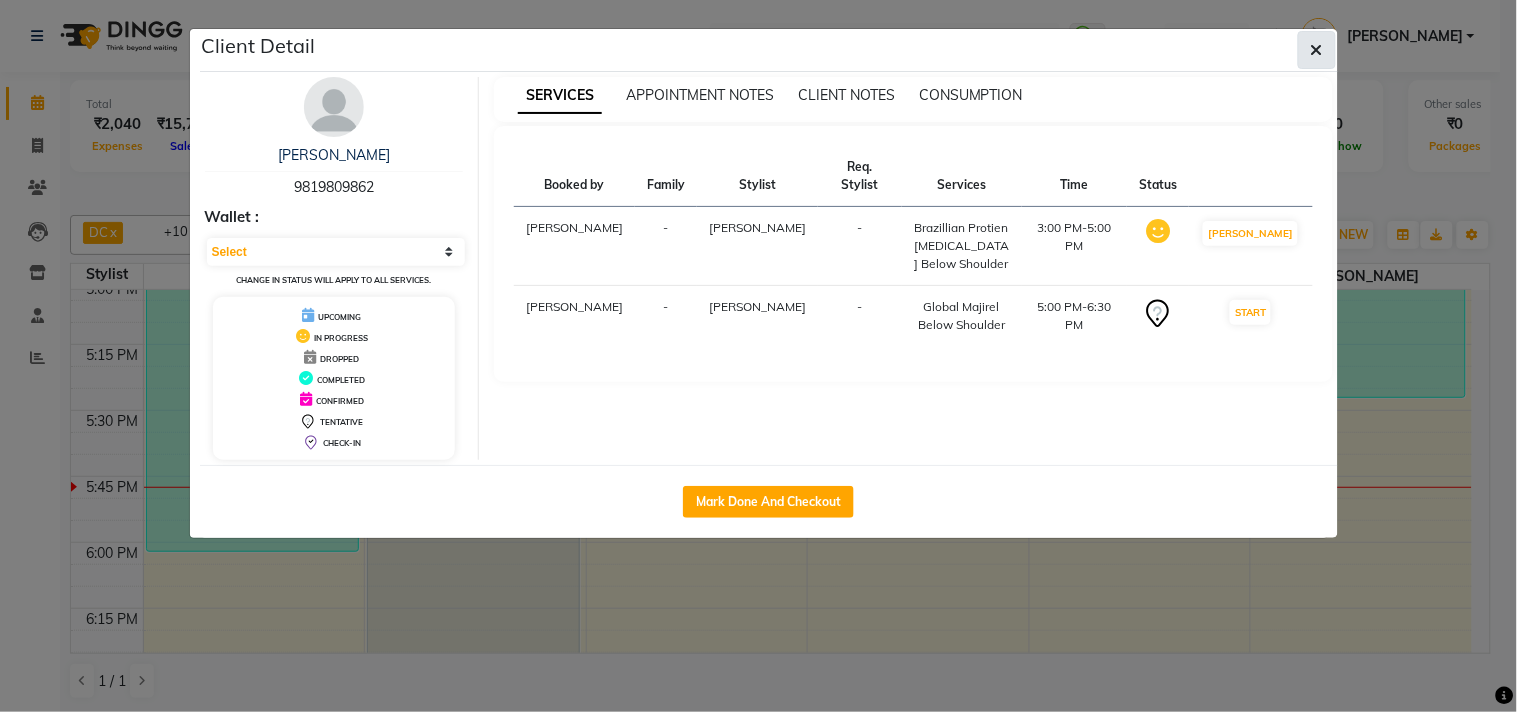 click 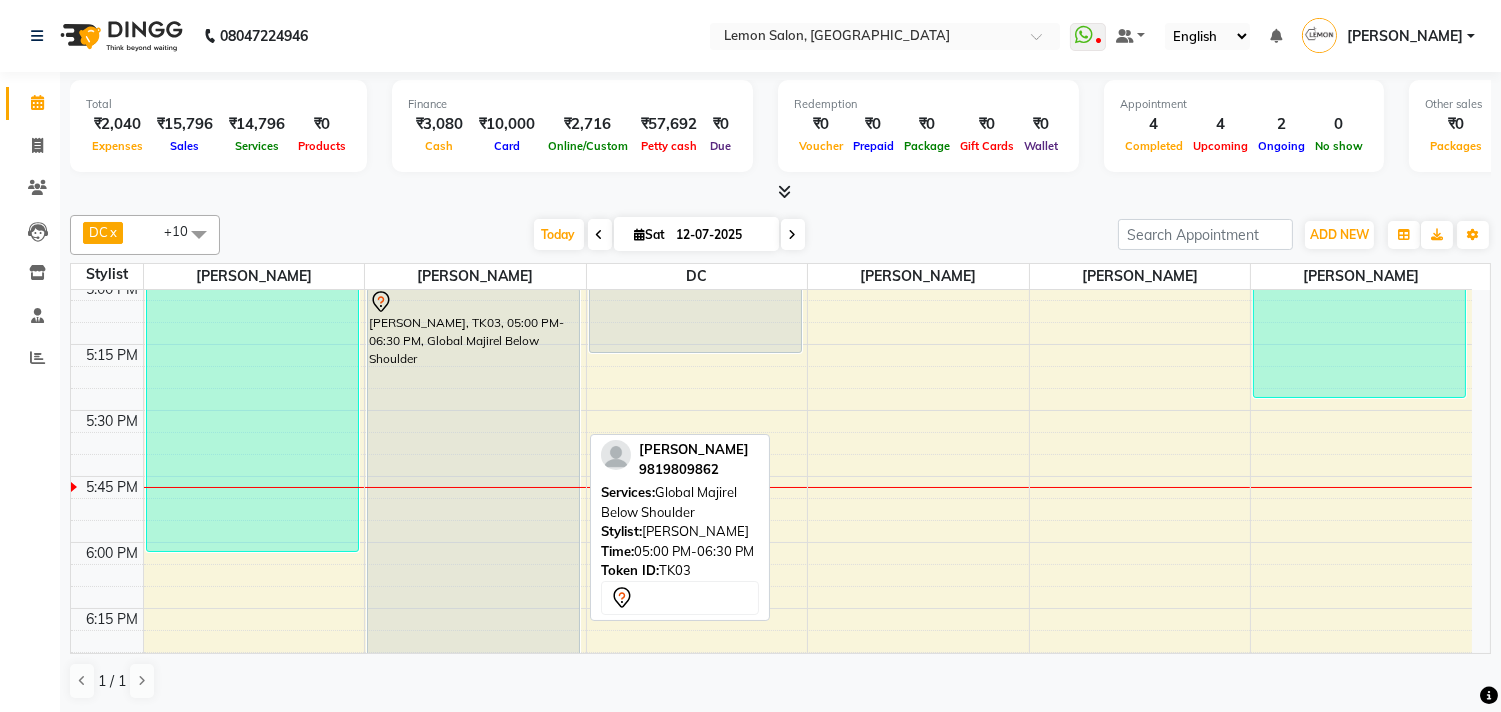 click on "[PERSON_NAME], TK03, 05:00 PM-06:30 PM, Global Majirel Below Shoulder" at bounding box center (473, 486) 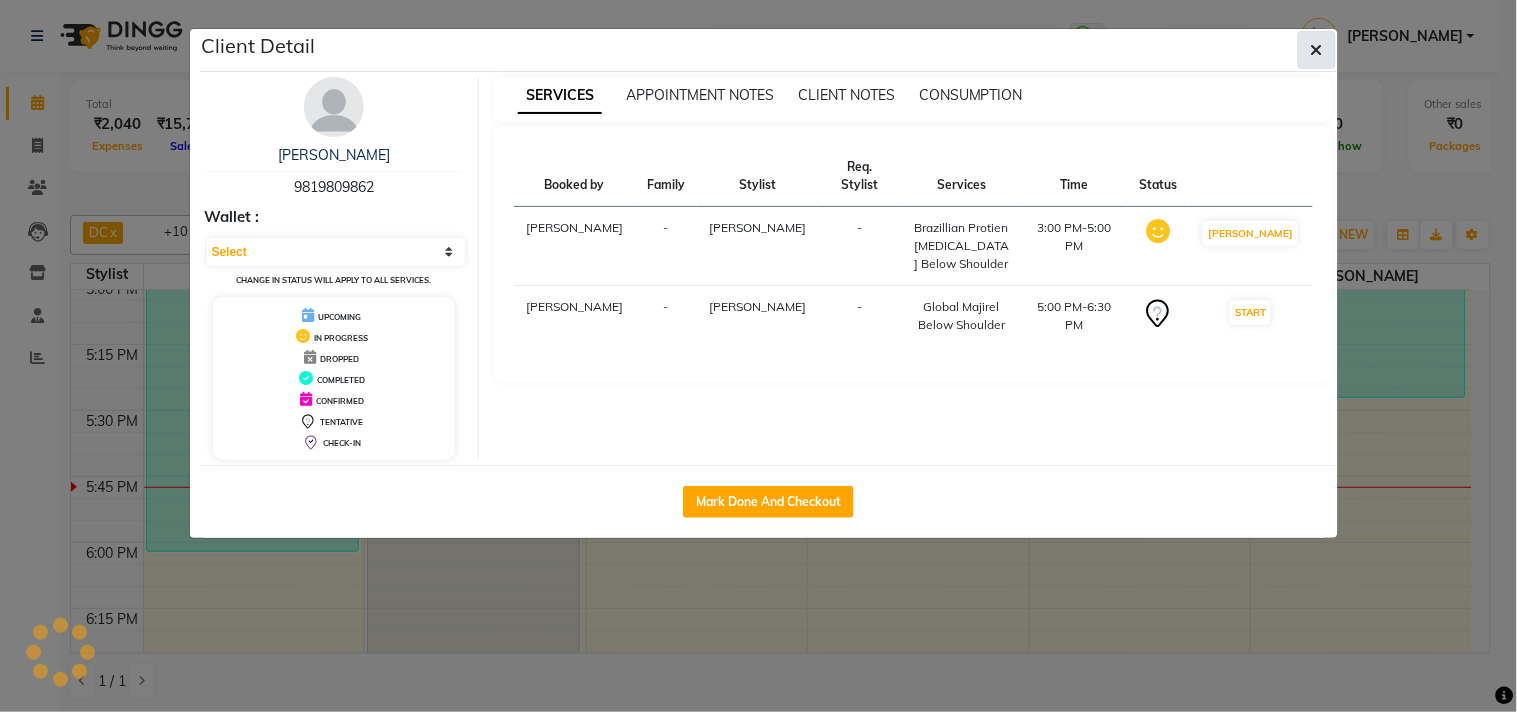 click 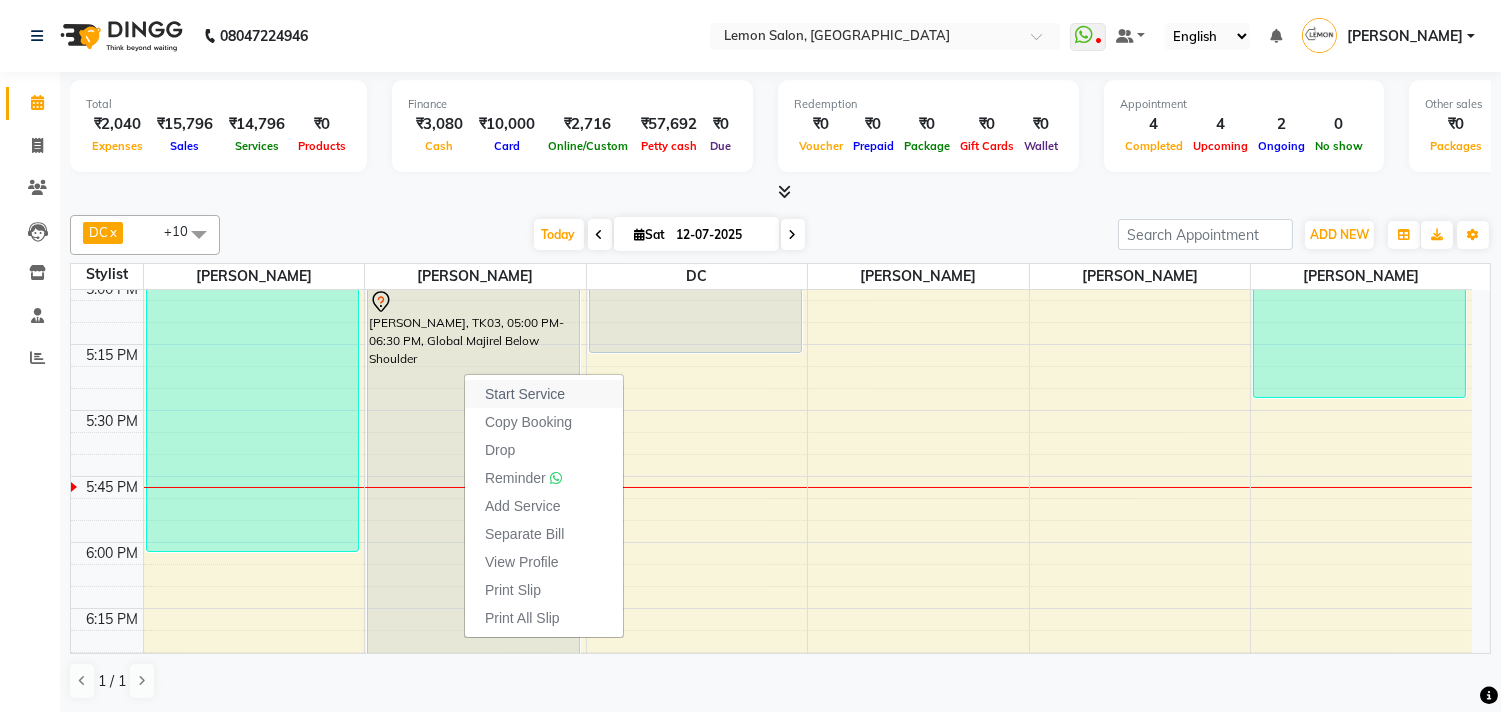 click on "Start Service" at bounding box center (525, 394) 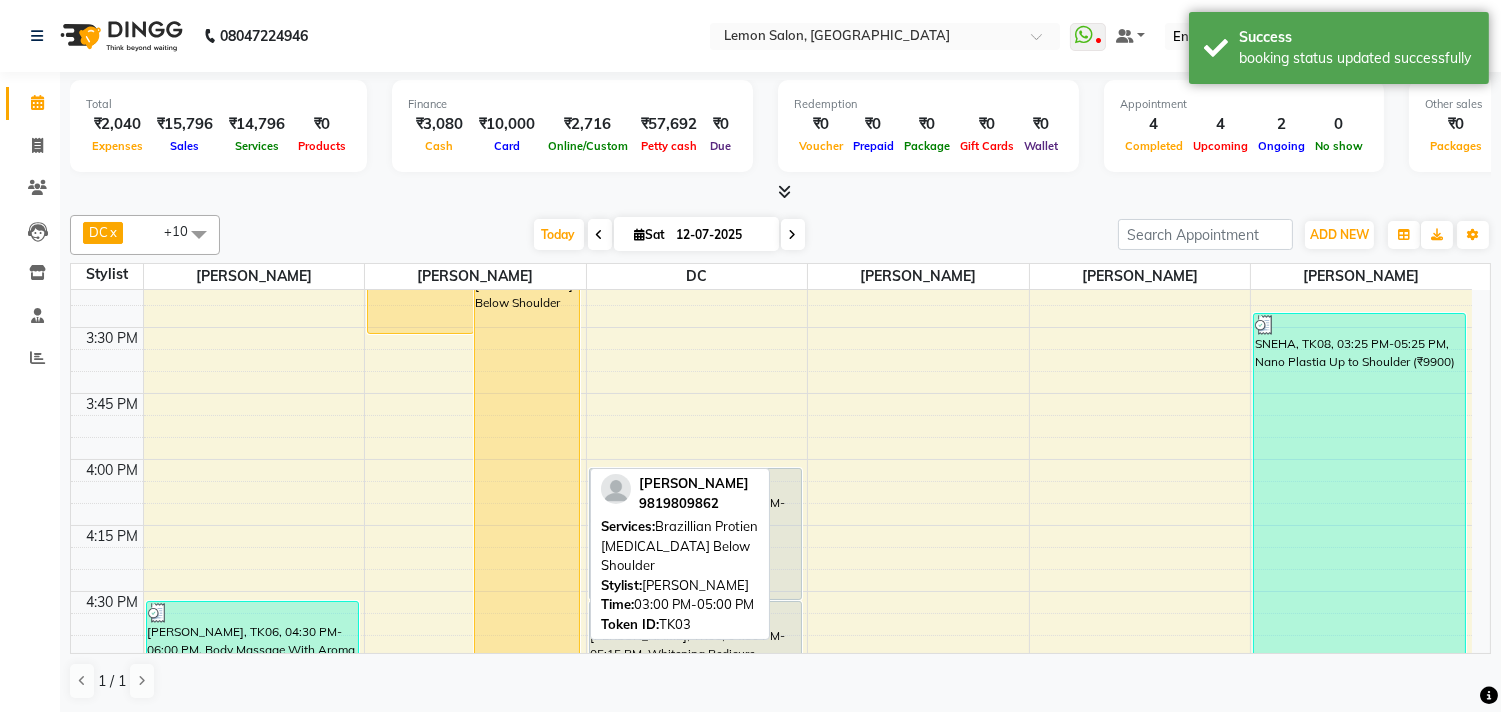 scroll, scrollTop: 1901, scrollLeft: 0, axis: vertical 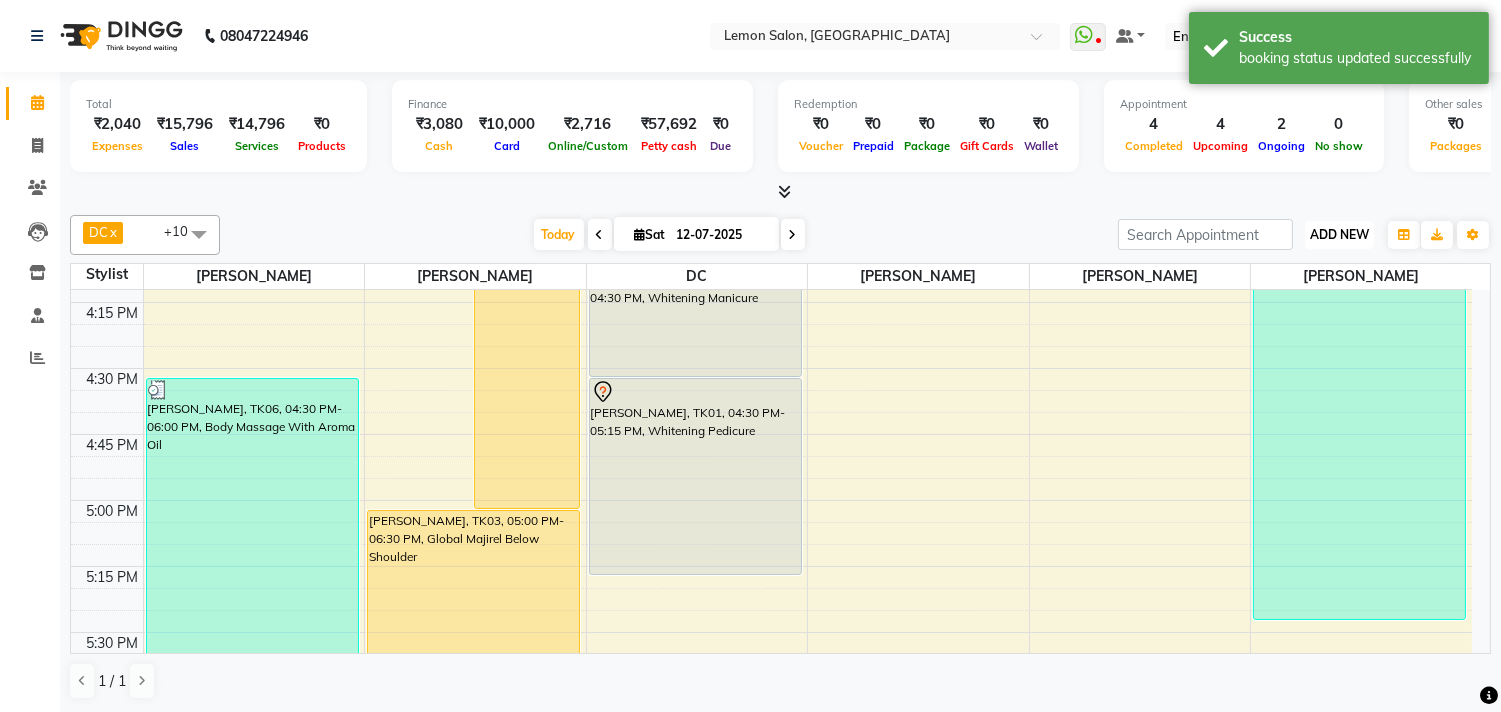 click on "ADD NEW" at bounding box center [1339, 234] 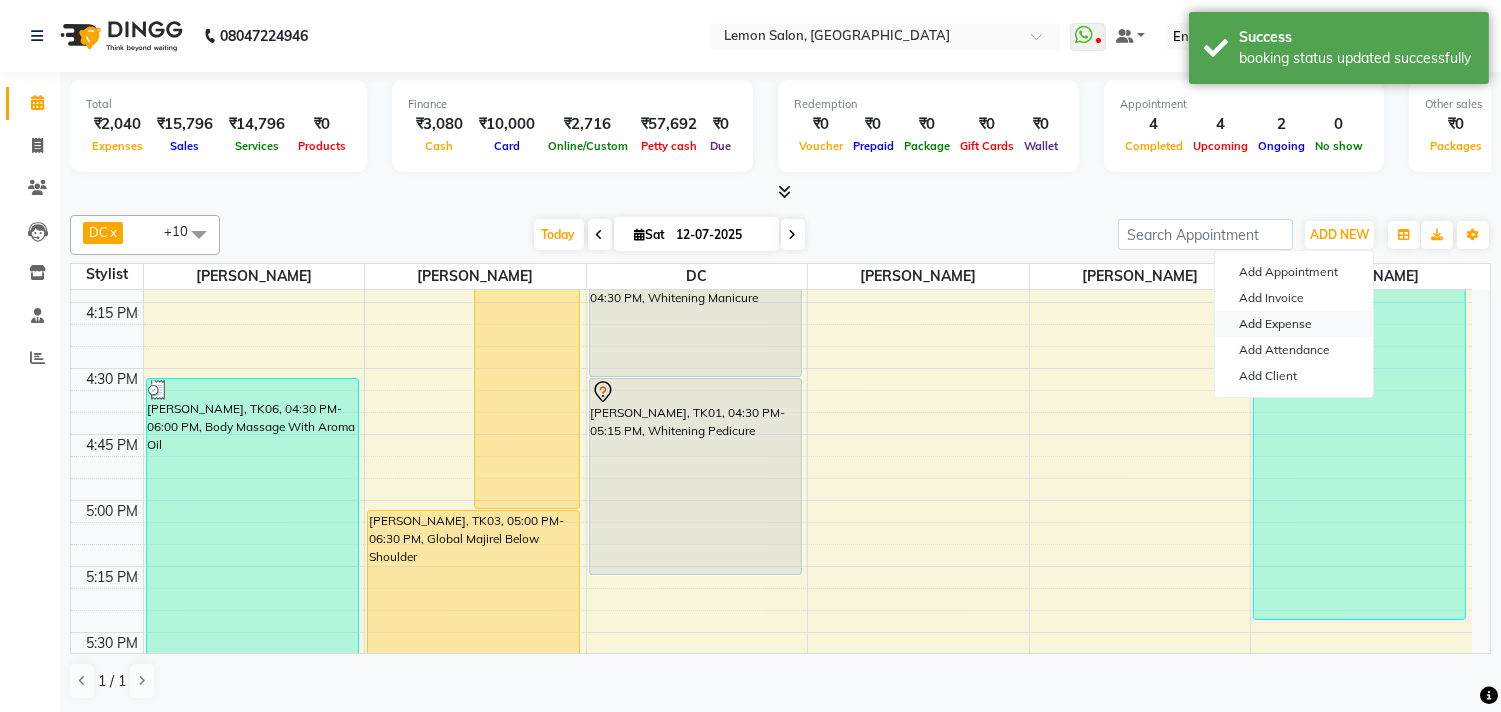 click on "Add Expense" at bounding box center [1294, 324] 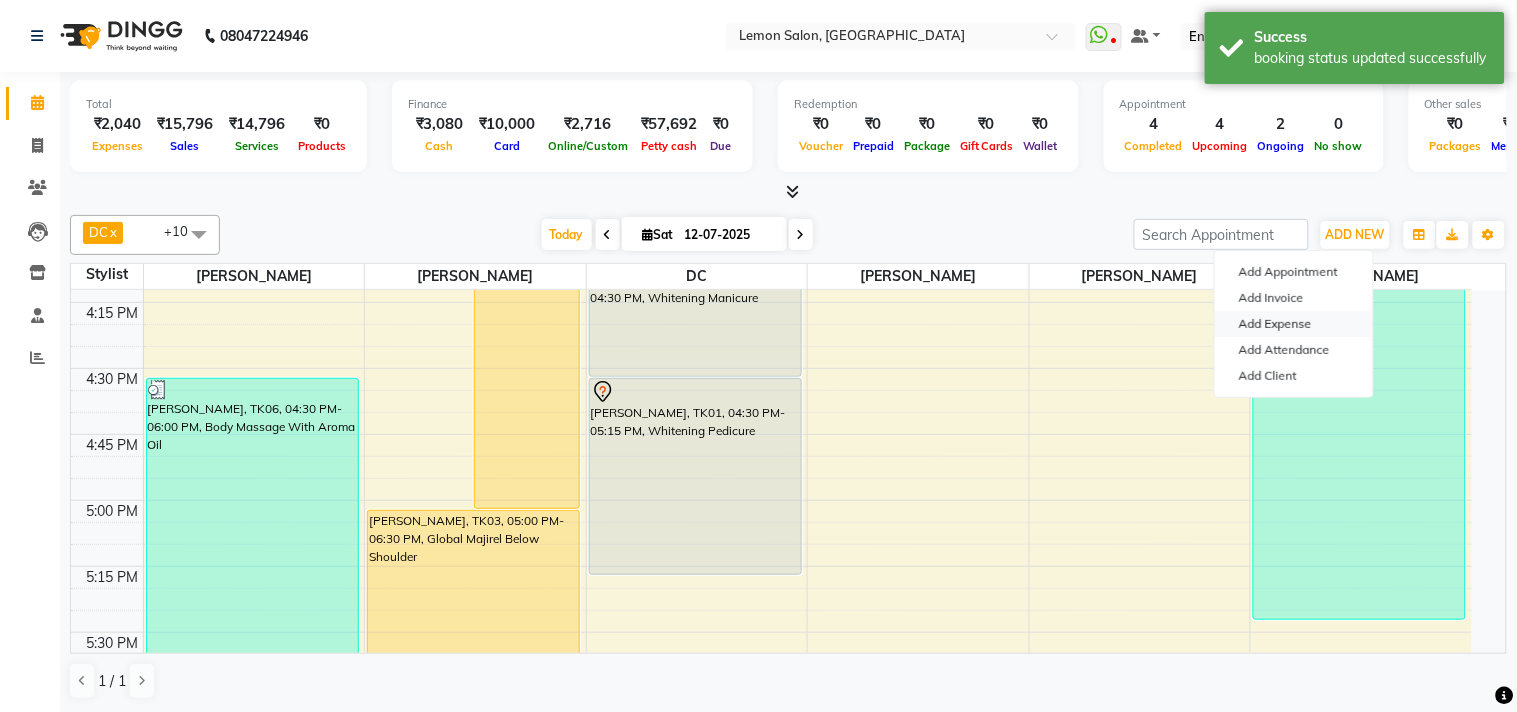 select on "1" 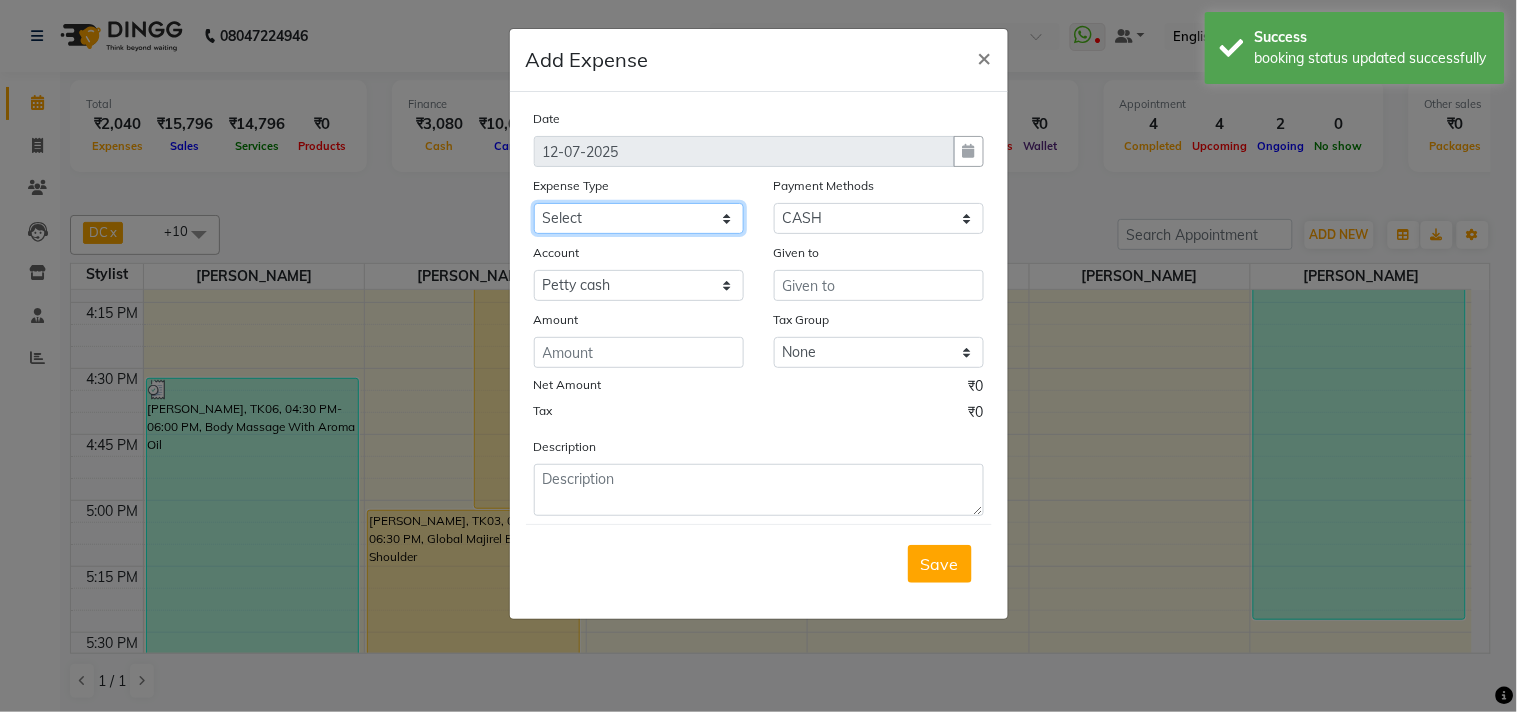 click on "Select Advance Cash transfer to hub Laundry Loan Membership Milk Miscellaneous MONTHLY GROCERY Prepaid Product Tip" 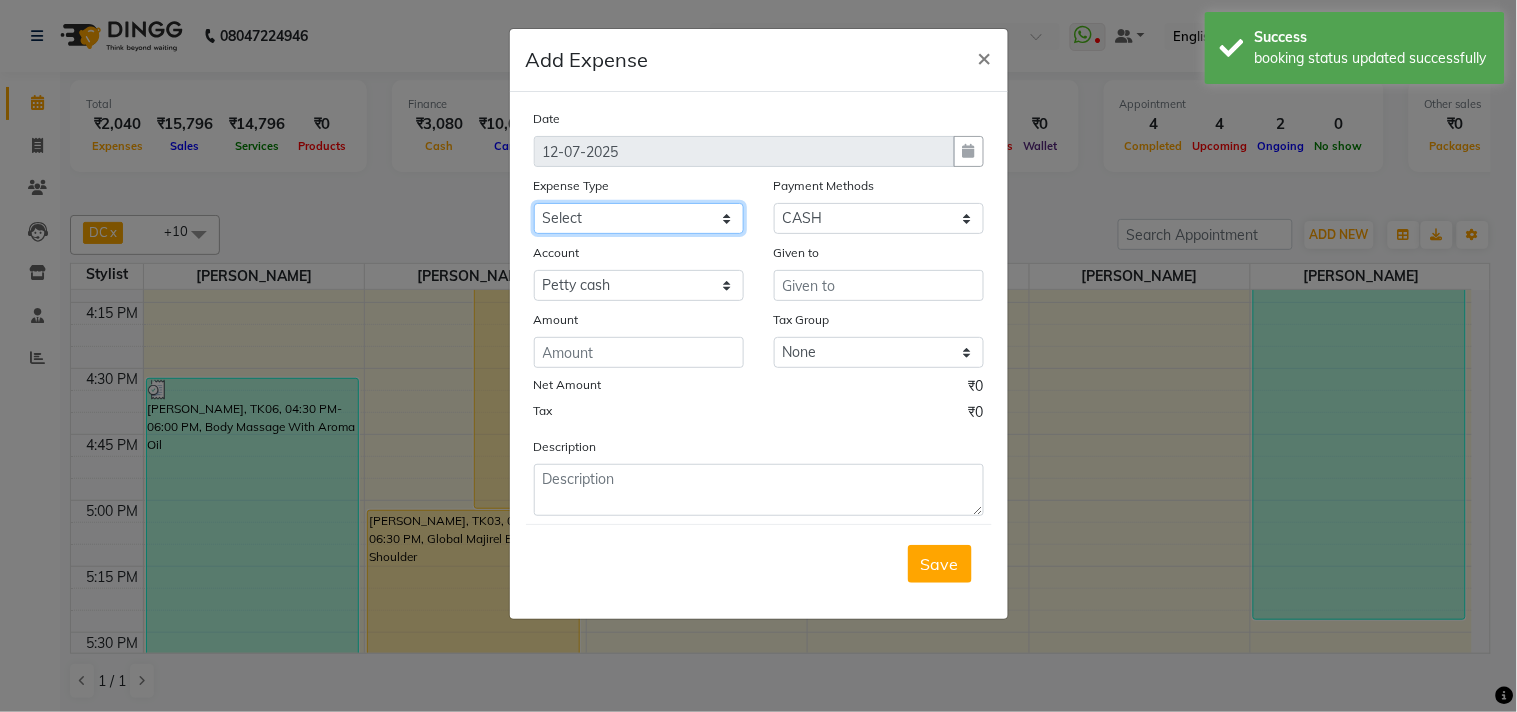 select on "2686" 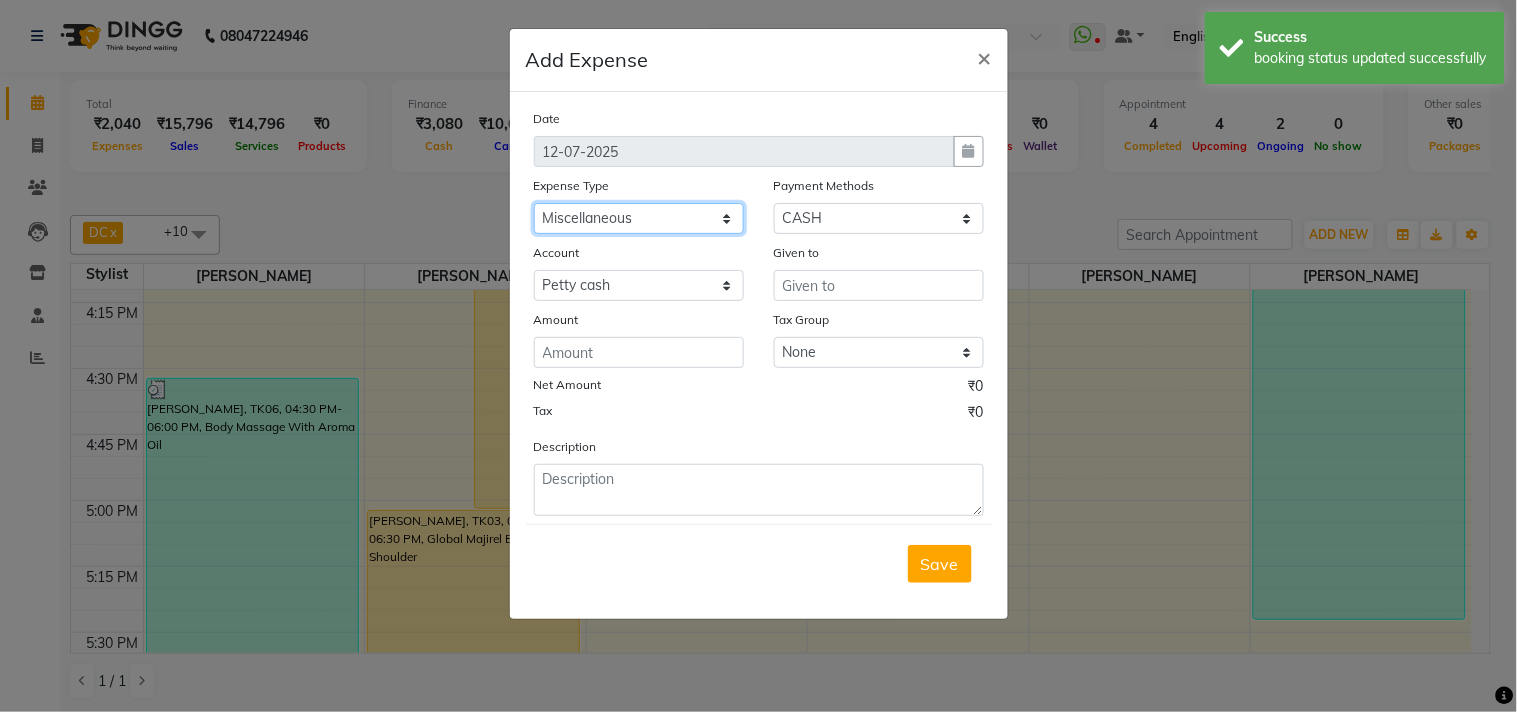 click on "Select Advance Cash transfer to hub Laundry Loan Membership Milk Miscellaneous MONTHLY GROCERY Prepaid Product Tip" 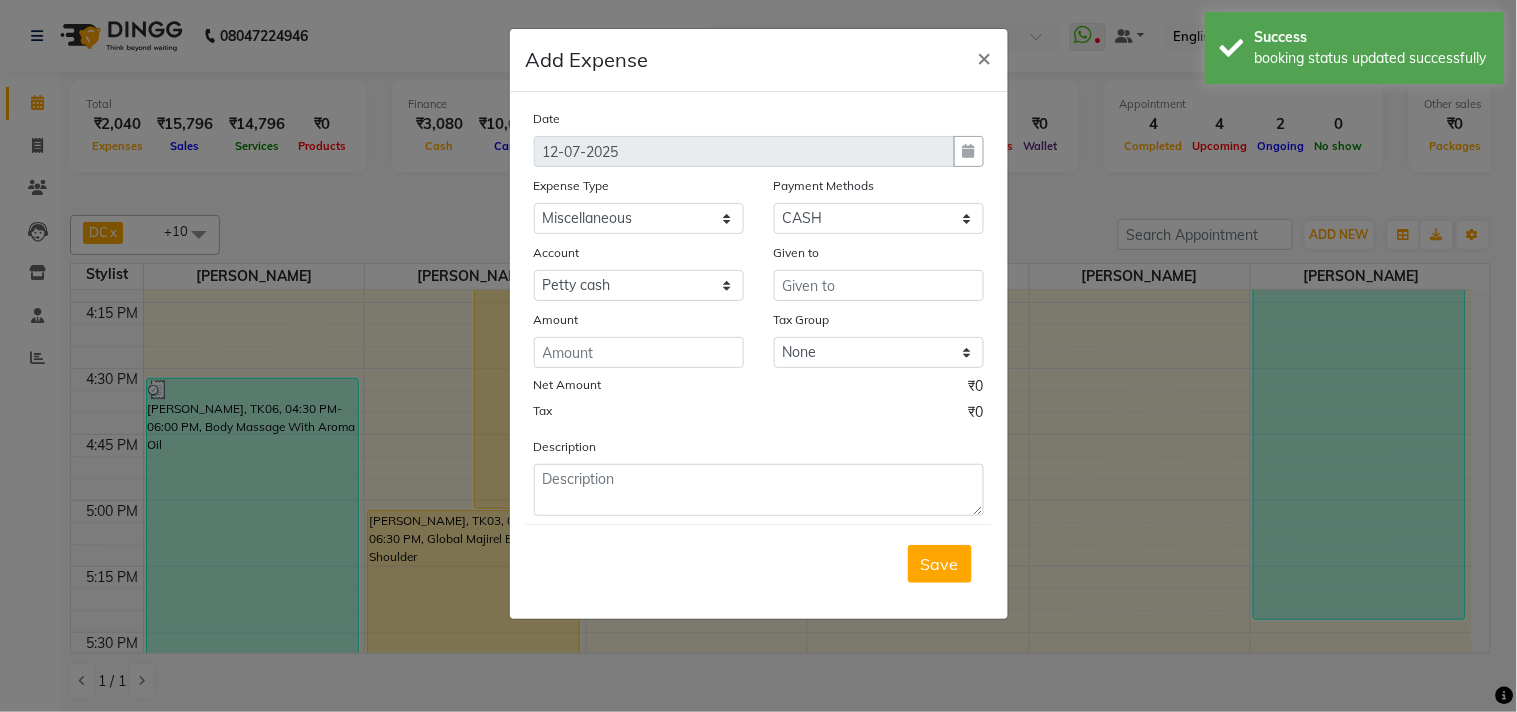 click on "Tax Group" 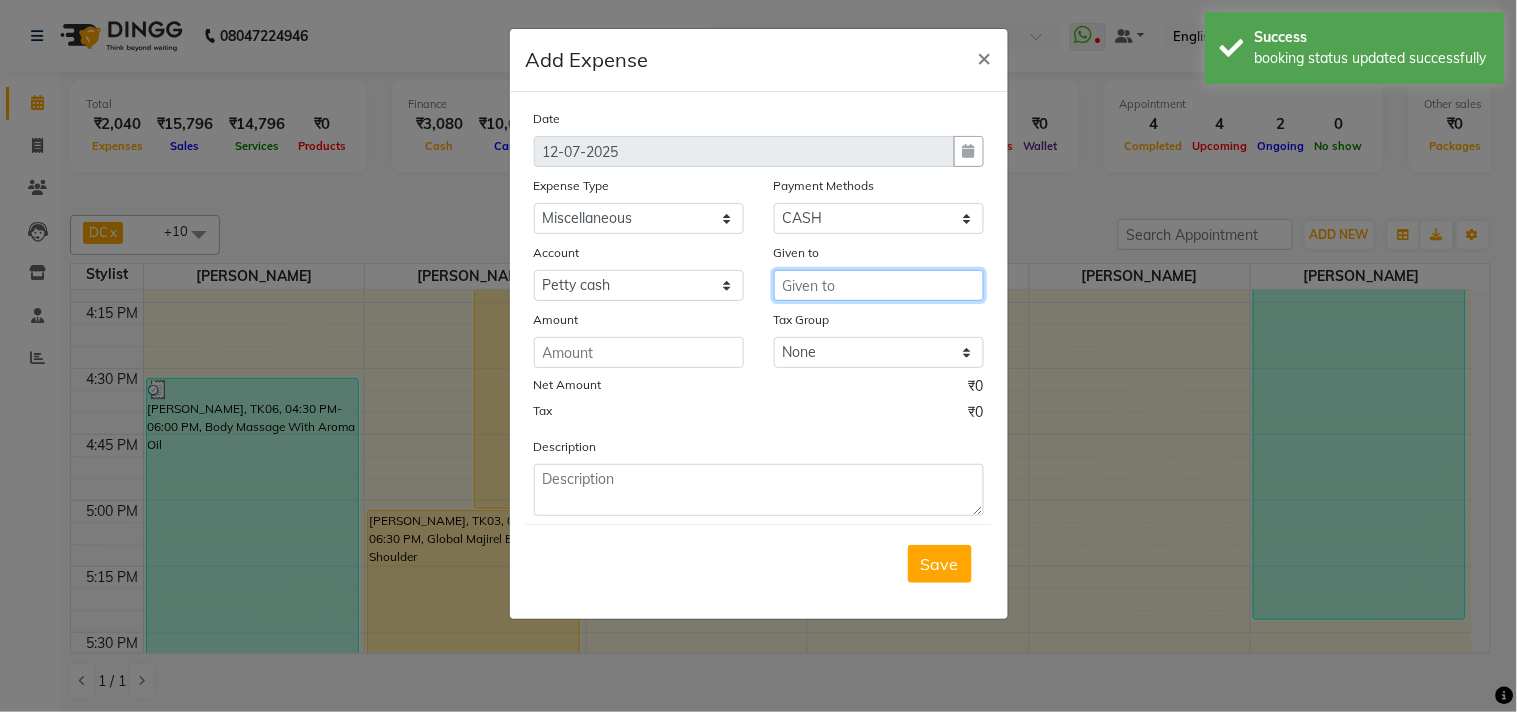 click at bounding box center (879, 285) 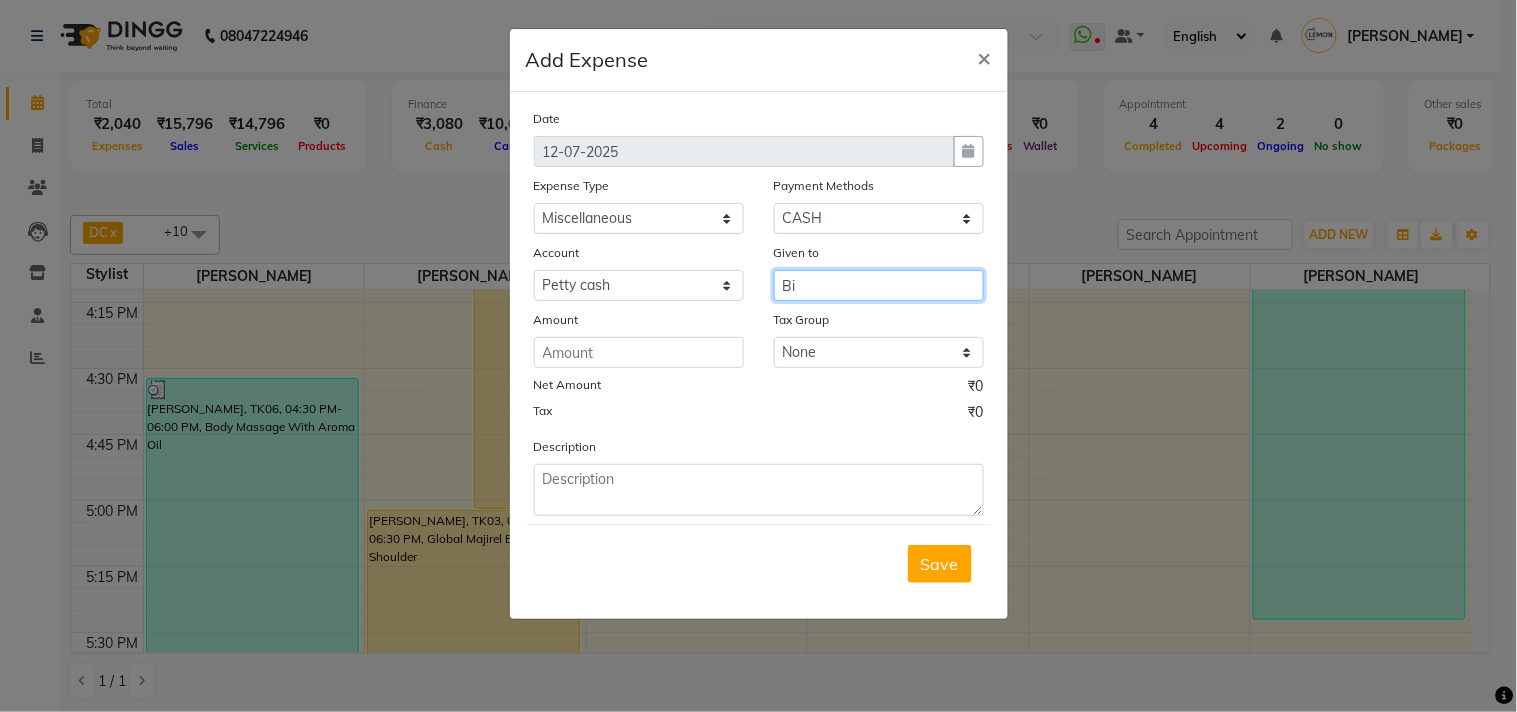 type on "B" 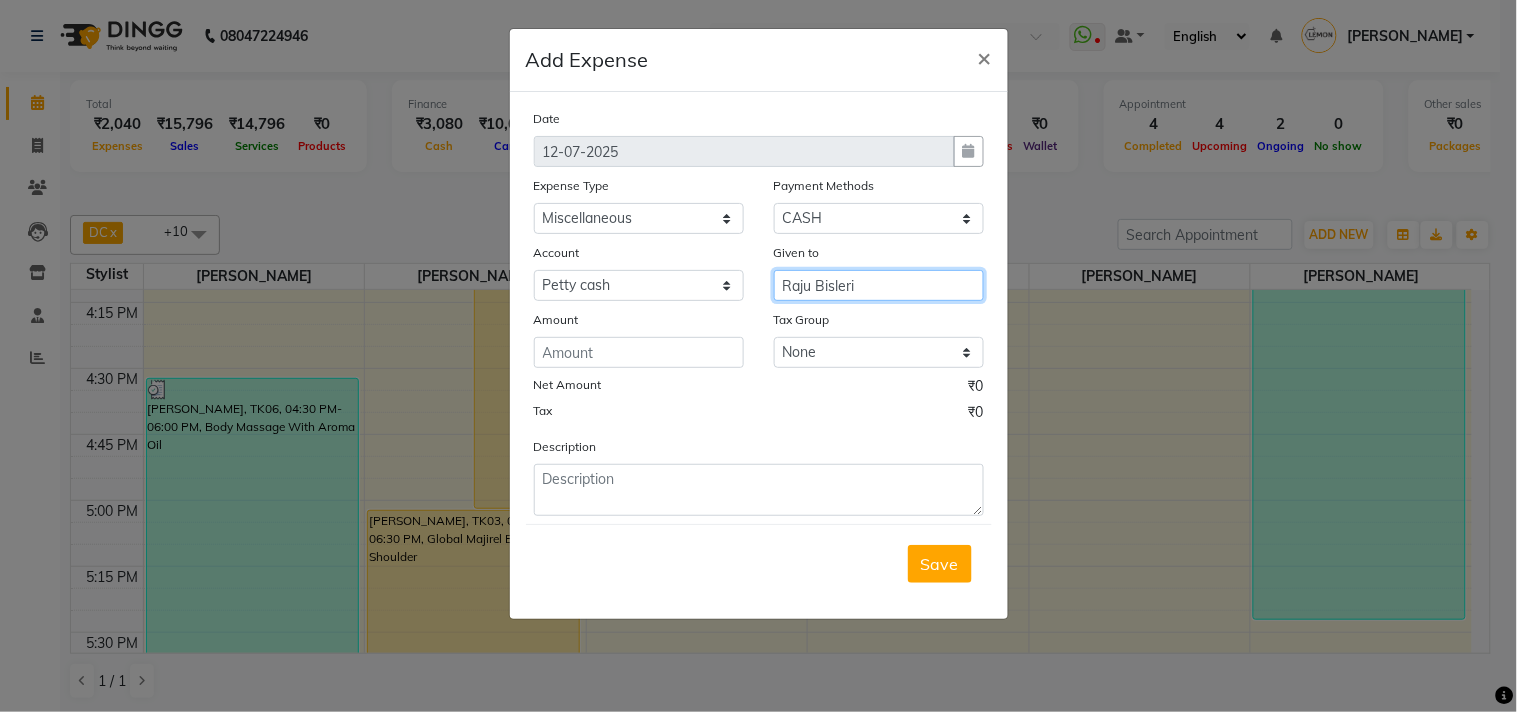 type on "Raju Bisleri" 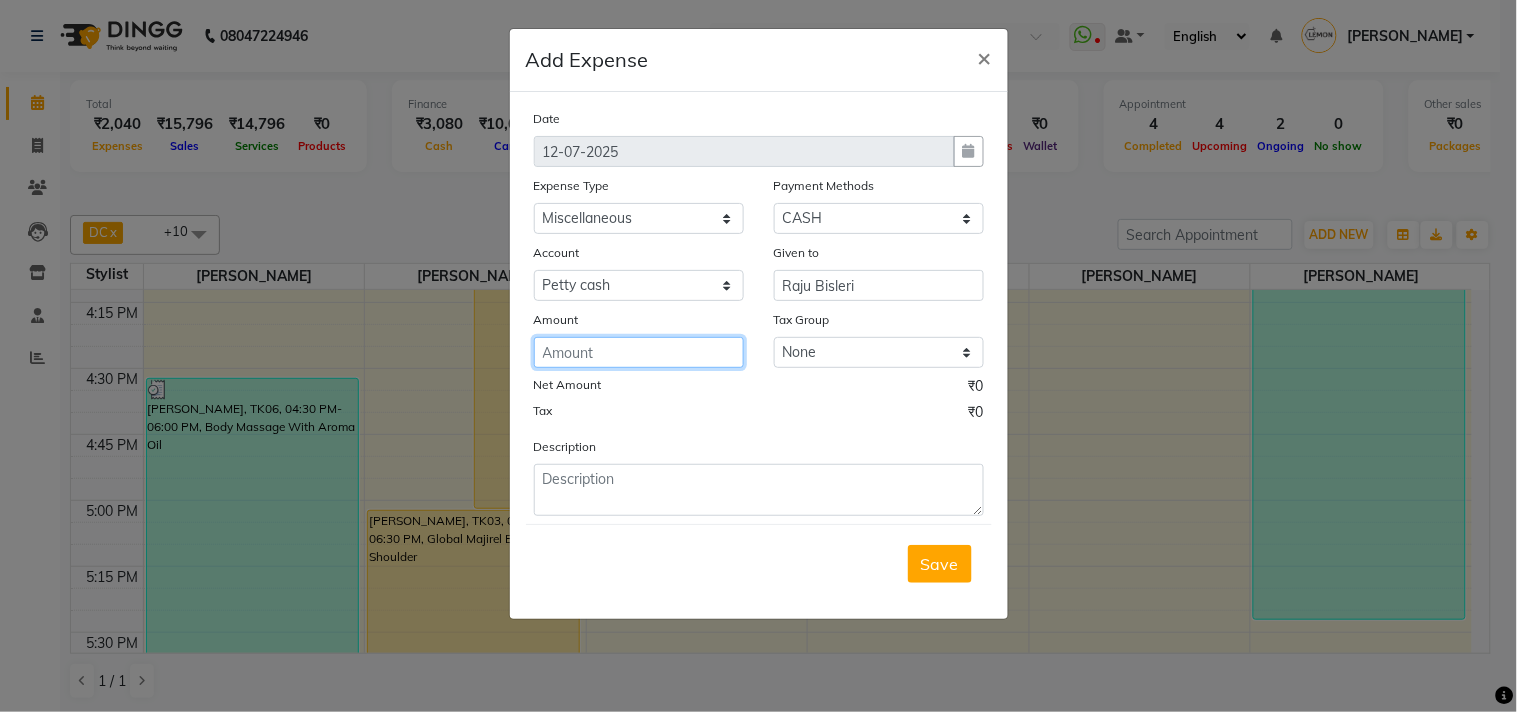 click 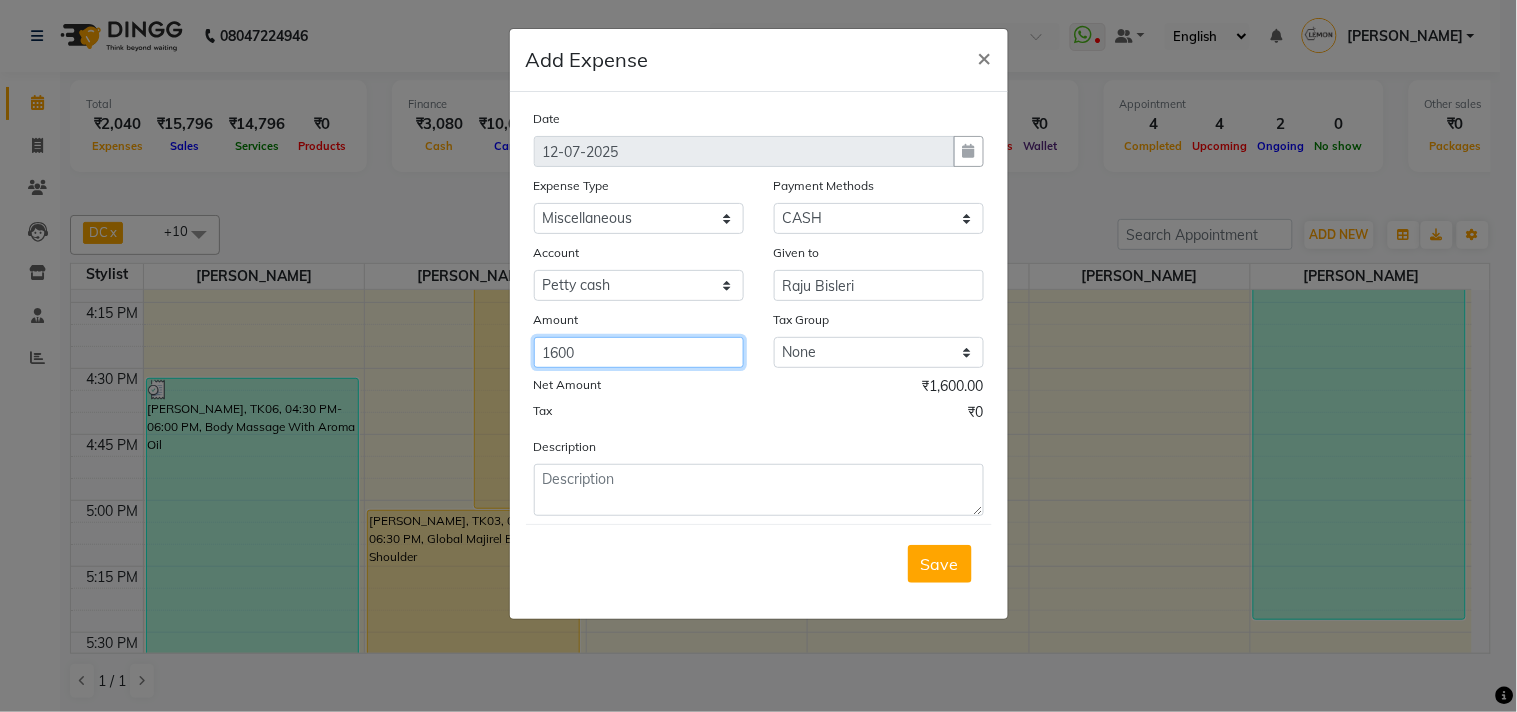 type on "1600" 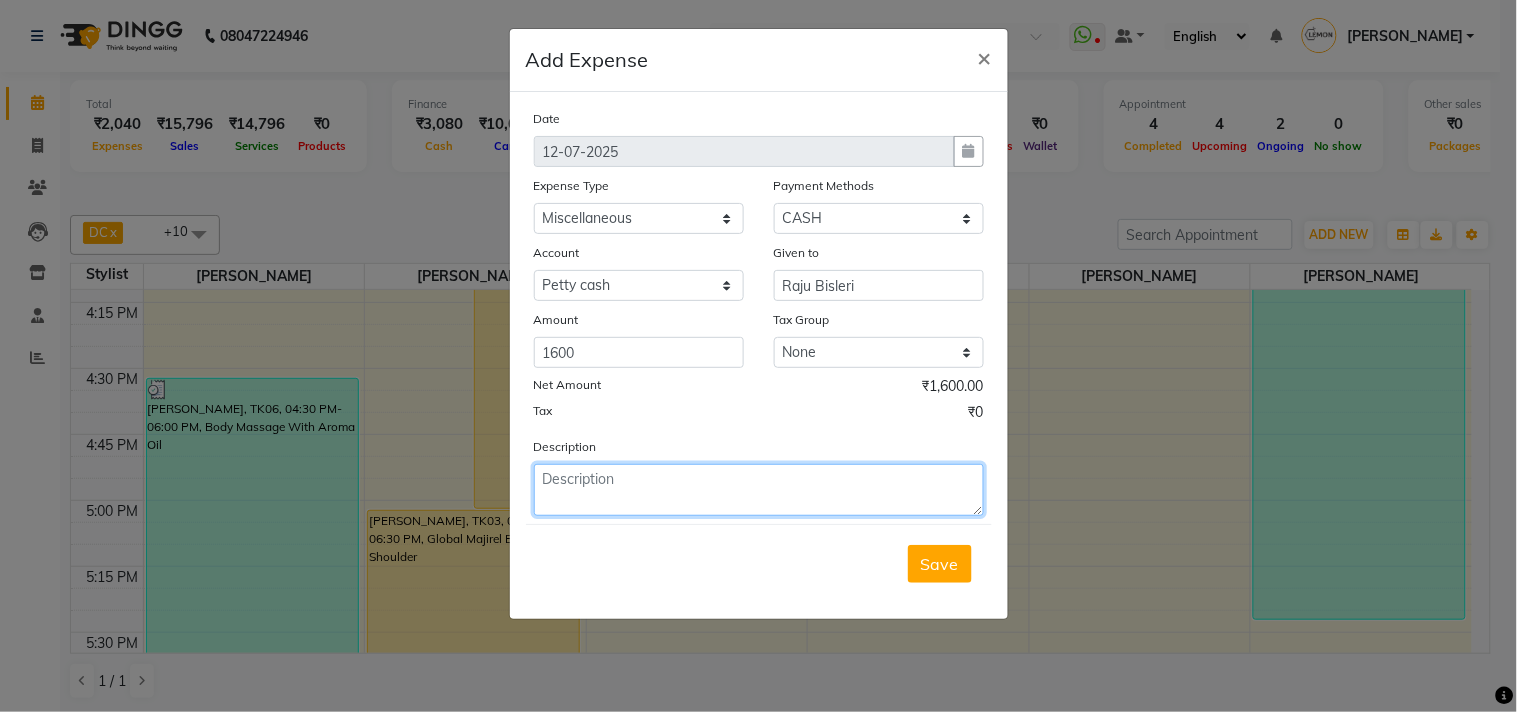 click 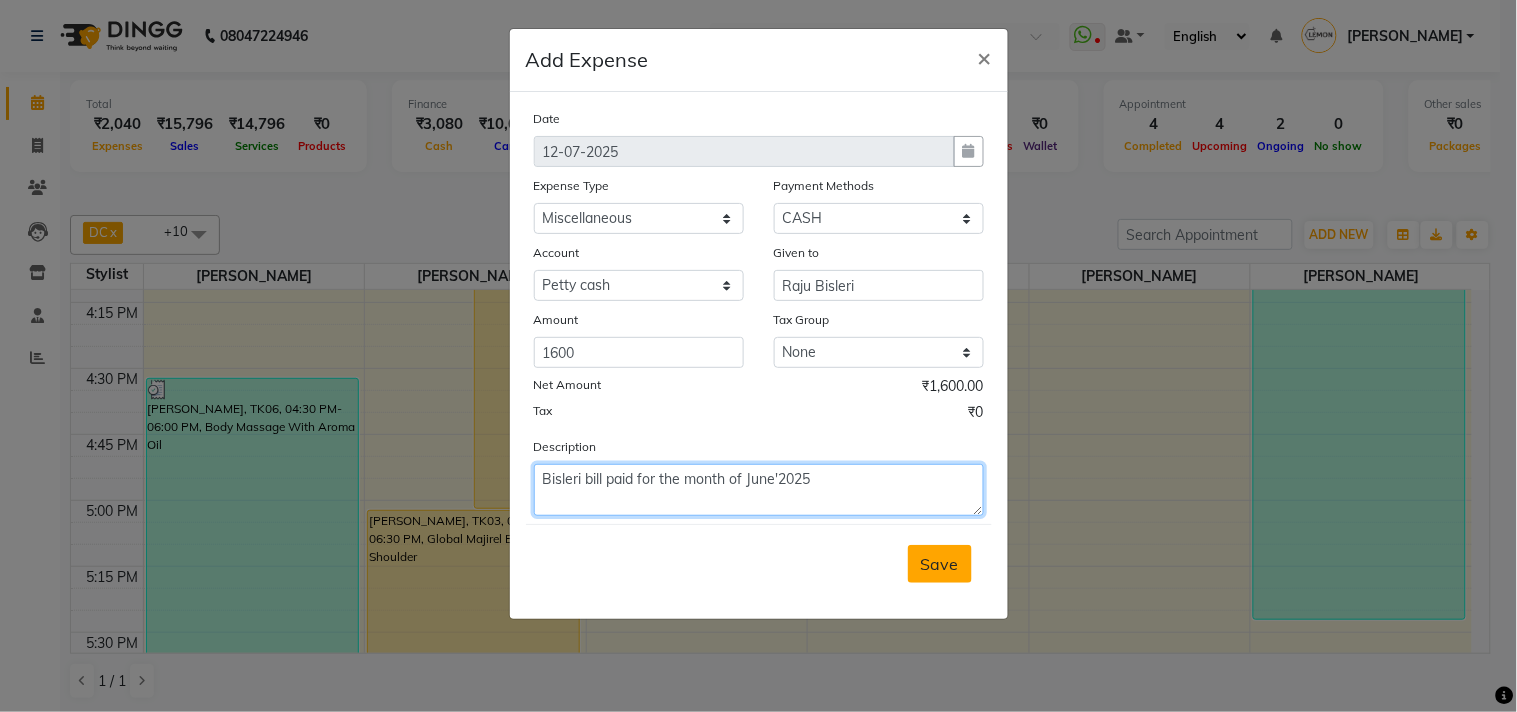 type on "Bisleri bill paid for the month of June'2025" 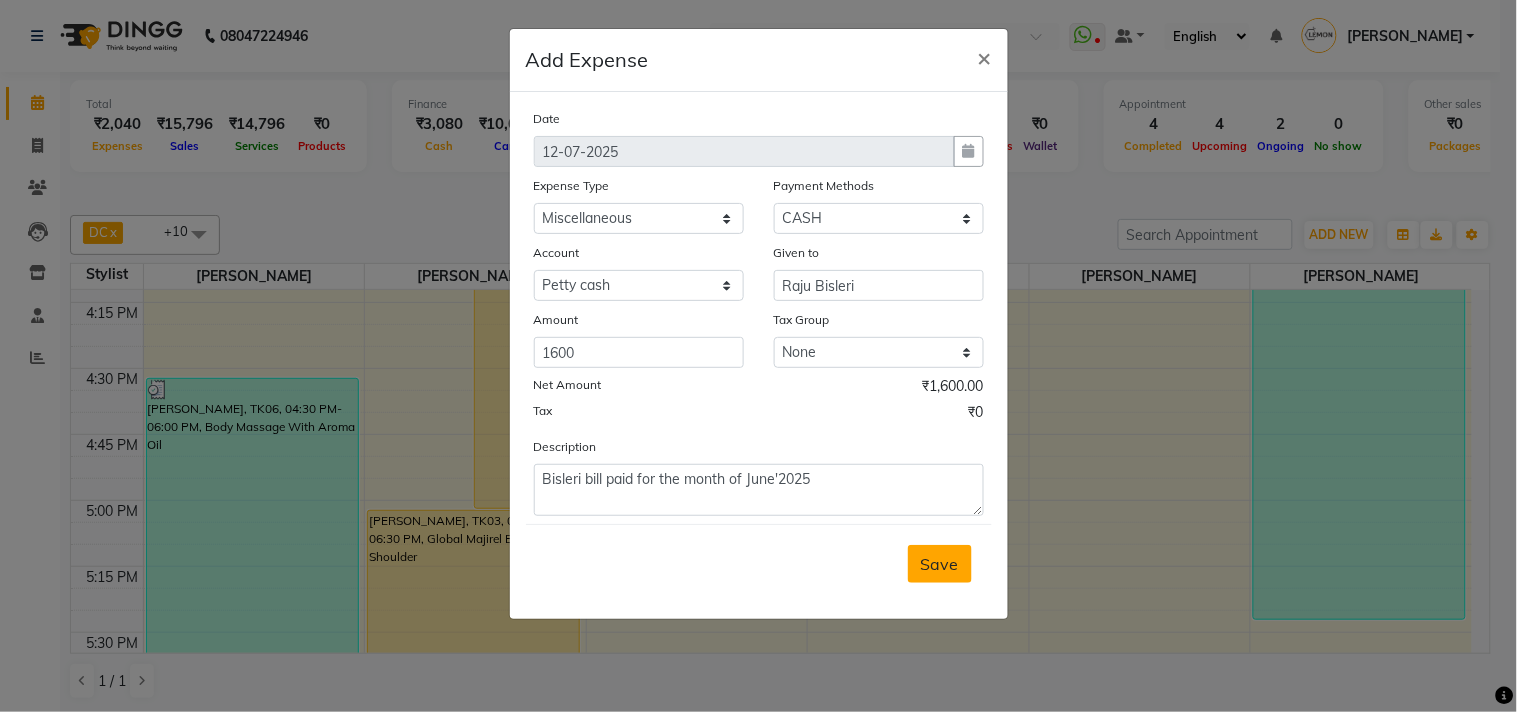 click on "Save" at bounding box center [940, 564] 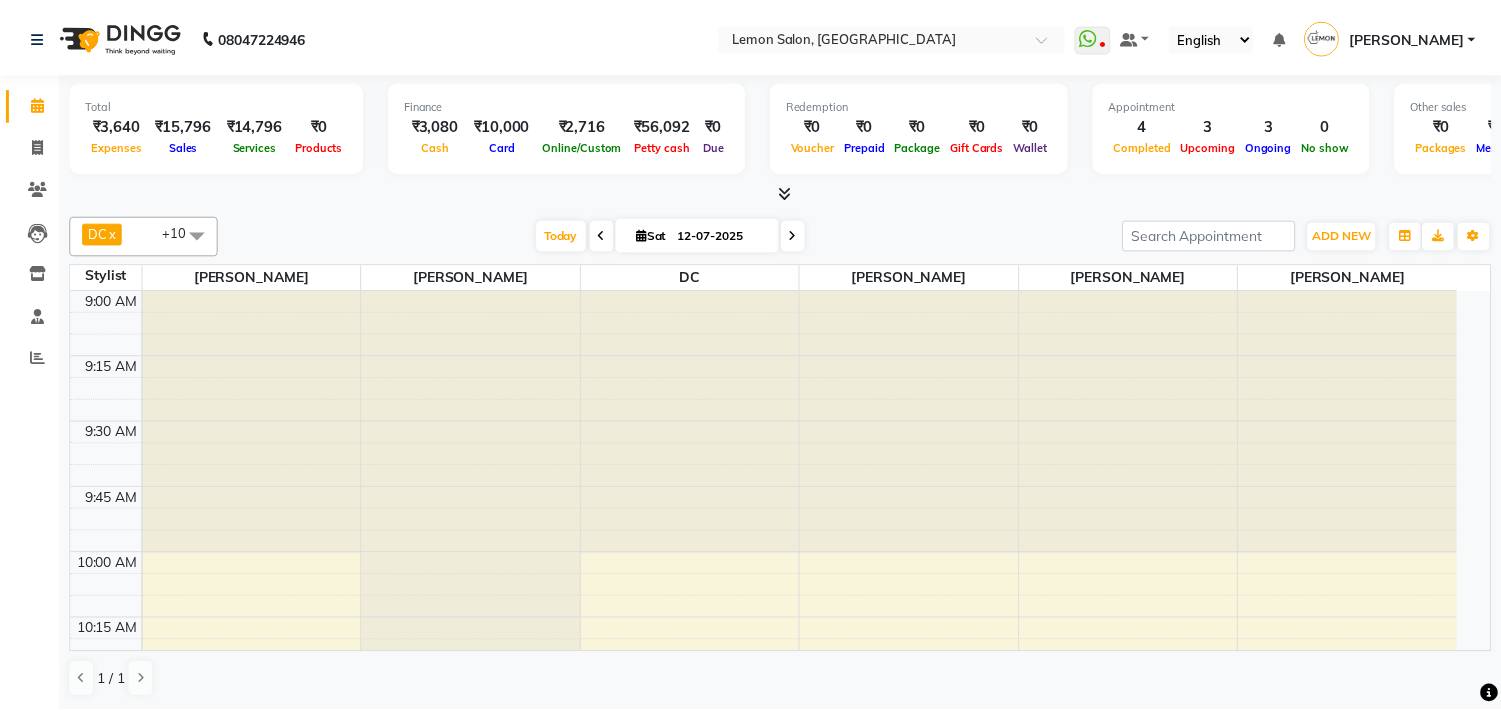 scroll, scrollTop: 0, scrollLeft: 0, axis: both 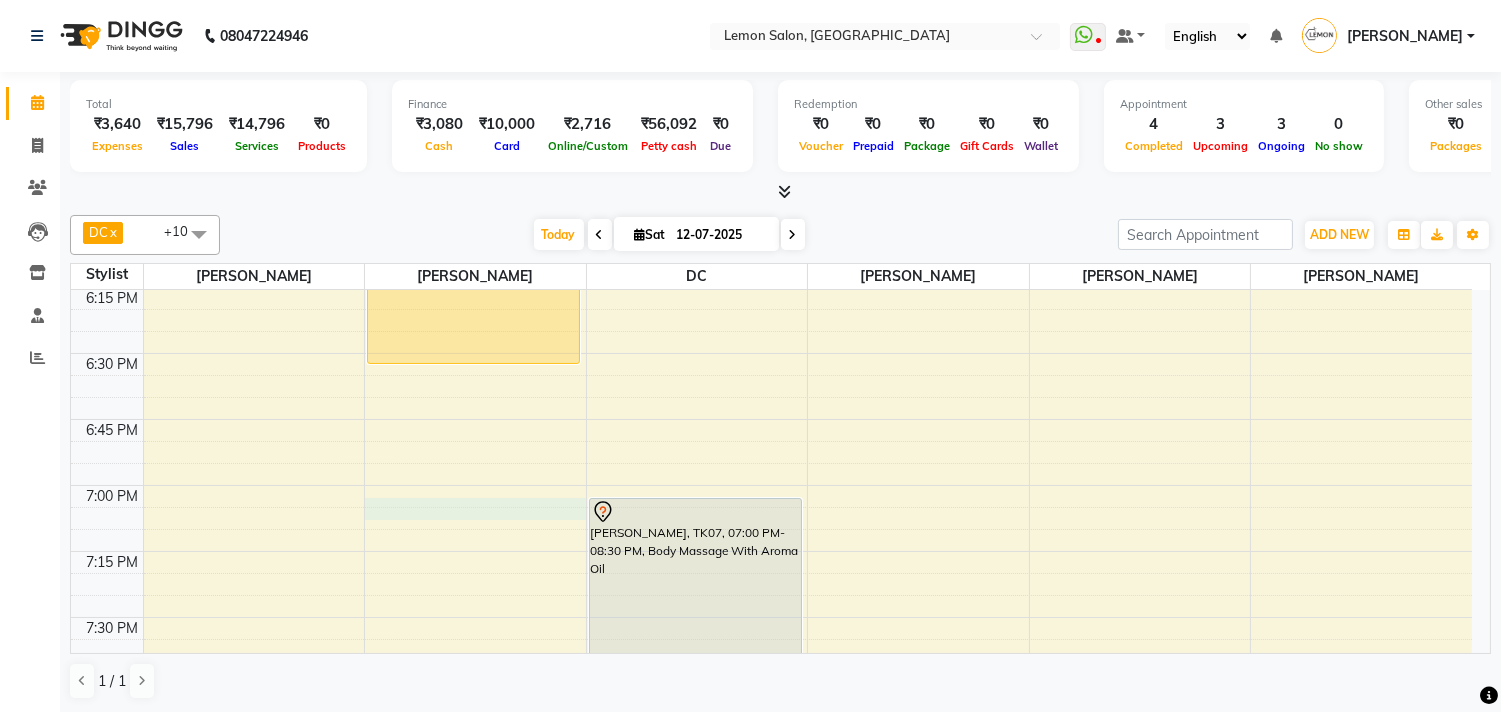 click on "9:00 AM 9:15 AM 9:30 AM 9:45 AM 10:00 AM 10:15 AM 10:30 AM 10:45 AM 11:00 AM 11:15 AM 11:30 AM 11:45 AM 12:00 PM 12:15 PM 12:30 PM 12:45 PM 1:00 PM 1:15 PM 1:30 PM 1:45 PM 2:00 PM 2:15 PM 2:30 PM 2:45 PM 3:00 PM 3:15 PM 3:30 PM 3:45 PM 4:00 PM 4:15 PM 4:30 PM 4:45 PM 5:00 PM 5:15 PM 5:30 PM 5:45 PM 6:00 PM 6:15 PM 6:30 PM 6:45 PM 7:00 PM 7:15 PM 7:30 PM 7:45 PM 8:00 PM 8:15 PM 8:30 PM 8:45 PM 9:00 PM 9:15 PM 9:30 PM 9:45 PM 10:00 PM 10:15 PM 10:30 PM 10:45 PM     [PERSON_NAME], TK04, 10:30 AM-12:00 PM, Rica Wax Full arms (₹715),Rica Wax Full legs (₹990),Rica Wax Underarms (₹330),Threading Eyebrows (₹110)     [PERSON_NAME], TK06, 04:30 PM-06:00 PM, Body Massage With Aroma Oil    [PERSON_NAME], TK05, 02:30 PM-03:30 PM, Root touch up (Majirel up to 1 inch)    [PERSON_NAME], TK03, 03:00 PM-05:00 PM, Brazillian Protien [MEDICAL_DATA] Below Shoulder    [PERSON_NAME], TK03, 05:00 PM-06:30 PM, Global Majirel Below Shoulder             [PERSON_NAME], TK01, 04:00 PM-04:30 PM, [MEDICAL_DATA] Manicure" at bounding box center (771, -307) 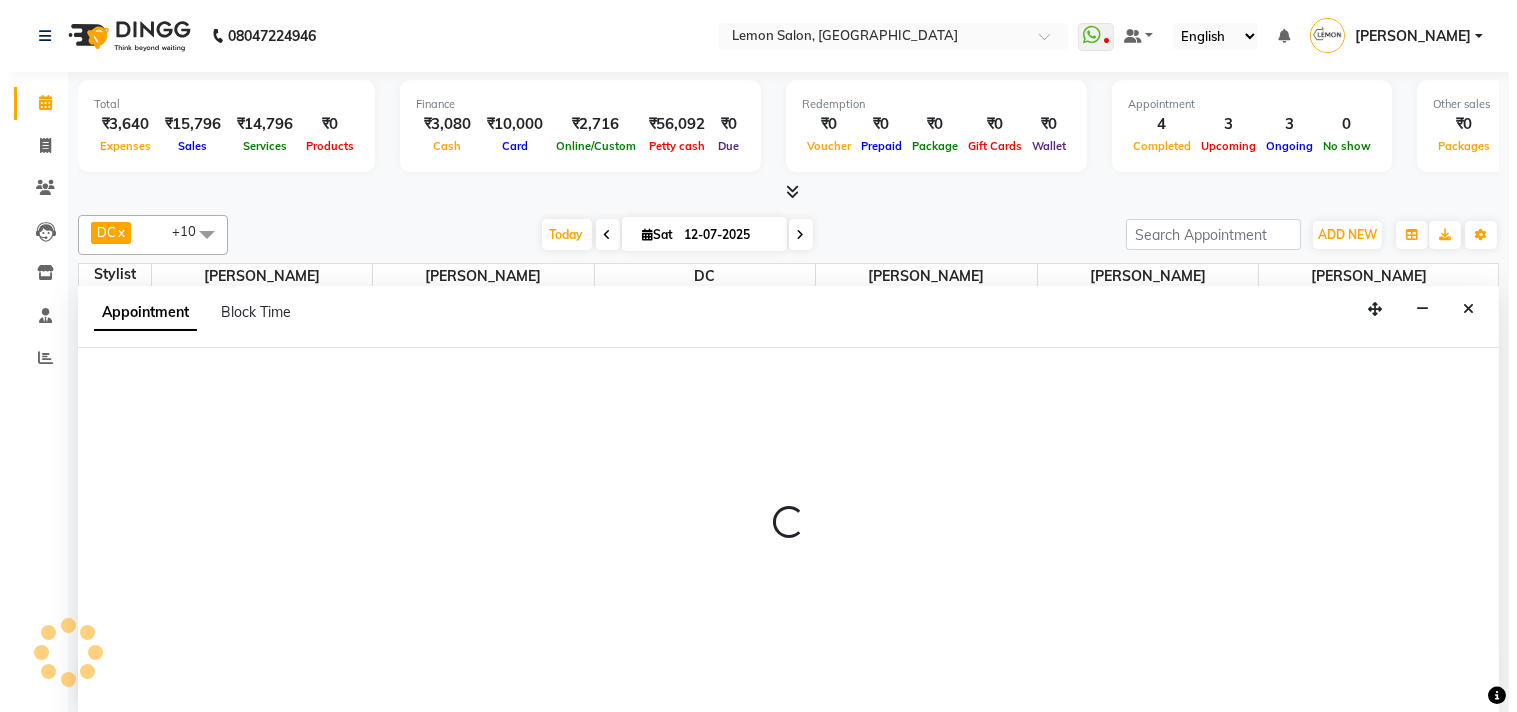 scroll, scrollTop: 1, scrollLeft: 0, axis: vertical 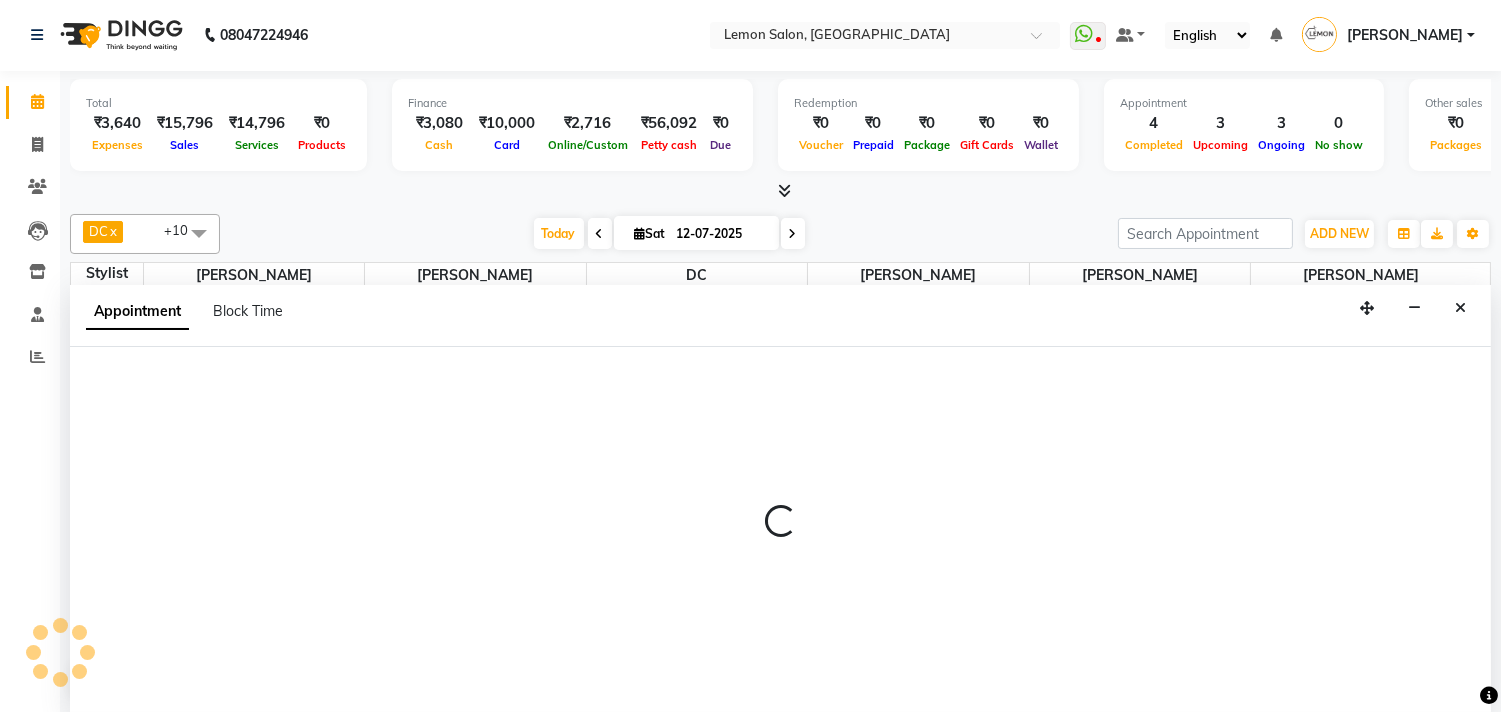 select on "7385" 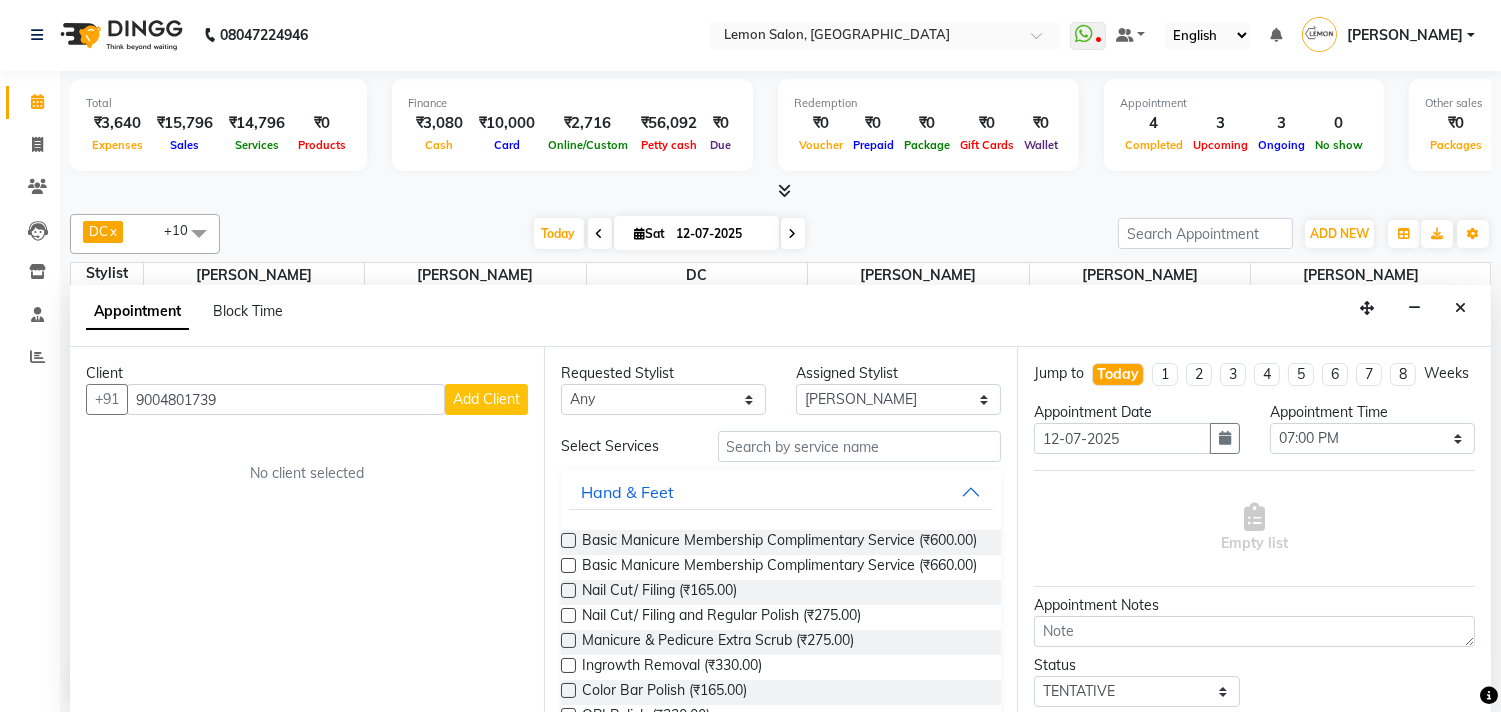 type on "9004801739" 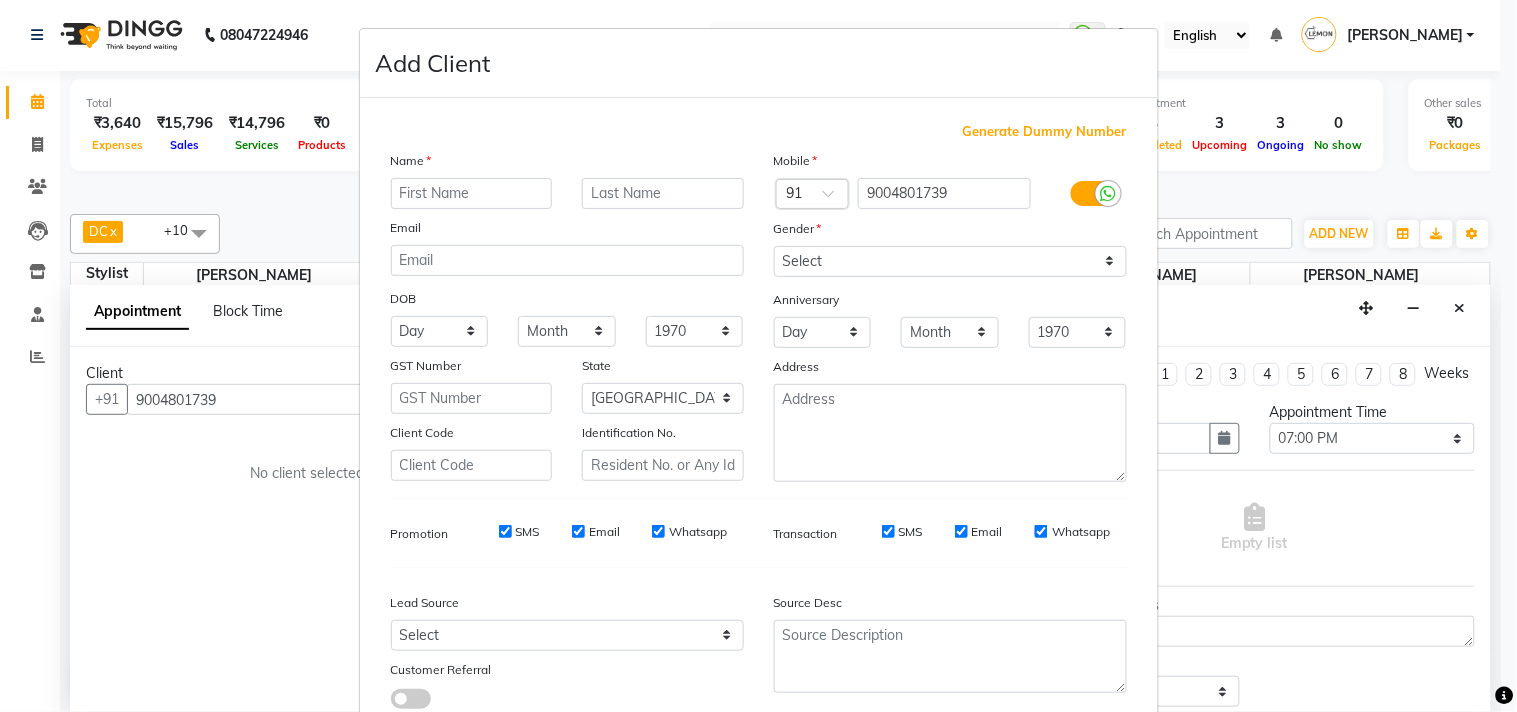 click at bounding box center [472, 193] 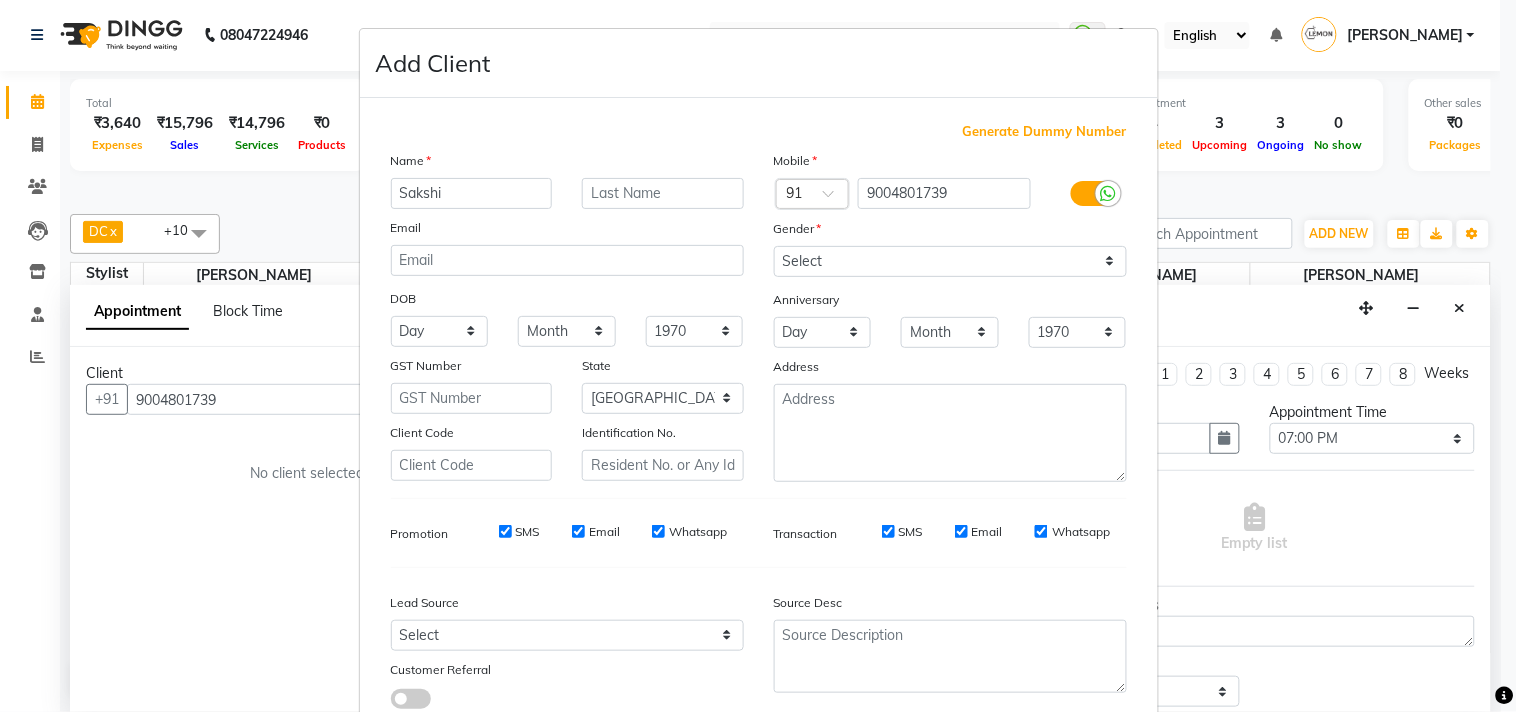 type on "Sakshi" 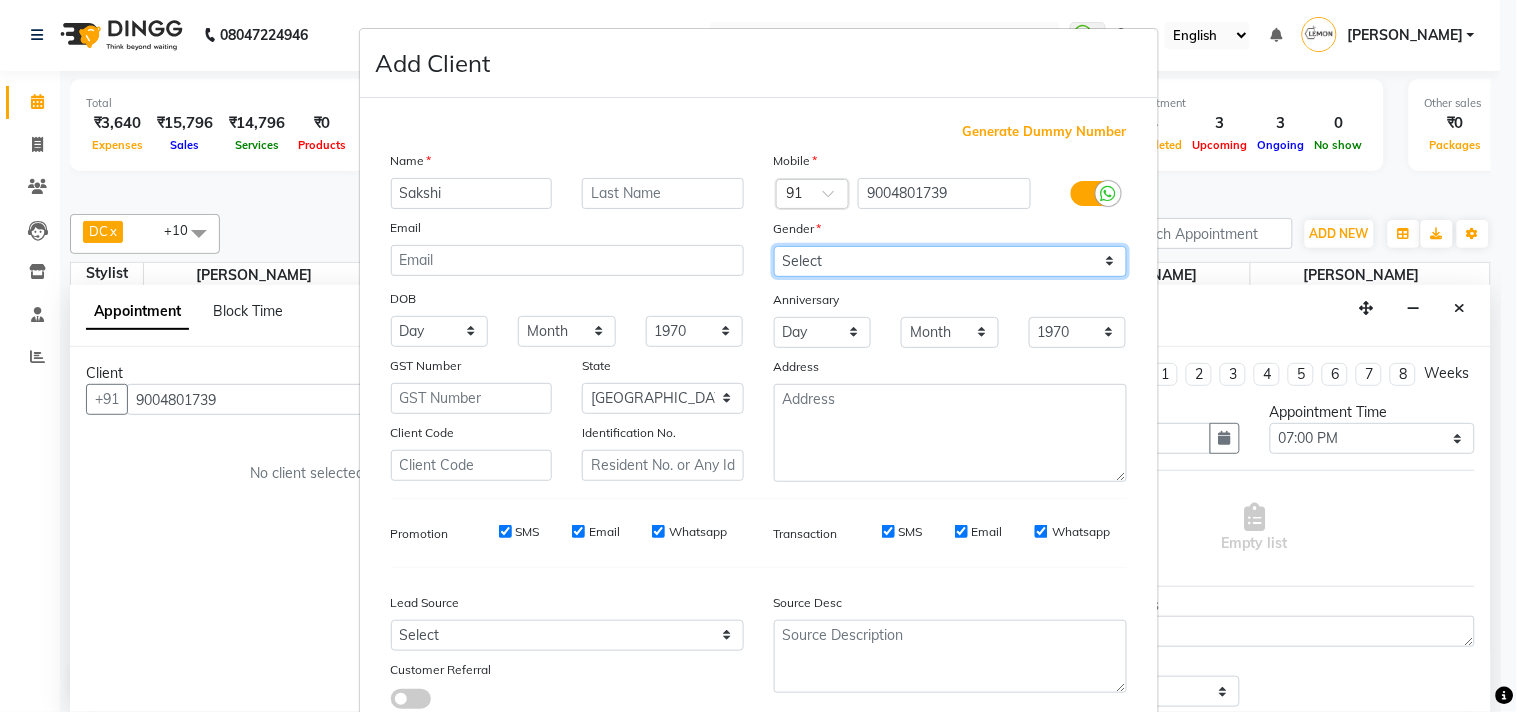 click on "Select [DEMOGRAPHIC_DATA] [DEMOGRAPHIC_DATA] Other Prefer Not To Say" at bounding box center [950, 261] 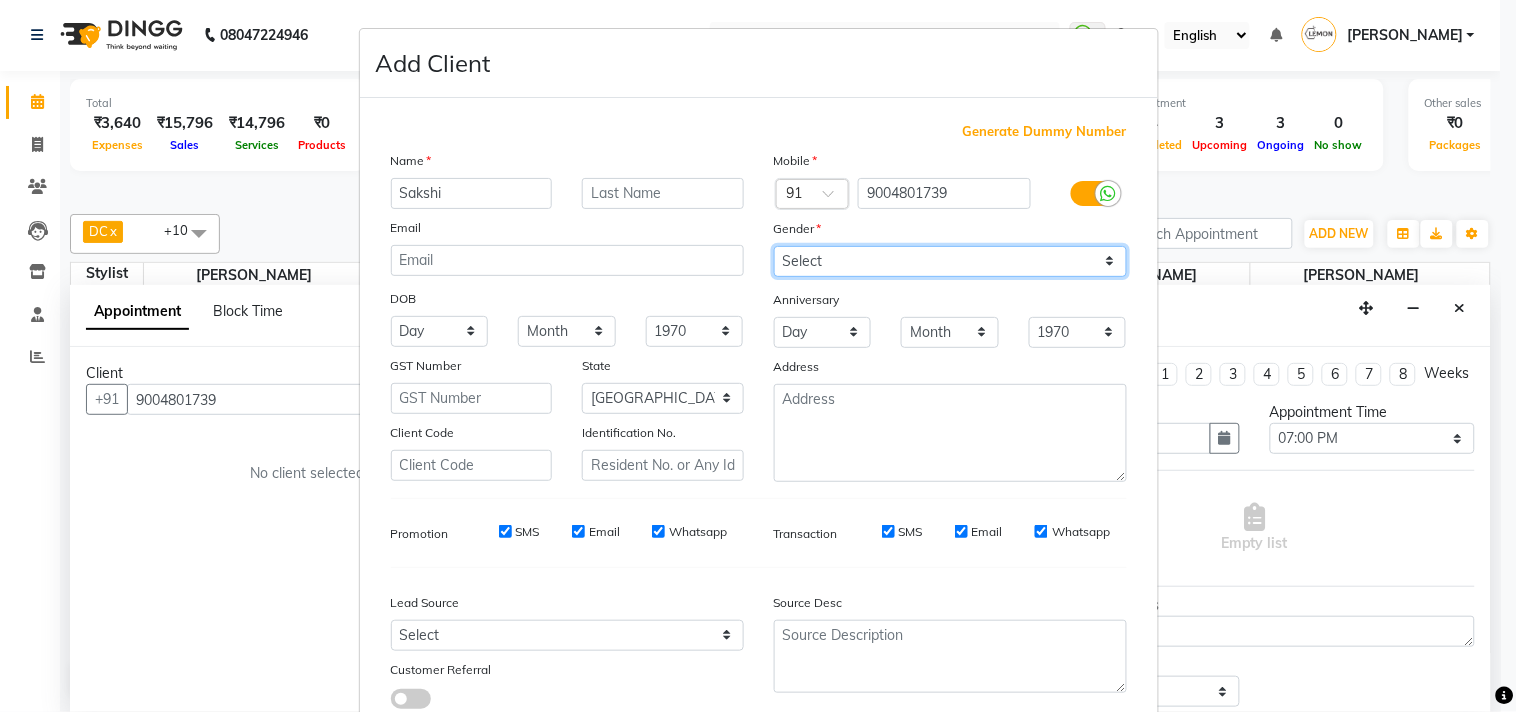 scroll, scrollTop: 138, scrollLeft: 0, axis: vertical 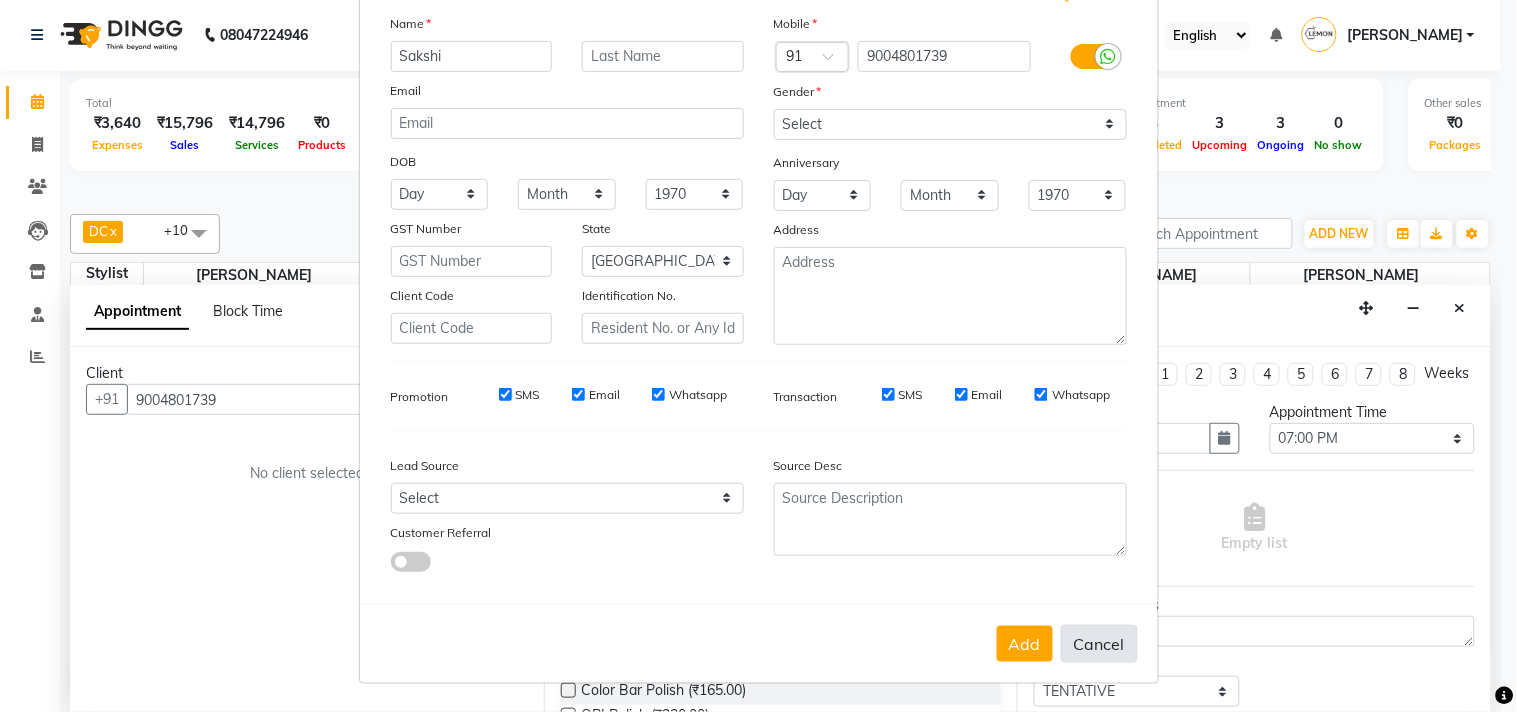 click on "Cancel" at bounding box center (1099, 644) 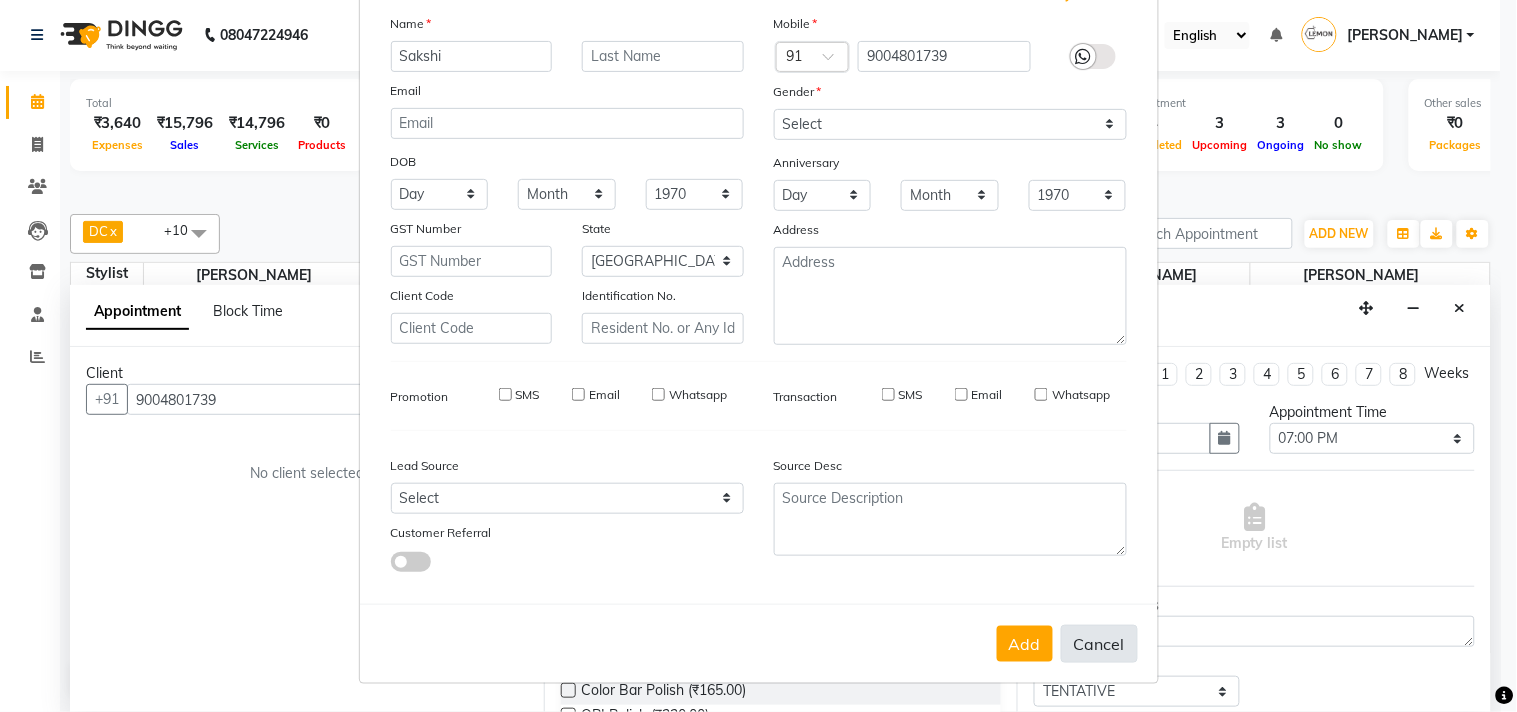 type 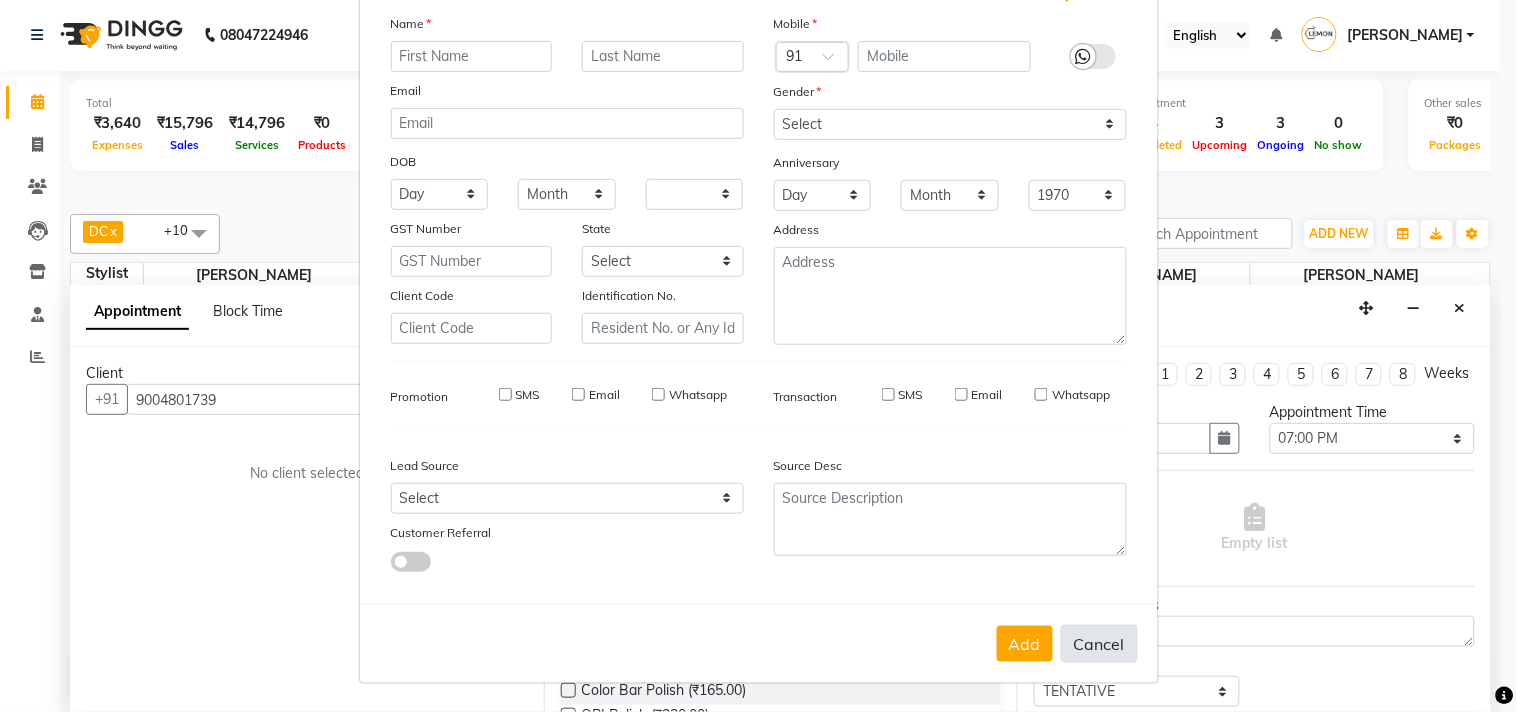 select 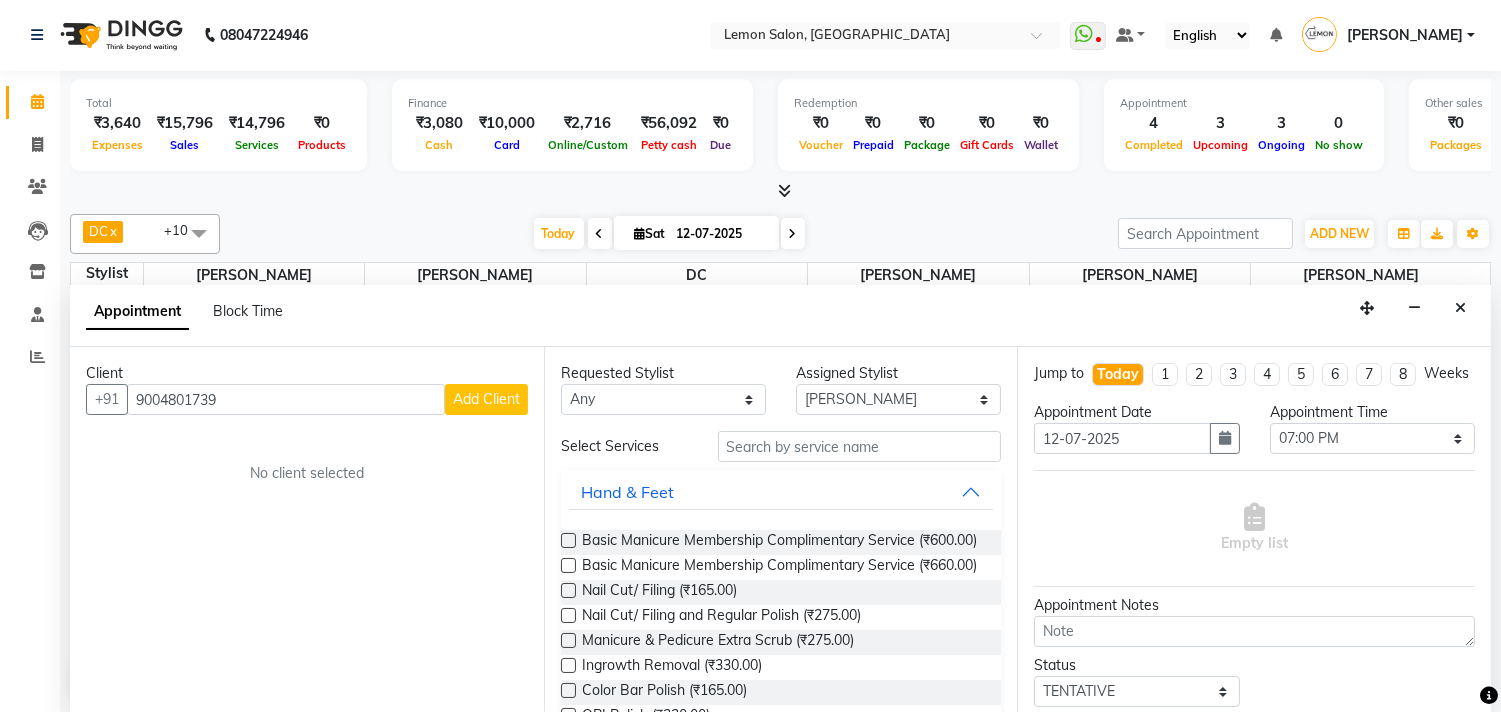 click on "Client" at bounding box center [307, 373] 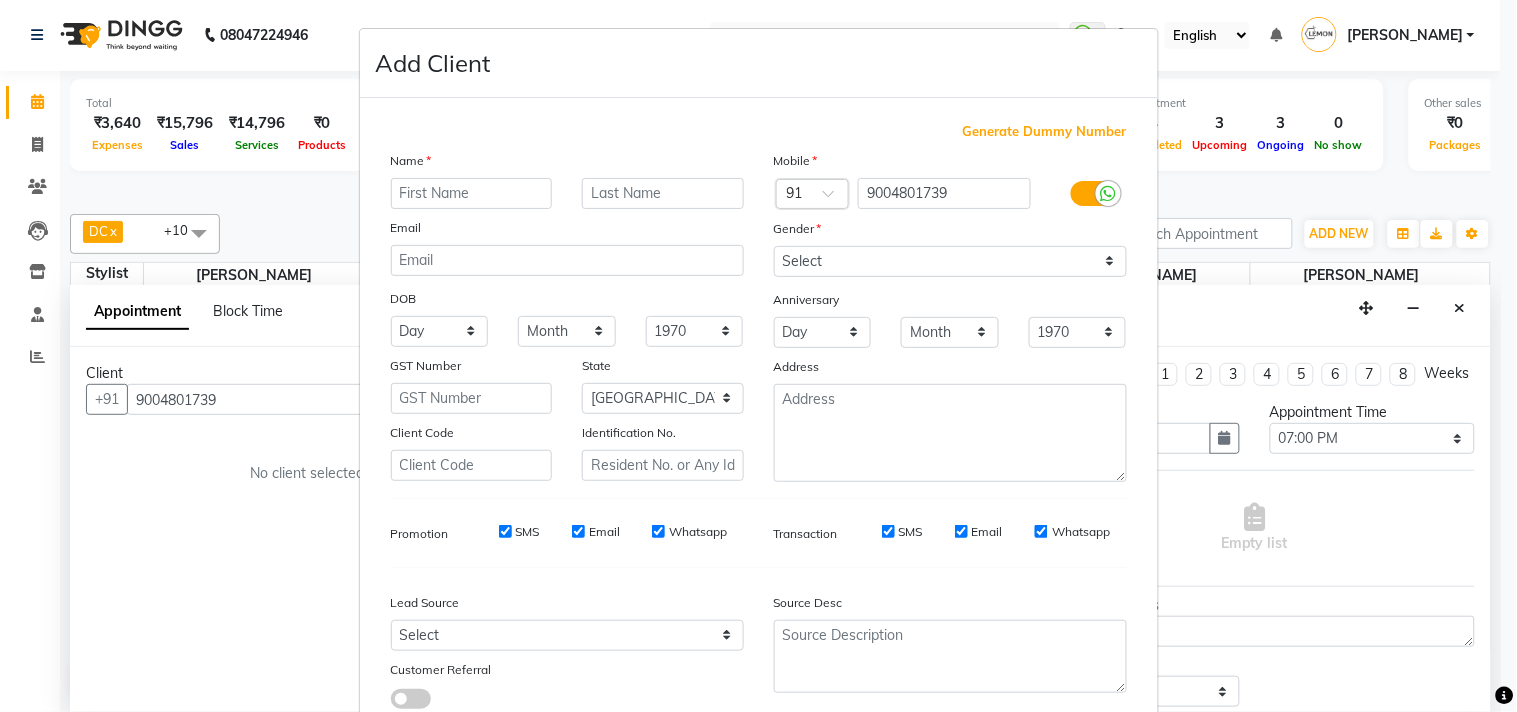 click at bounding box center (472, 193) 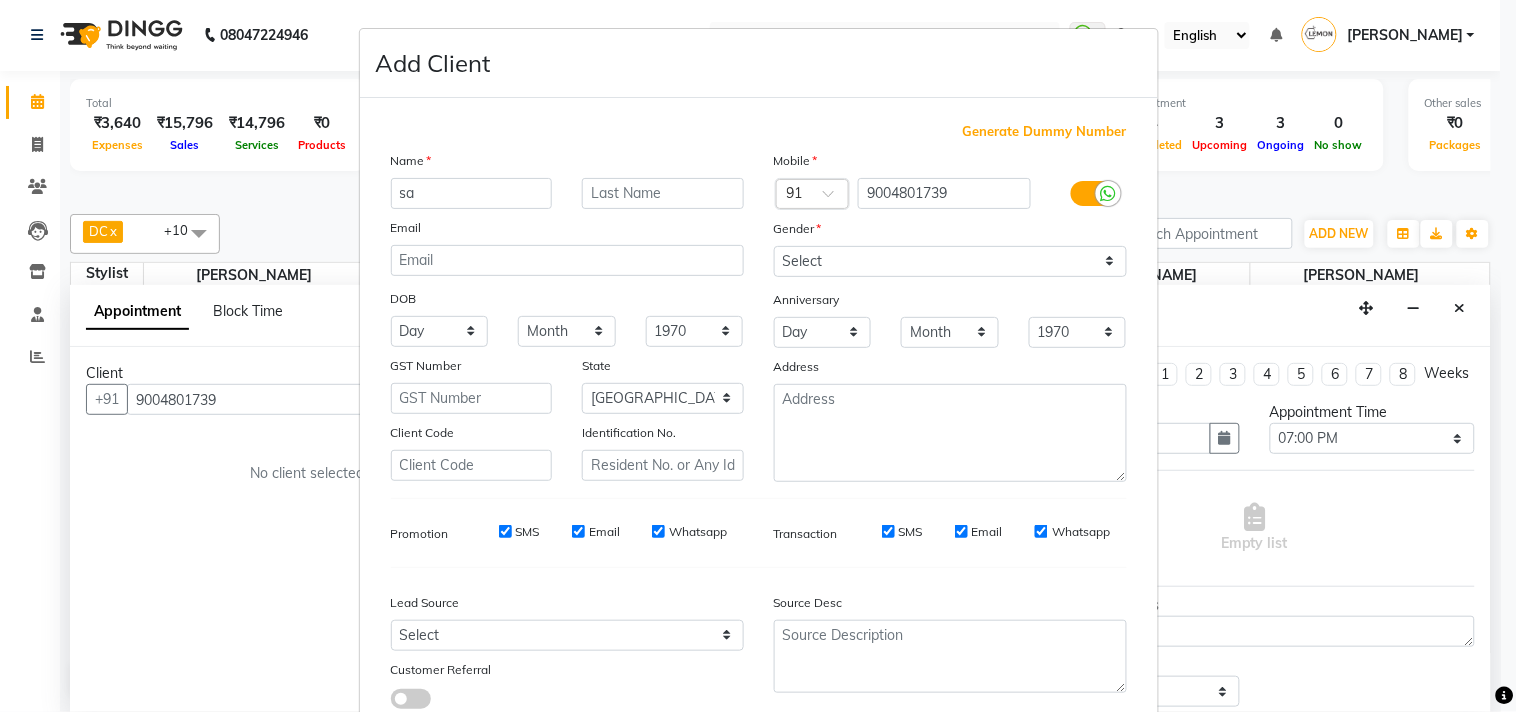 type on "s" 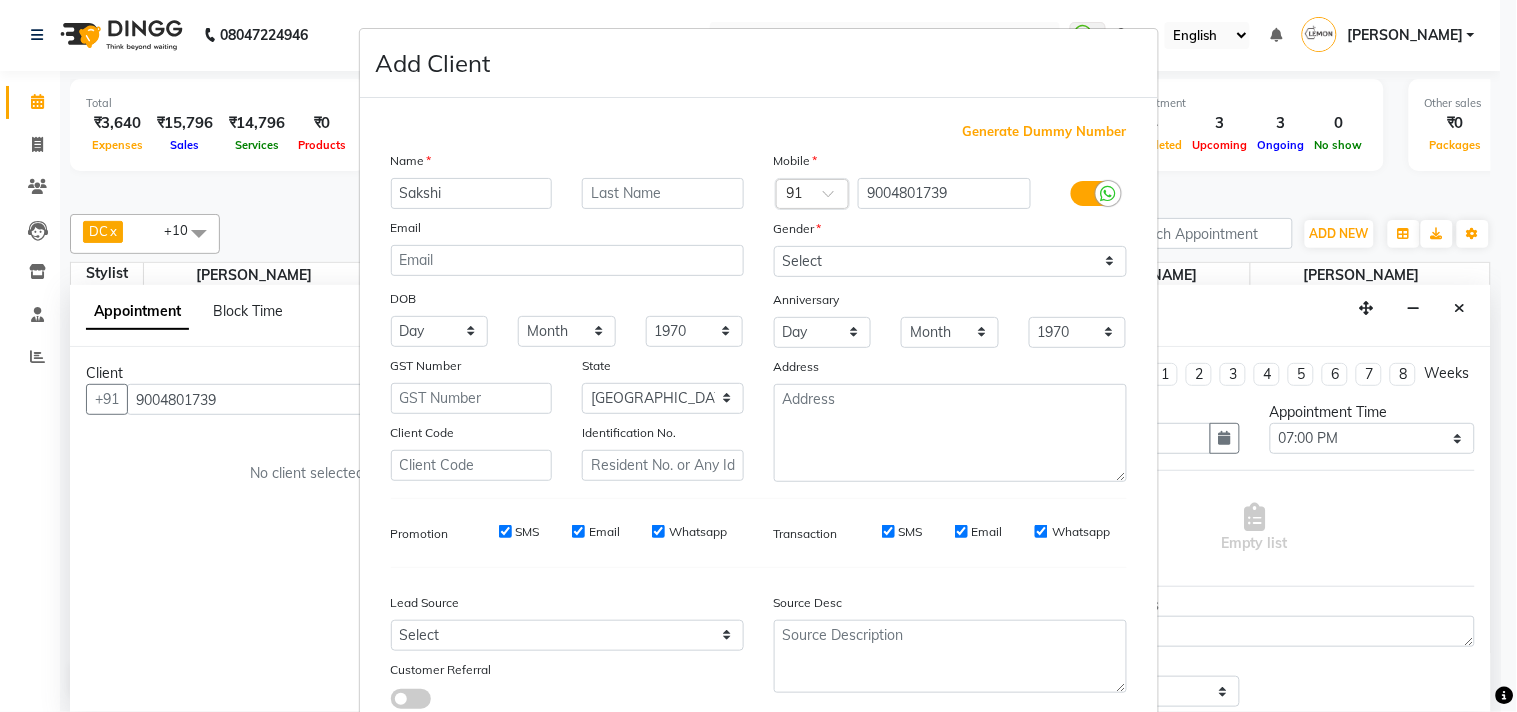 type on "Sakshi" 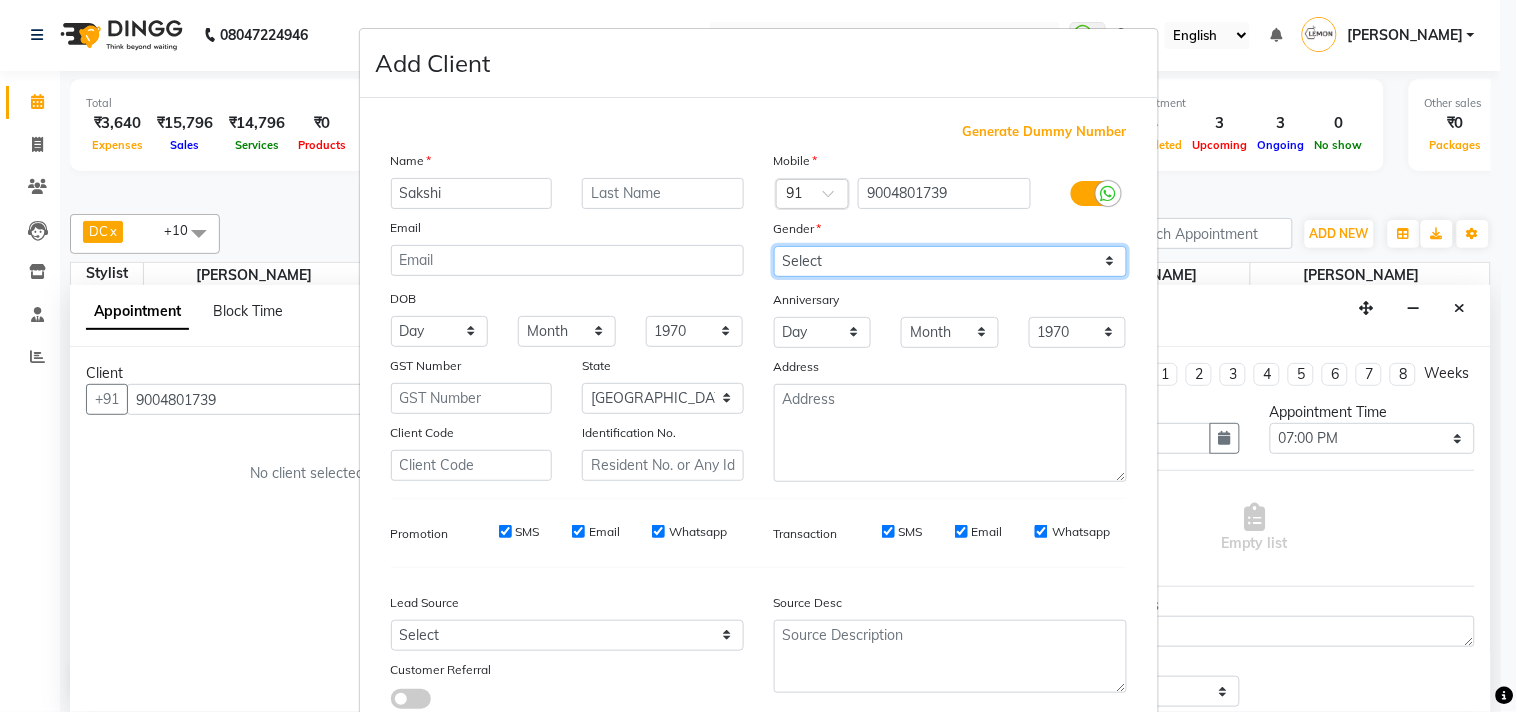 click on "Select [DEMOGRAPHIC_DATA] [DEMOGRAPHIC_DATA] Other Prefer Not To Say" at bounding box center (950, 261) 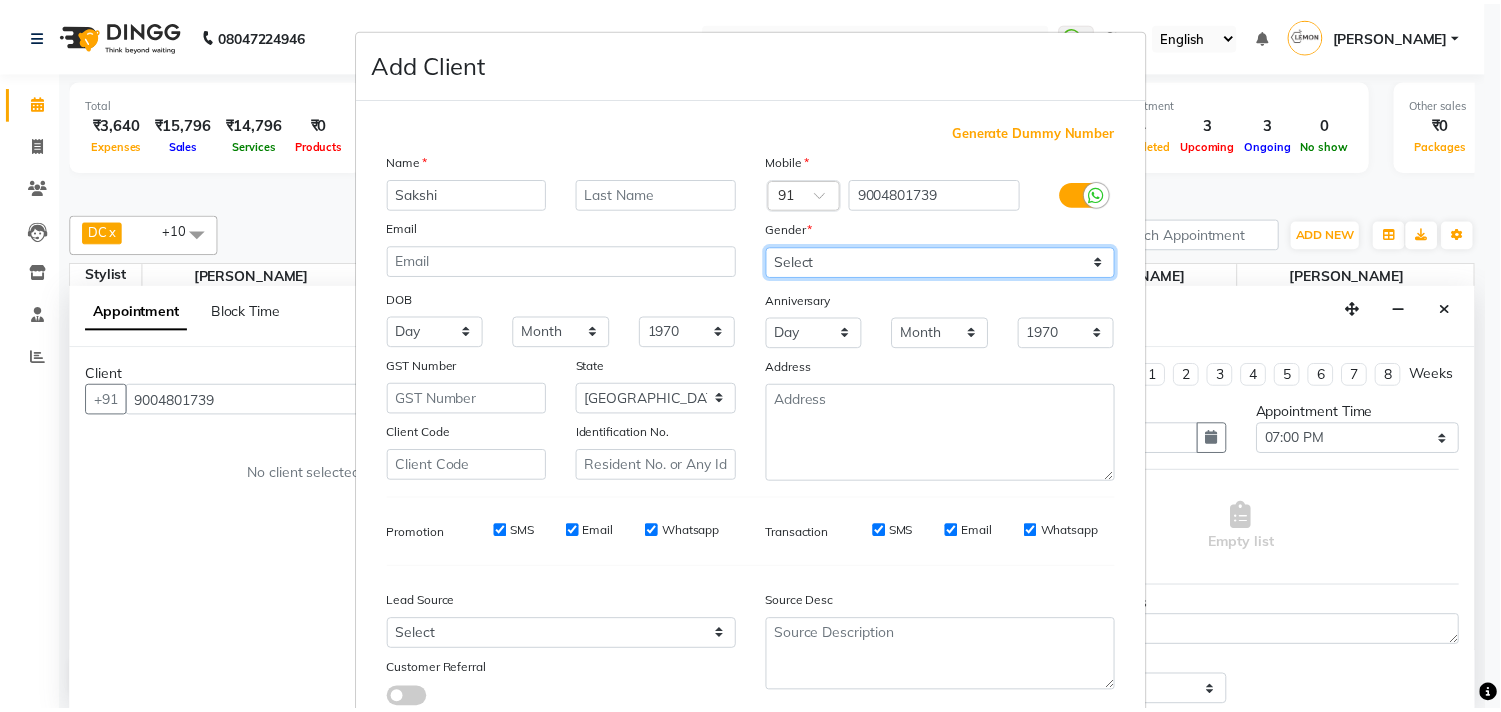 scroll, scrollTop: 138, scrollLeft: 0, axis: vertical 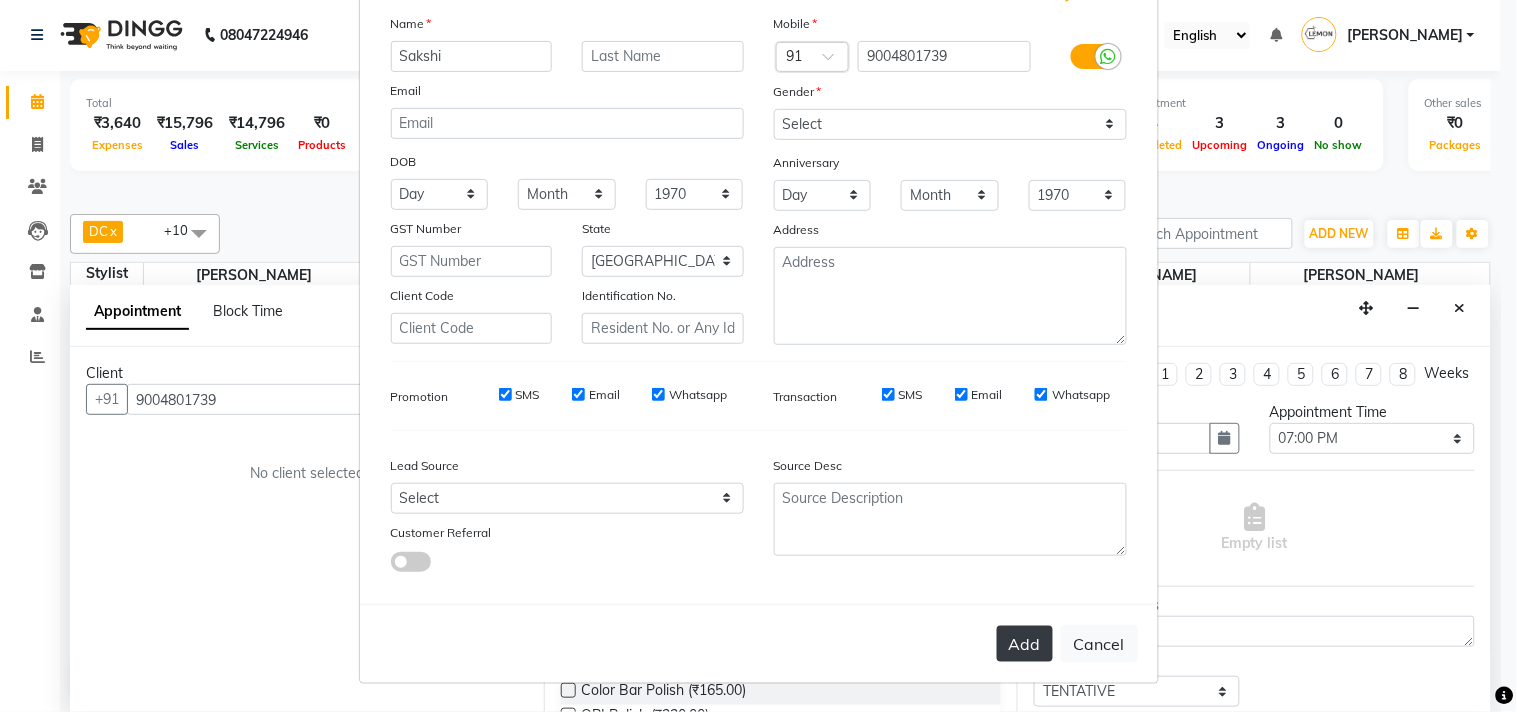 click on "Add" at bounding box center (1025, 644) 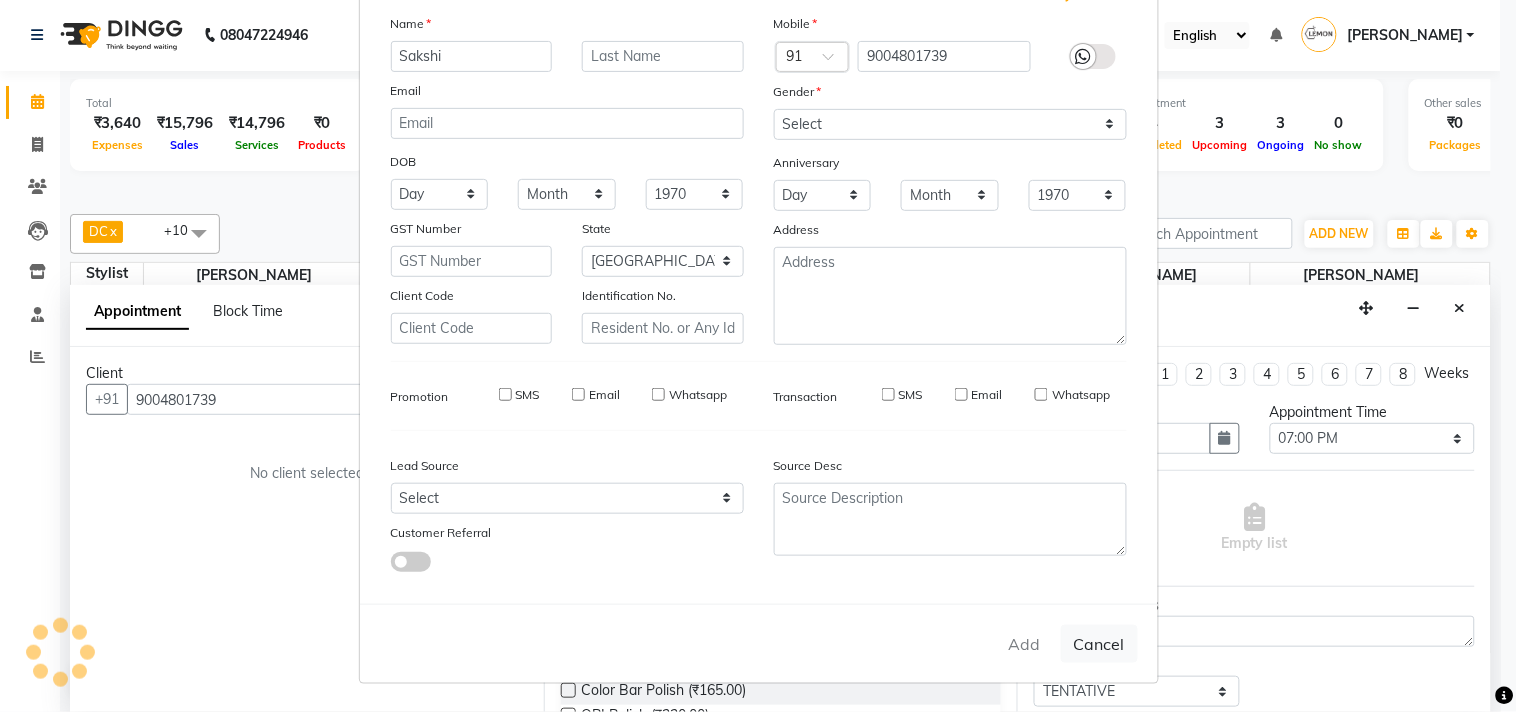 type 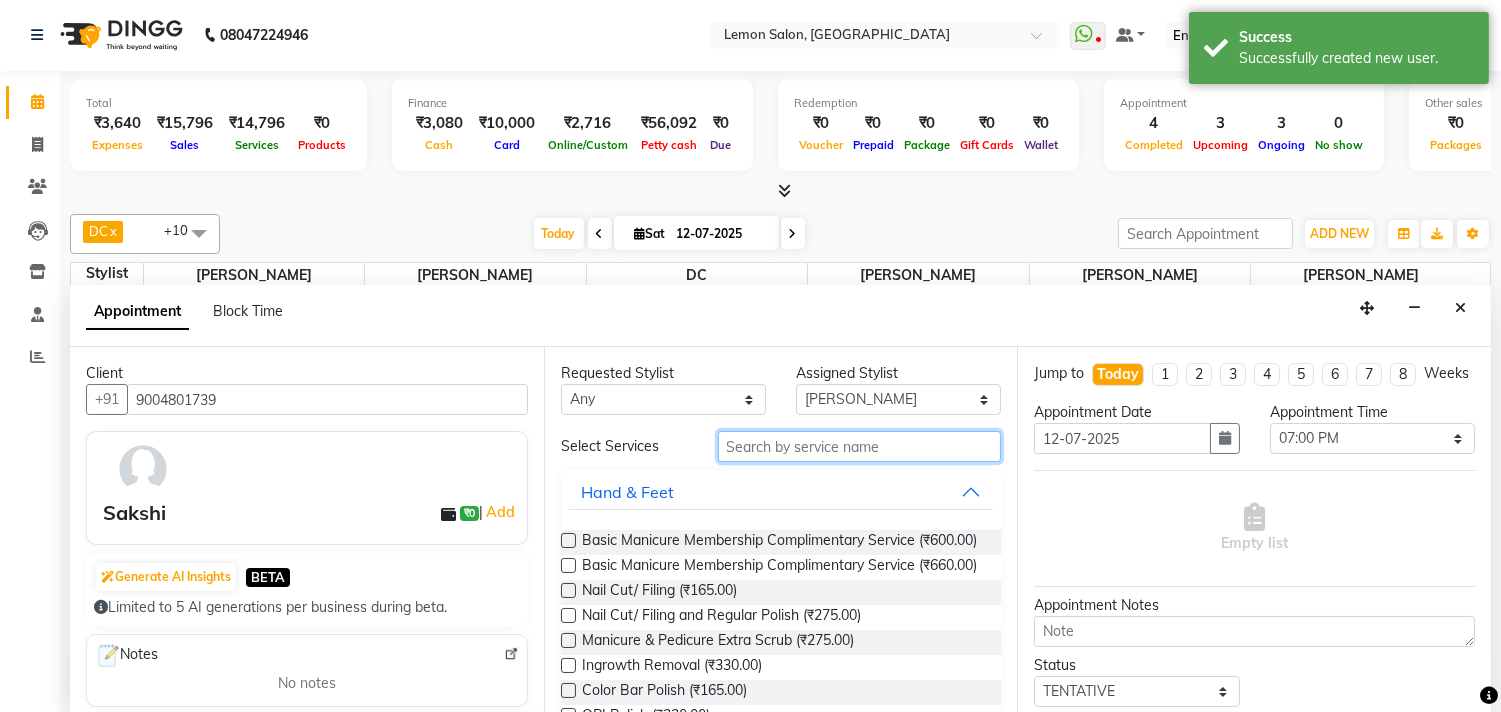 click at bounding box center [860, 446] 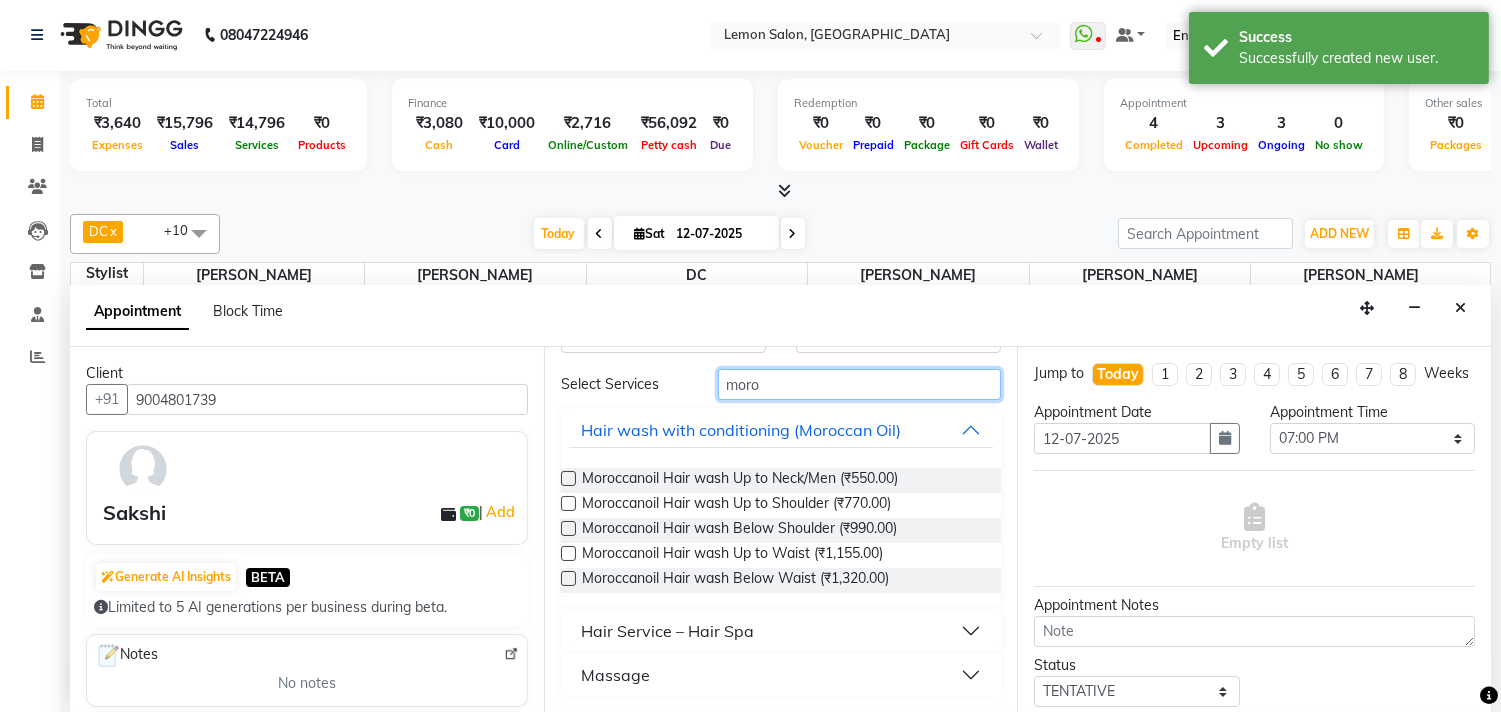type on "moro" 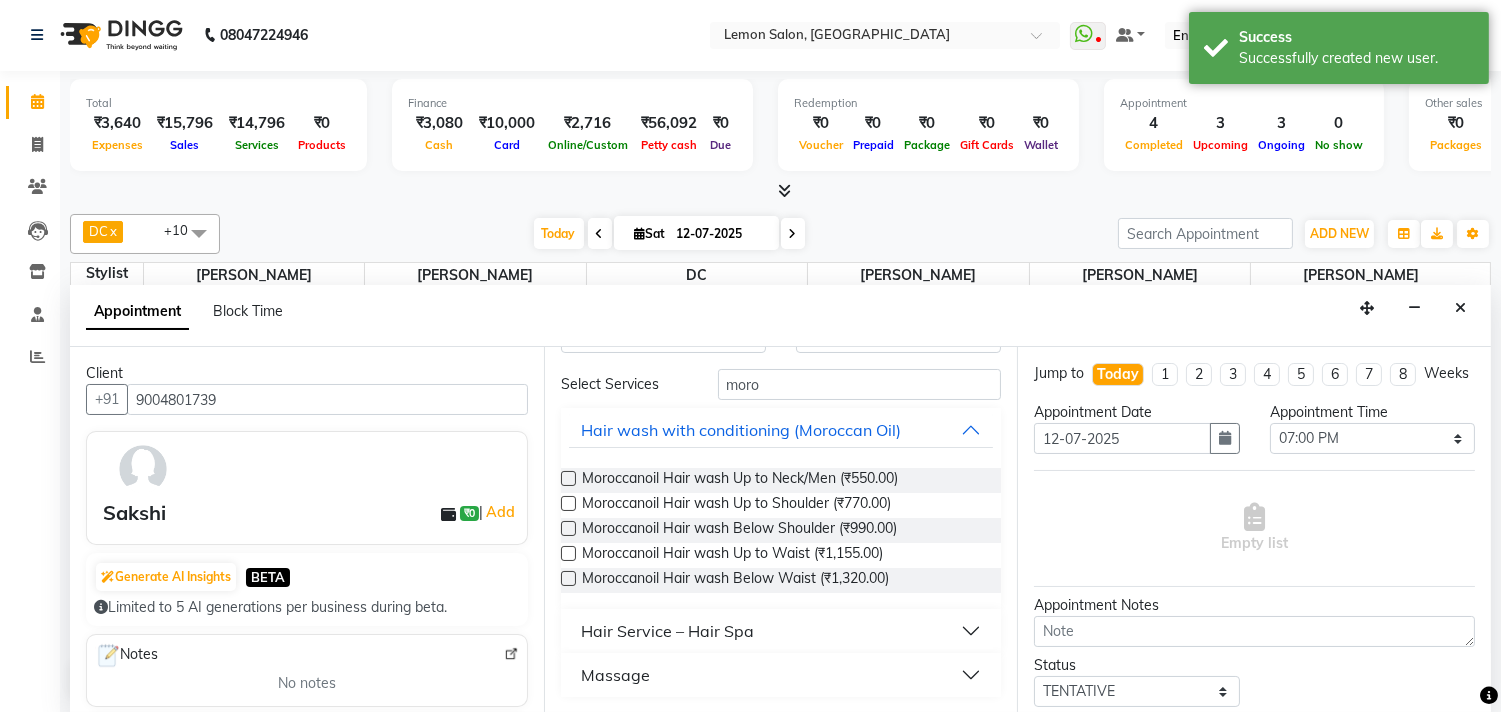 click on "Hair Service – Hair Spa" at bounding box center (667, 631) 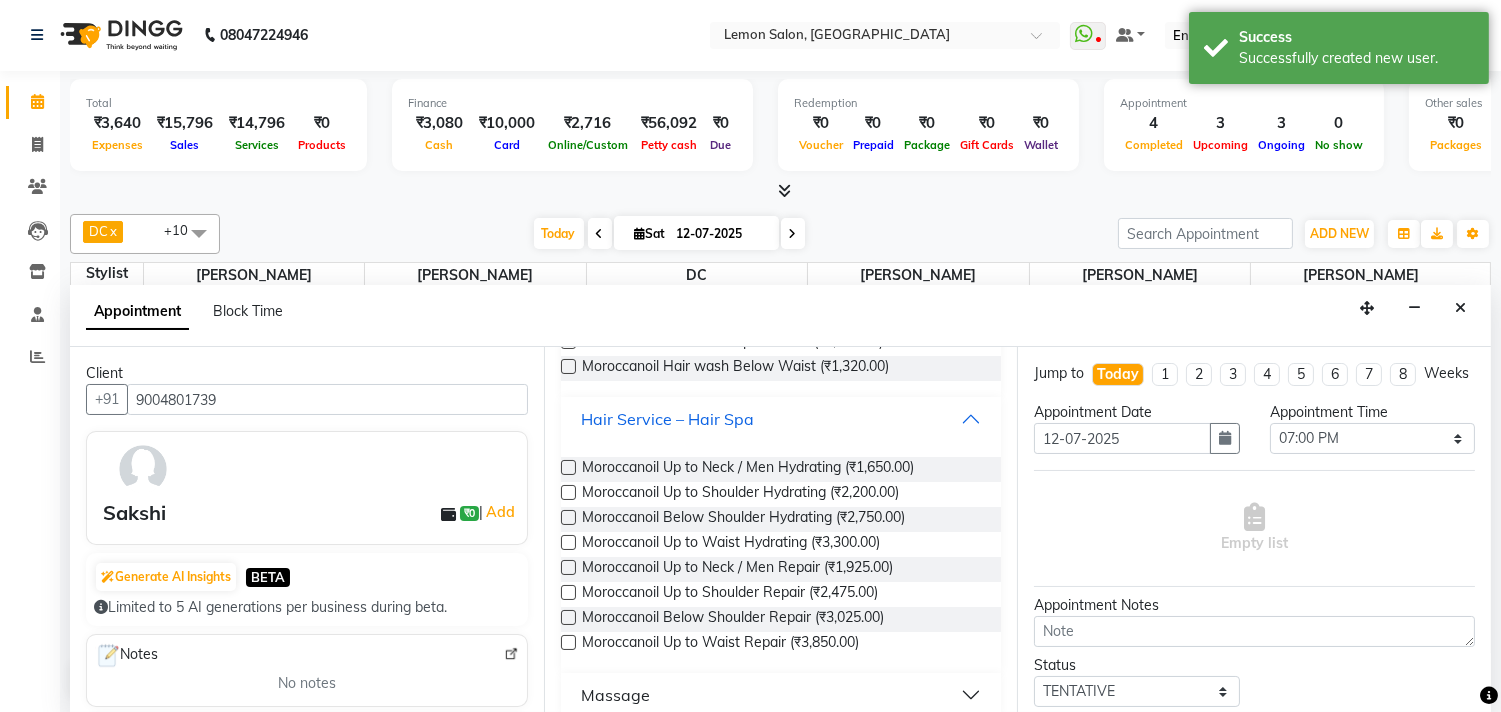 scroll, scrollTop: 284, scrollLeft: 0, axis: vertical 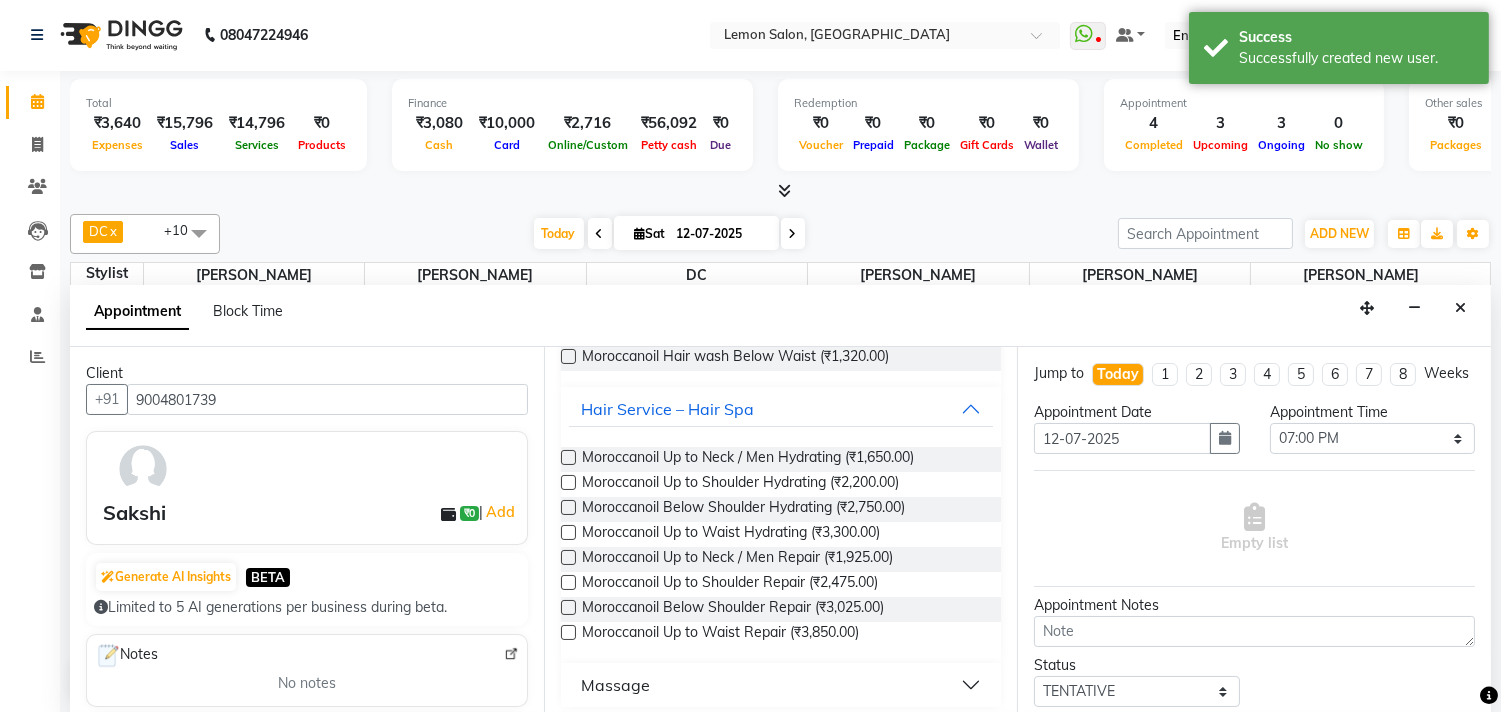 click at bounding box center [567, 536] 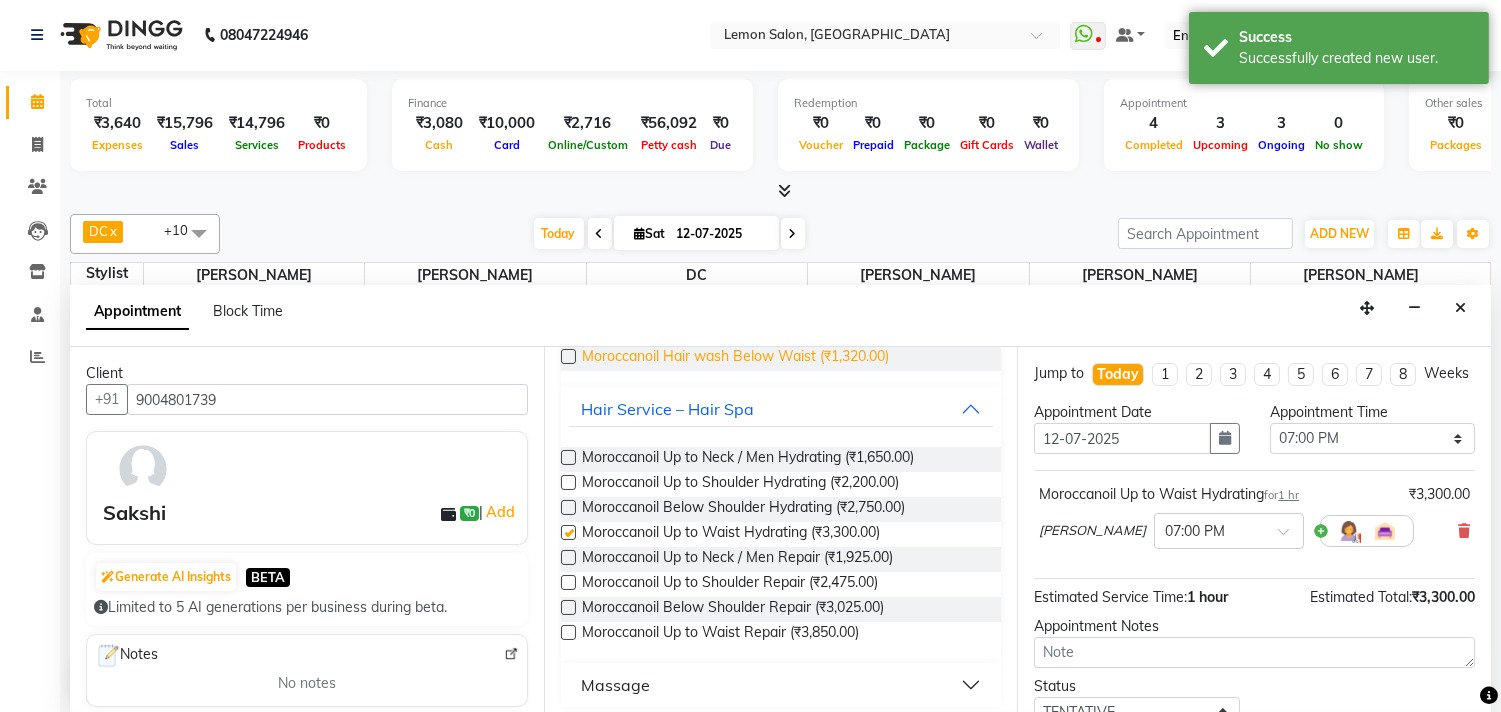 scroll, scrollTop: 146, scrollLeft: 0, axis: vertical 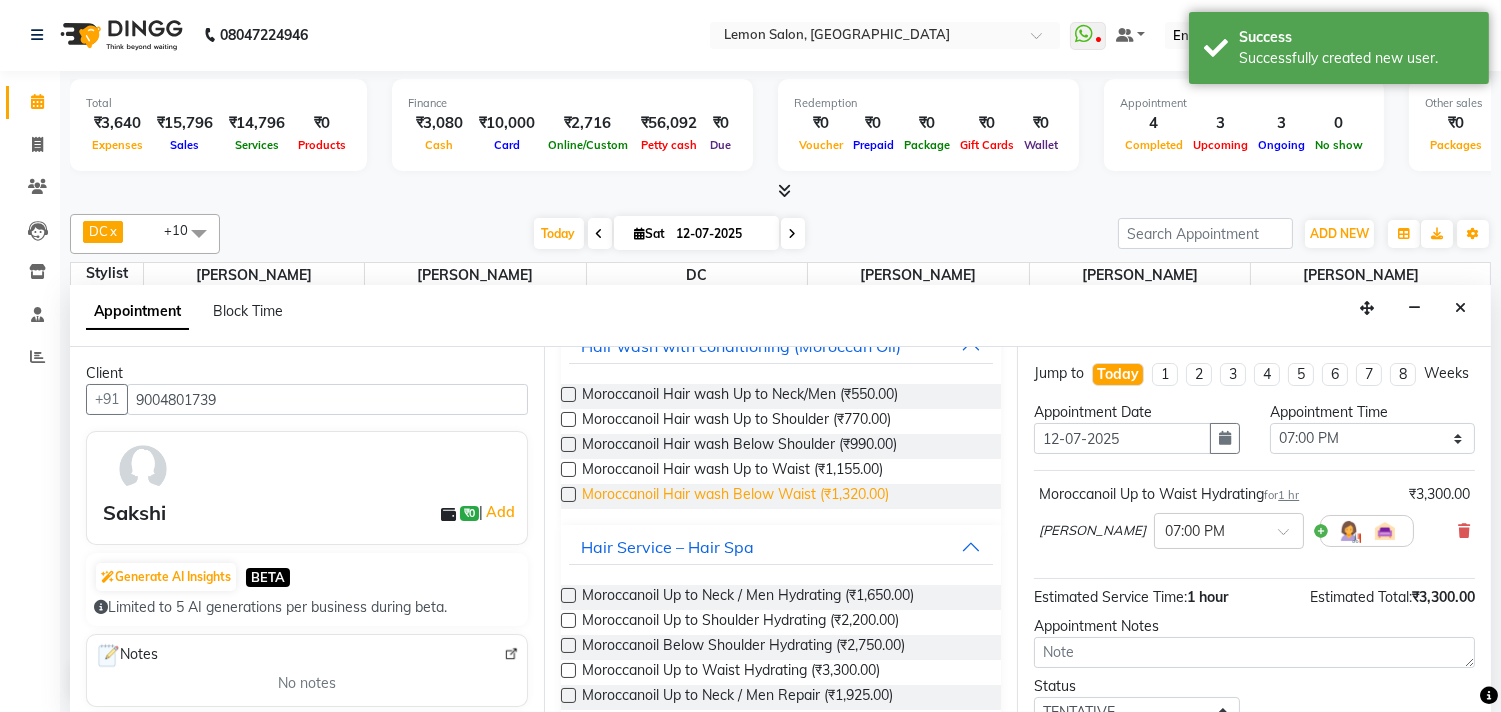 checkbox on "false" 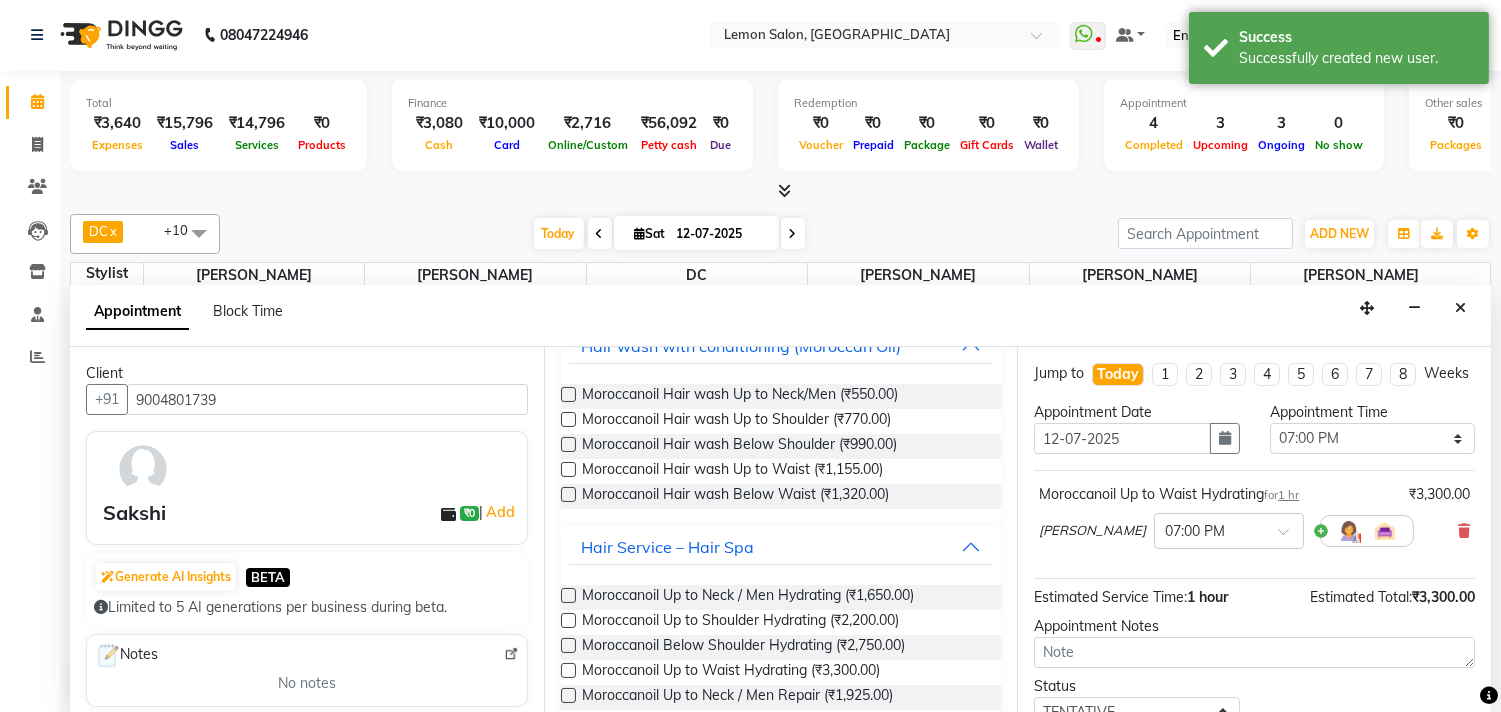 scroll, scrollTop: 0, scrollLeft: 0, axis: both 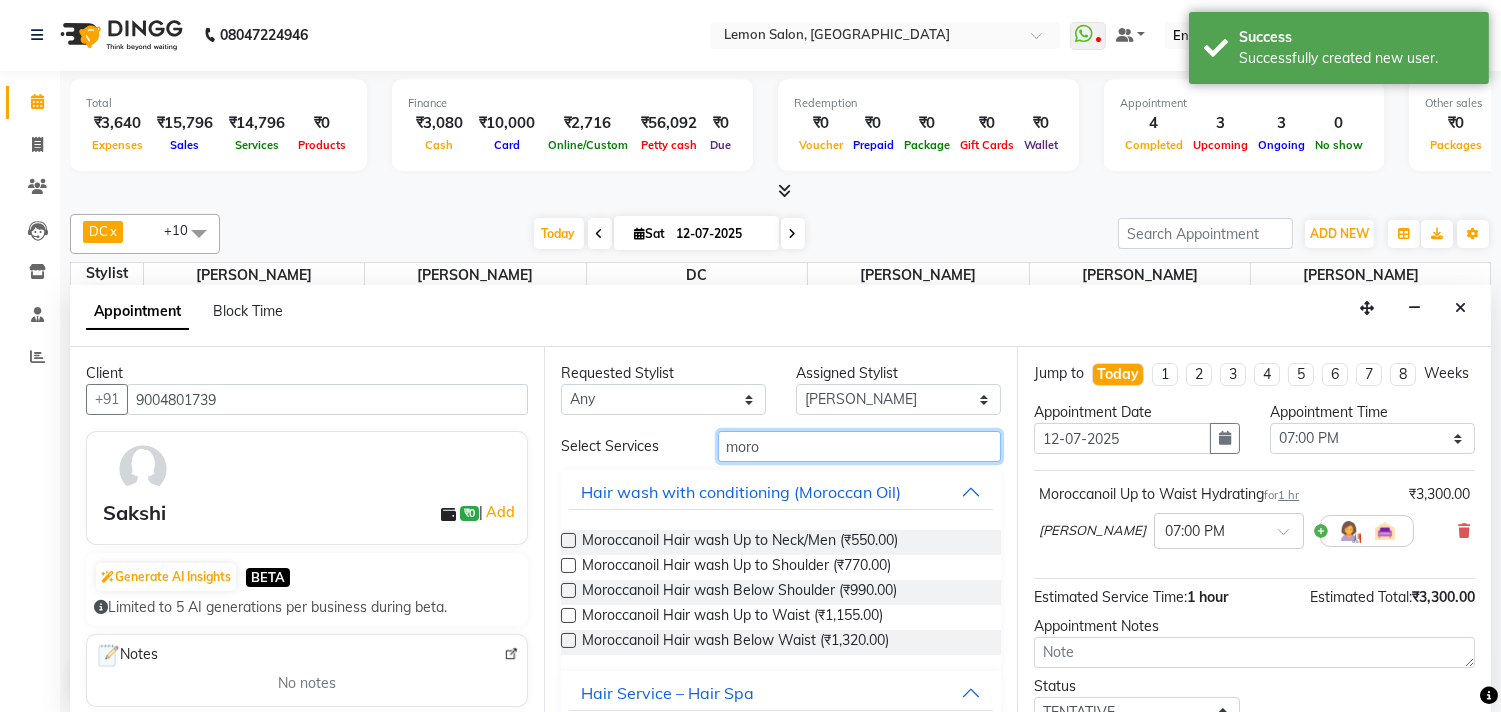 drag, startPoint x: 763, startPoint y: 456, endPoint x: 685, endPoint y: 455, distance: 78.00641 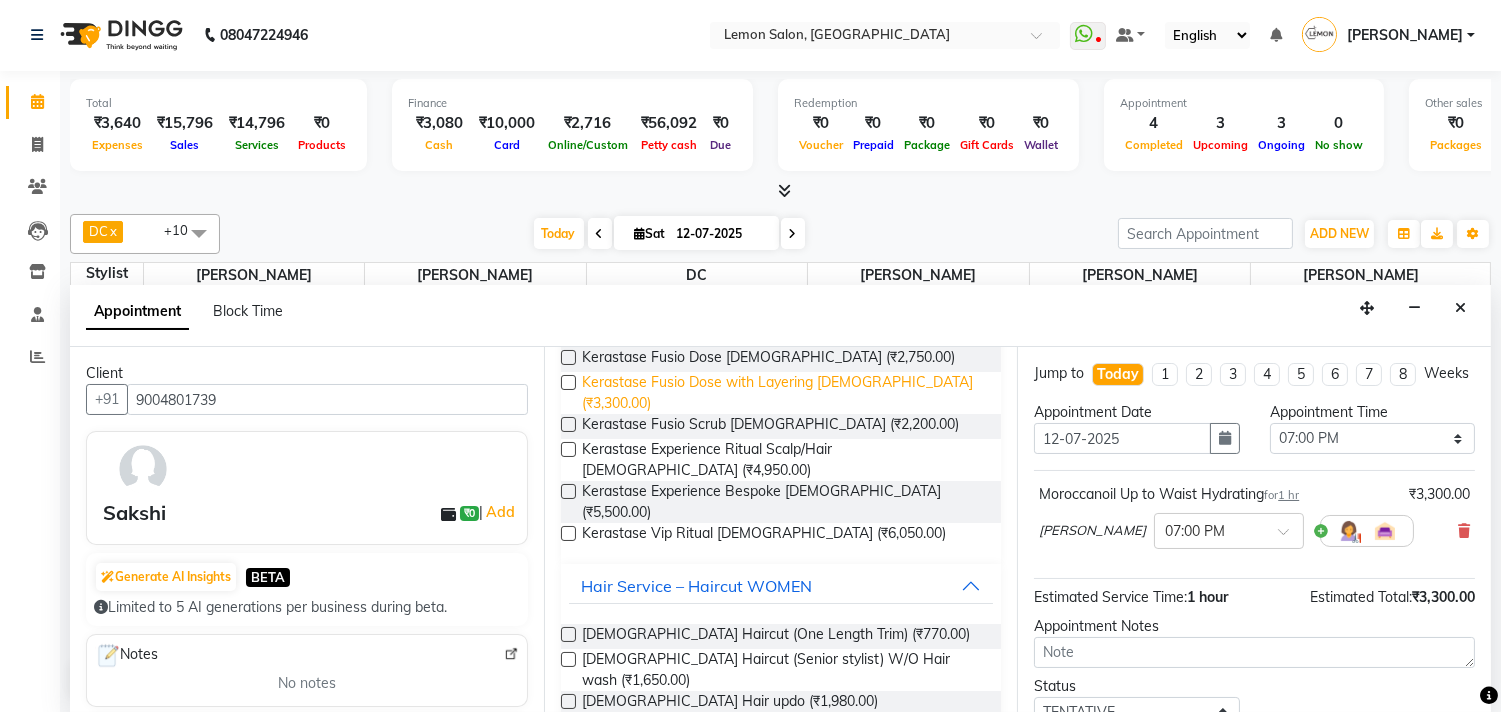 scroll, scrollTop: 222, scrollLeft: 0, axis: vertical 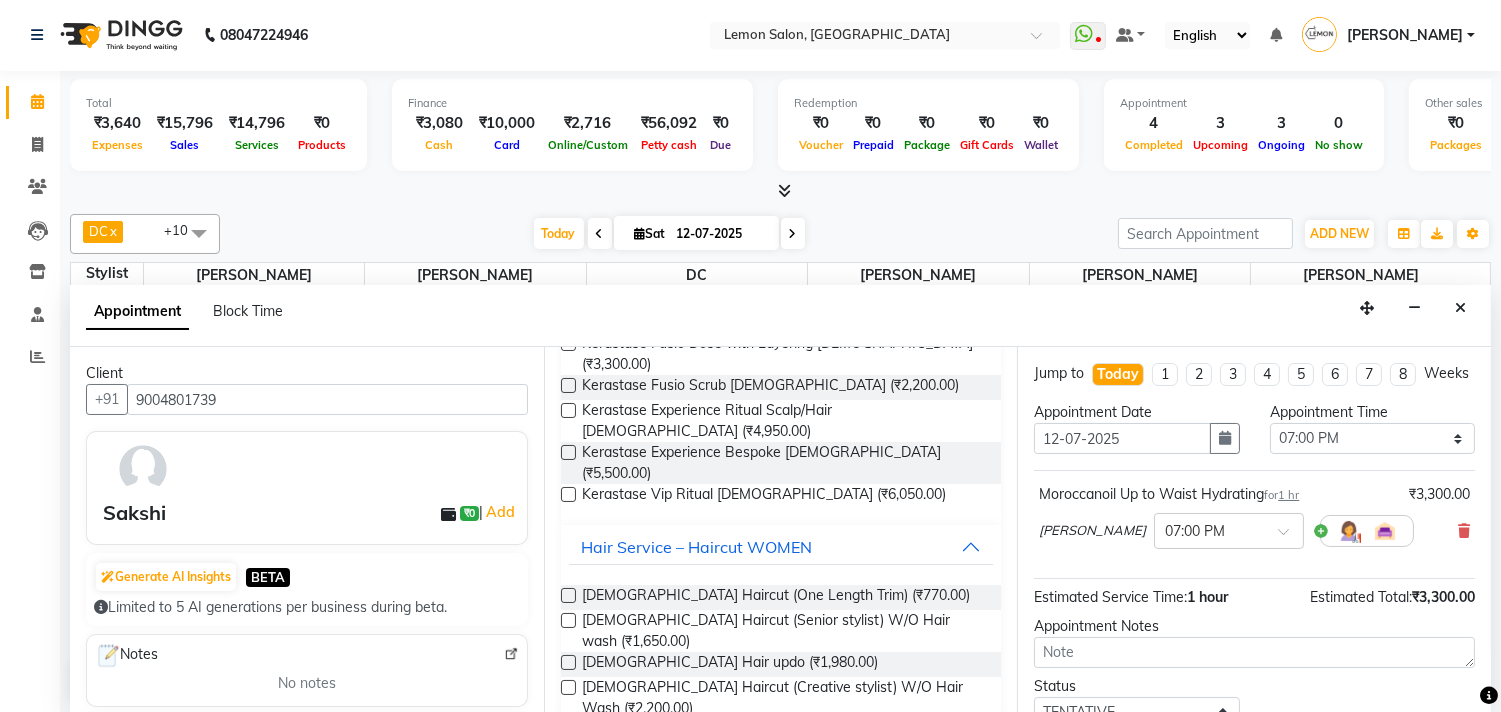 type on "fema" 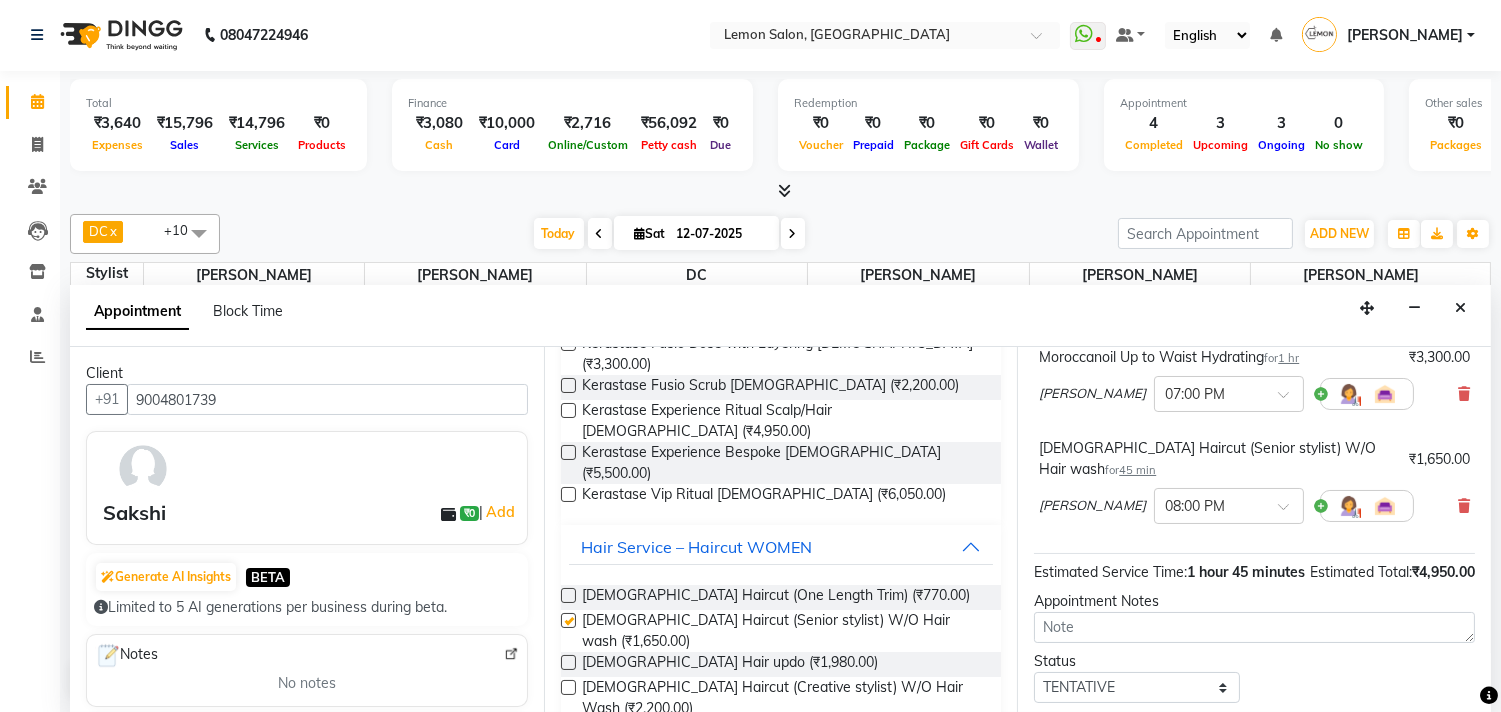 checkbox on "false" 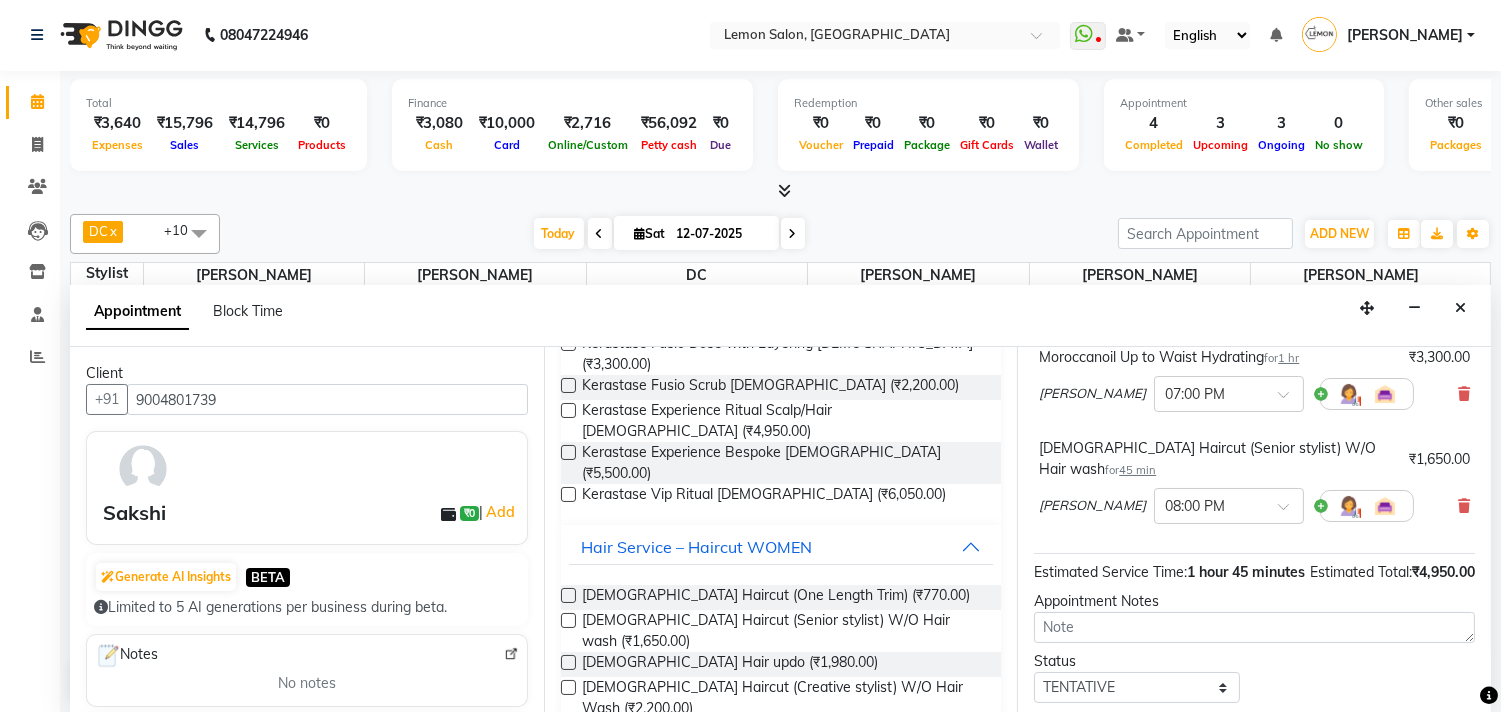 scroll, scrollTop: 293, scrollLeft: 0, axis: vertical 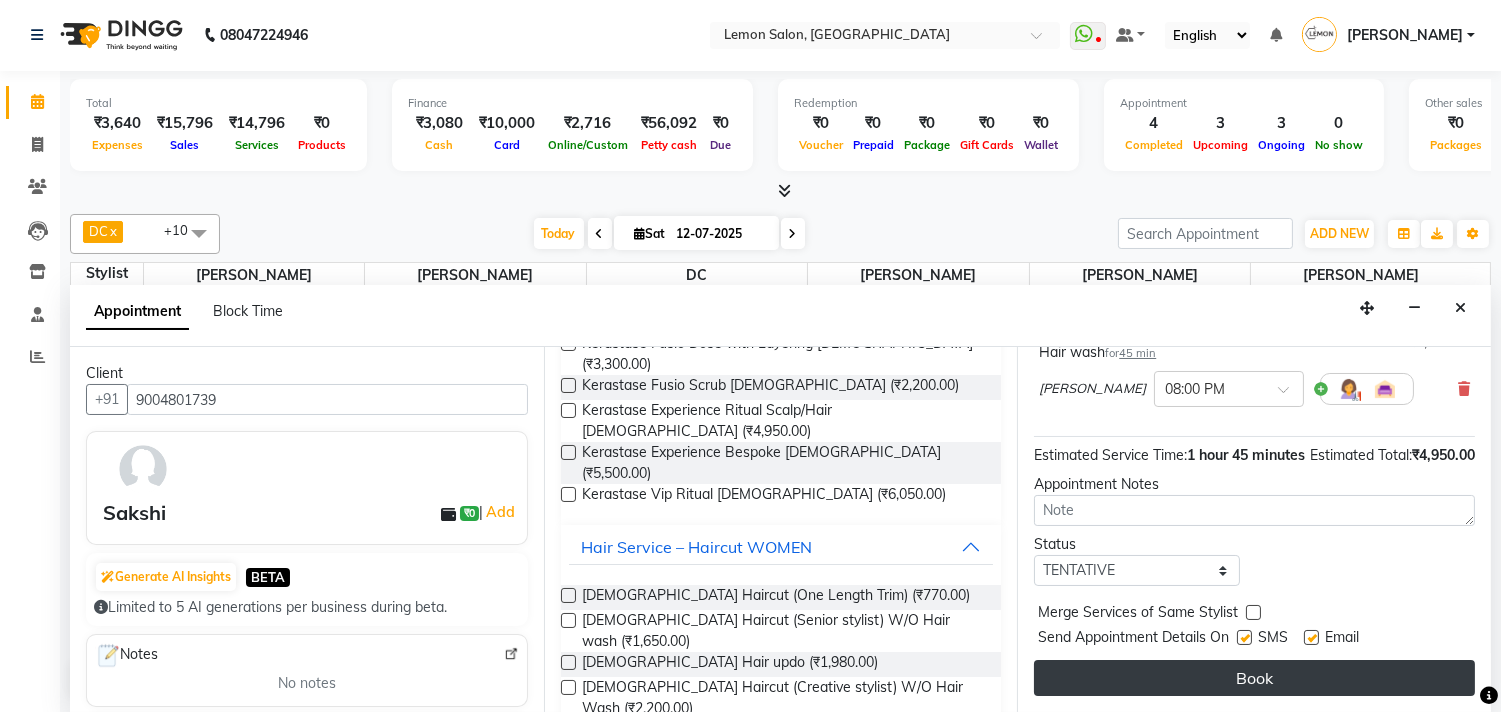 click on "Book" at bounding box center [1254, 678] 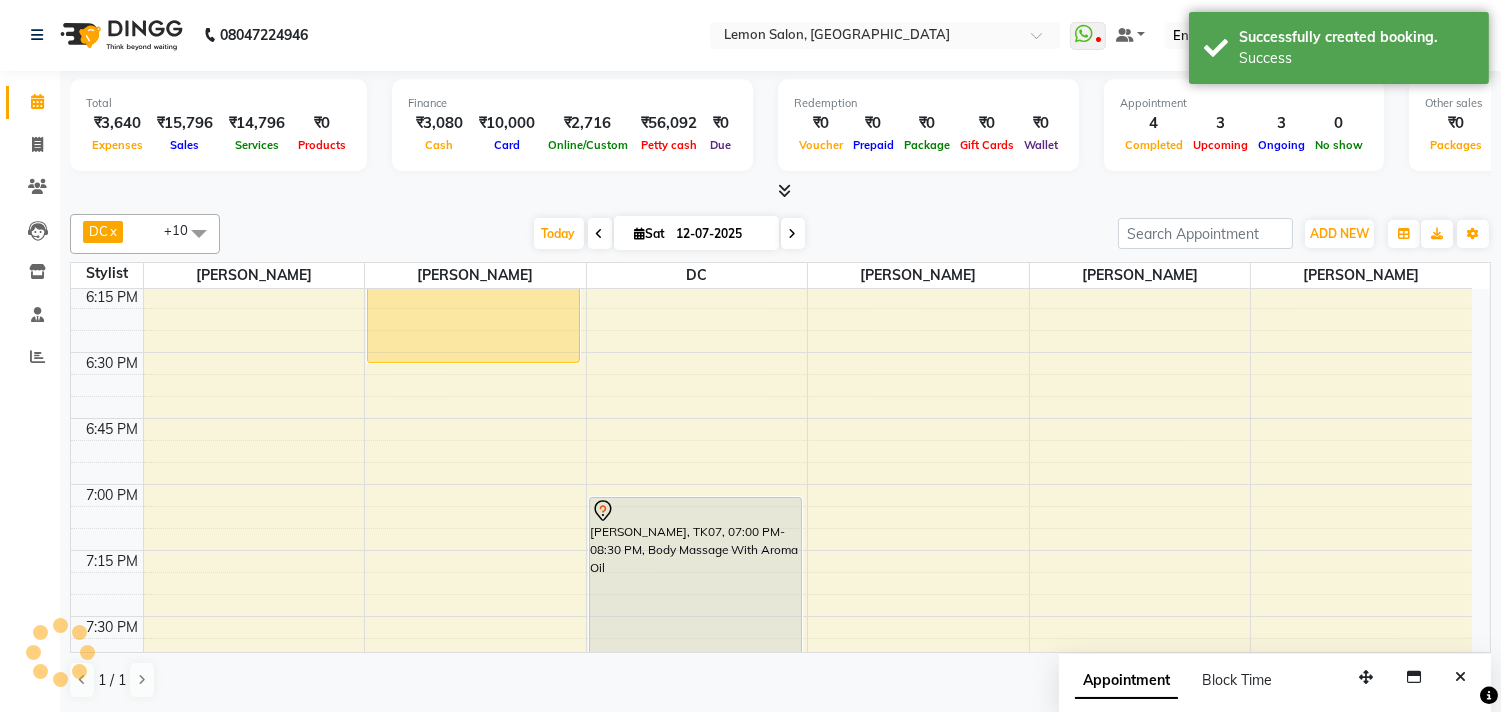scroll, scrollTop: 0, scrollLeft: 0, axis: both 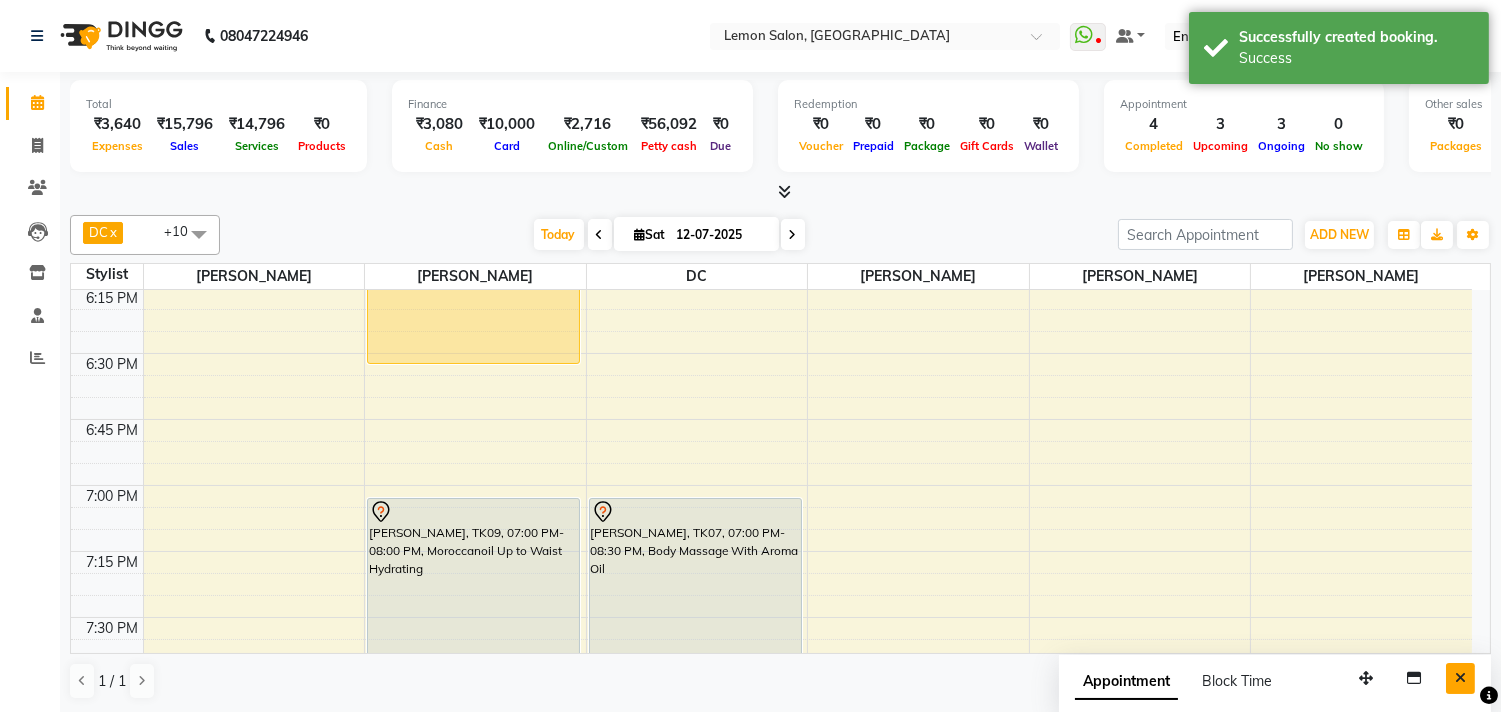 click at bounding box center [1460, 678] 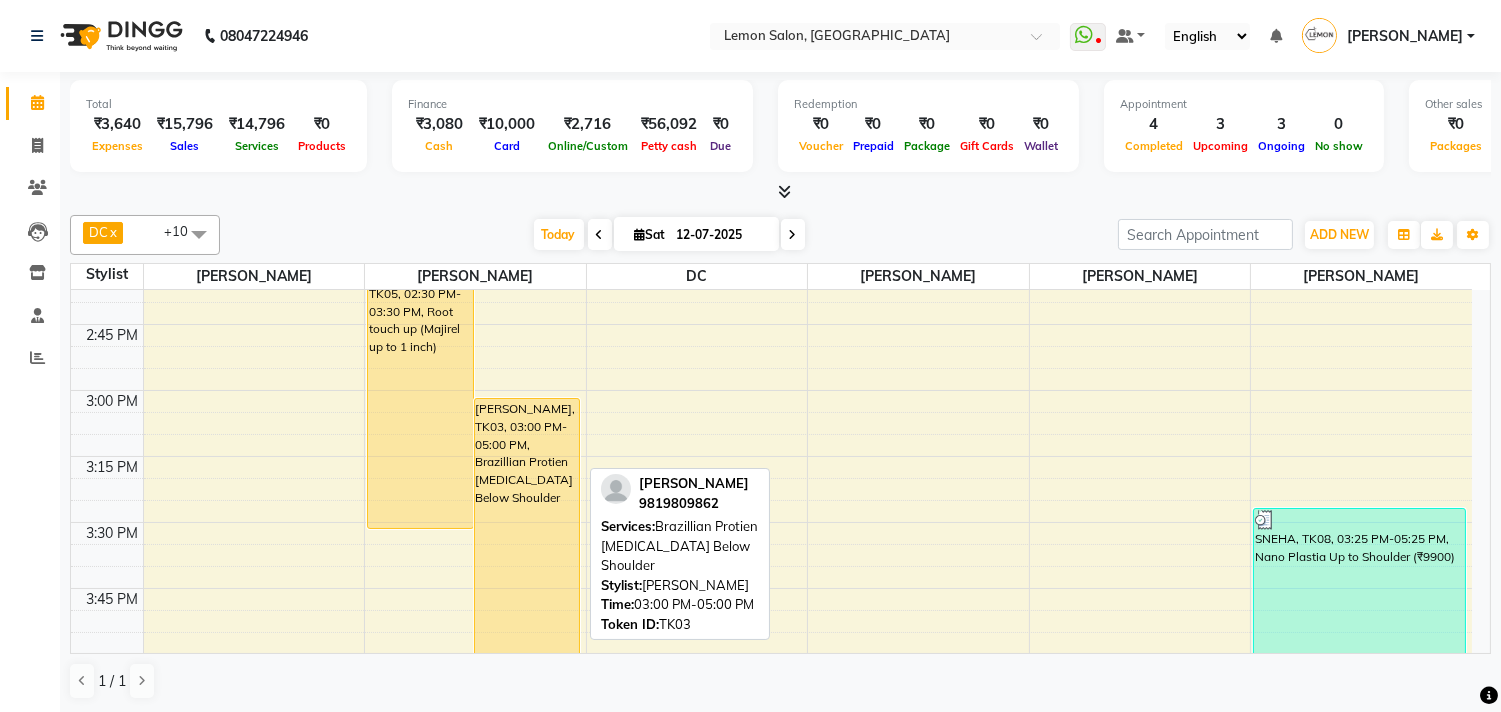 scroll, scrollTop: 1444, scrollLeft: 0, axis: vertical 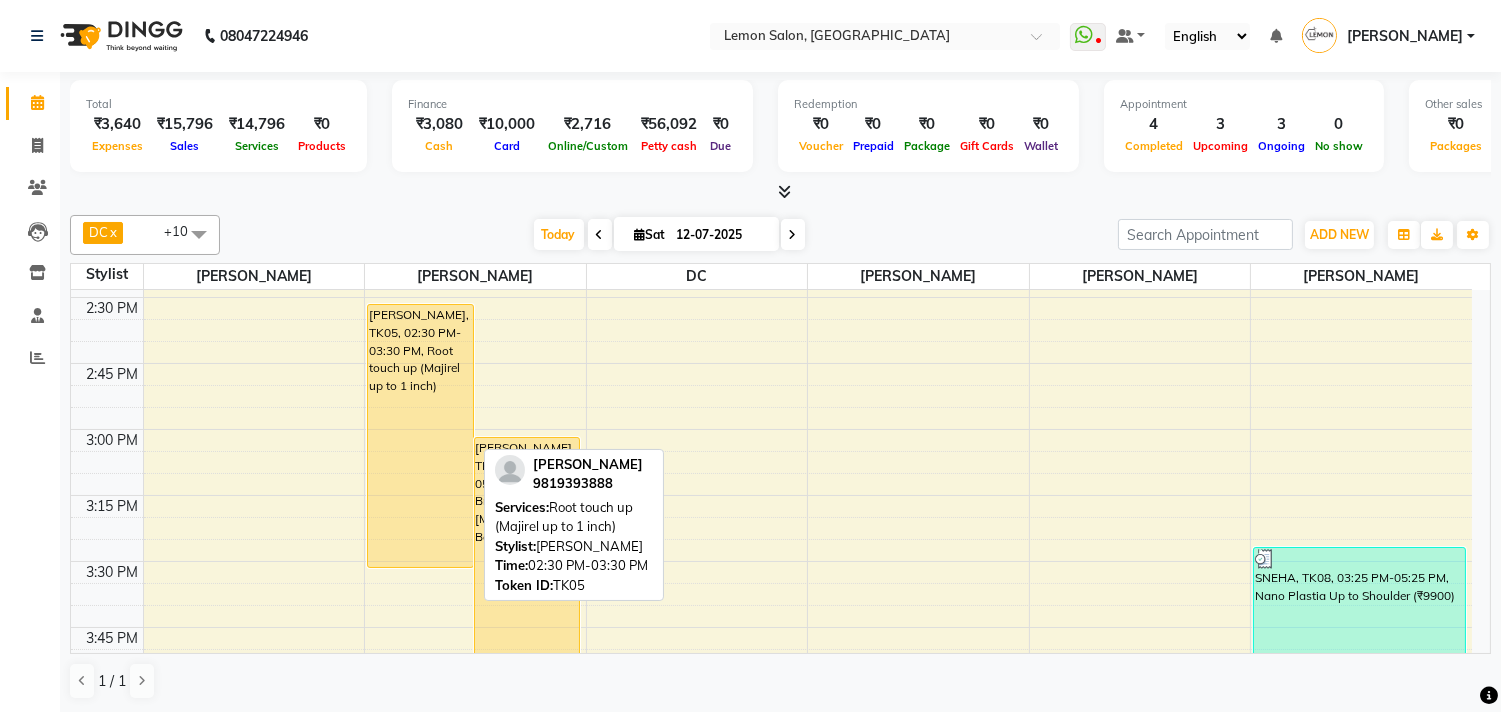 click on "[PERSON_NAME], TK05, 02:30 PM-03:30 PM, Root touch up (Majirel up to 1 inch)" at bounding box center (420, 436) 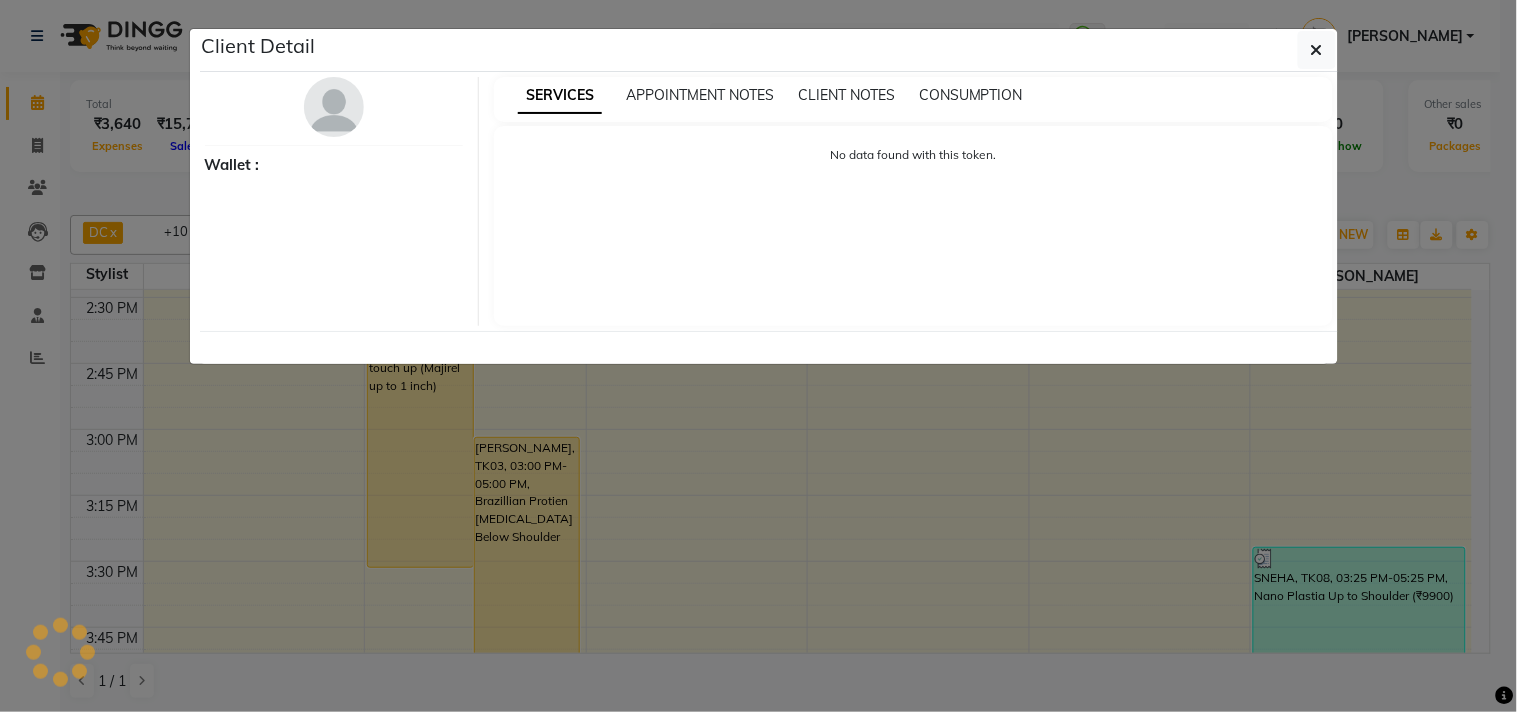 select on "1" 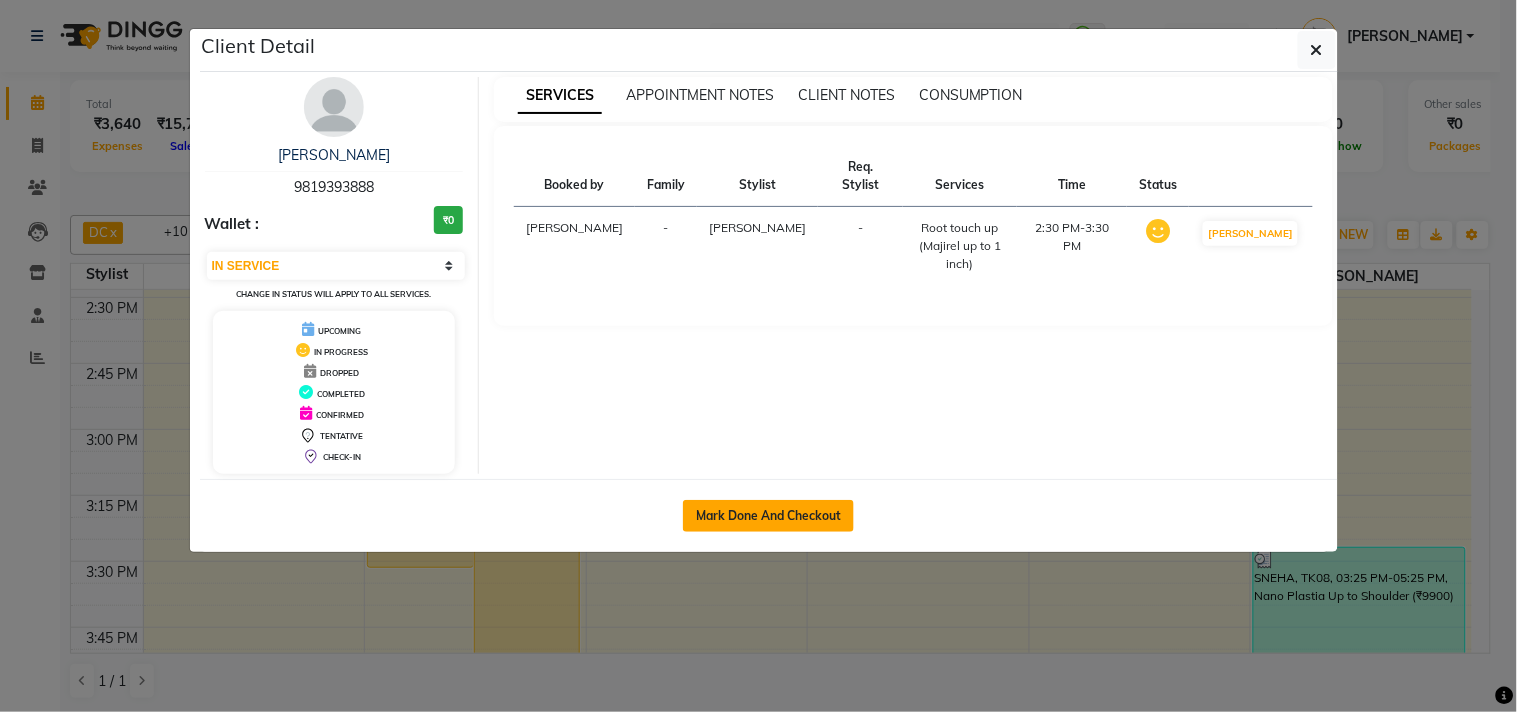 click on "Mark Done And Checkout" 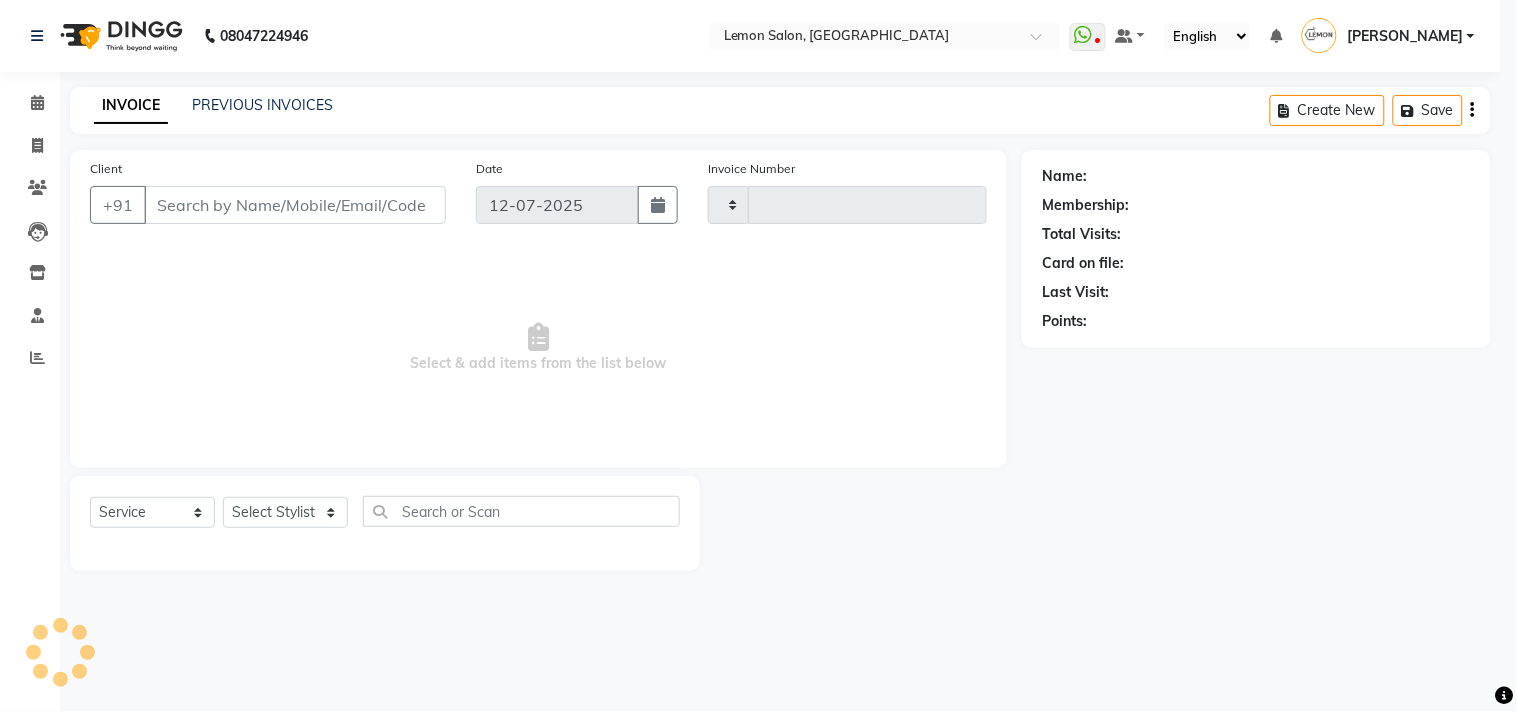 type on "1089" 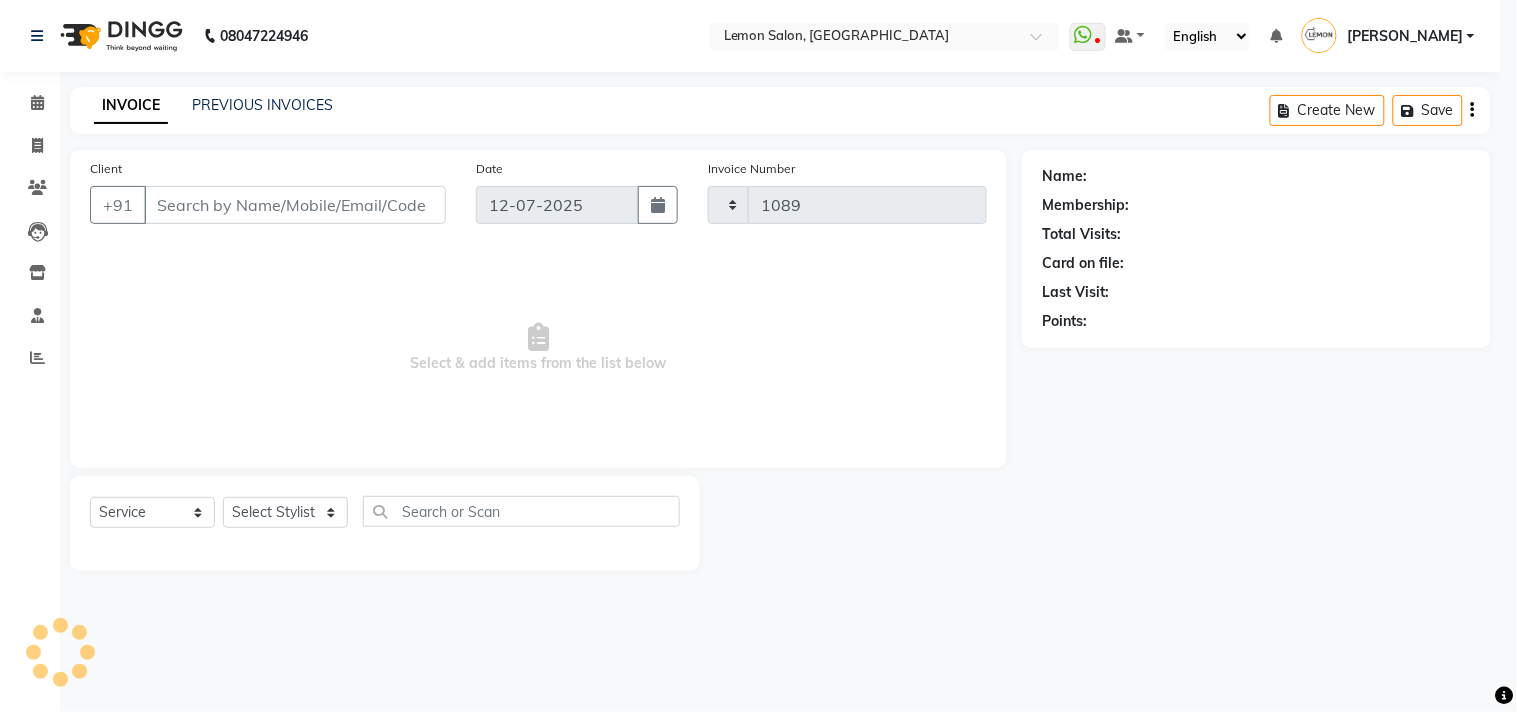 select on "569" 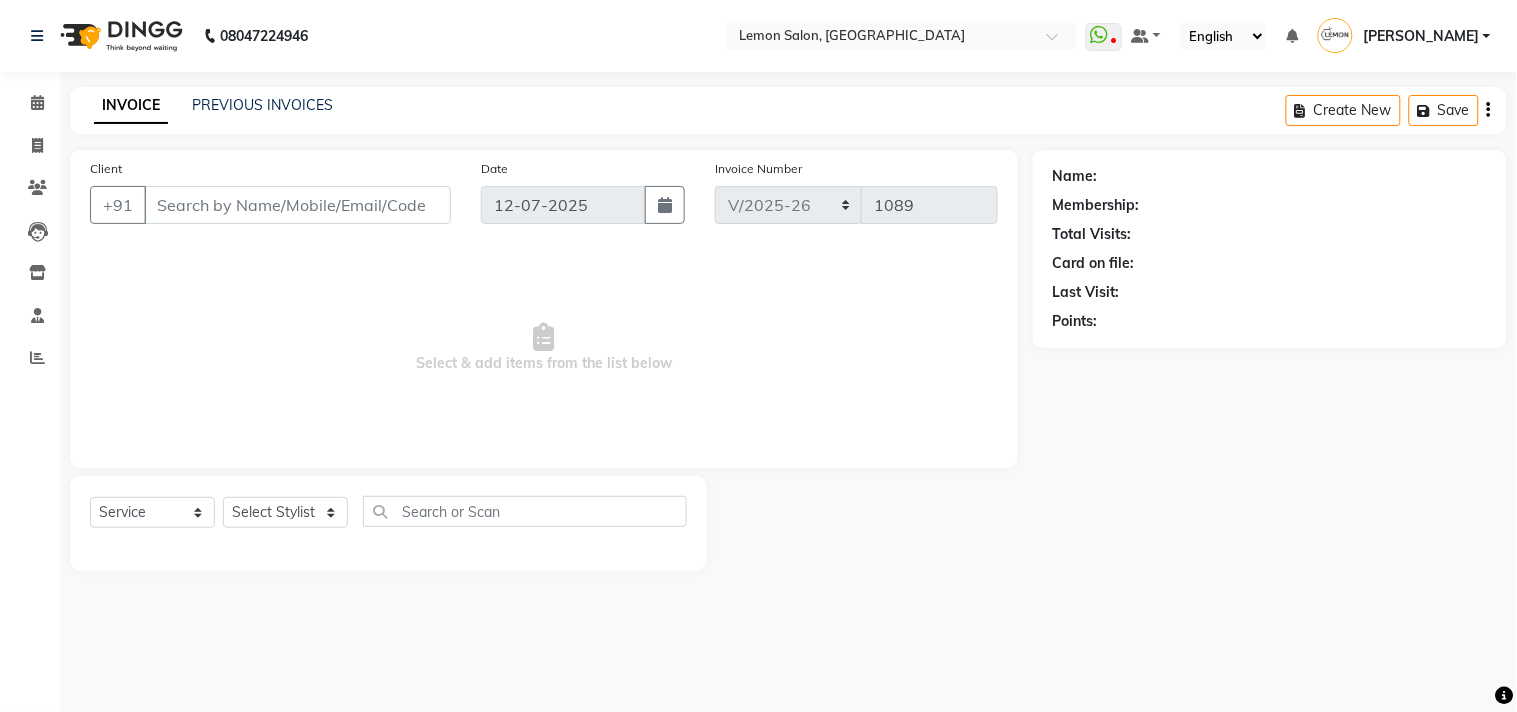 type on "9819393888" 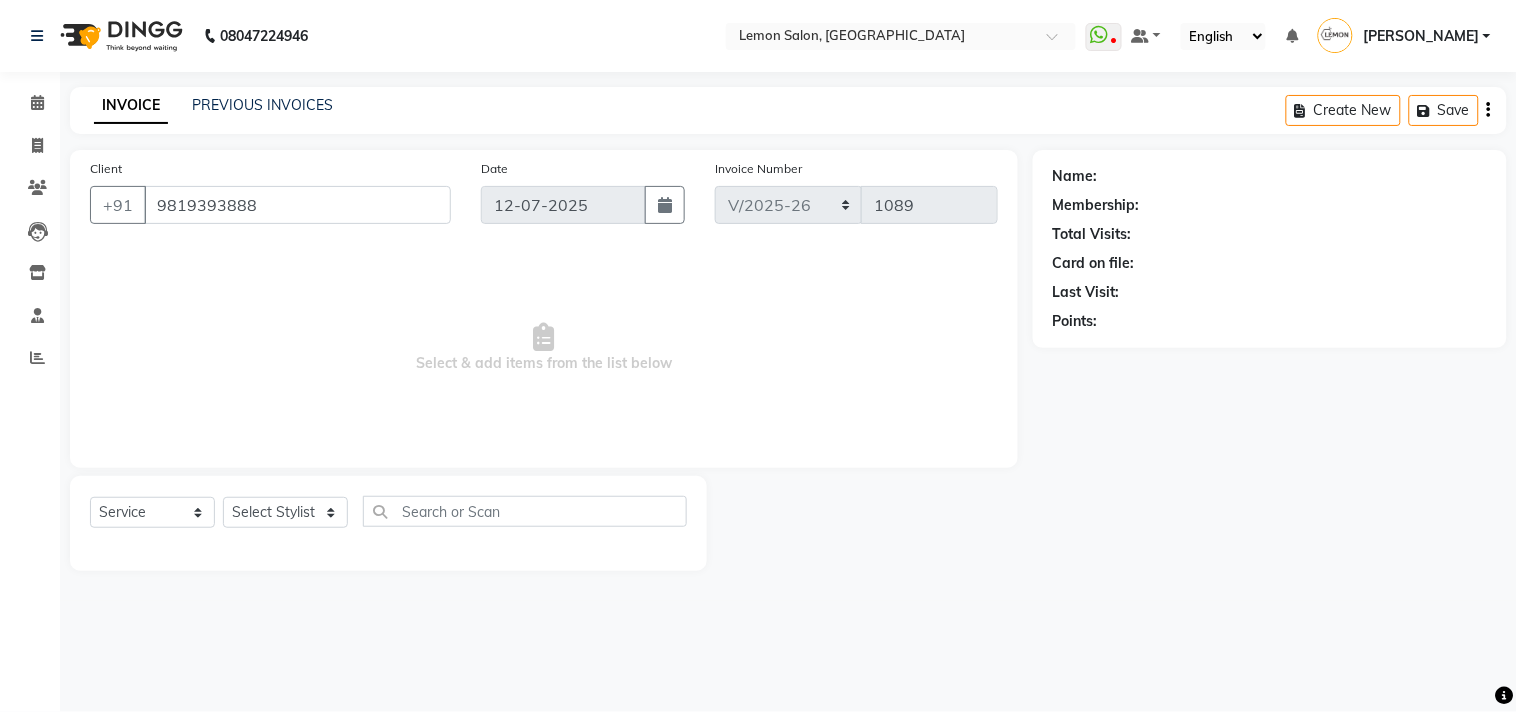 select on "7385" 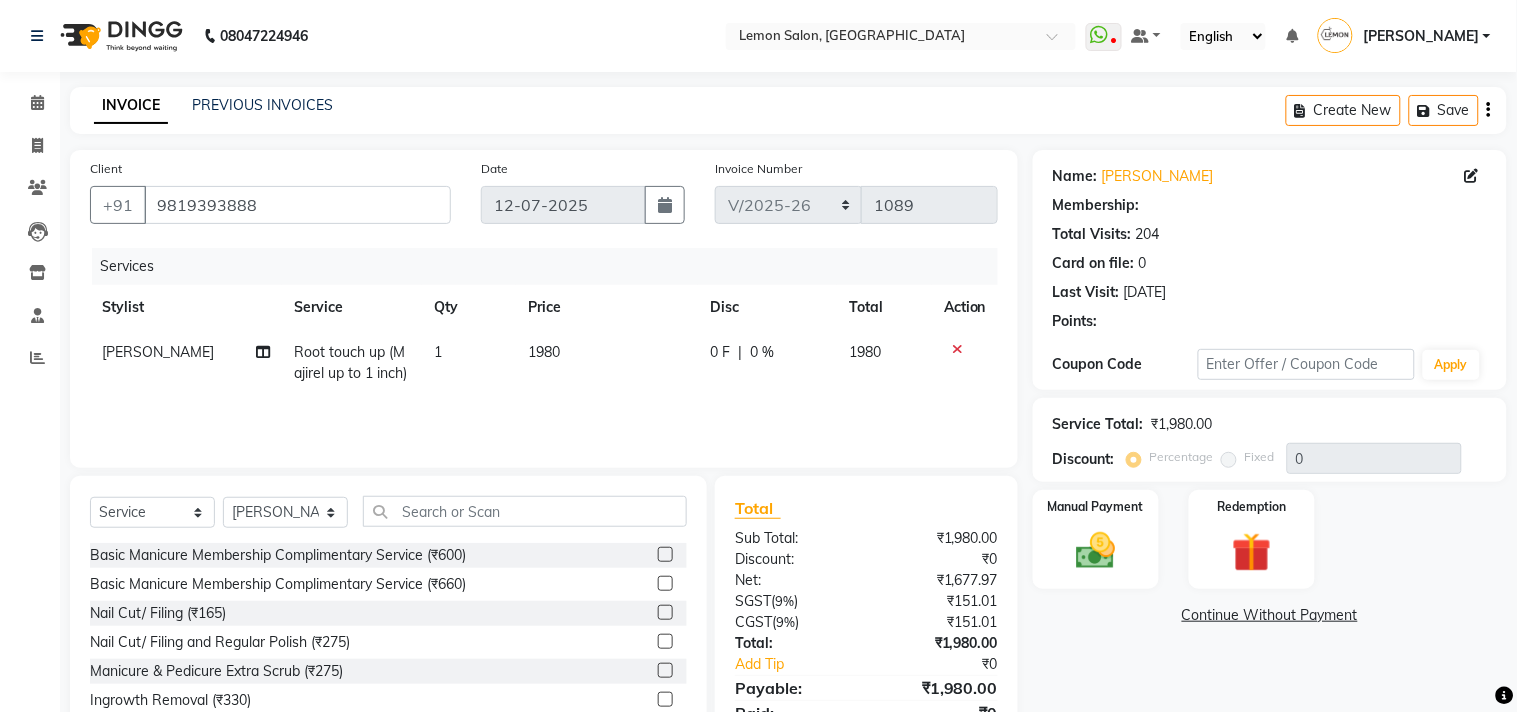 select on "1: Object" 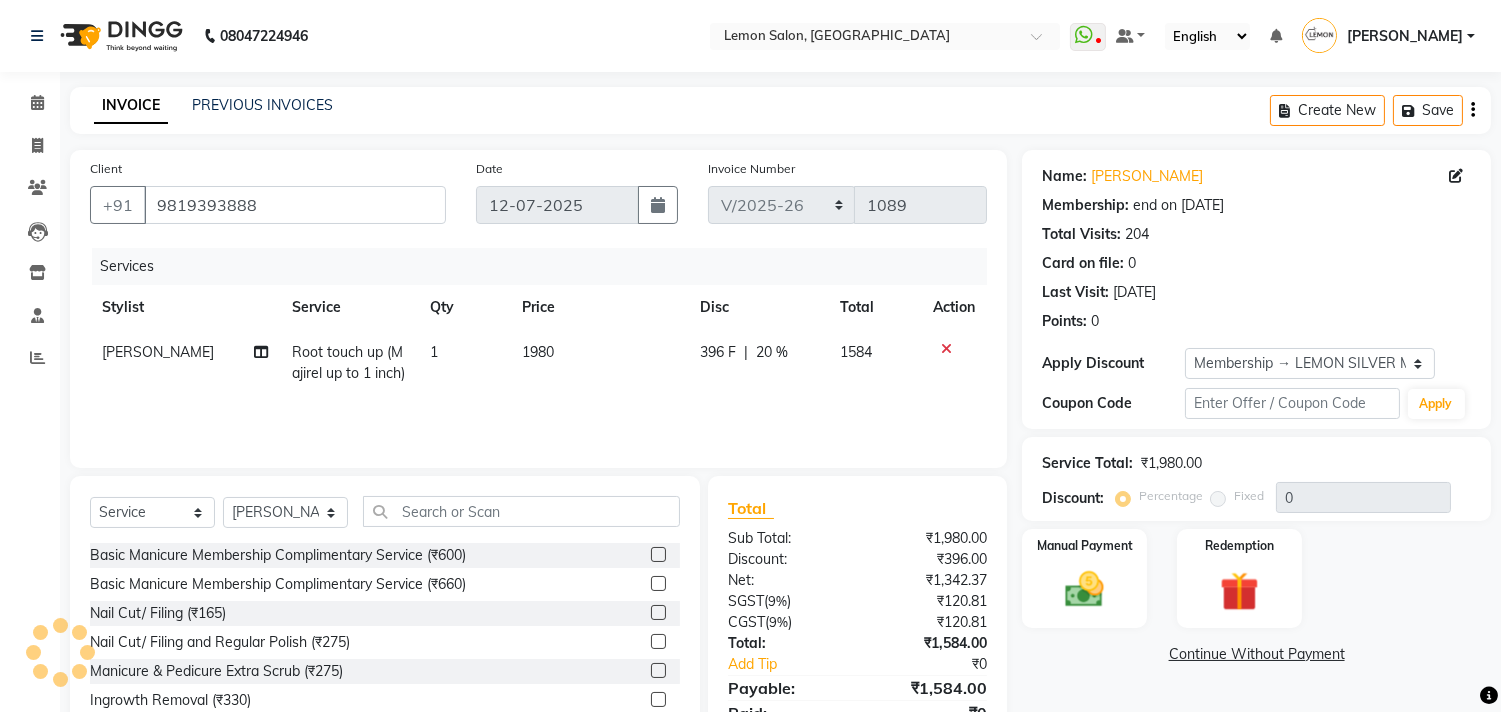 type on "20" 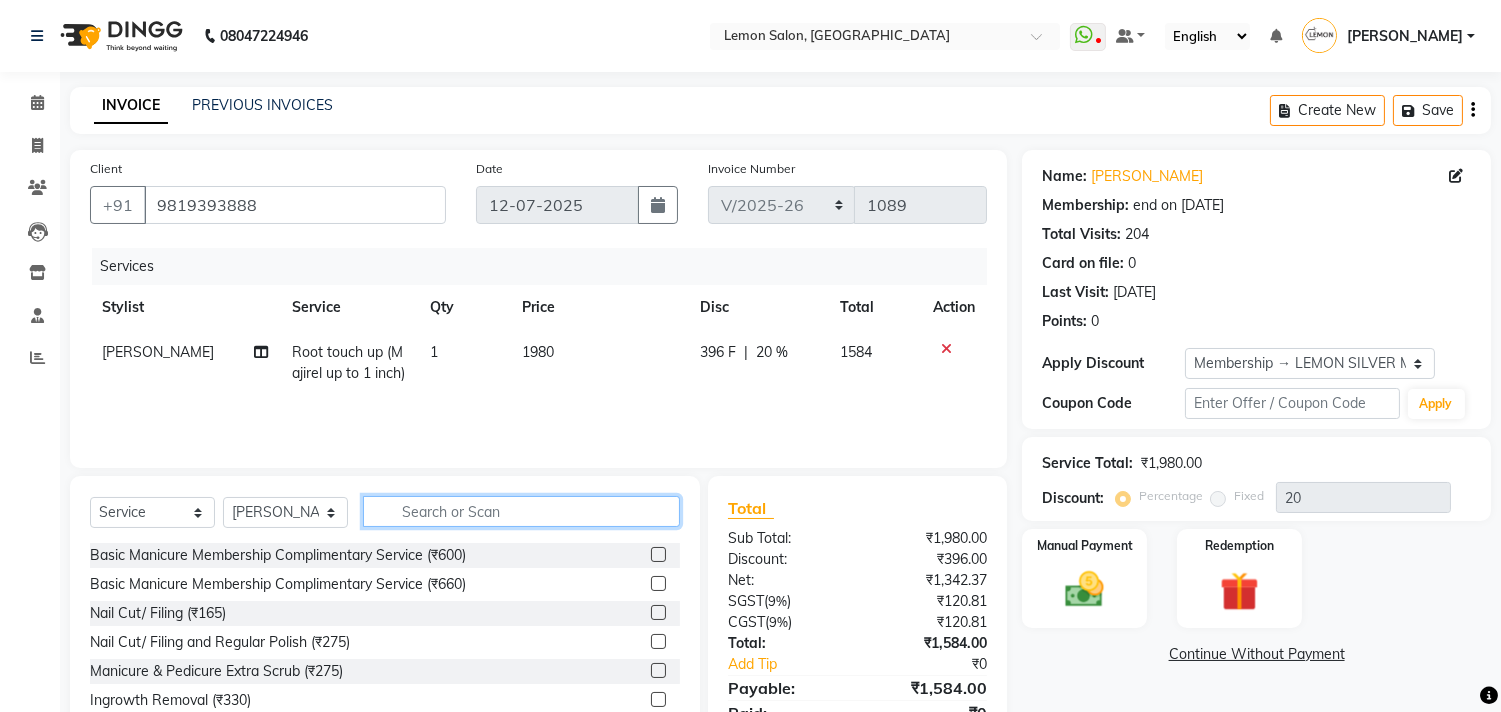 click 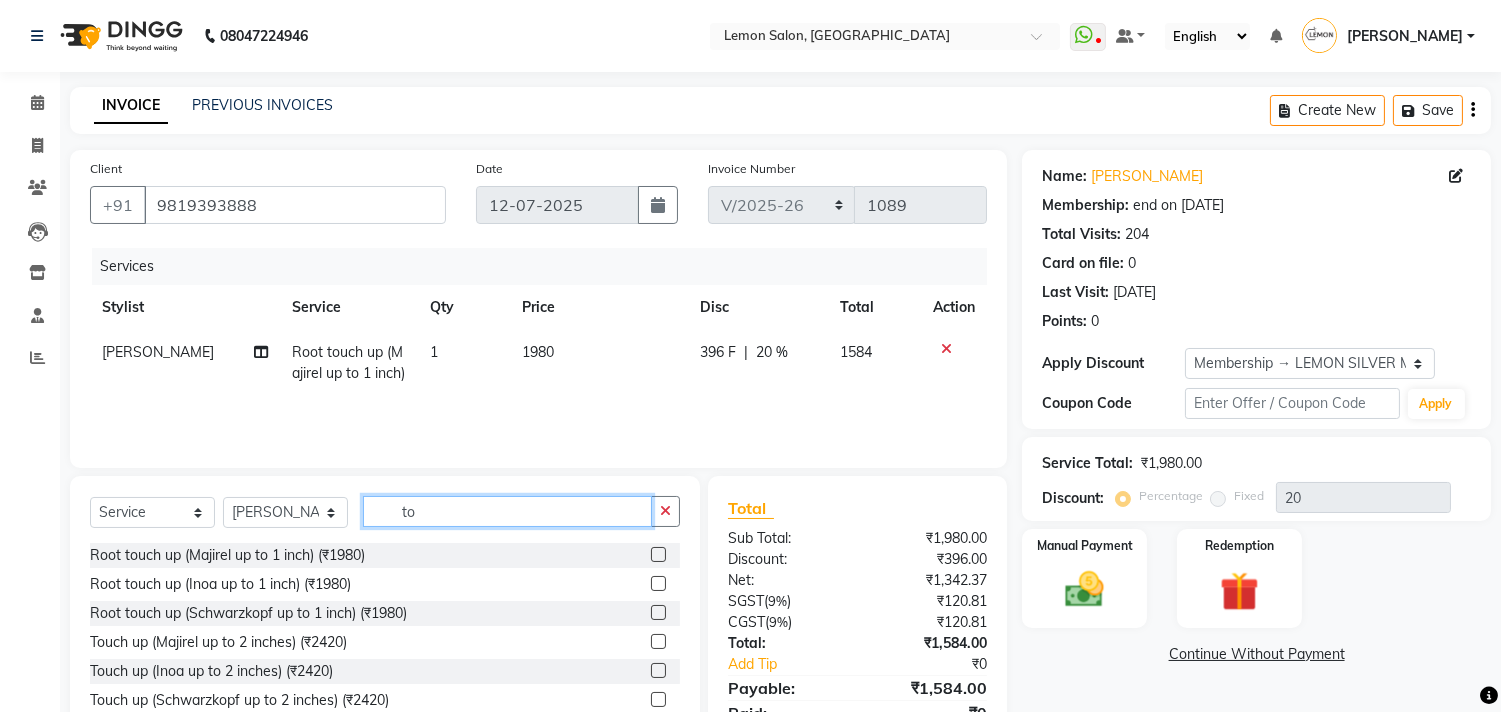 type on "t" 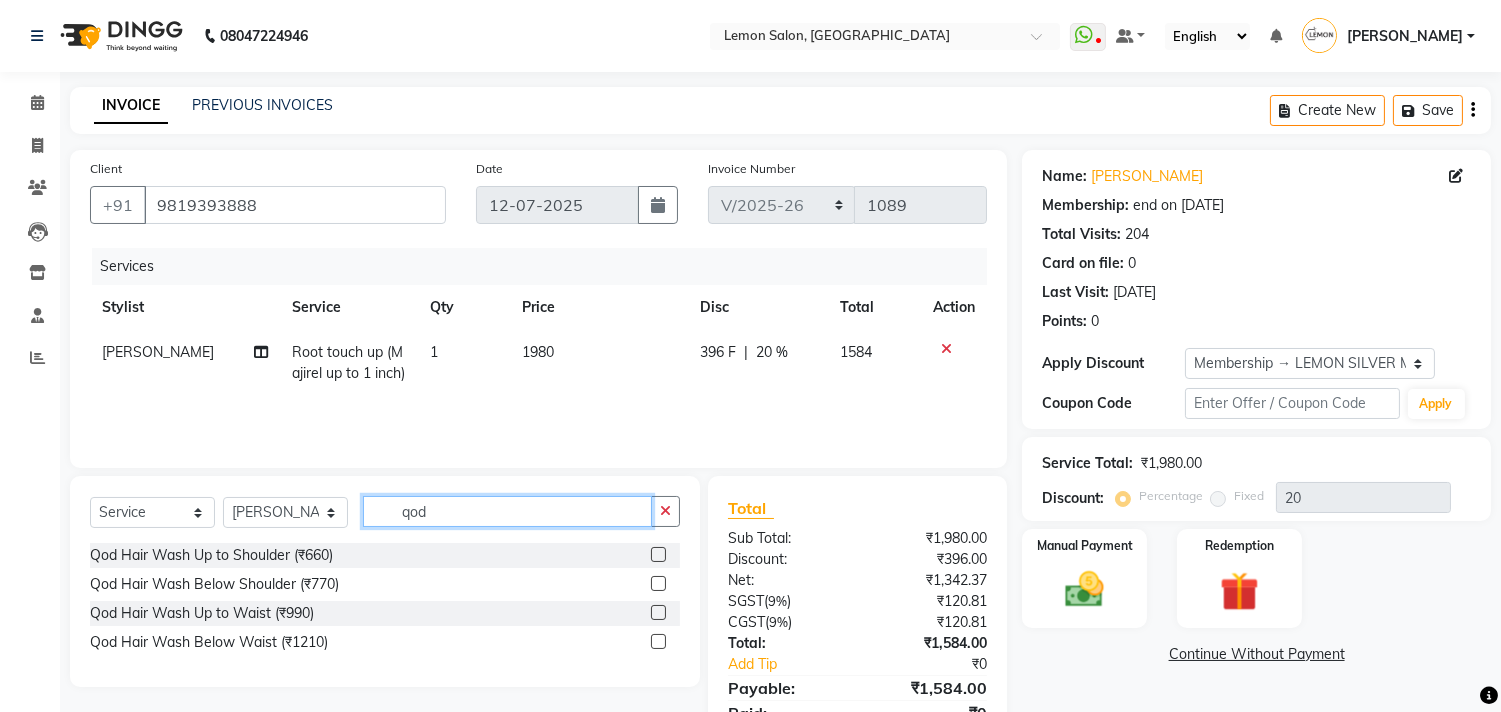 type on "qod" 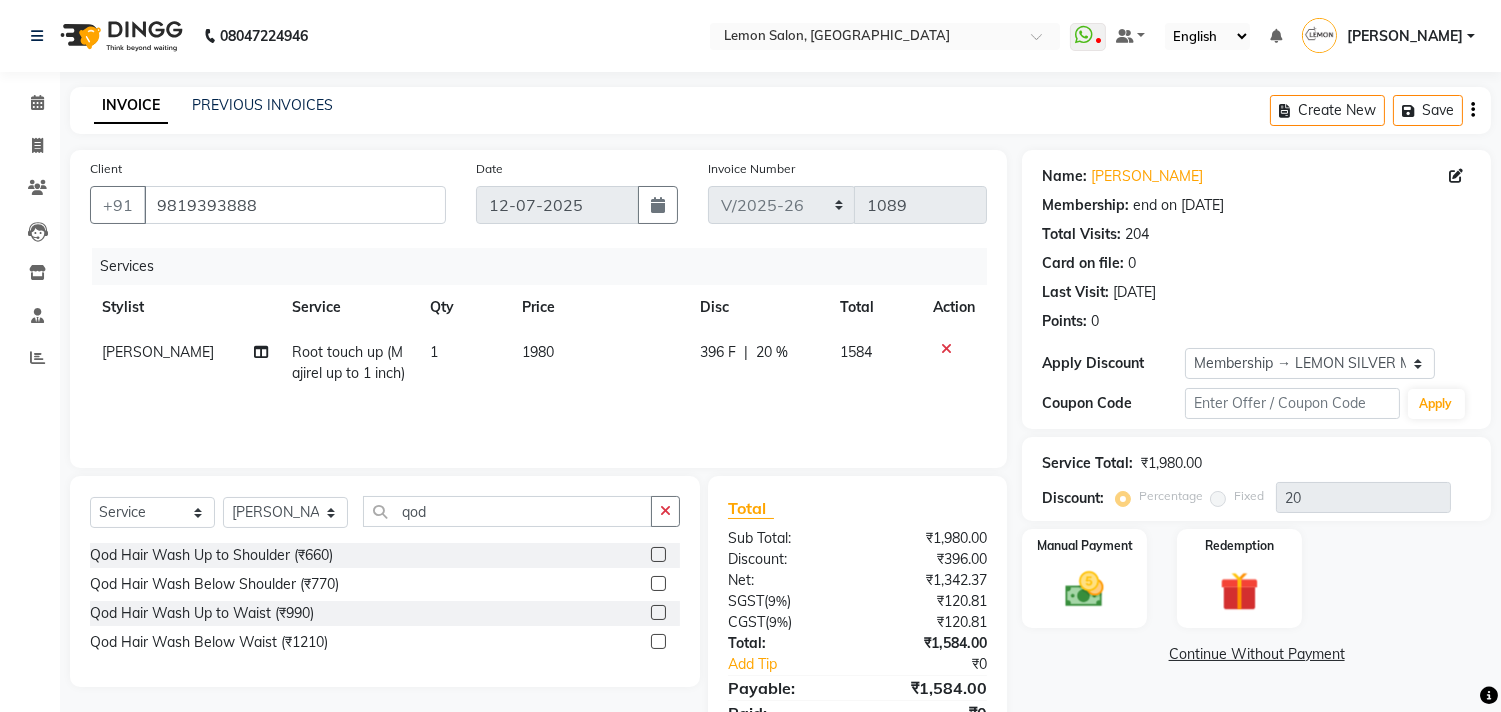 click 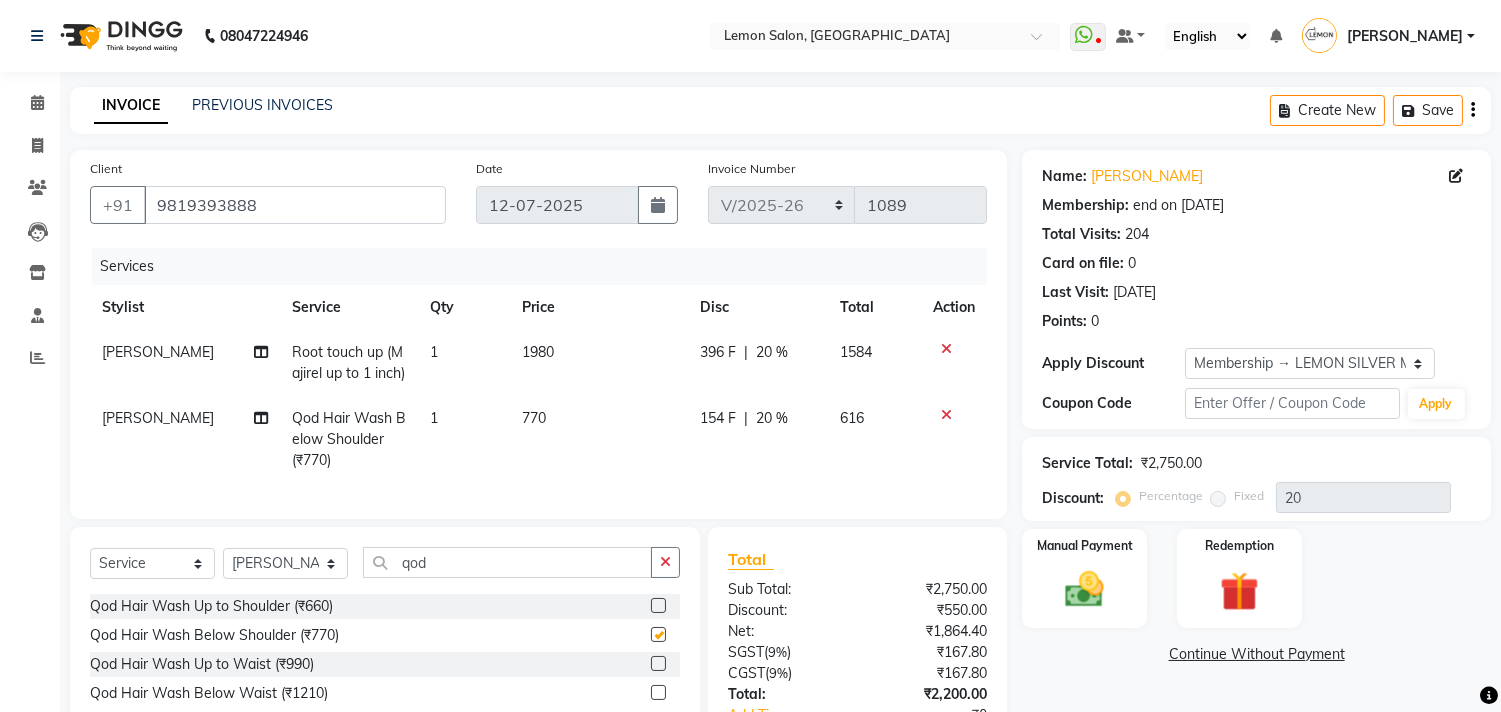 checkbox on "false" 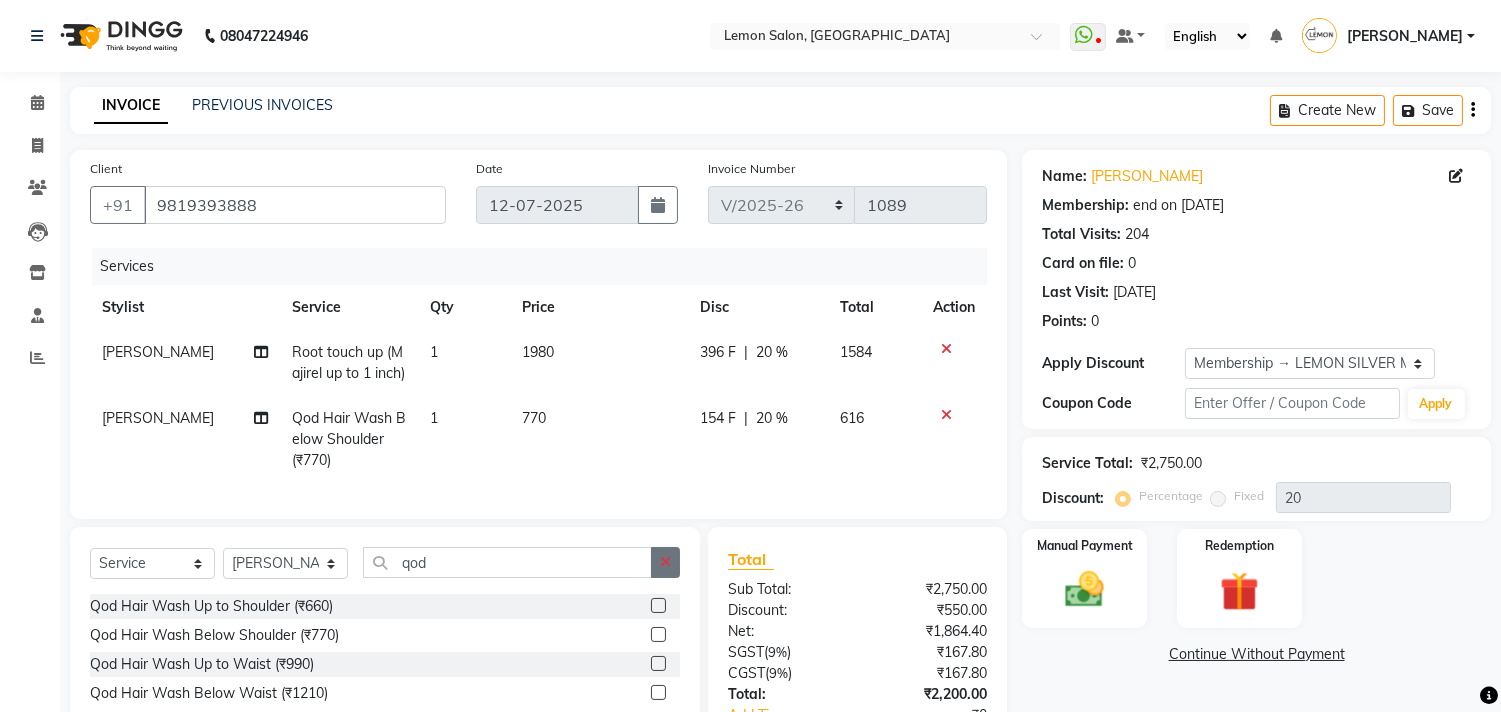 click 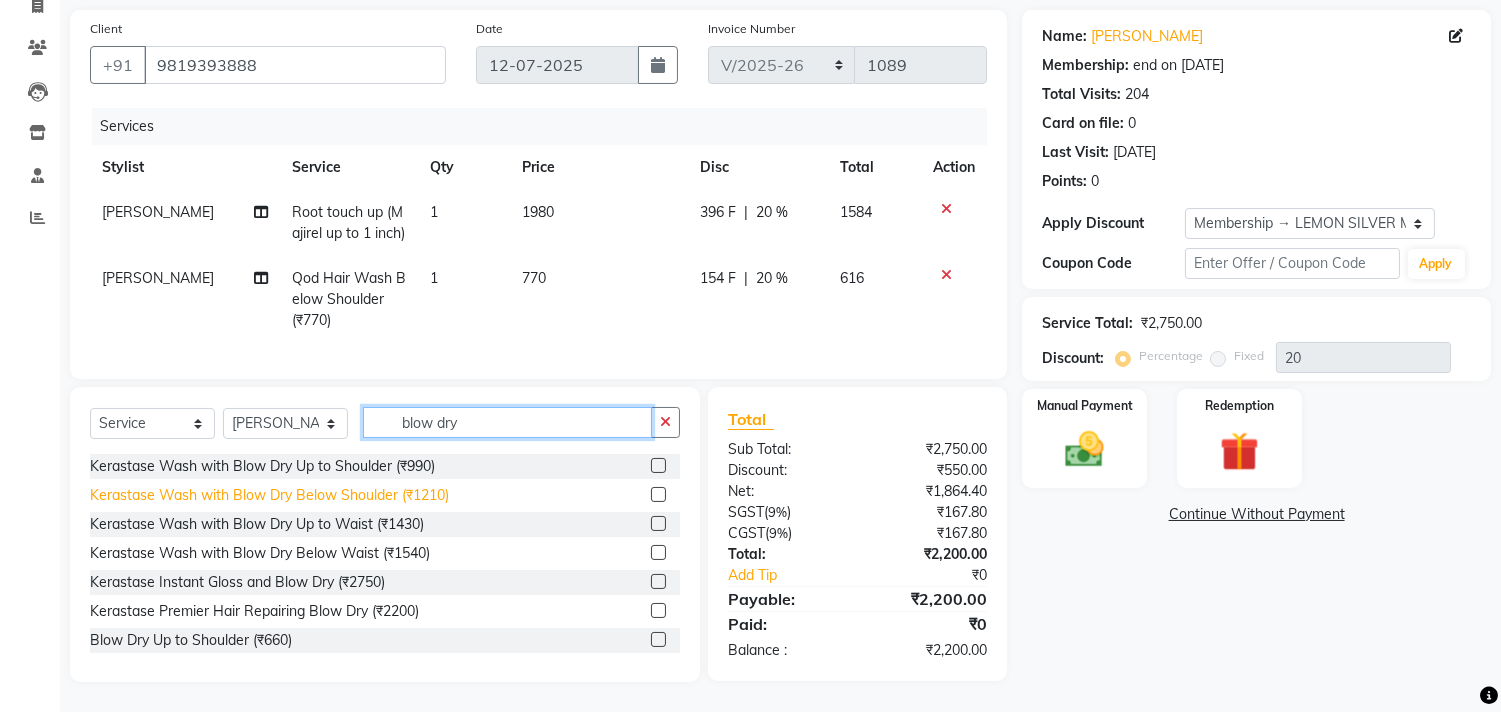 scroll, scrollTop: 156, scrollLeft: 0, axis: vertical 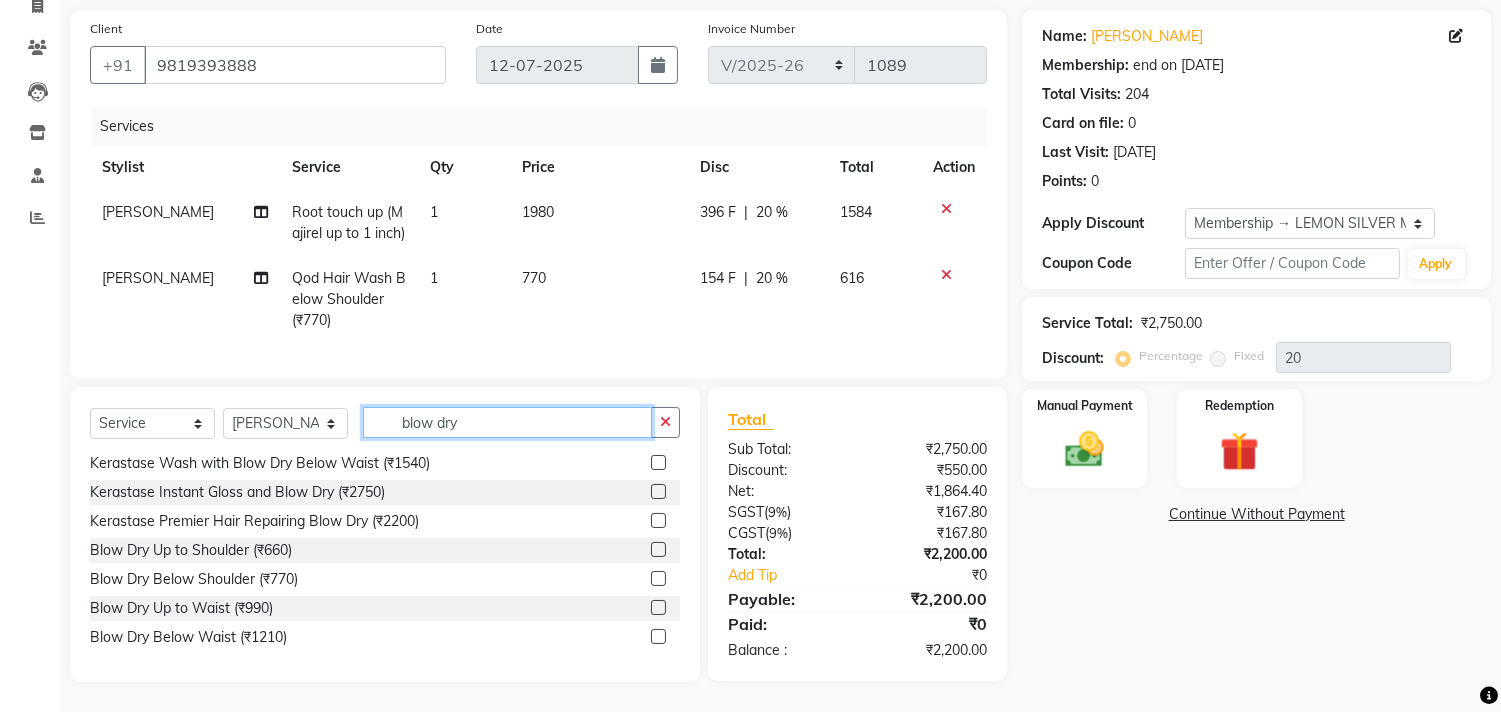 type on "blow dry" 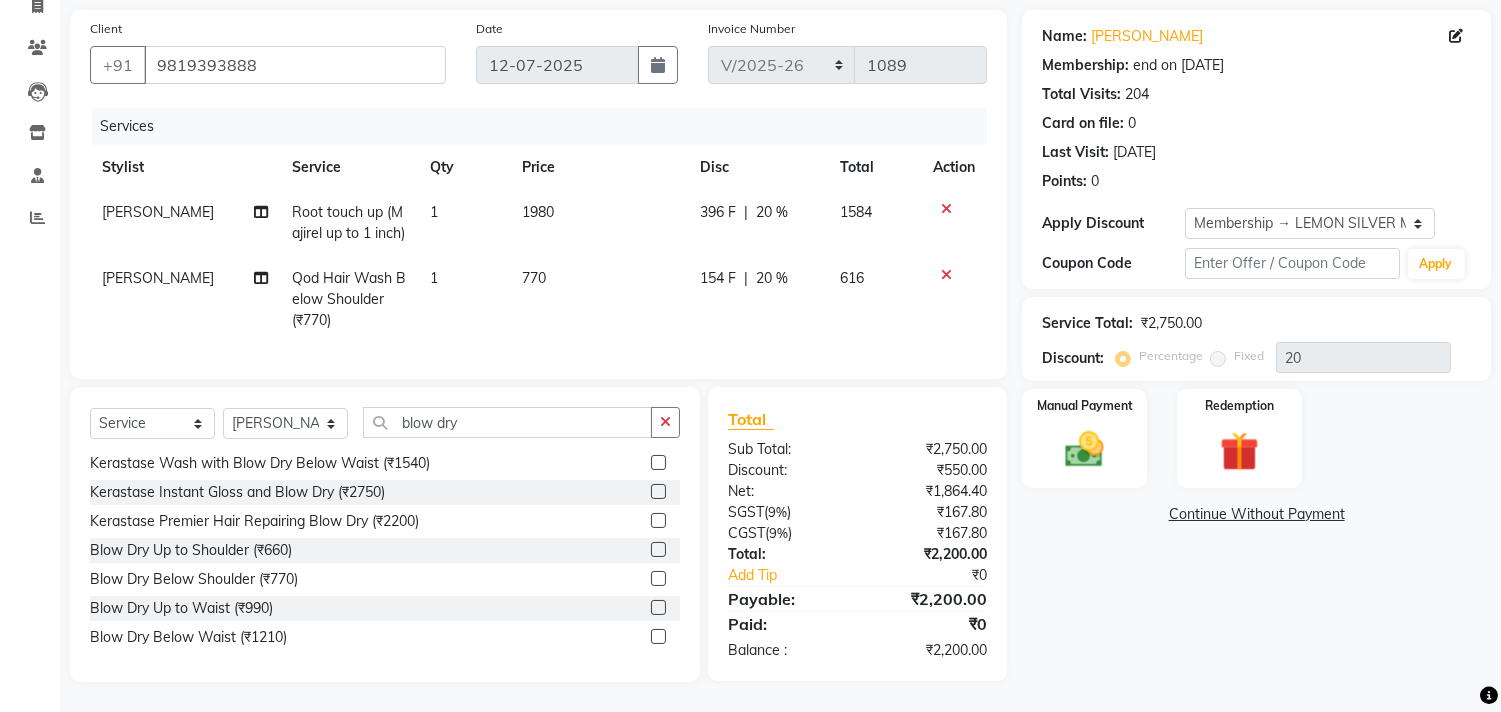 click 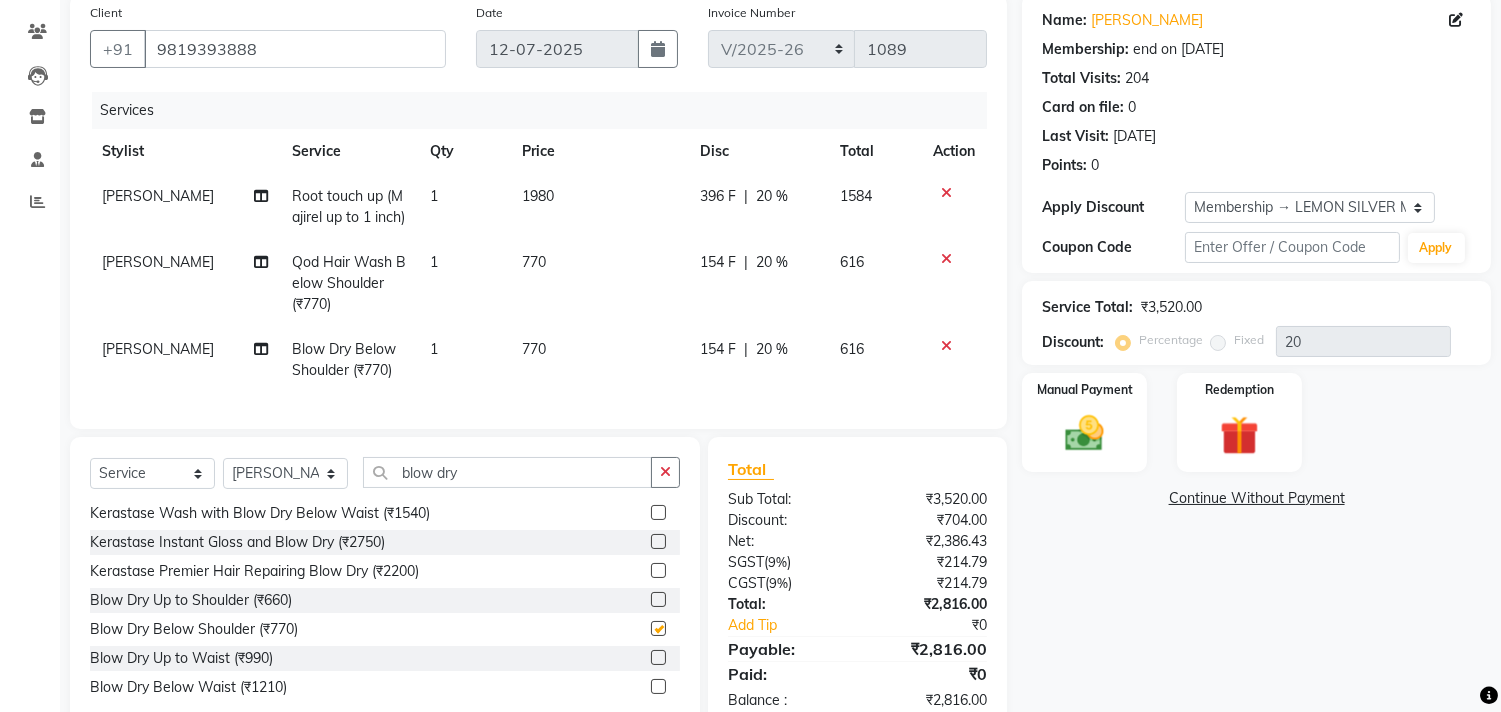 checkbox on "false" 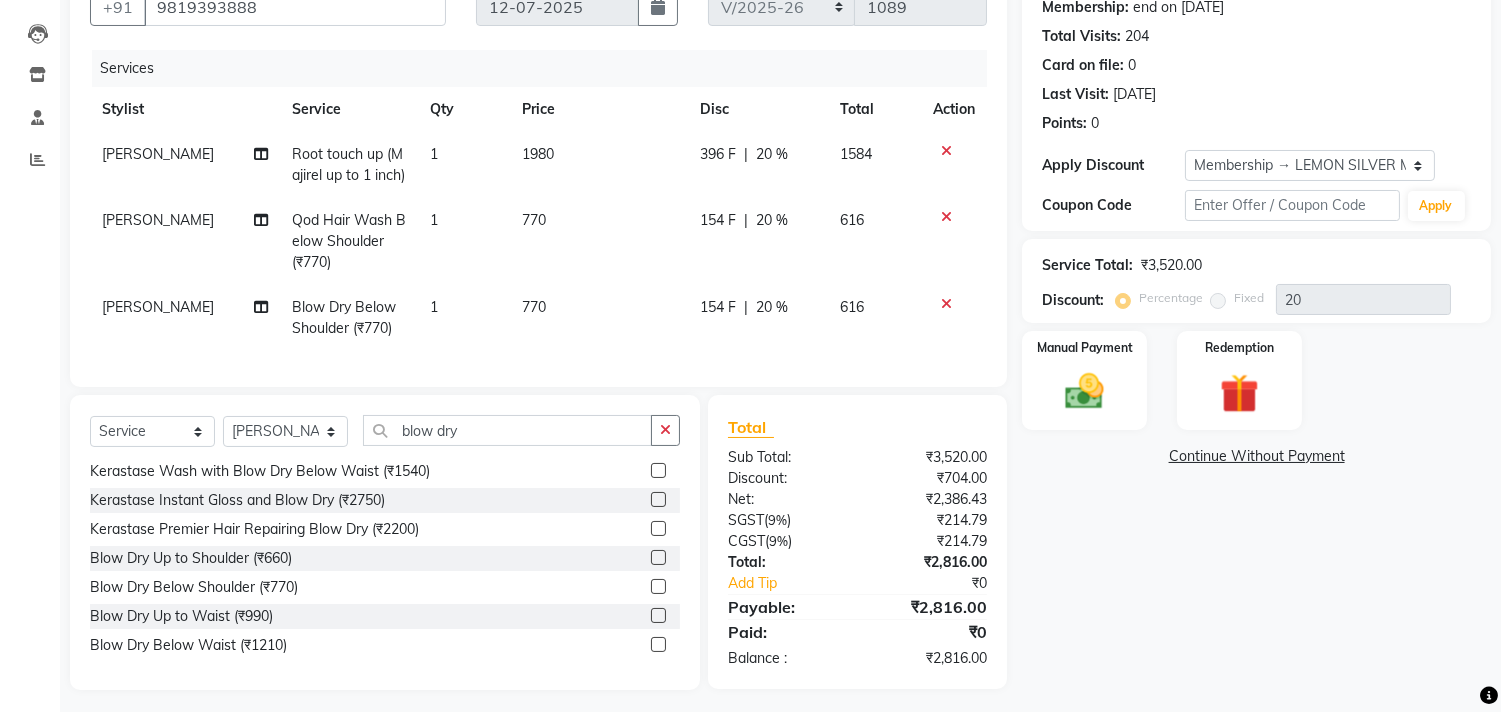 scroll, scrollTop: 222, scrollLeft: 0, axis: vertical 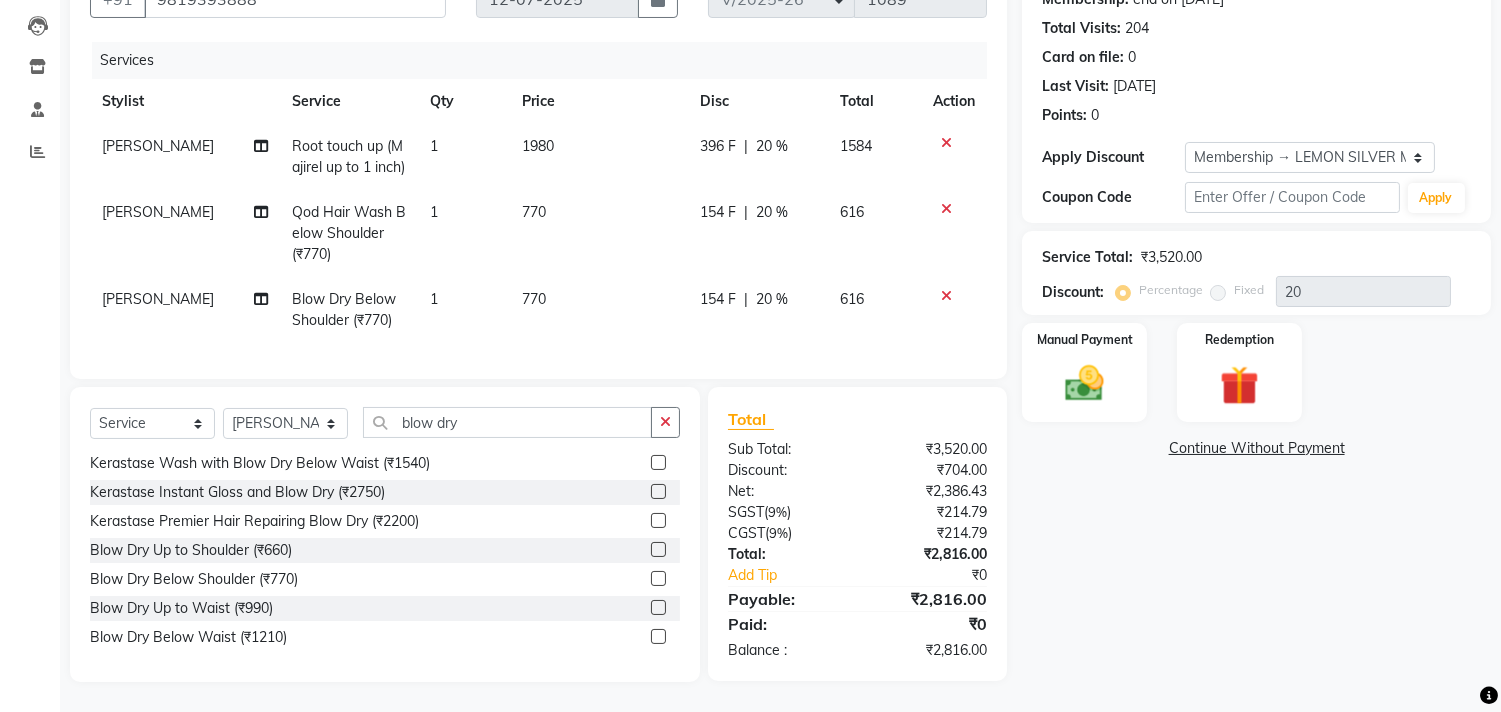 click on "Qod Hair Wash Below Shoulder (₹770)" 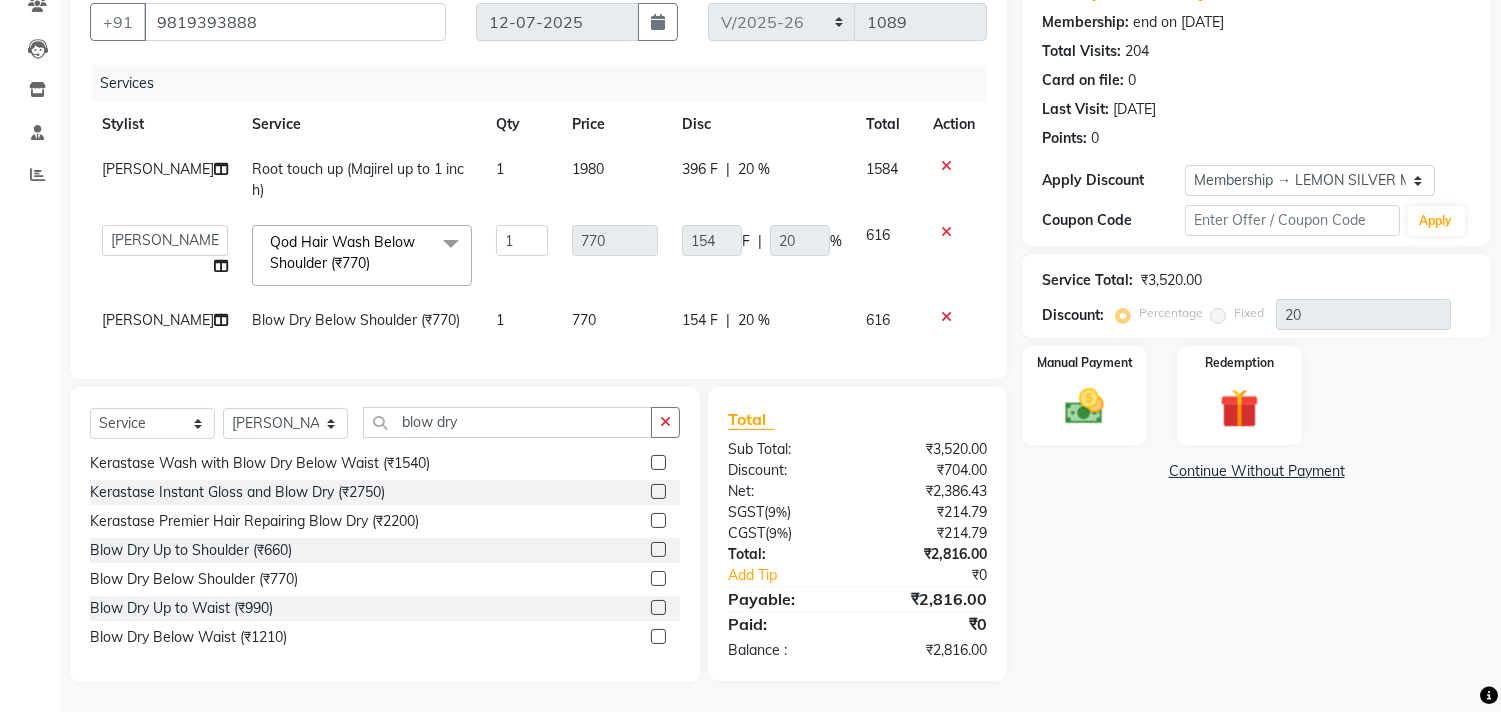 click 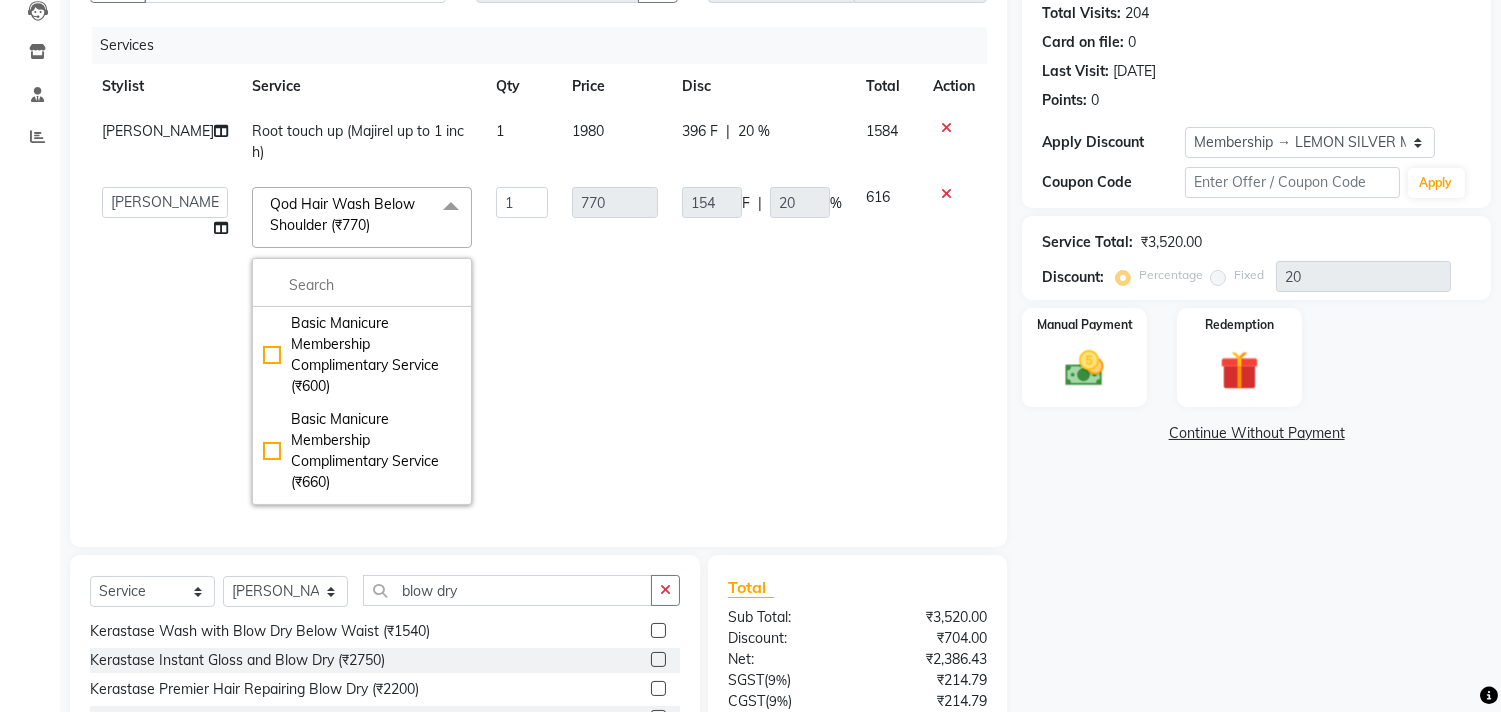 drag, startPoint x: 1262, startPoint y: 597, endPoint x: 1247, endPoint y: 561, distance: 39 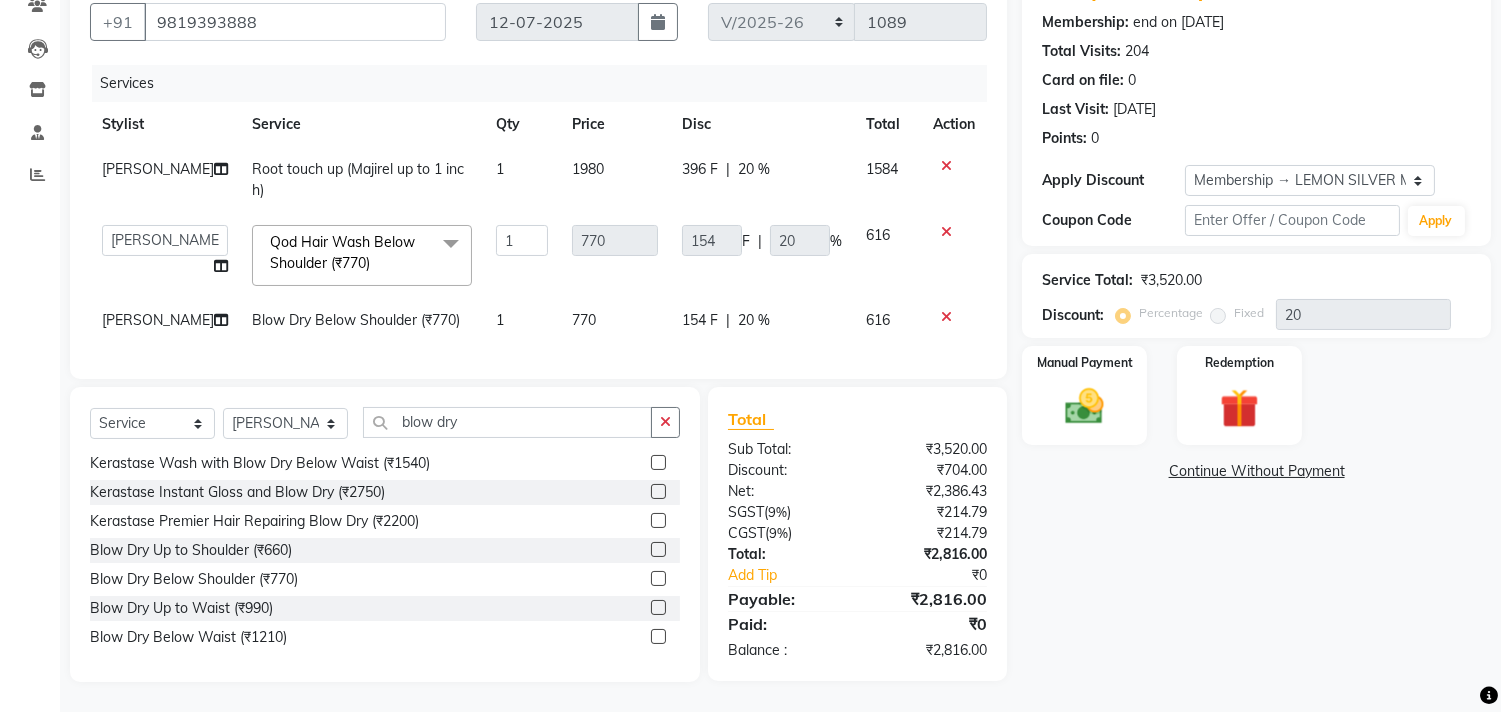 scroll, scrollTop: 221, scrollLeft: 0, axis: vertical 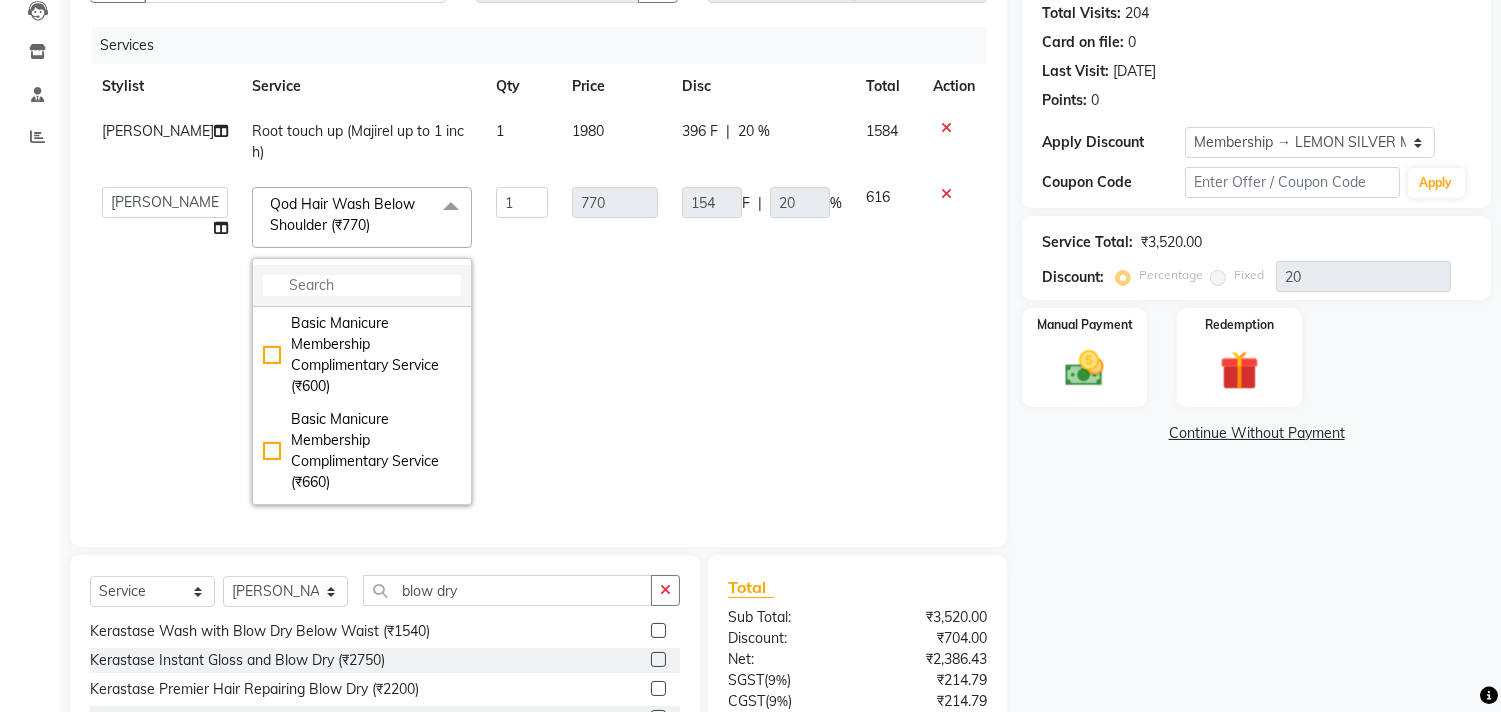 click 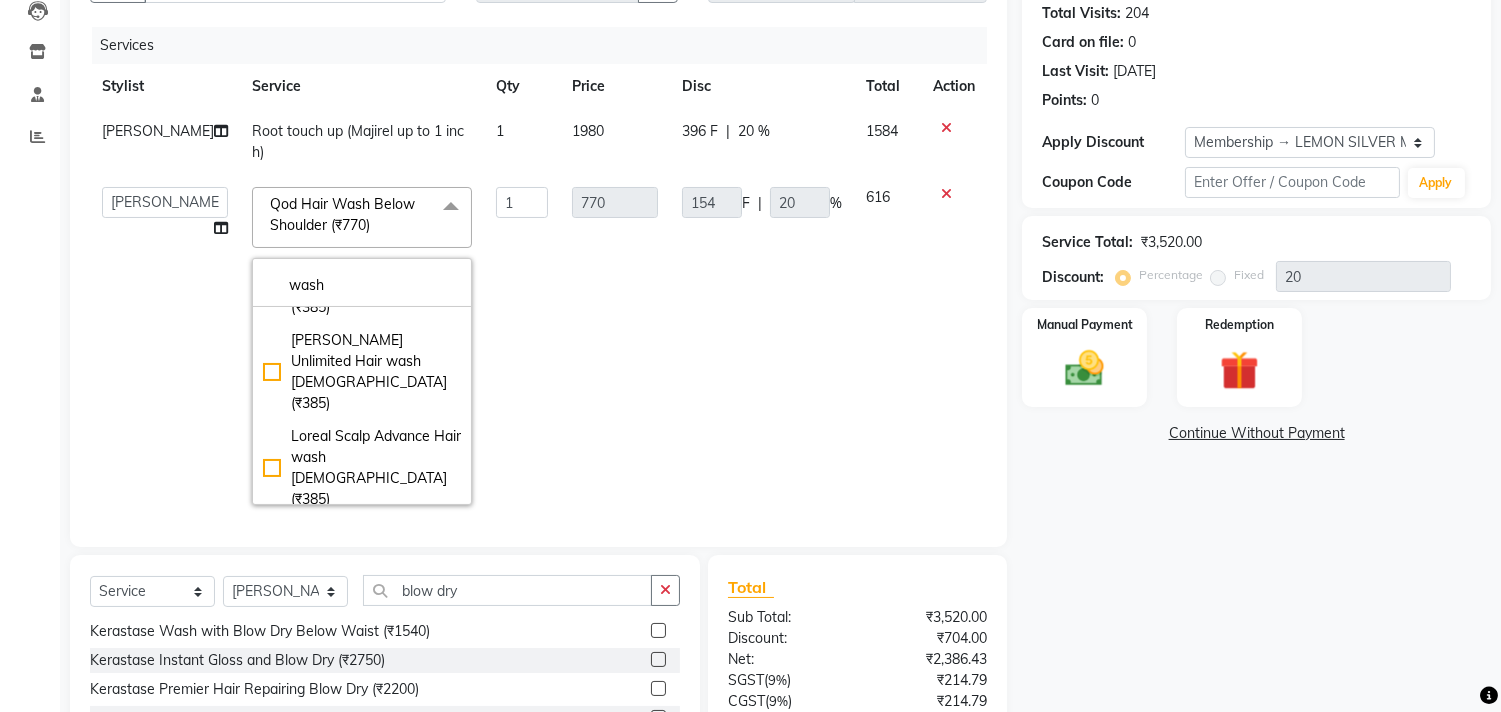 scroll, scrollTop: 1222, scrollLeft: 0, axis: vertical 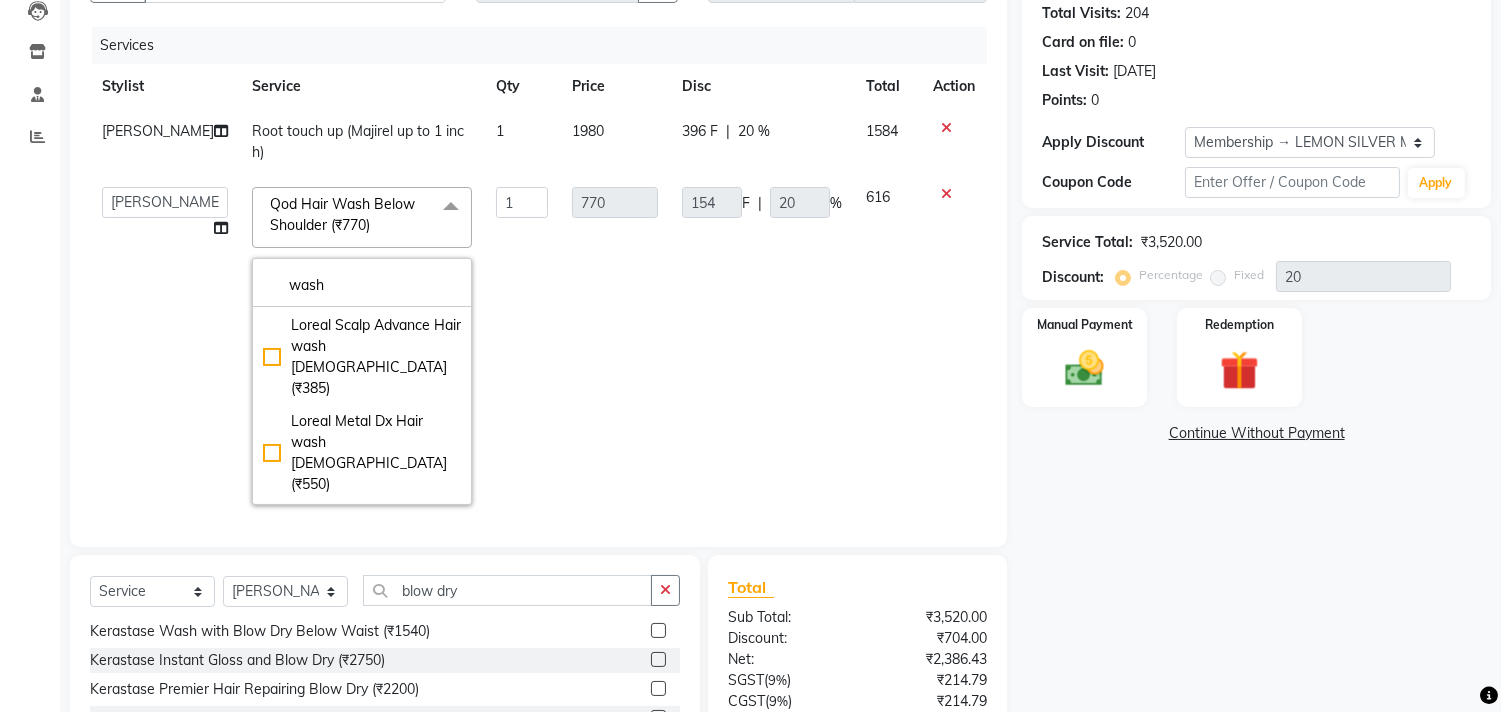 type on "wash" 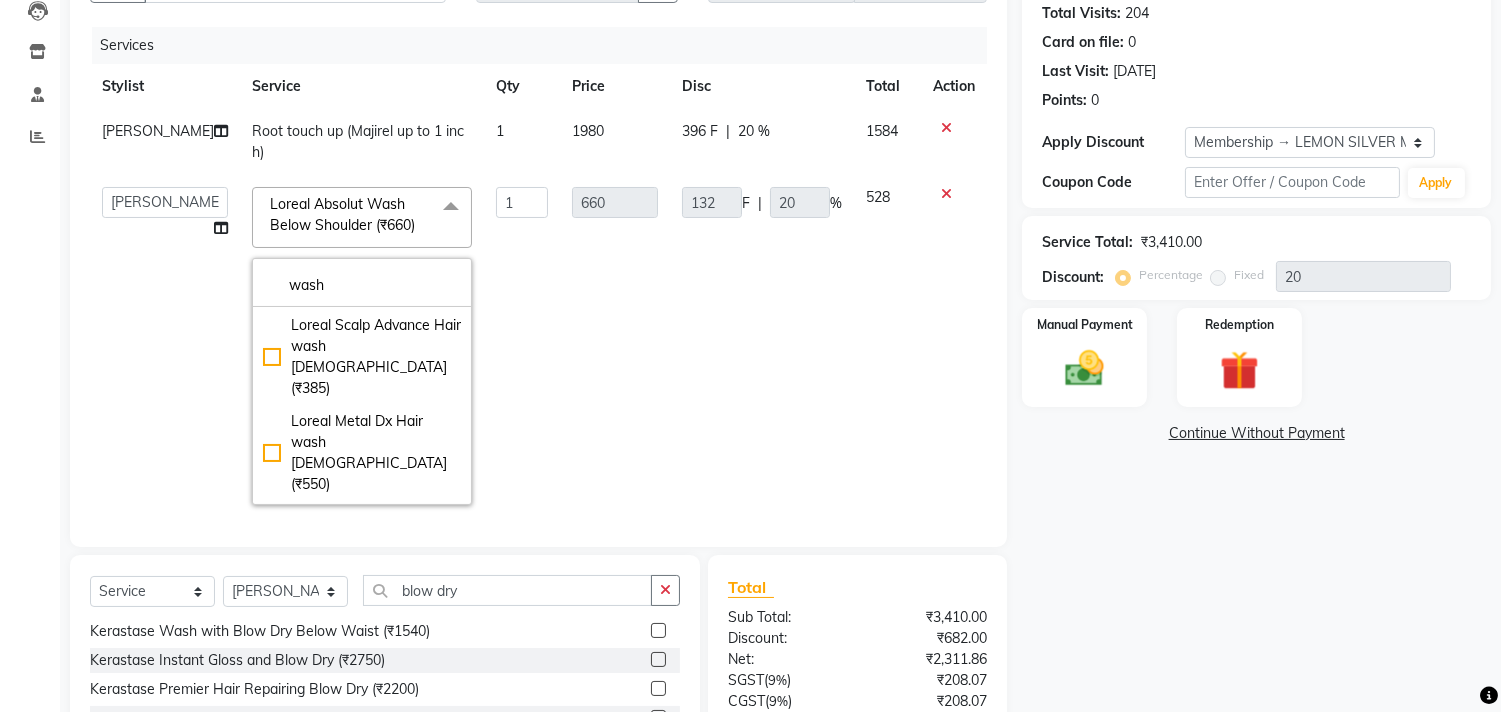 click on "Name: [PERSON_NAME] Membership: end on [DATE] Total Visits:  204 Card on file:  0 Last Visit:   [DATE] Points:   0  Apply Discount Select Membership → LEMON SILVER MEMBERSHIP Coupon → Abc Coupon Code Apply Service Total:  ₹3,410.00  Discount:  Percentage   Fixed  20 Manual Payment Redemption  Continue Without Payment" 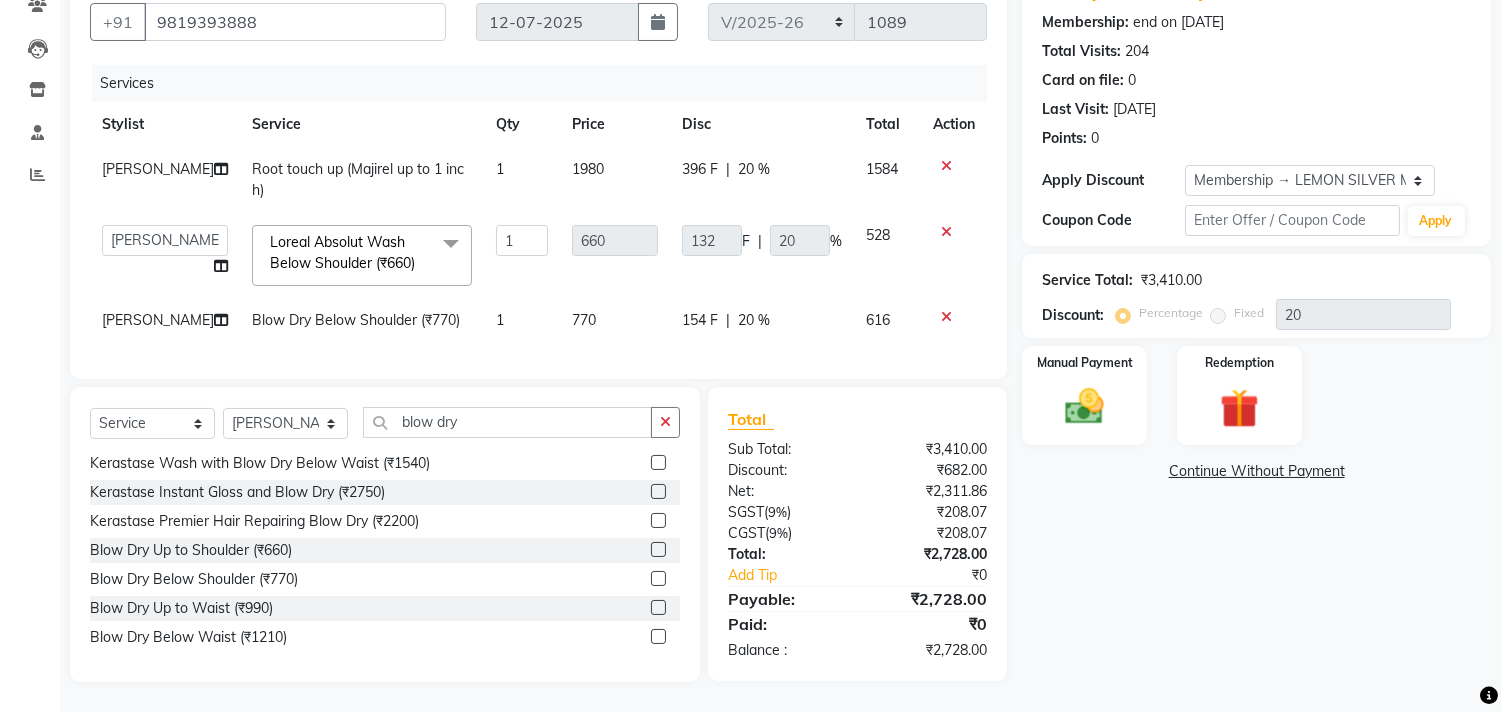 scroll, scrollTop: 221, scrollLeft: 0, axis: vertical 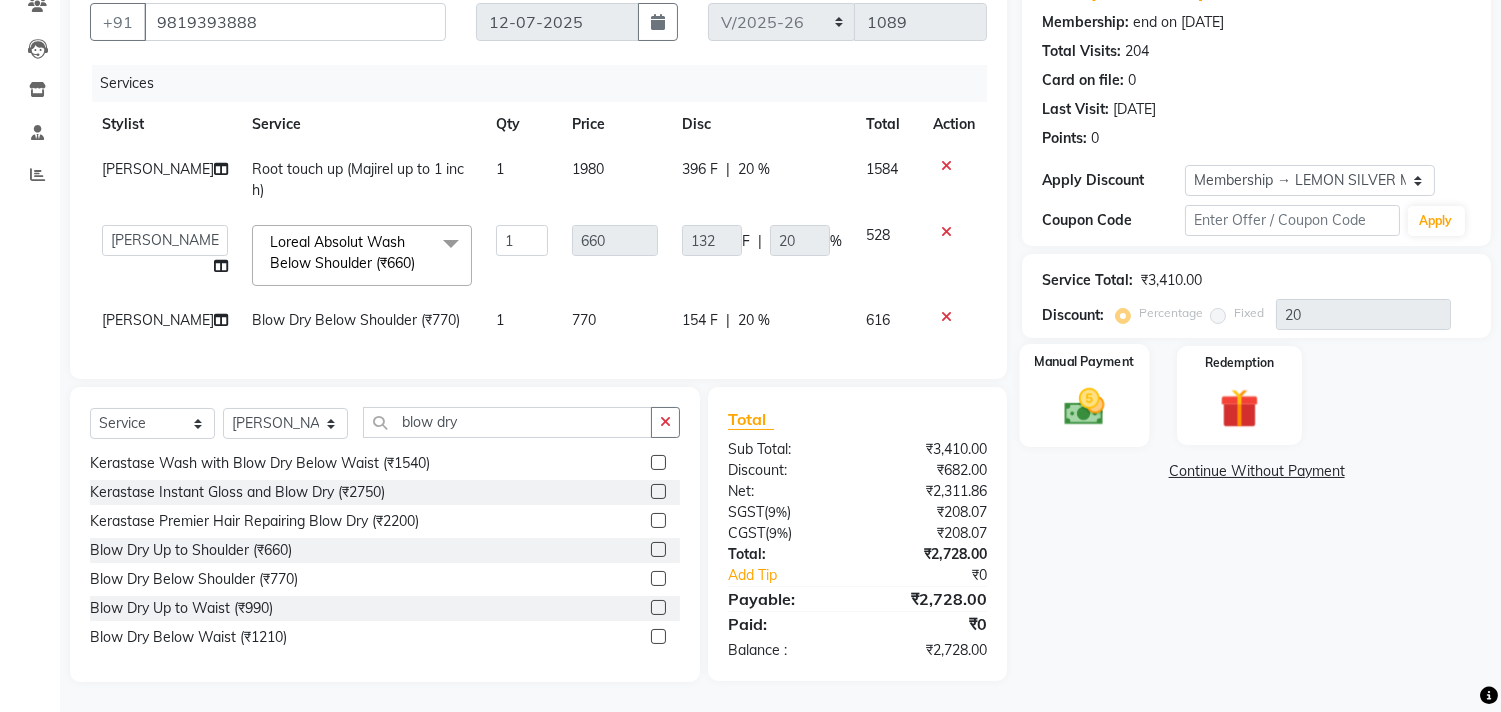 click 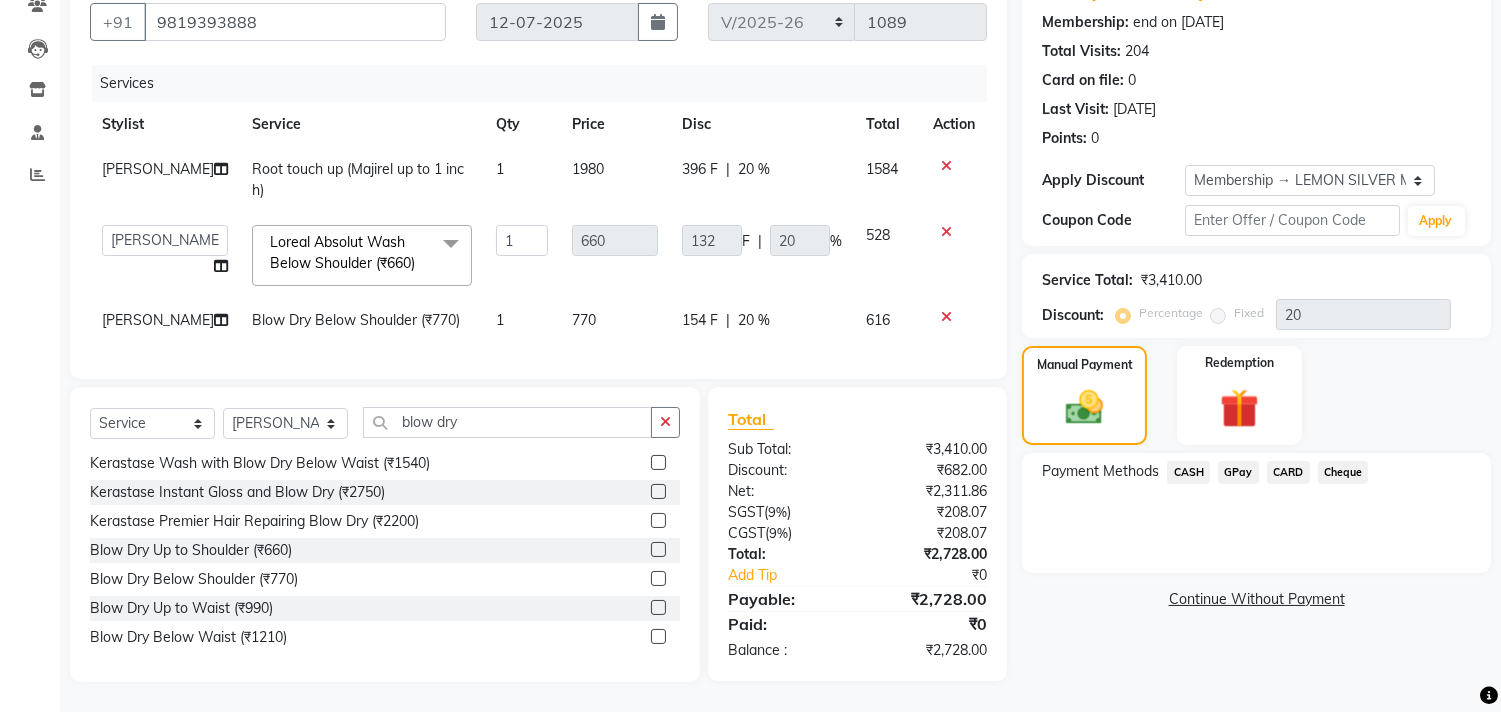 click on "CARD" 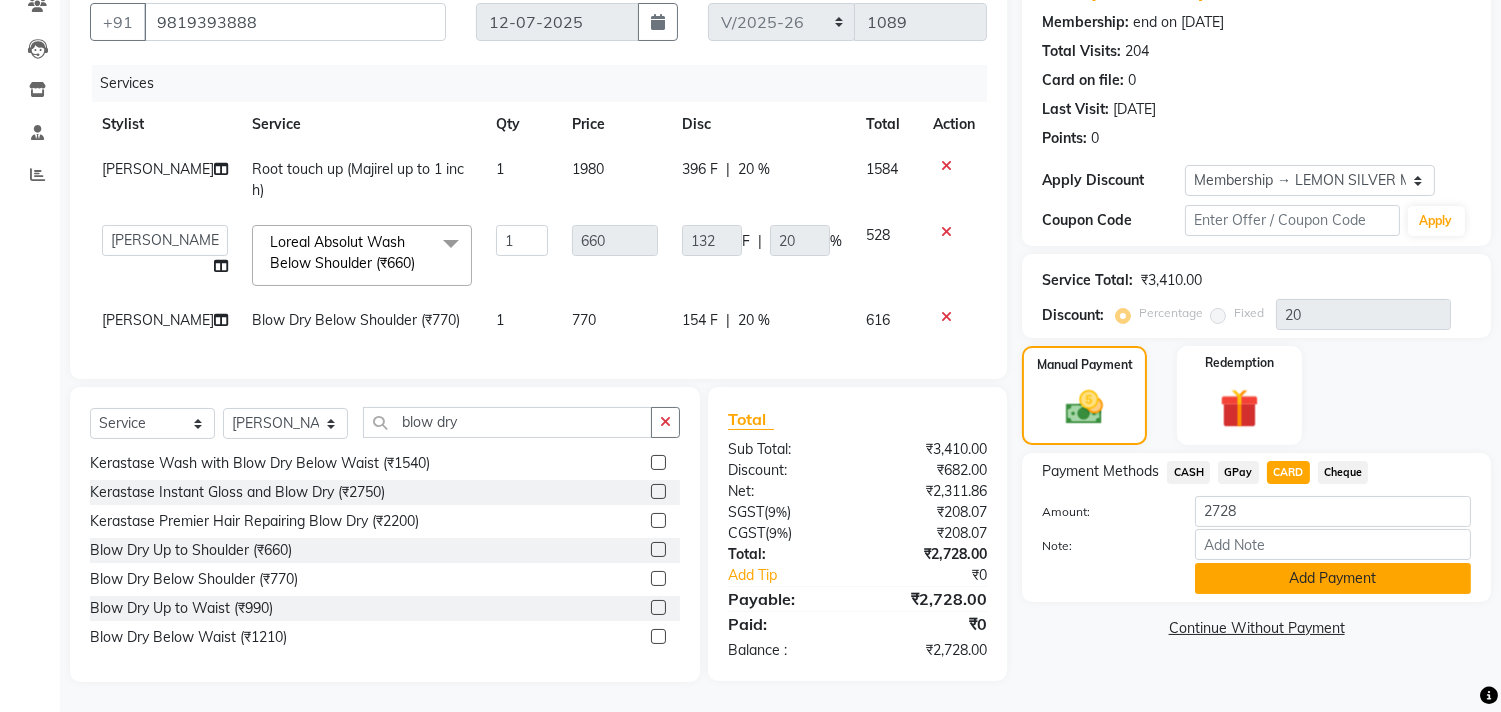 click on "Add Payment" 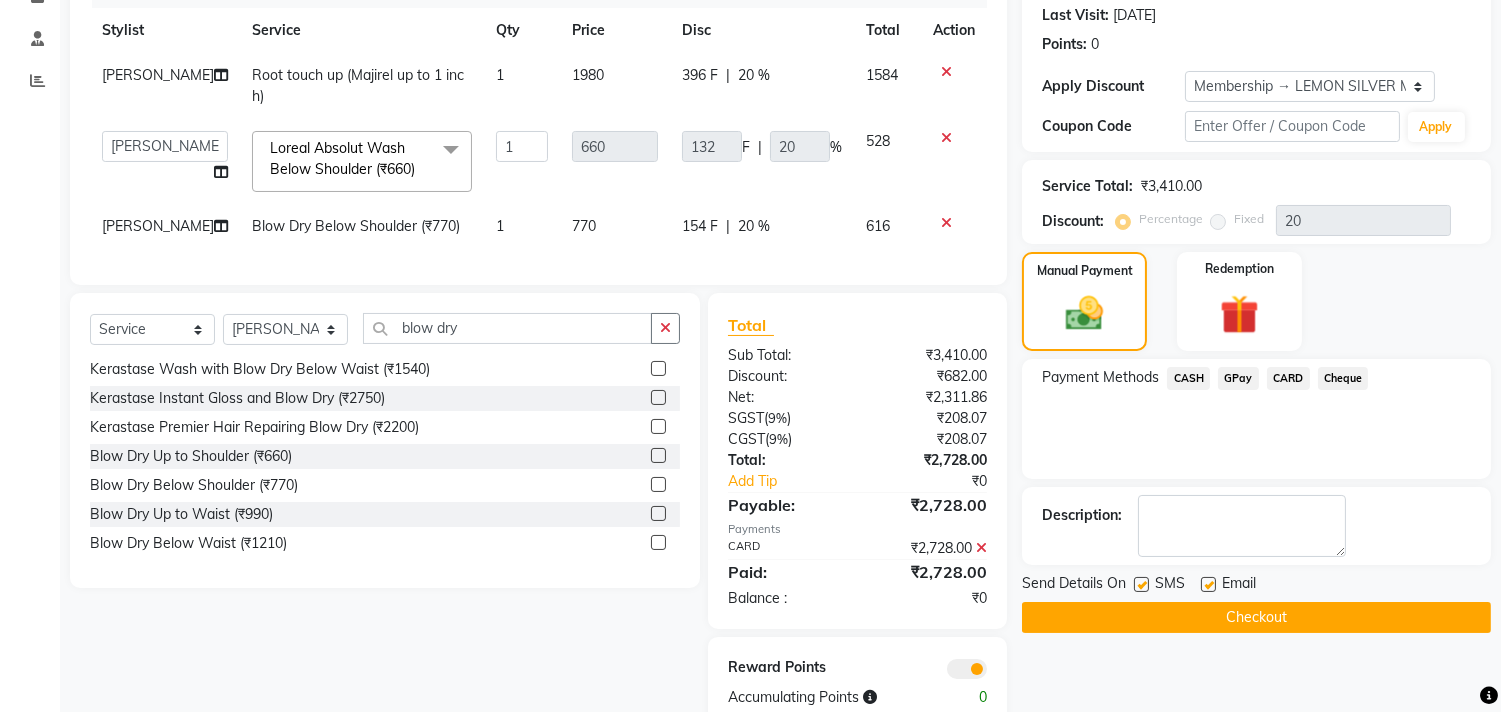 scroll, scrollTop: 332, scrollLeft: 0, axis: vertical 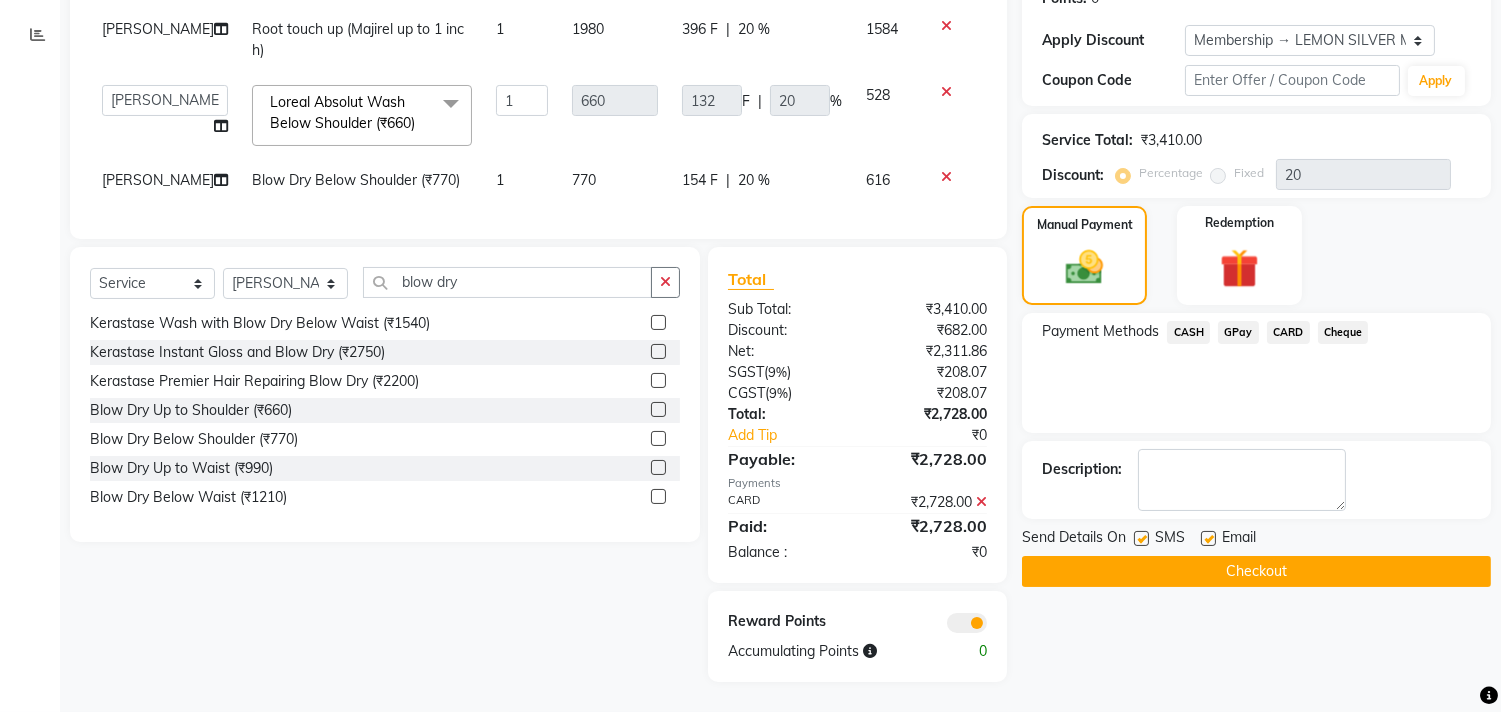 click 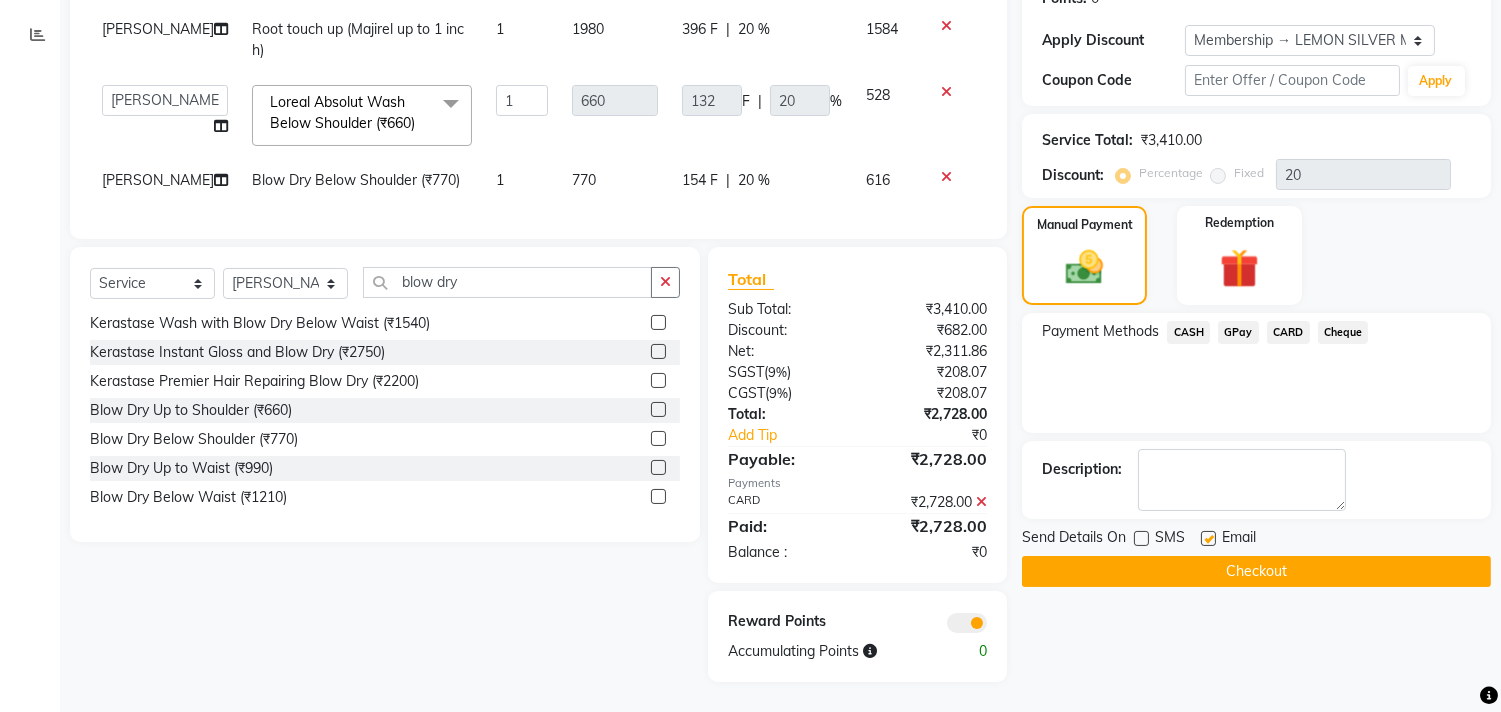 click 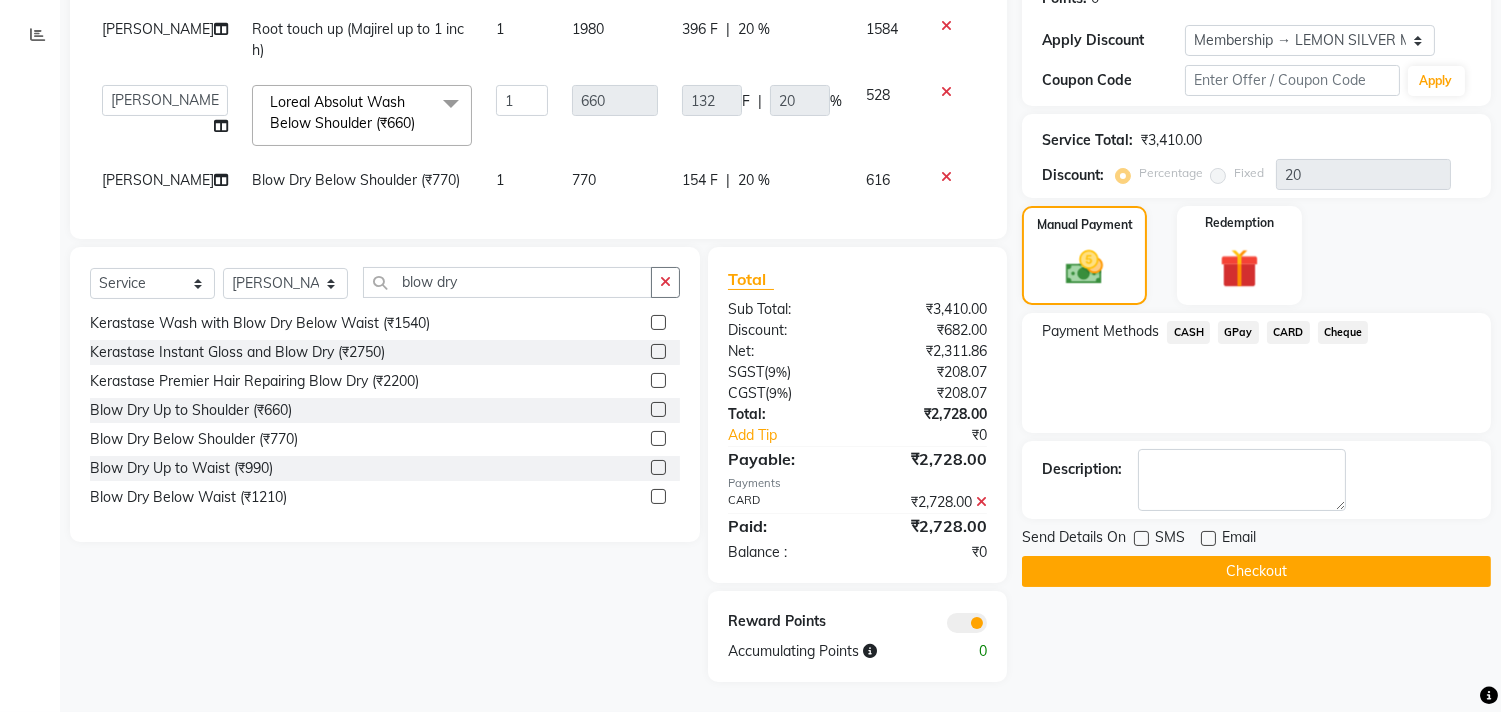 click on "Checkout" 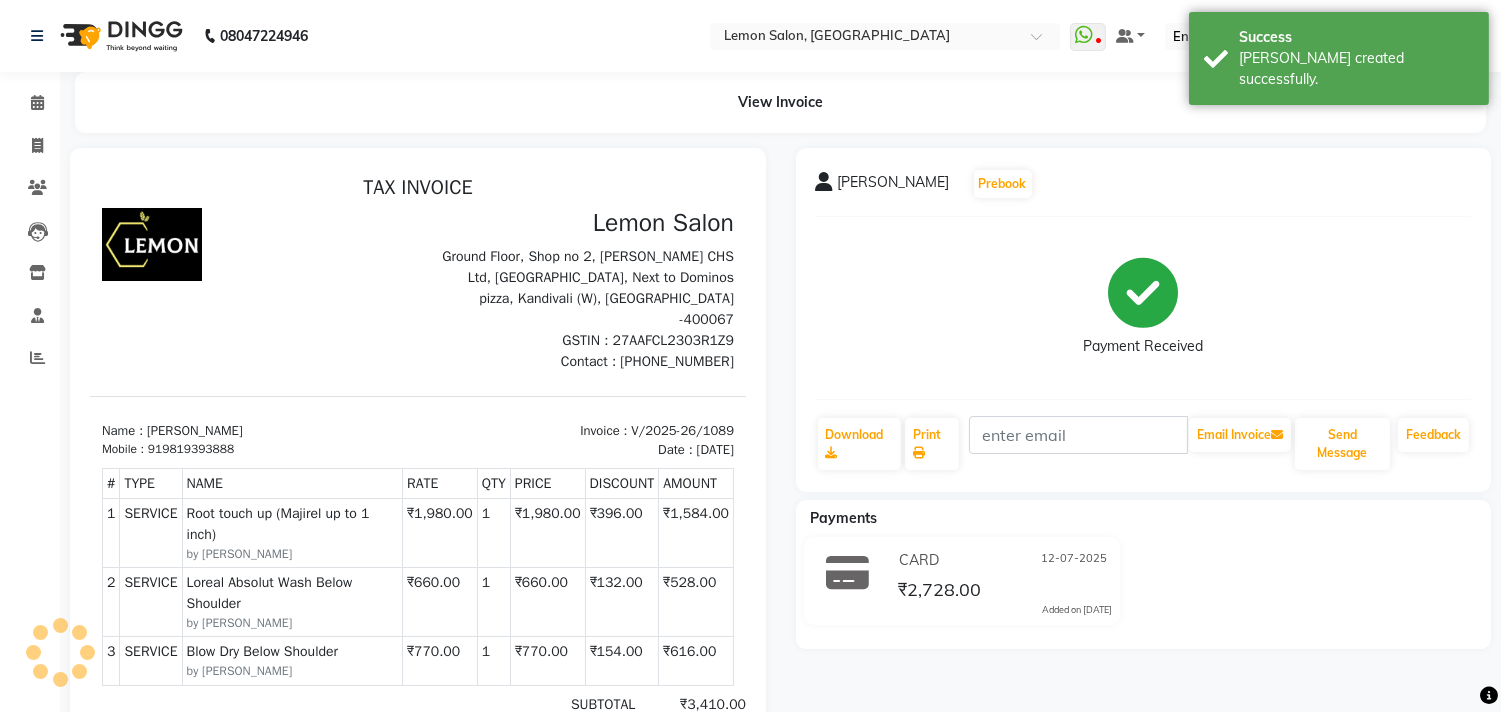scroll, scrollTop: 0, scrollLeft: 0, axis: both 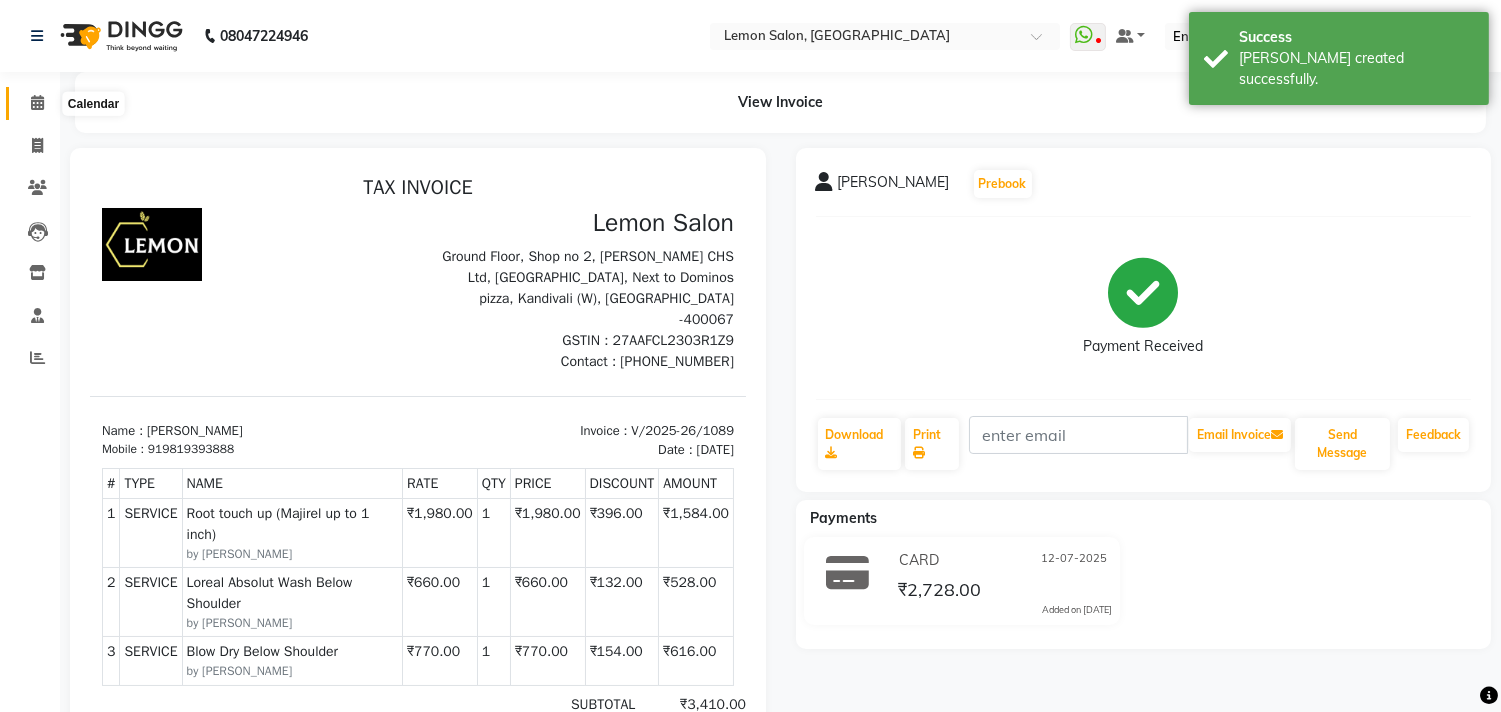click 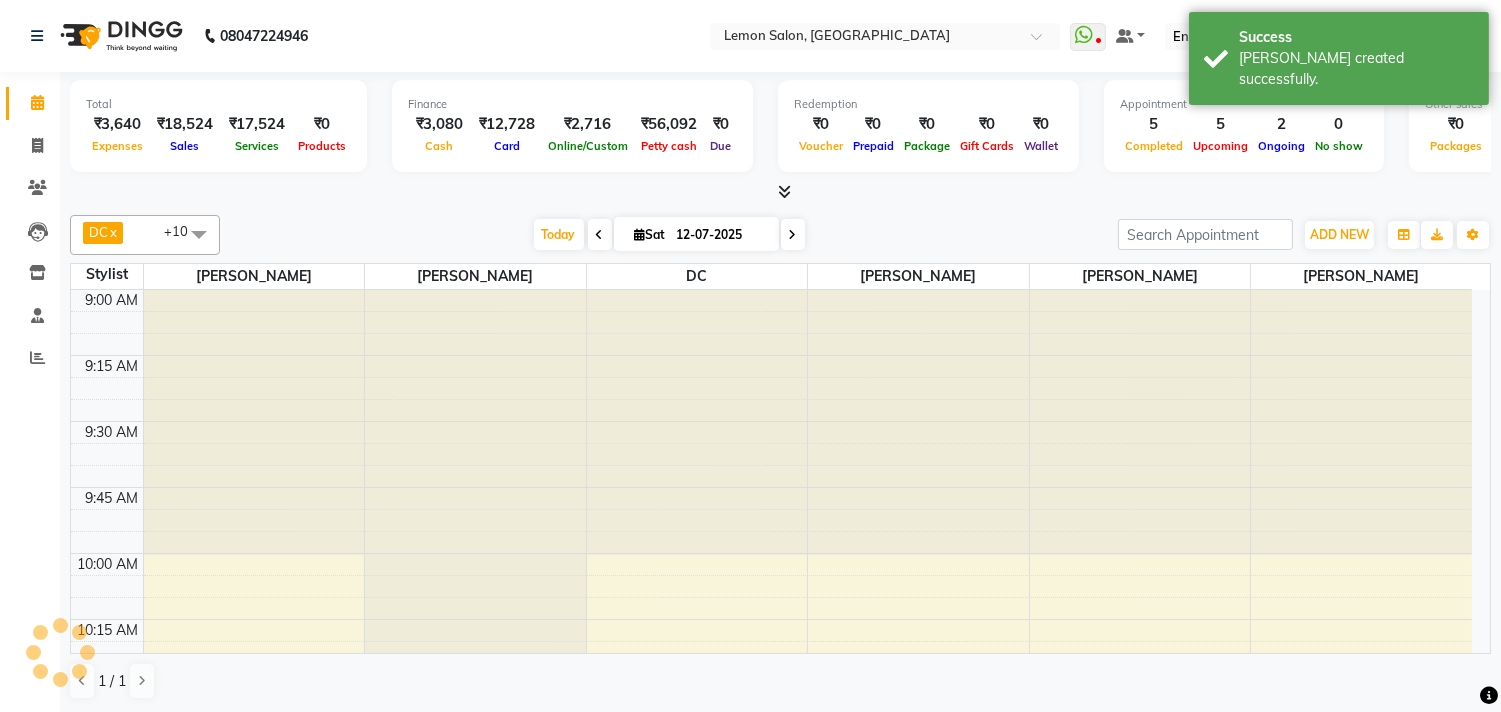 scroll, scrollTop: 0, scrollLeft: 0, axis: both 